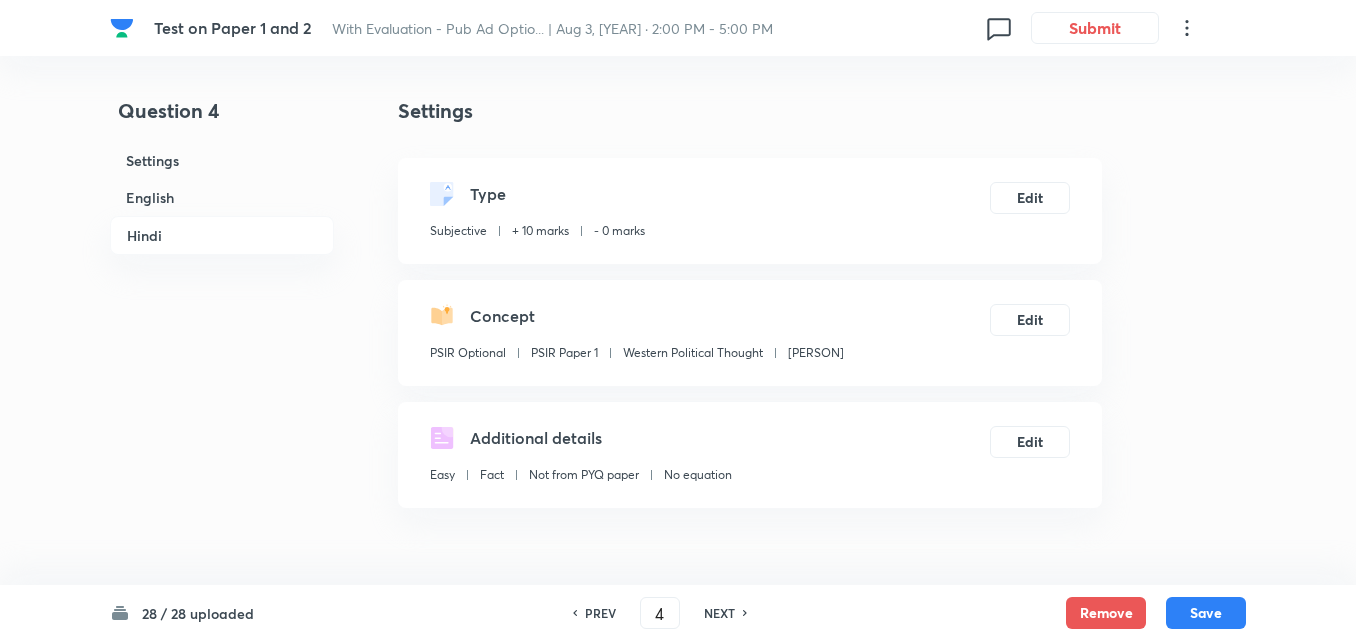 scroll, scrollTop: 1611, scrollLeft: 0, axis: vertical 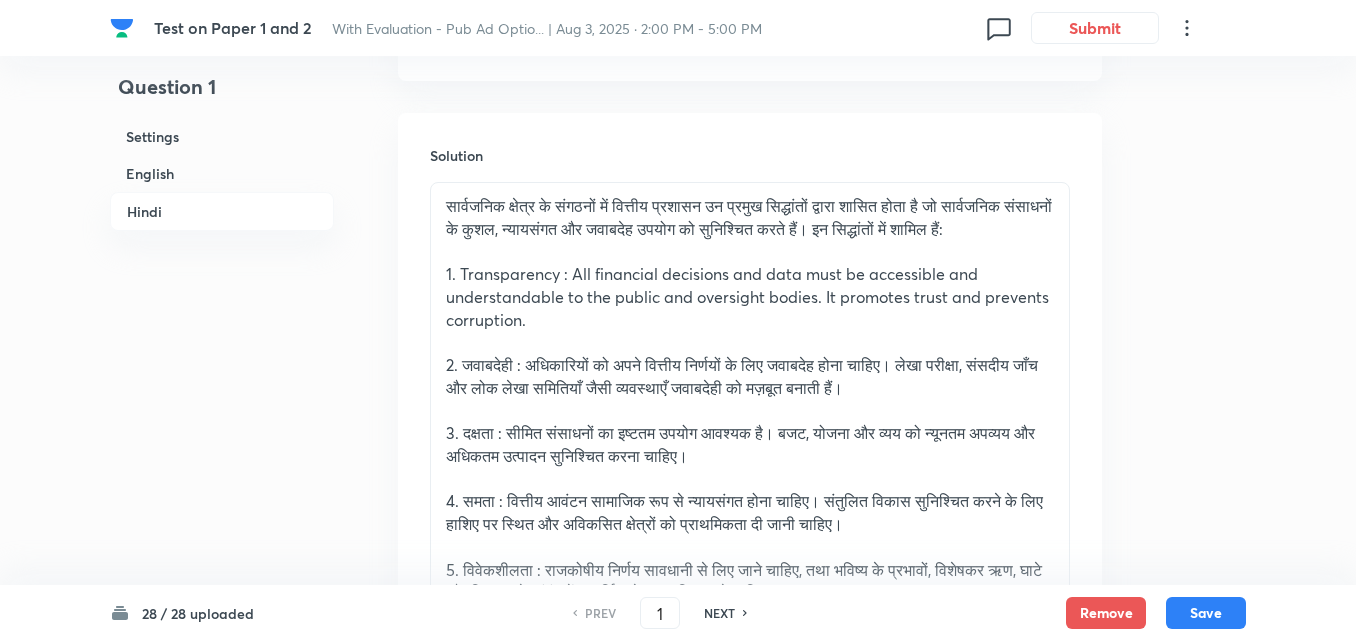 click on "English" at bounding box center [222, 173] 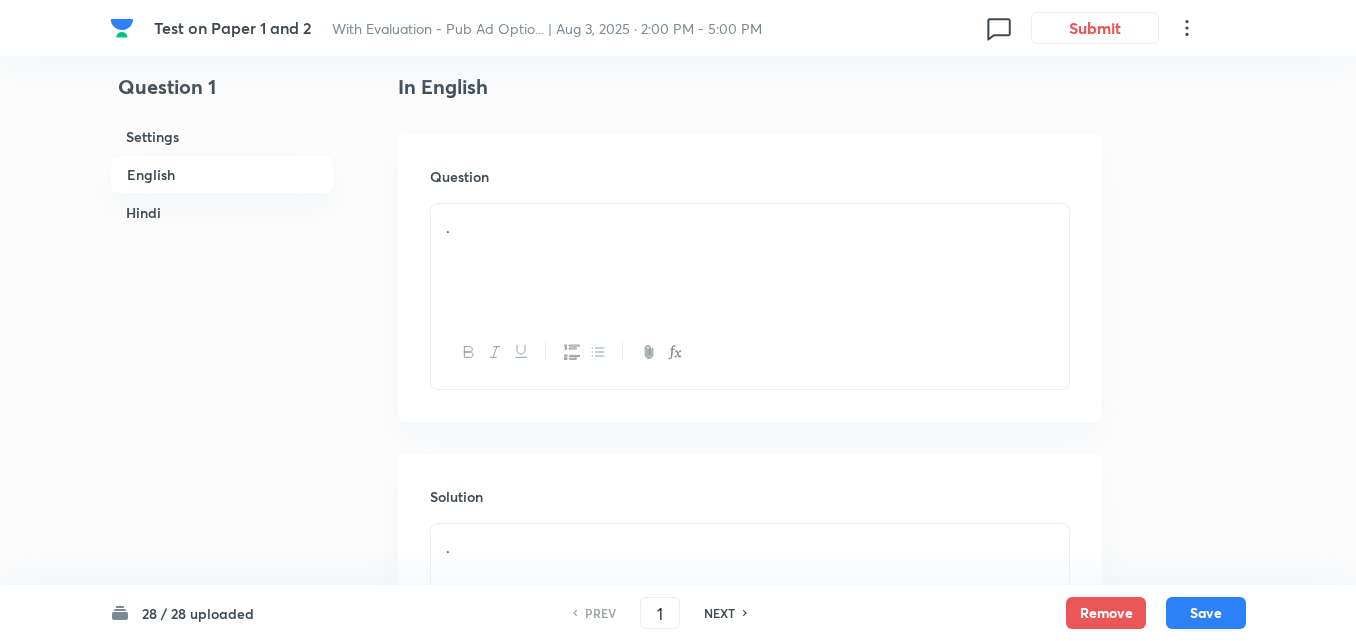click on "Hindi" at bounding box center (222, 212) 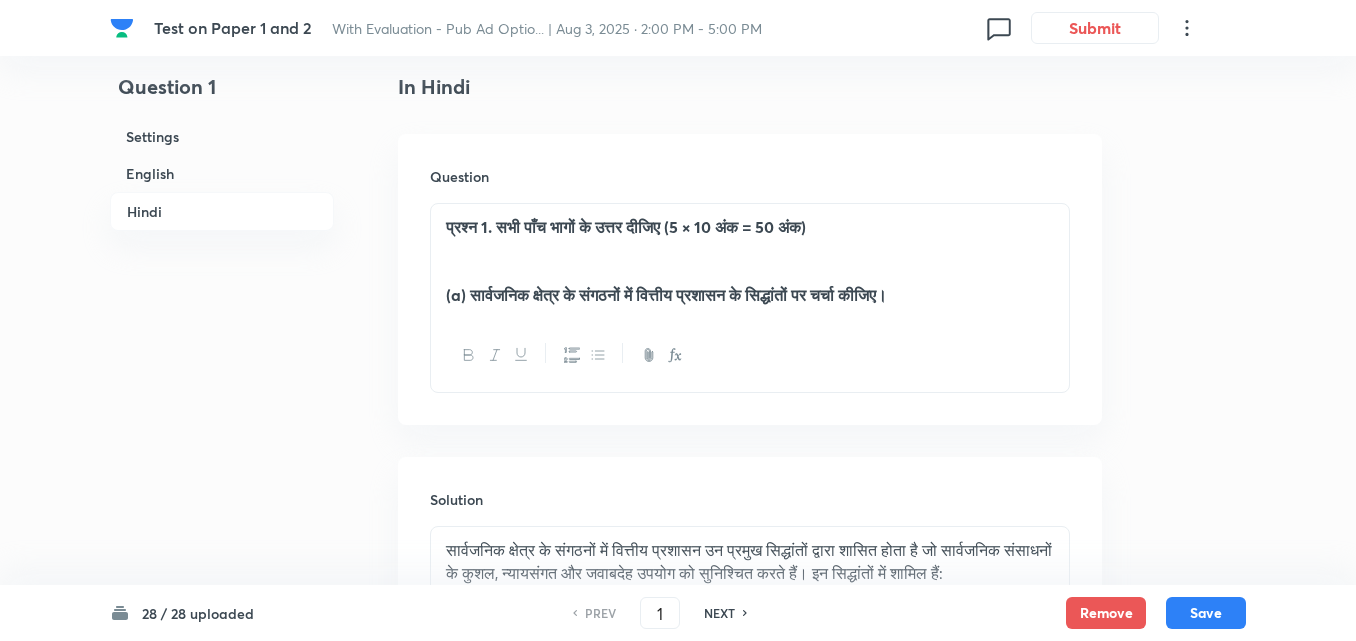 click on "English" at bounding box center (222, 173) 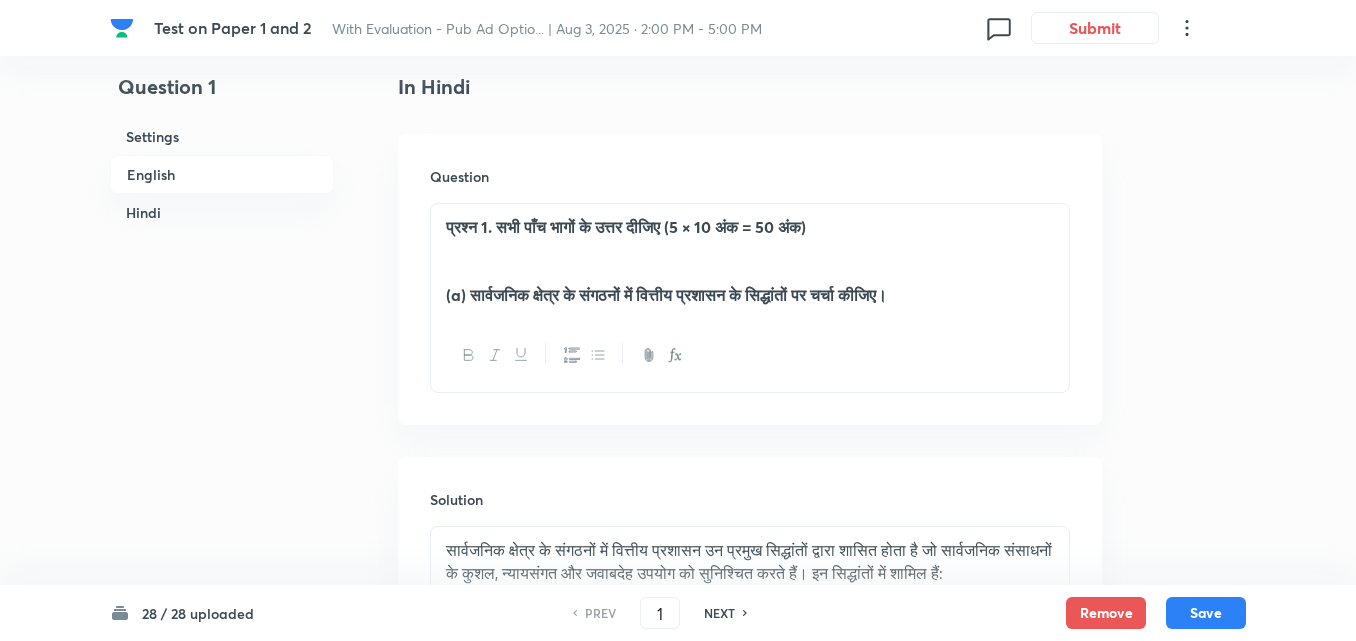 scroll, scrollTop: 516, scrollLeft: 0, axis: vertical 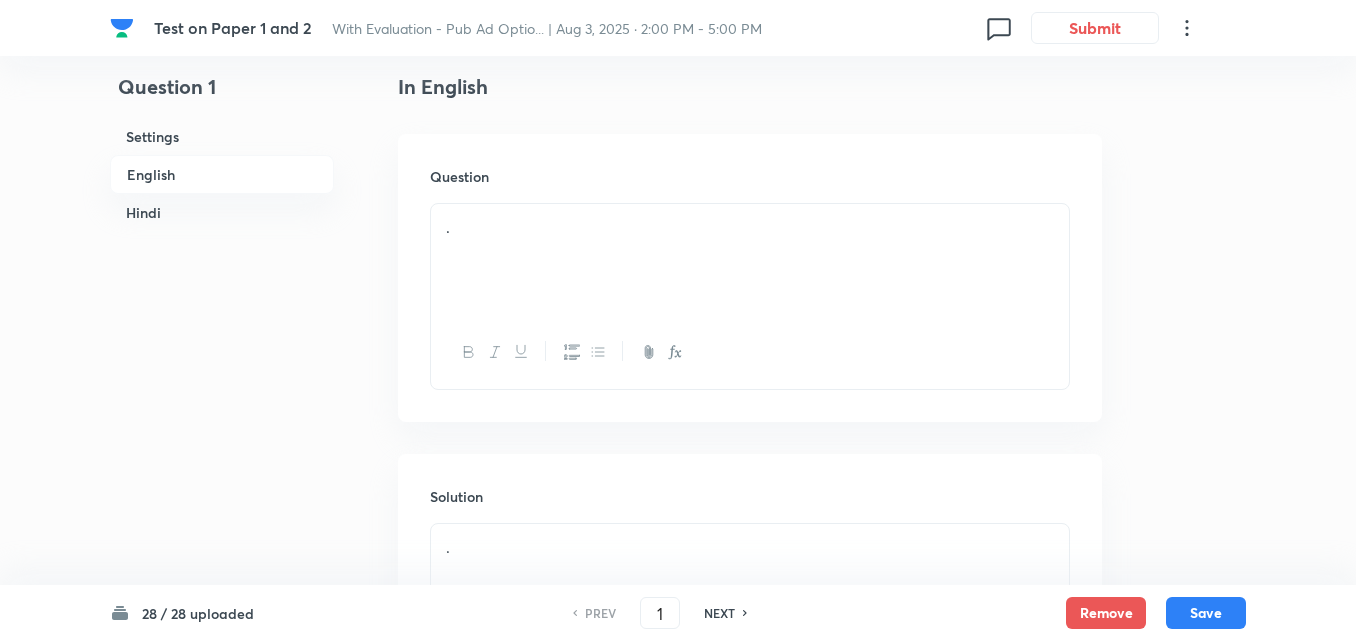 click on "." at bounding box center (750, 260) 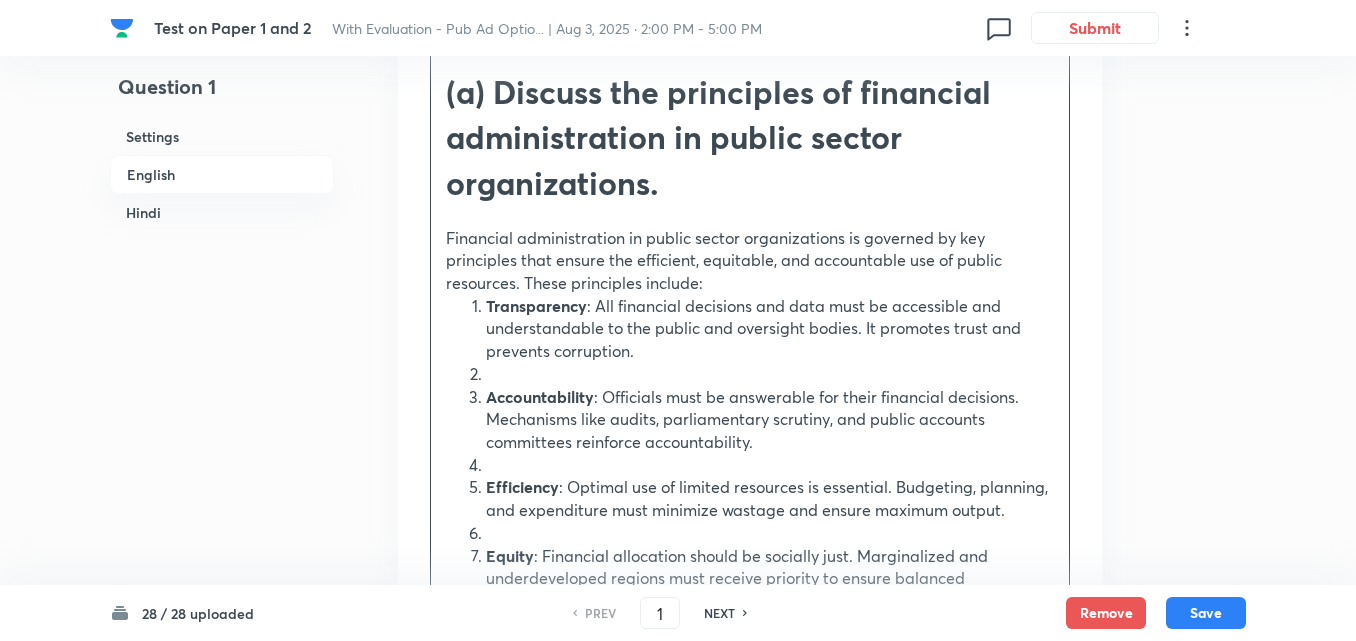 scroll, scrollTop: 916, scrollLeft: 0, axis: vertical 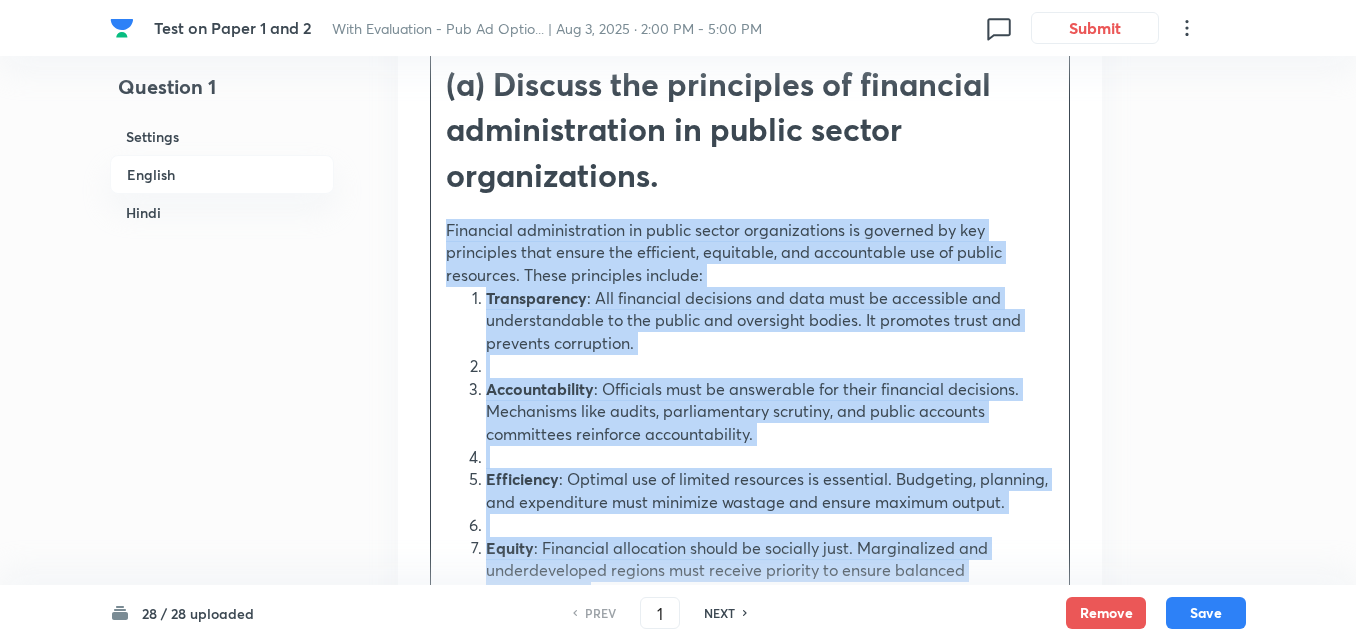drag, startPoint x: 403, startPoint y: 237, endPoint x: 386, endPoint y: 228, distance: 19.235384 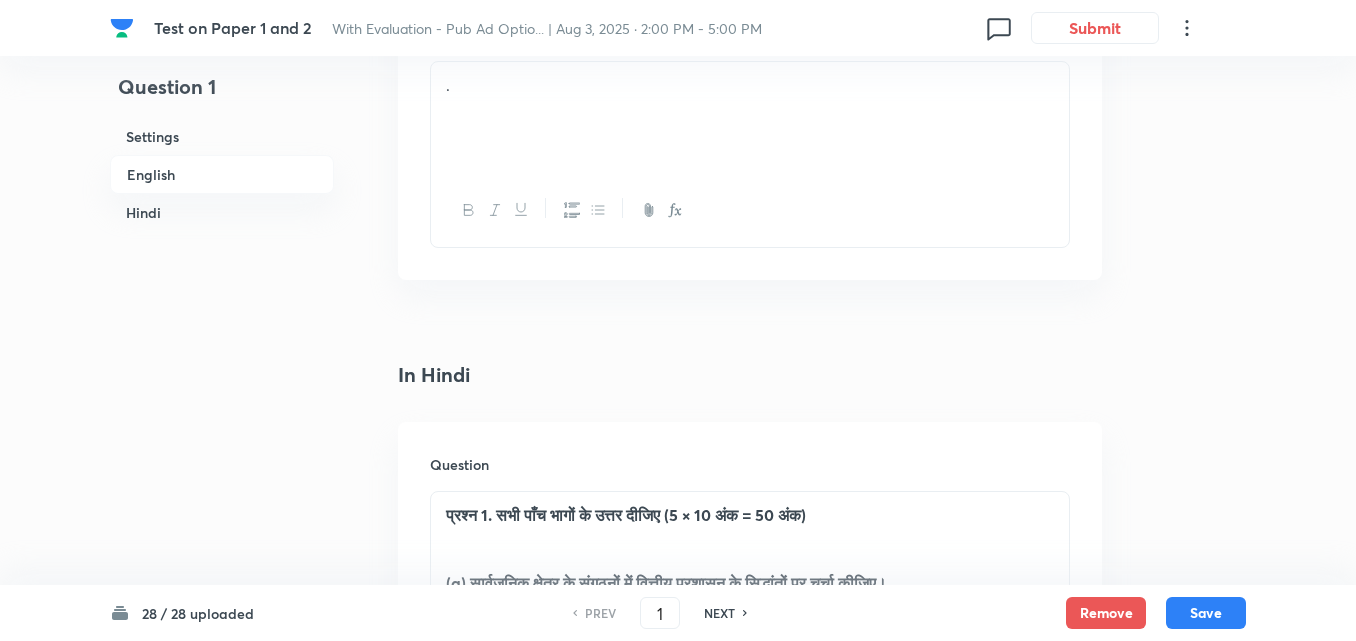 click on "." at bounding box center (750, 118) 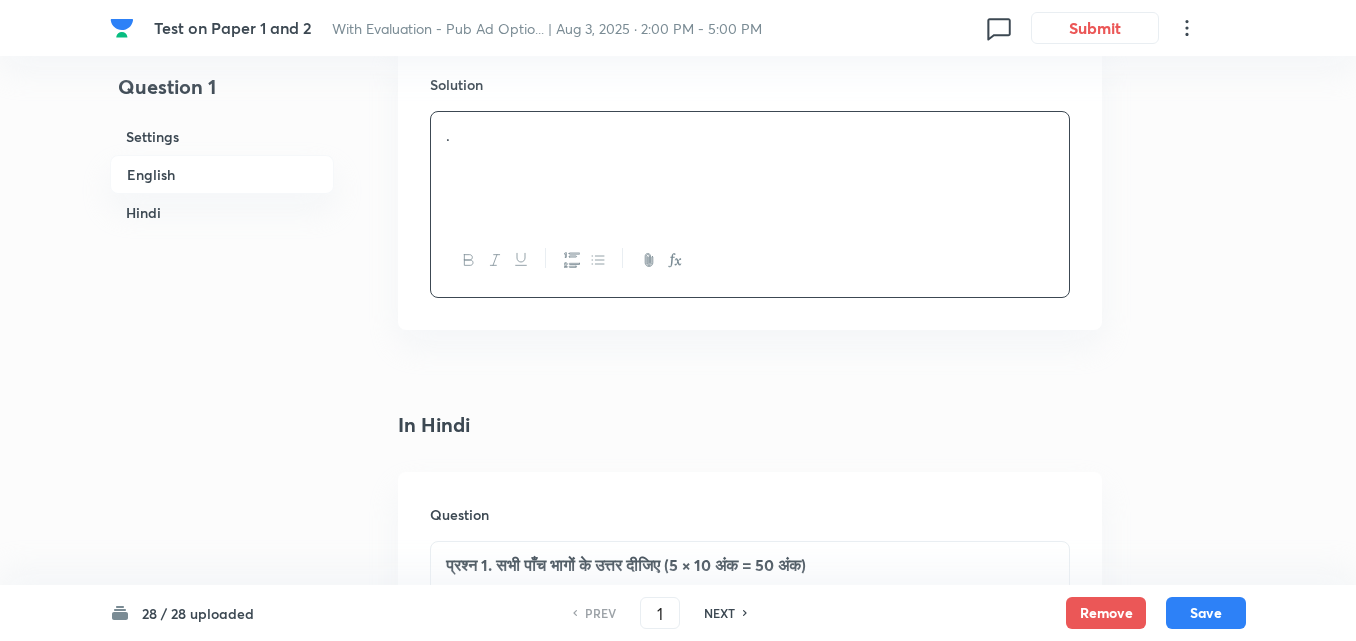 scroll, scrollTop: 1216, scrollLeft: 0, axis: vertical 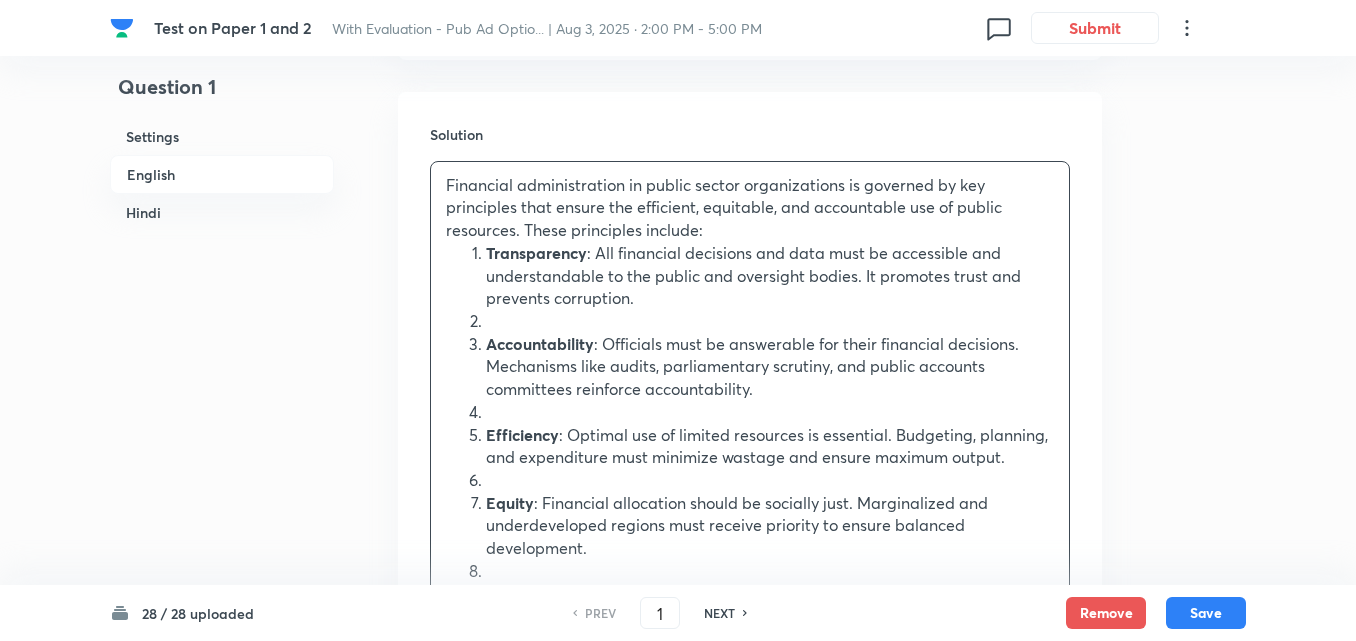 click on "Transparency : All financial decisions and data must be accessible and understandable to the public and oversight bodies. It promotes trust and prevents corruption." at bounding box center (770, 276) 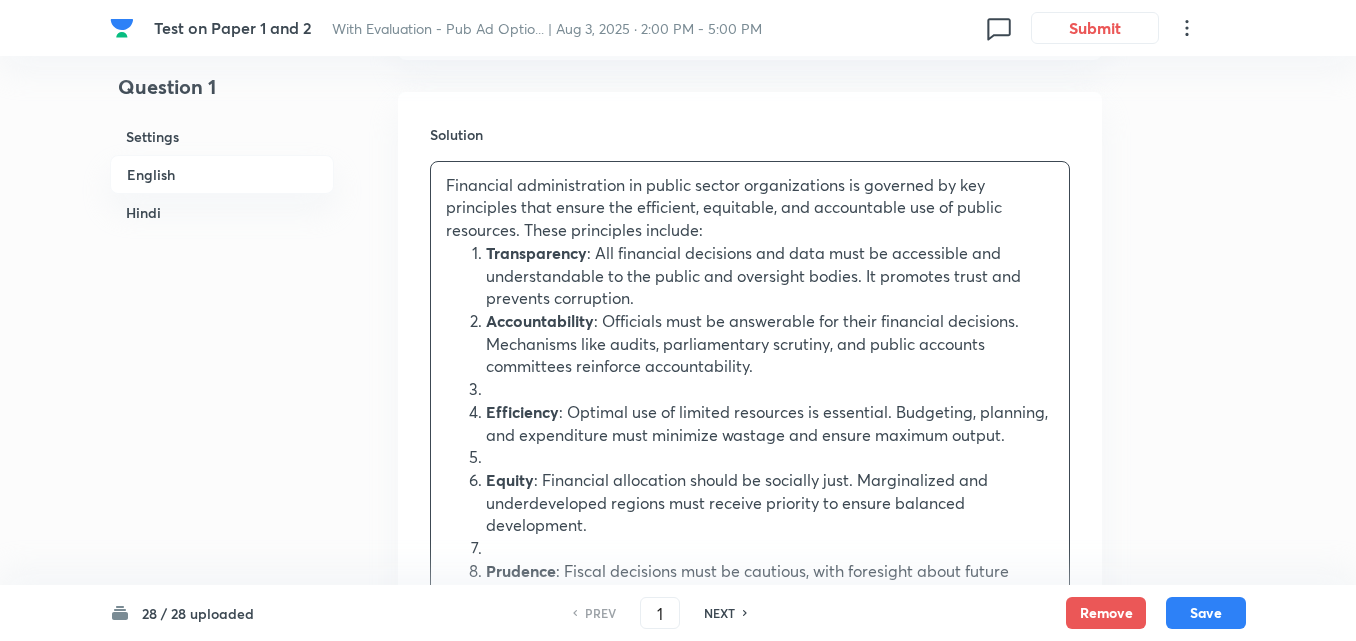 click on "Accountability : Officials must be answerable for their financial decisions. Mechanisms like audits, parliamentary scrutiny, and public accounts committees reinforce accountability." at bounding box center (770, 344) 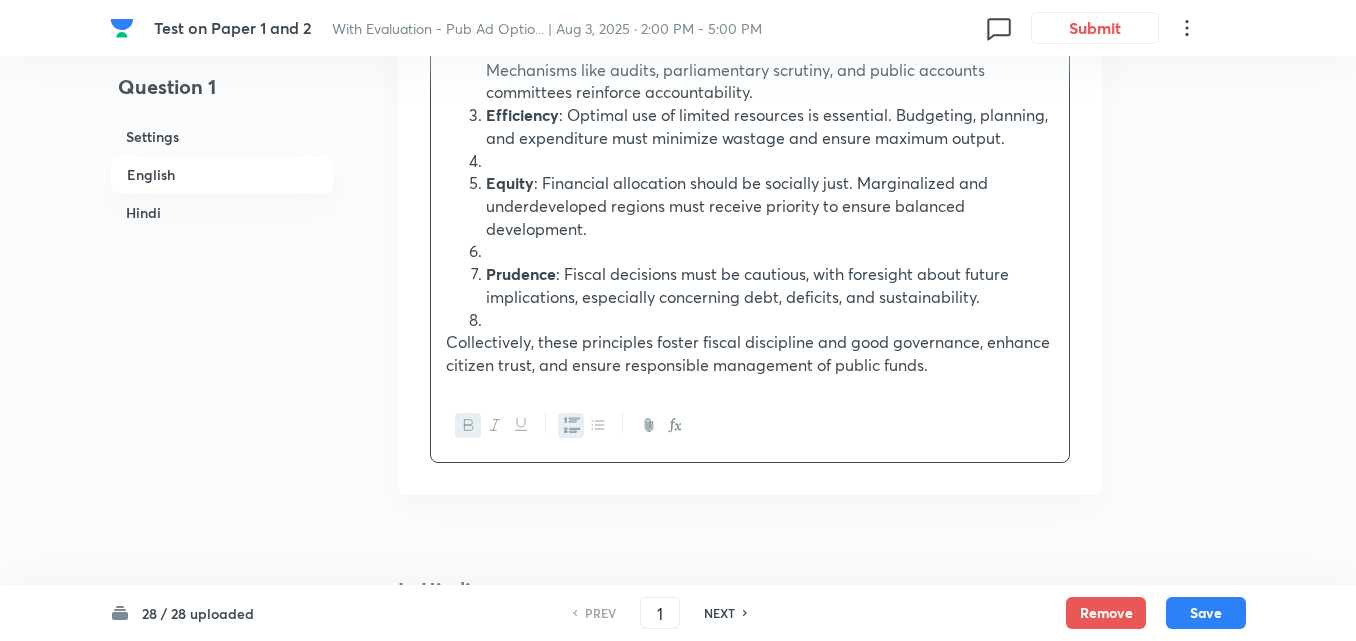scroll, scrollTop: 1516, scrollLeft: 0, axis: vertical 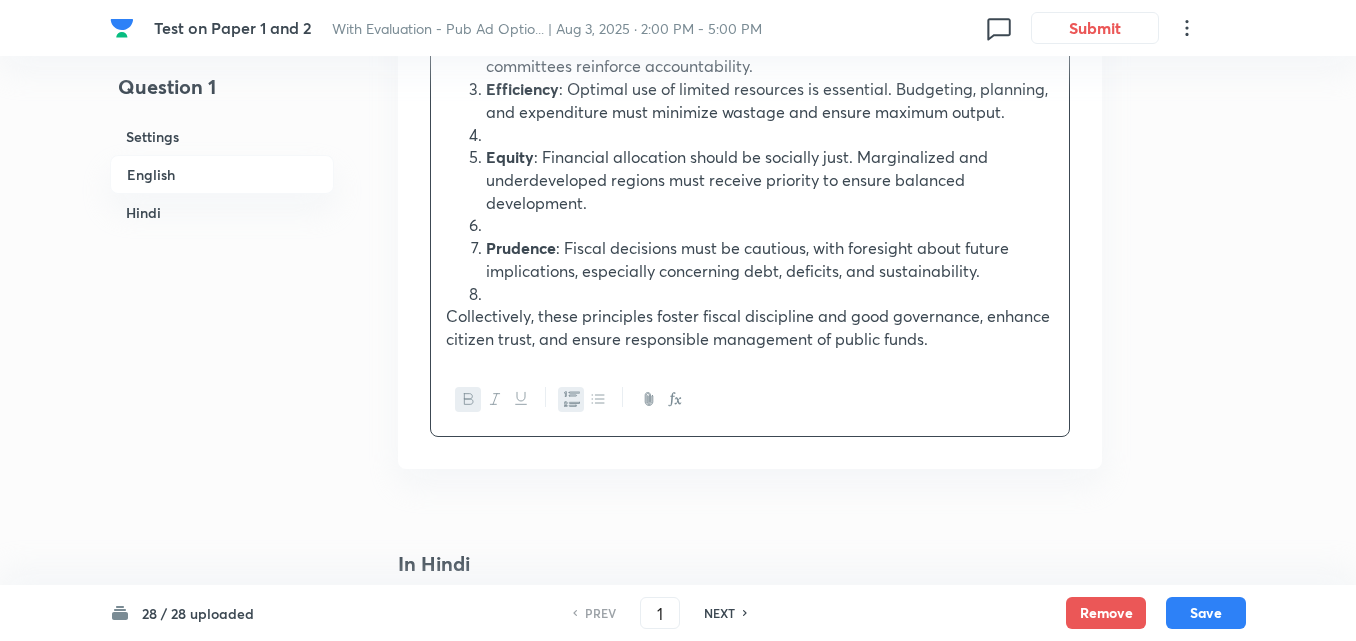 click on "Equity" at bounding box center (510, 156) 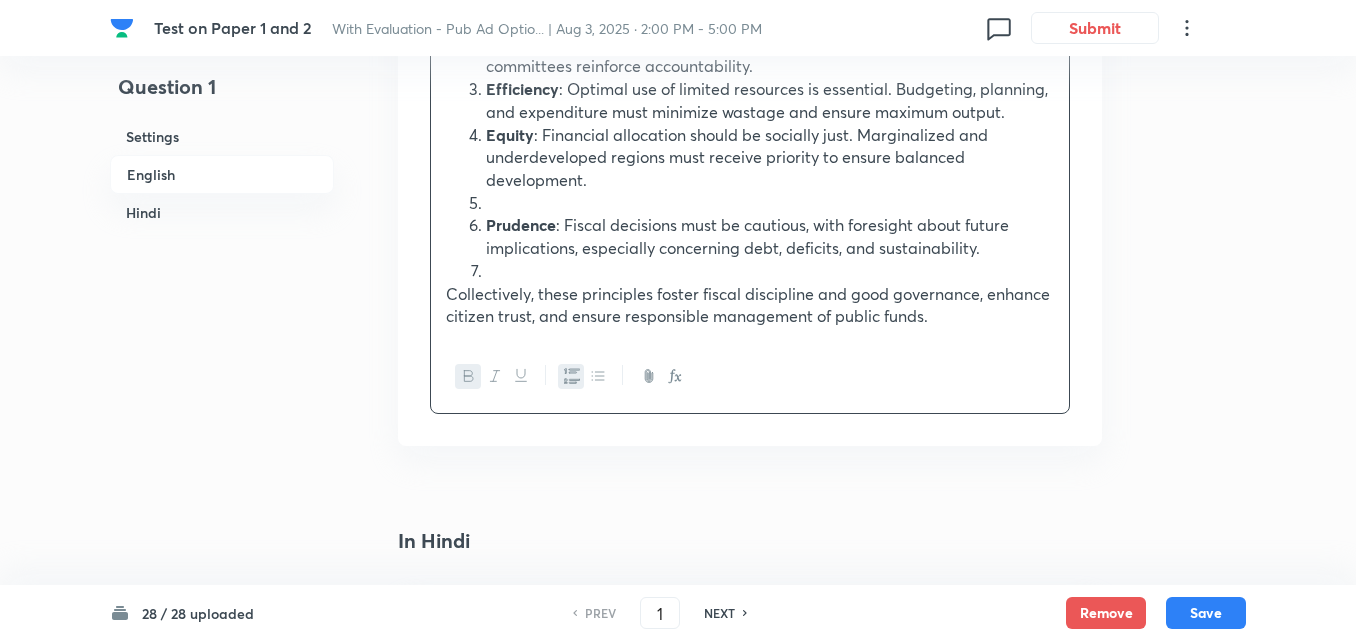 click at bounding box center (770, 203) 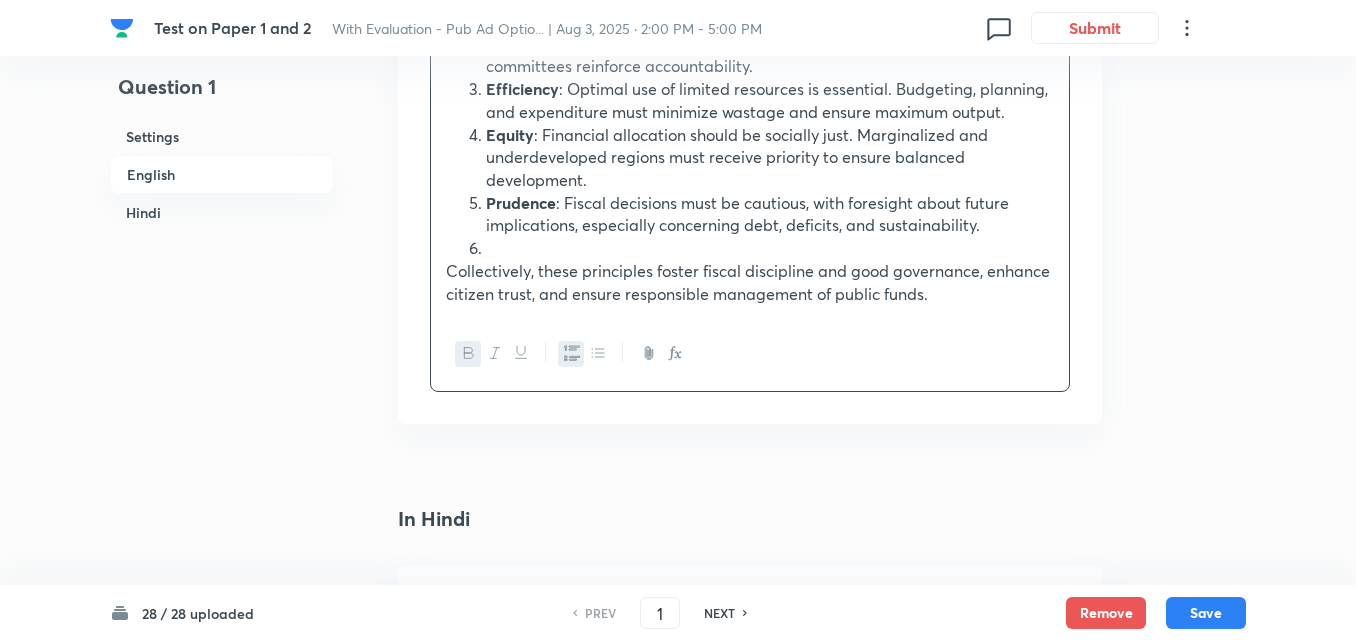 click at bounding box center [770, 248] 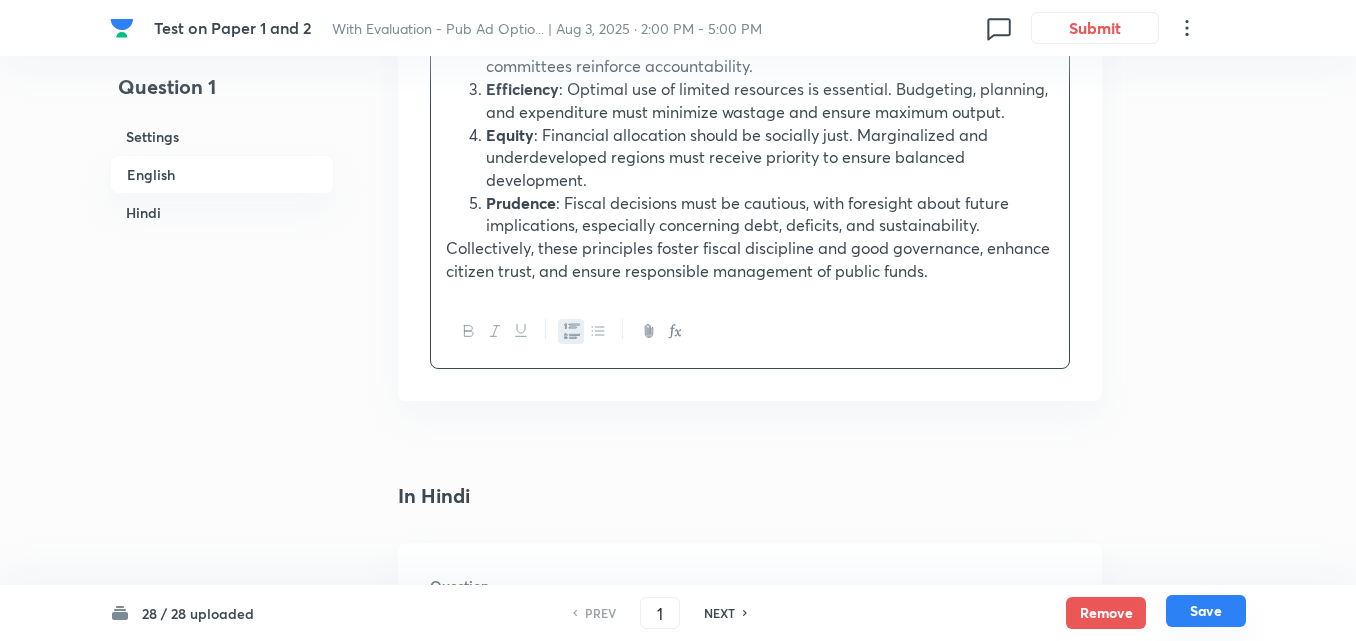 click on "Save" at bounding box center (1206, 611) 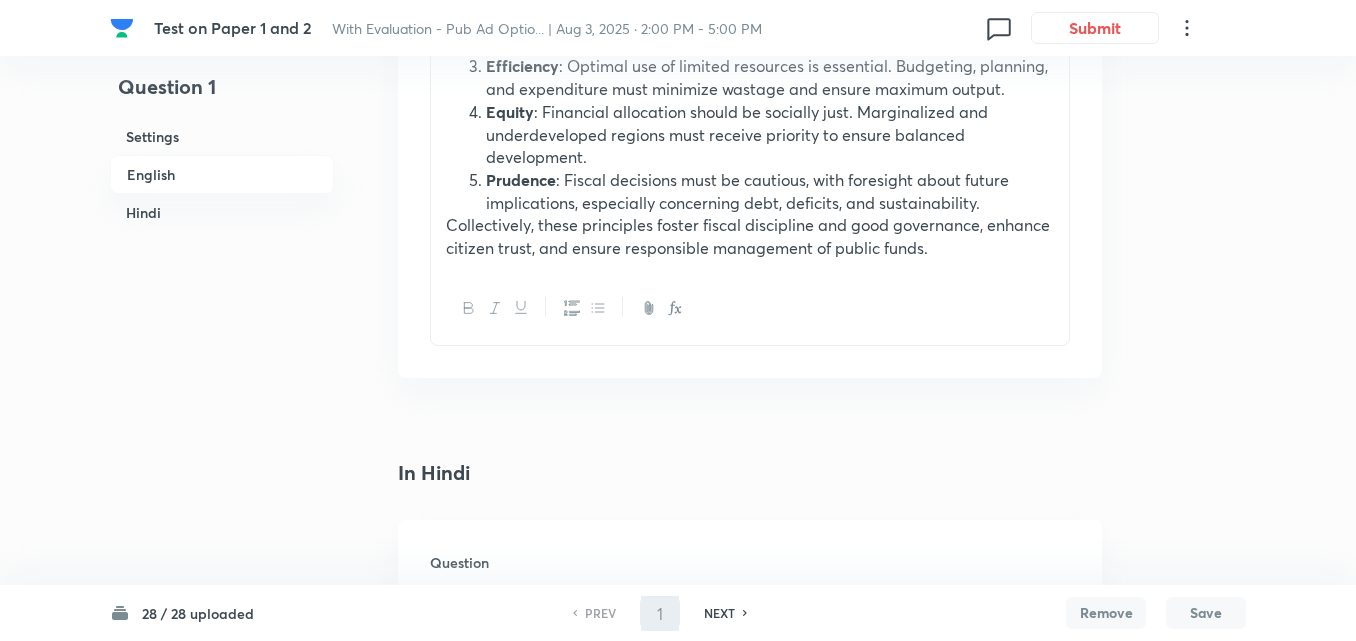 type on "2" 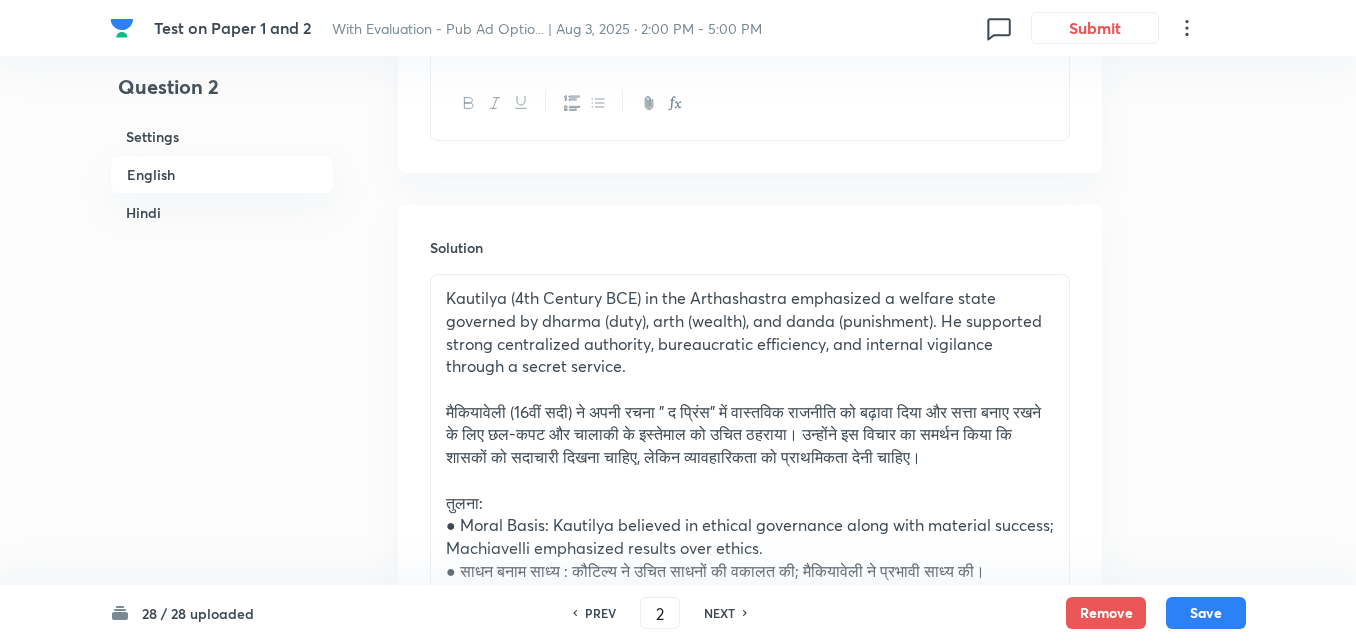 click on "English" at bounding box center [222, 174] 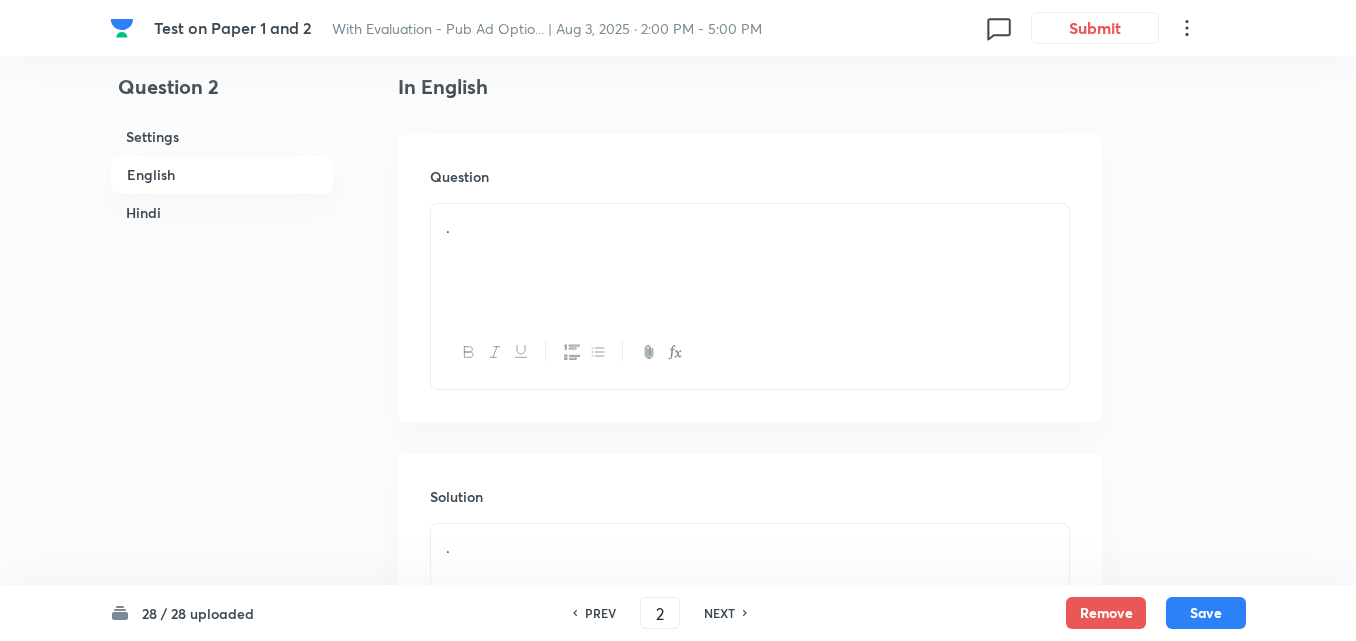 click on "English" at bounding box center [222, 174] 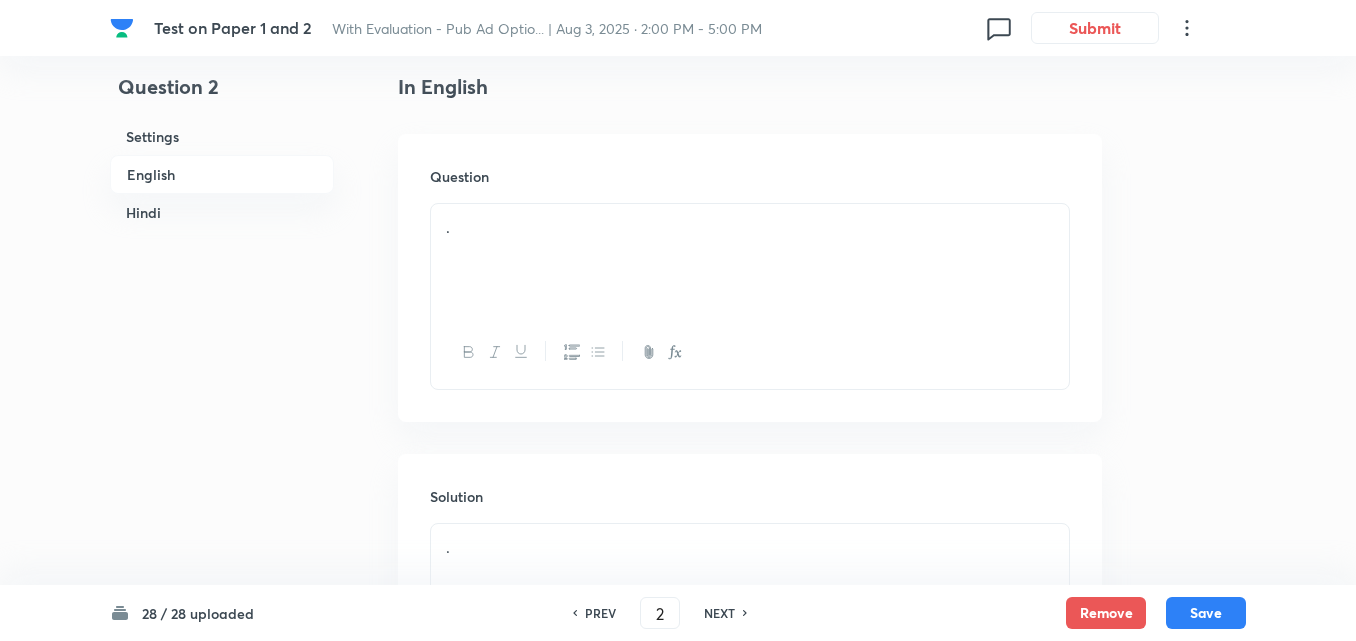 click on "." at bounding box center [750, 227] 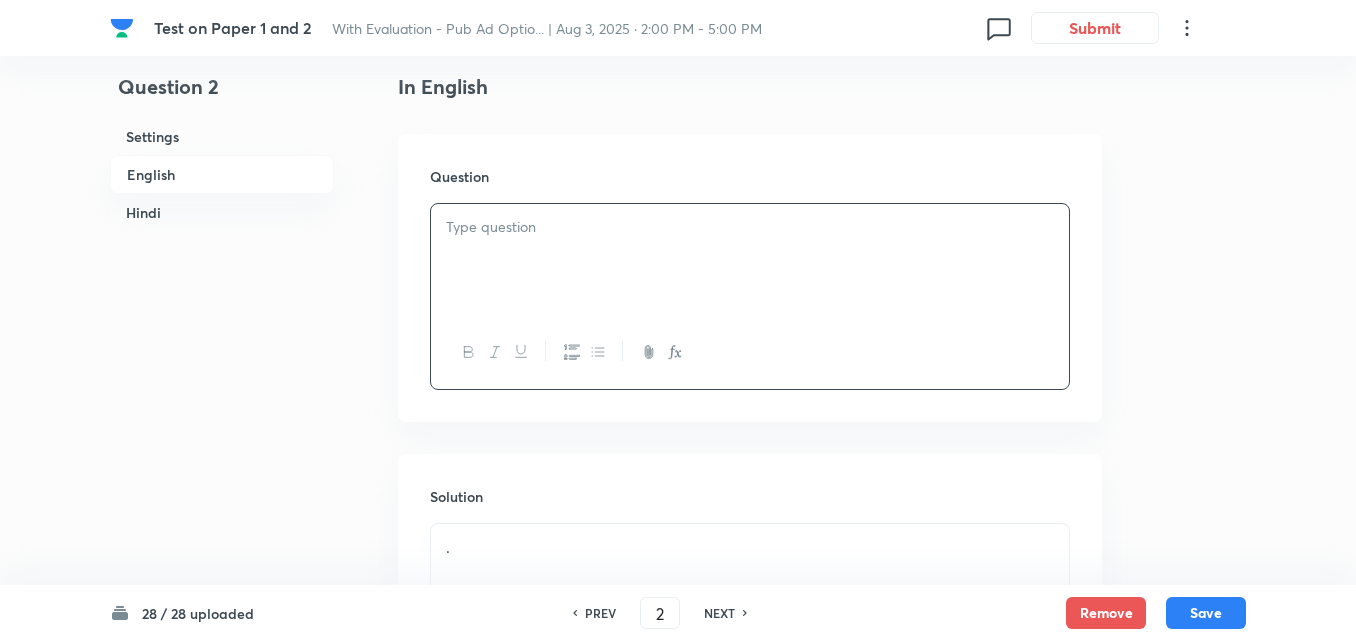 paste 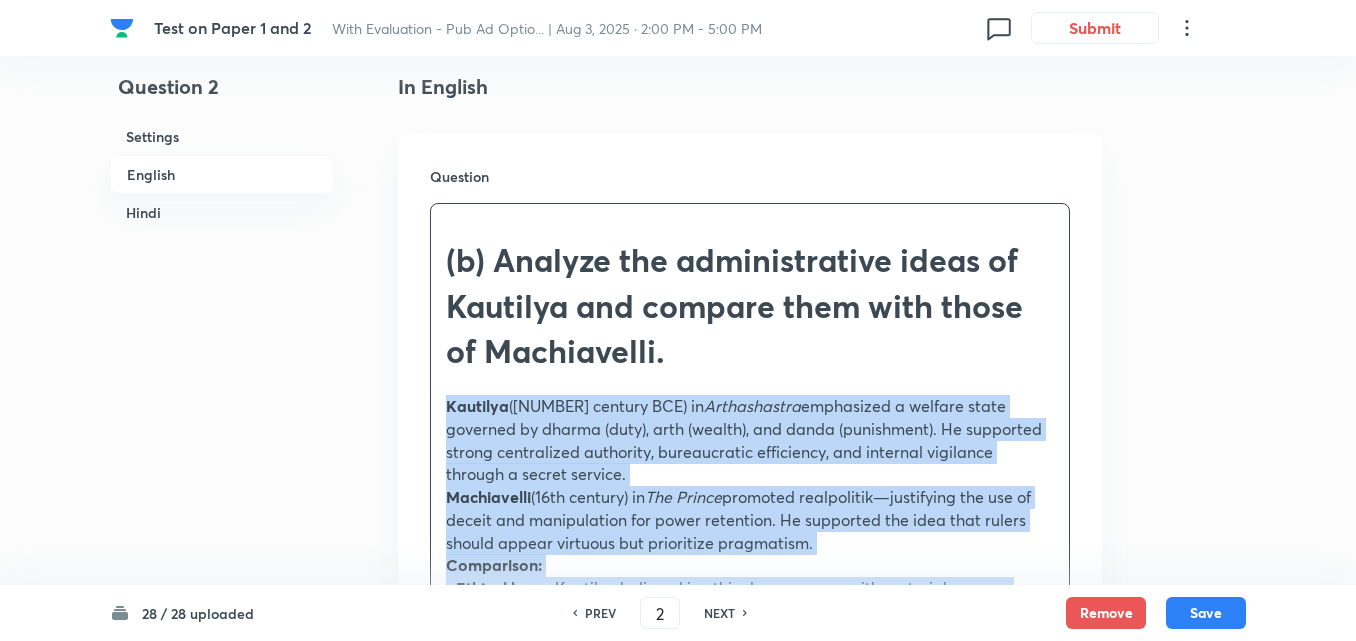 click on "Question (b) Analyze the administrative ideas of Kautilya and compare them with those of Machiavelli. Kautilya &nbsp;(4th century BCE) in &nbsp;Arthashastra &nbsp;emphasized a welfare state governed by dharma (duty), arth (wealth), and danda (punishment). He supported strong centralized authority, bureaucratic efficiency, and internal vigilance through a secret service. Machiavelli &nbsp;(16th century) in &nbsp;The Prince &nbsp;promoted realpolitik—justifying the use of deceit and manipulation for power retention. He supported the idea that rulers should appear virtuous but prioritize pragmatism. Comparison: &nbsp;● Ethical base : Kautilya believed in ethical governance with material success; Machiavelli emphasized results over ethics. &nbsp;● Means vs Ends : Kautilya advocated righteous means; Machiavelli, effective ends. &nbsp;● Statecraft : Both supported surveillance, intelligence networks, and strong central authority. Their ideas remain relevant in administrative ethics, leadership, and the strategic behavior of modern states." at bounding box center (750, 517) 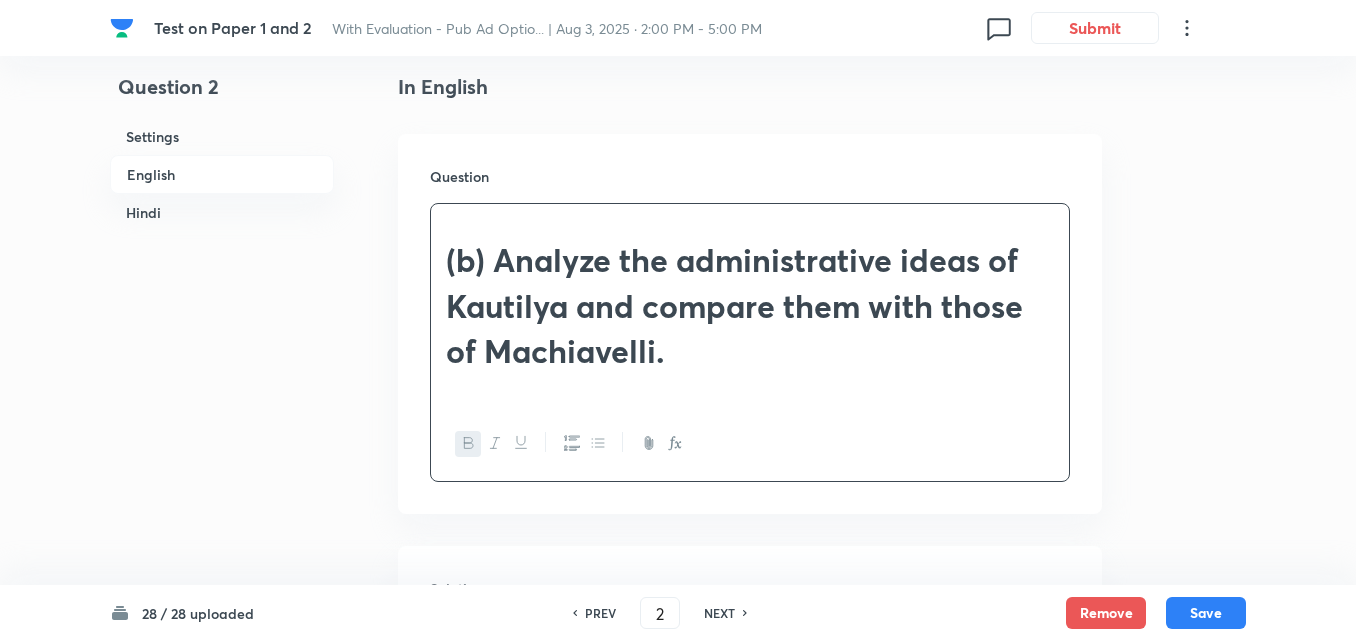 type 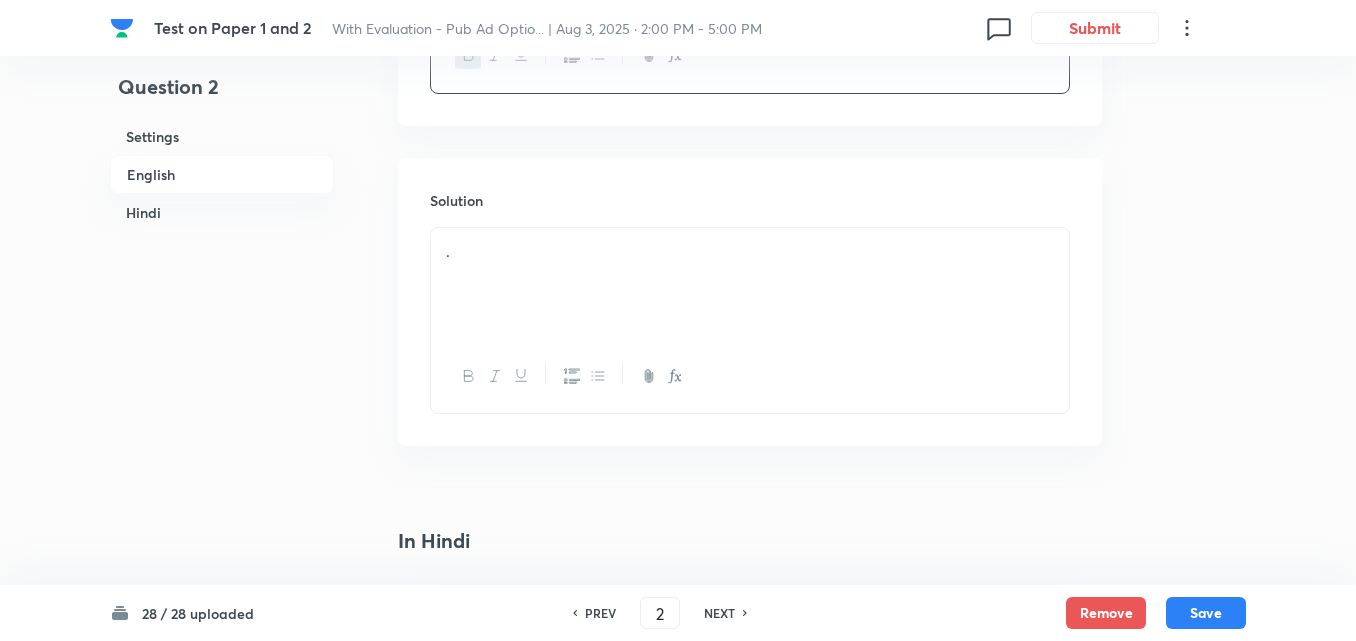 scroll, scrollTop: 916, scrollLeft: 0, axis: vertical 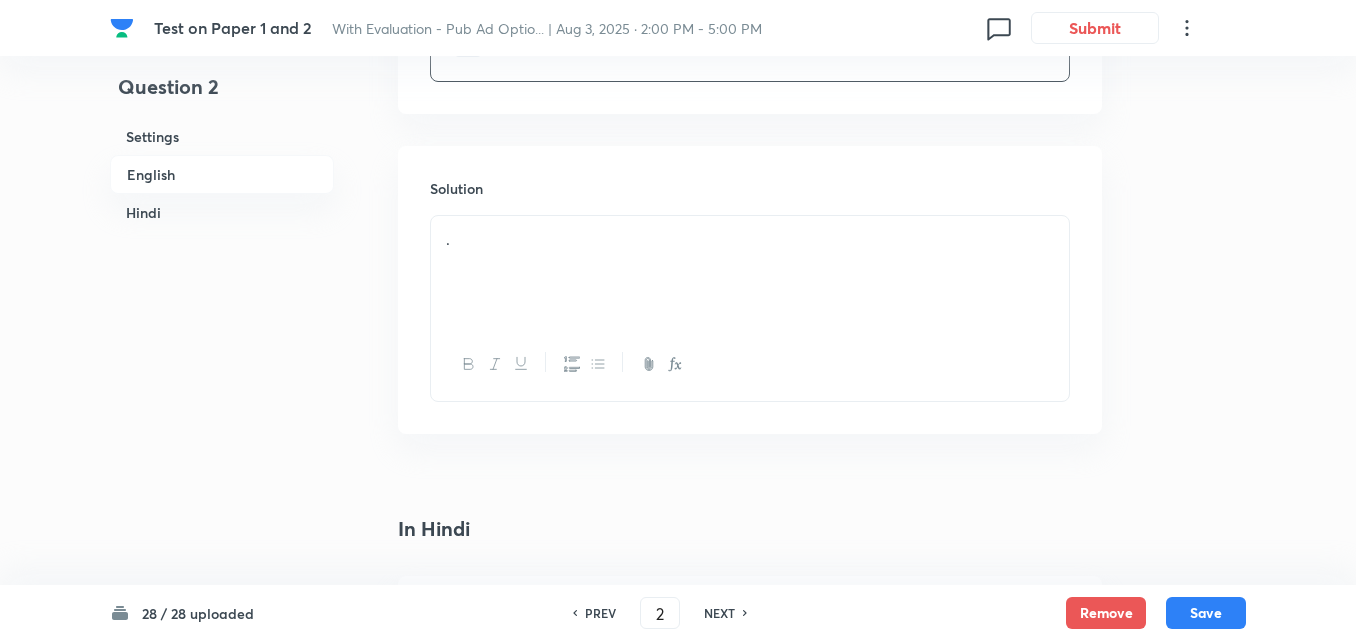 click on "." at bounding box center (750, 272) 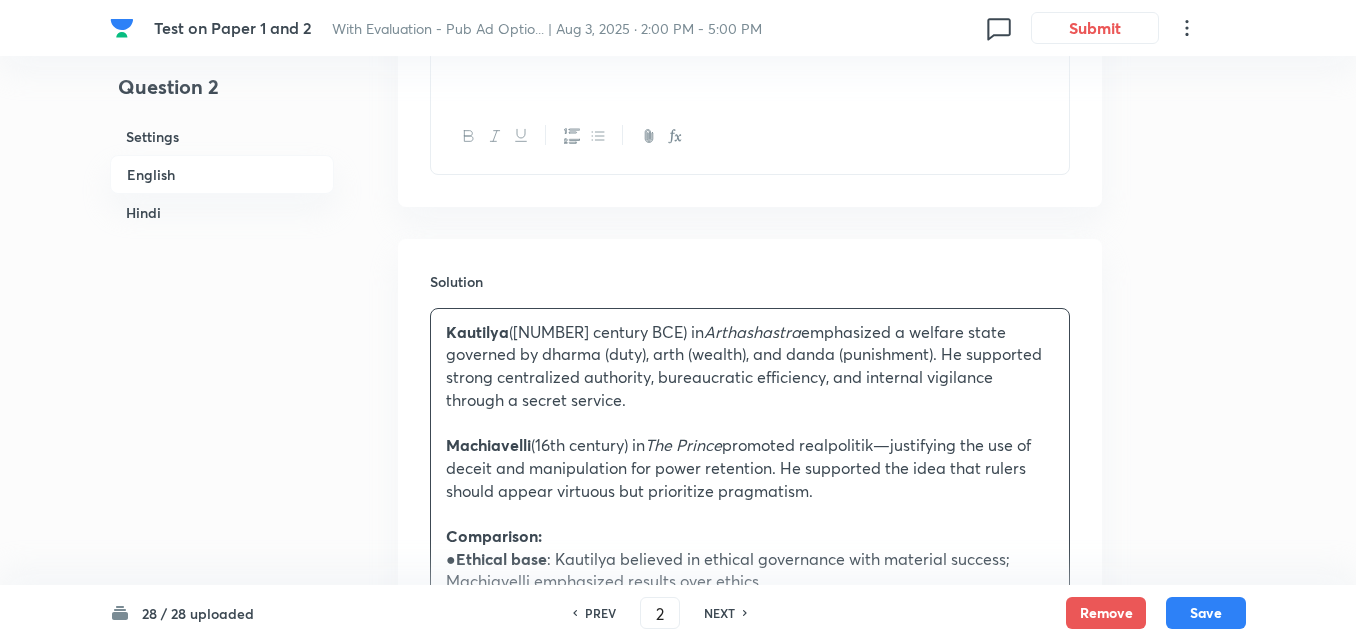 scroll, scrollTop: 900, scrollLeft: 0, axis: vertical 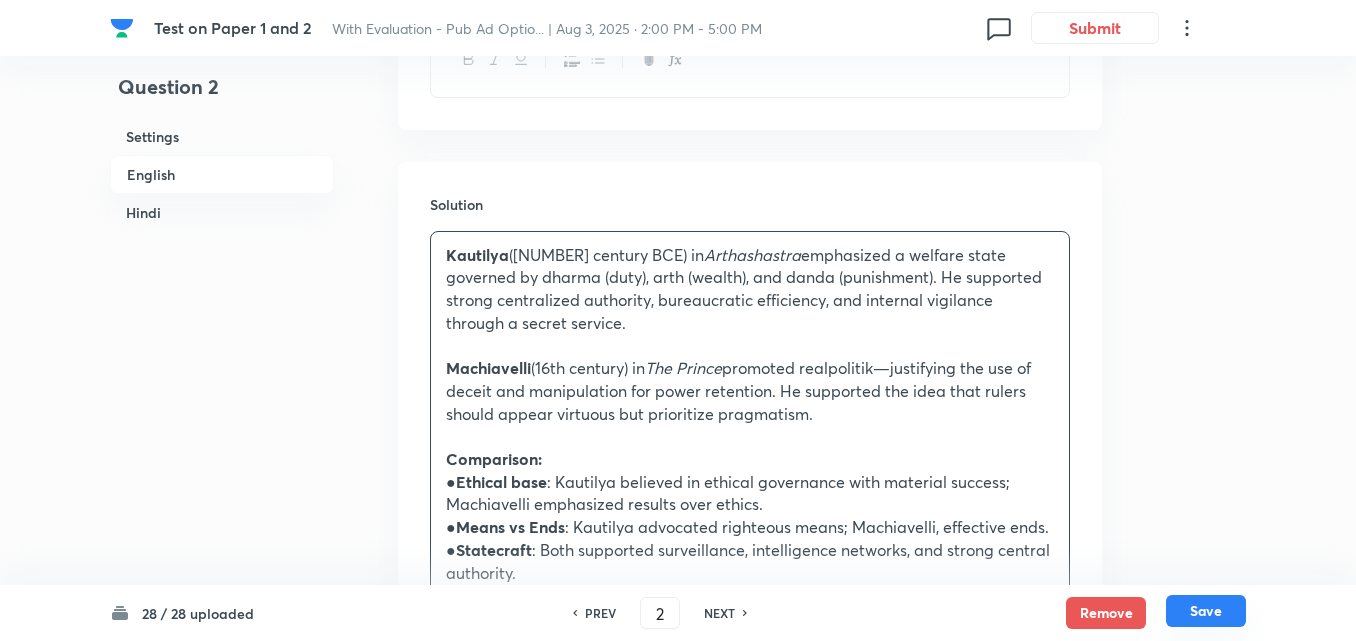 click on "Save" at bounding box center (1206, 611) 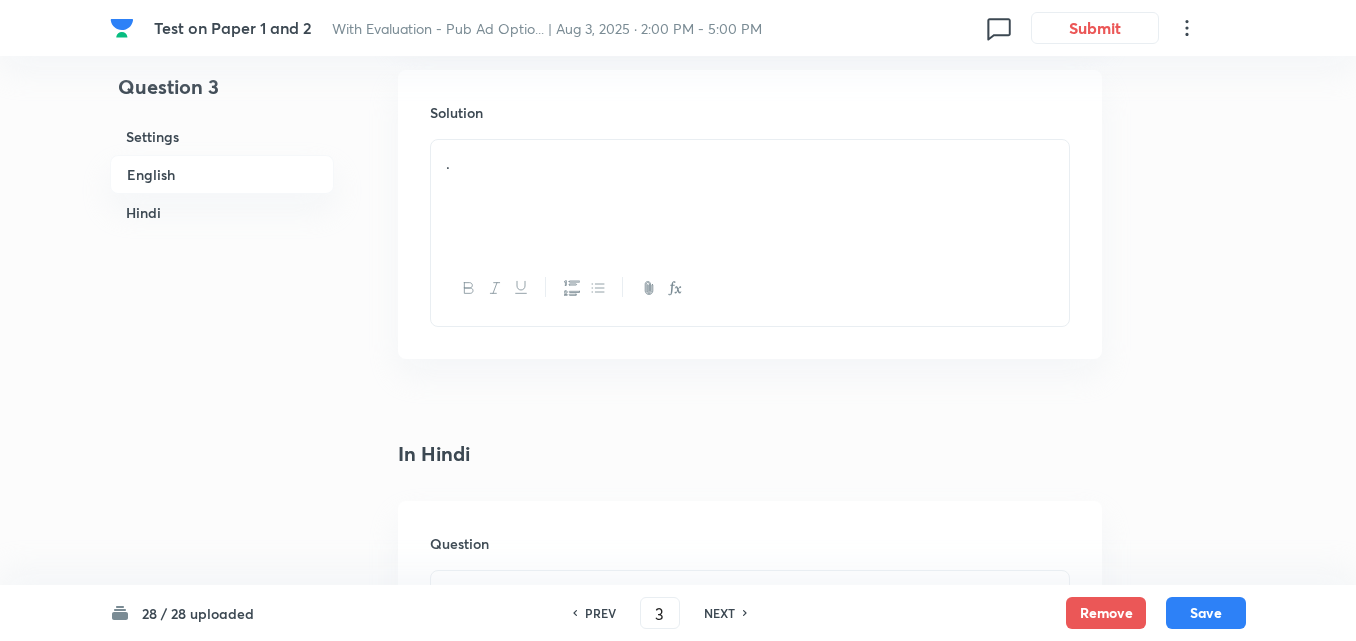 click on "English" at bounding box center (222, 174) 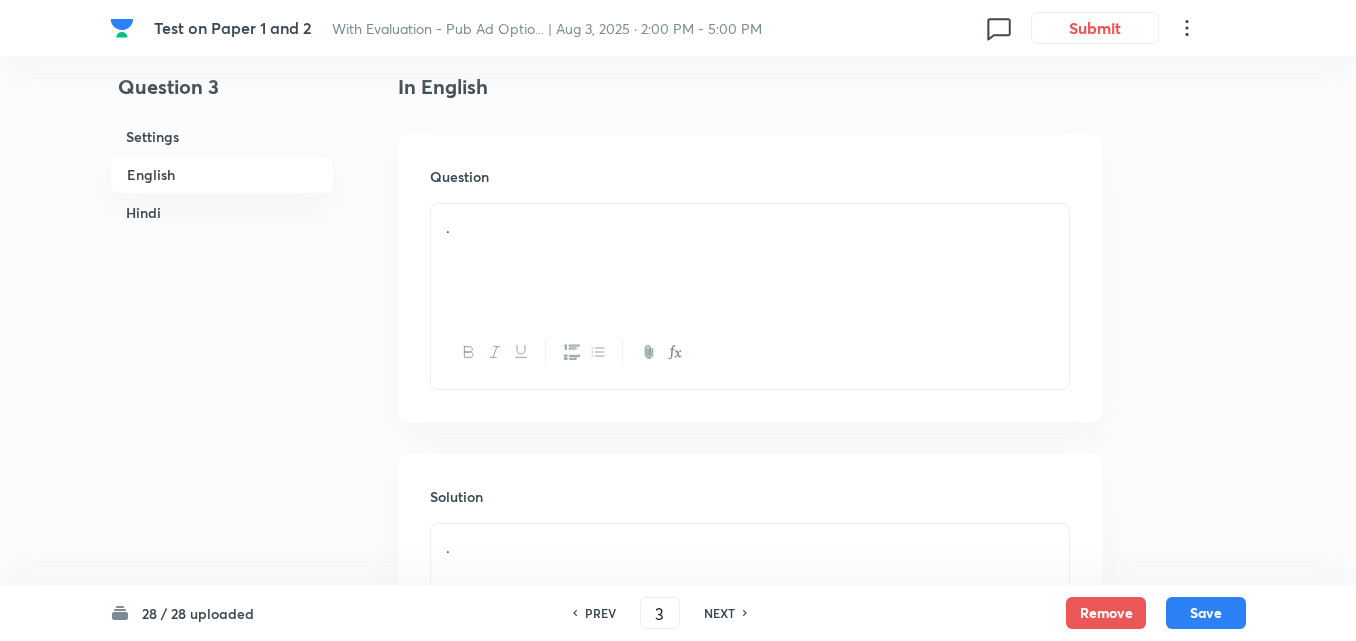 click on "Hindi" at bounding box center (222, 212) 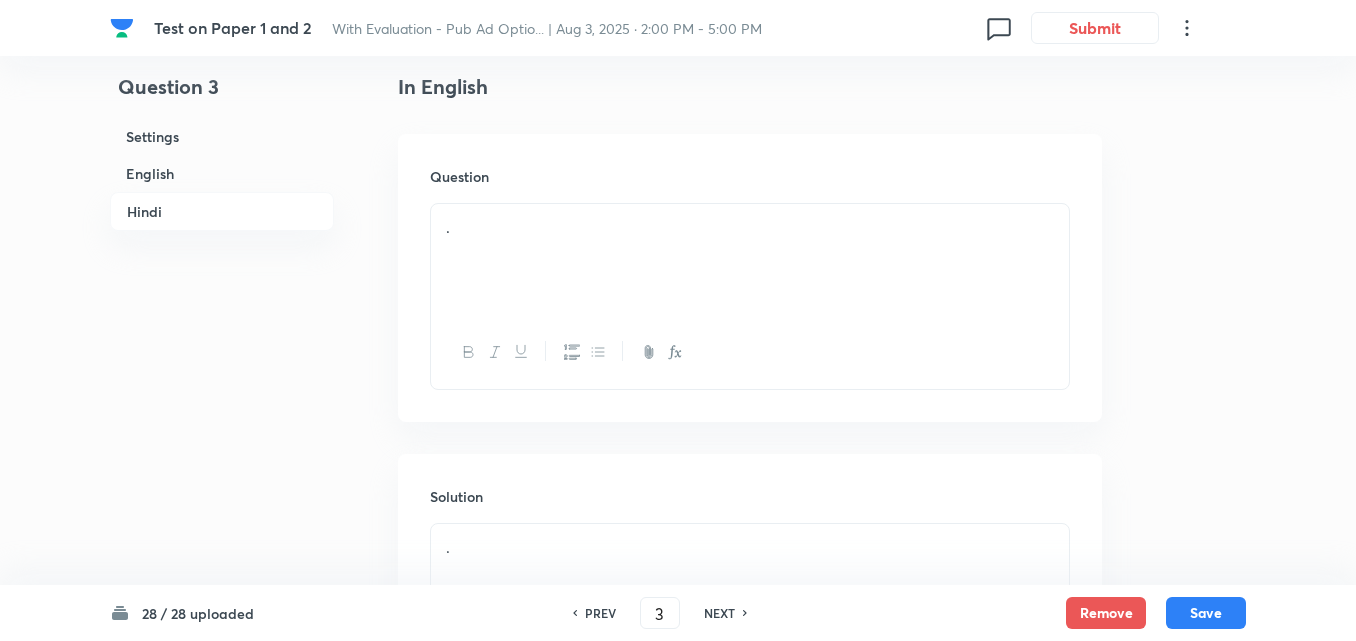 scroll, scrollTop: 1267, scrollLeft: 0, axis: vertical 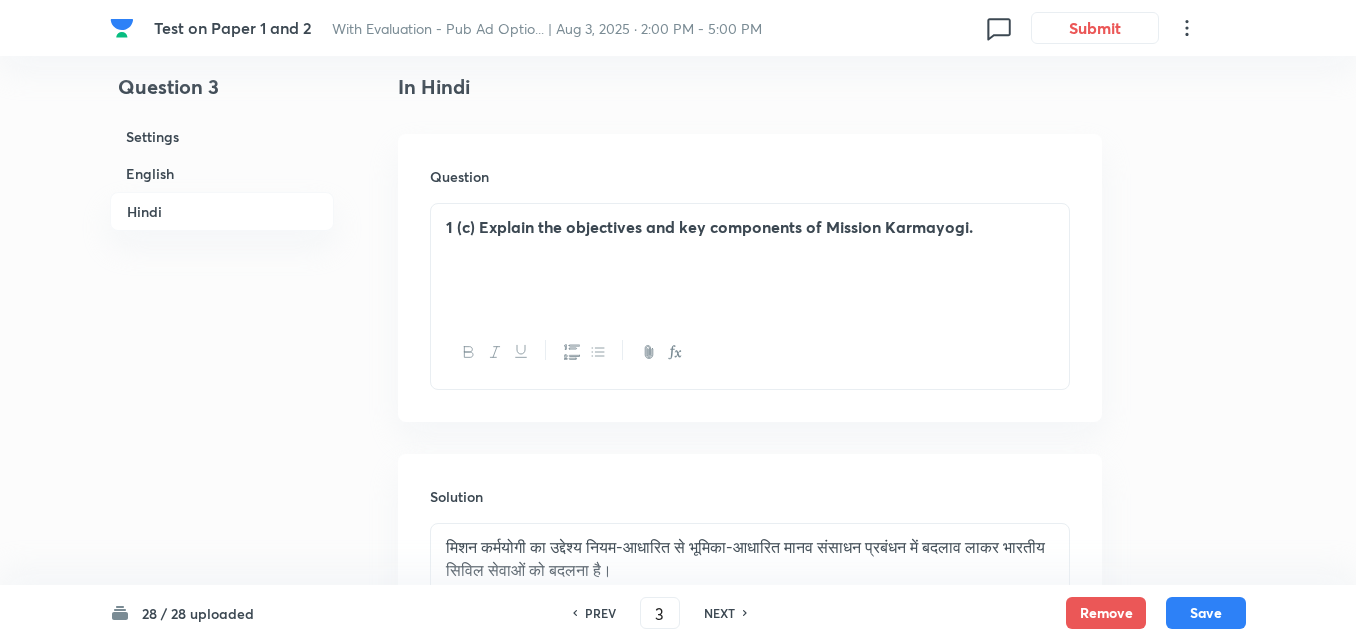 click on "Hindi" at bounding box center [222, 211] 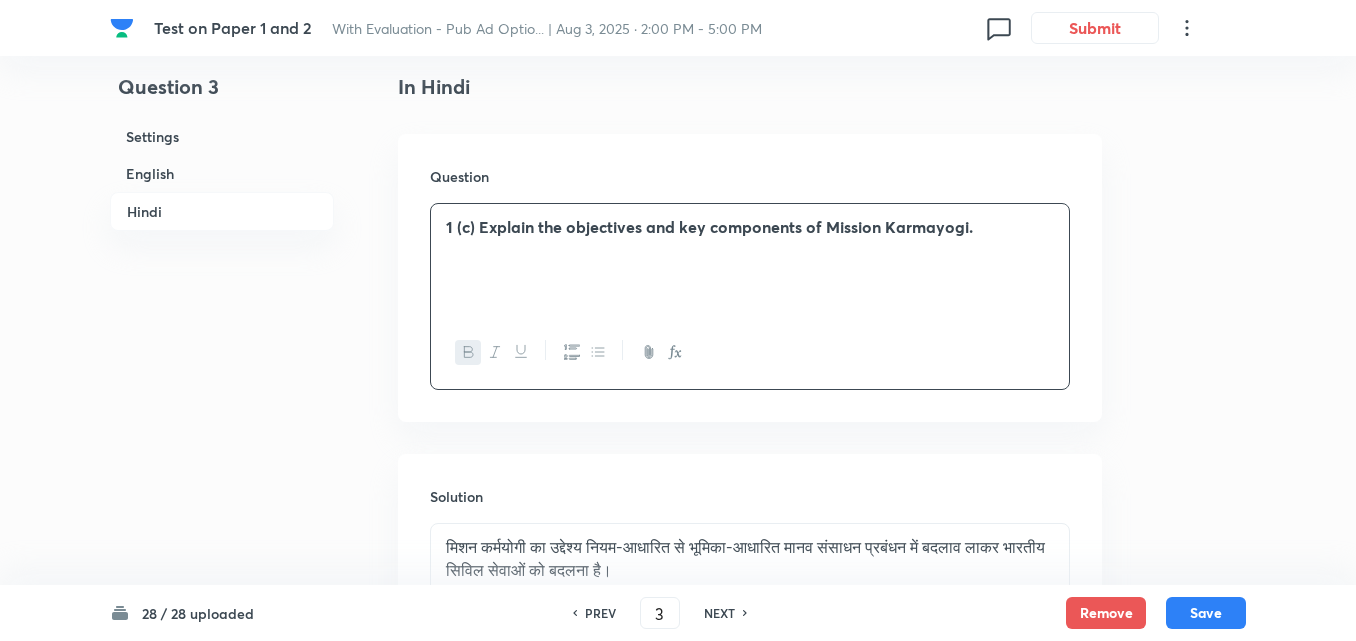 click on "English" at bounding box center [222, 173] 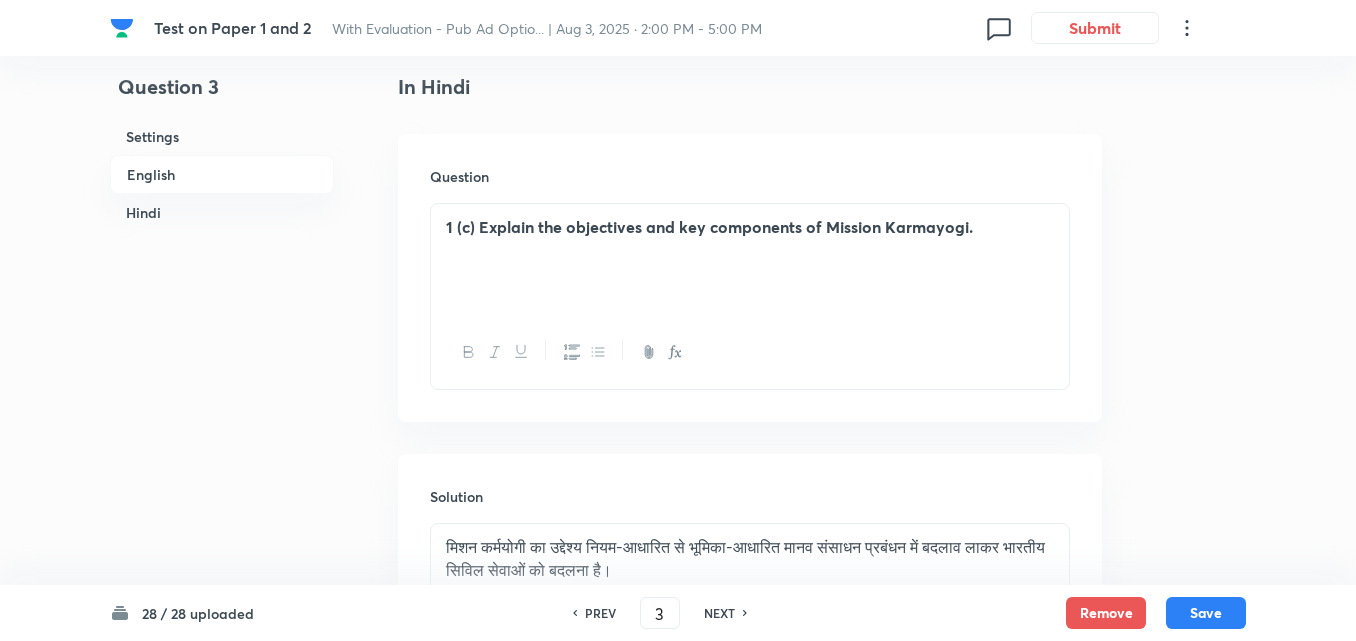 scroll, scrollTop: 516, scrollLeft: 0, axis: vertical 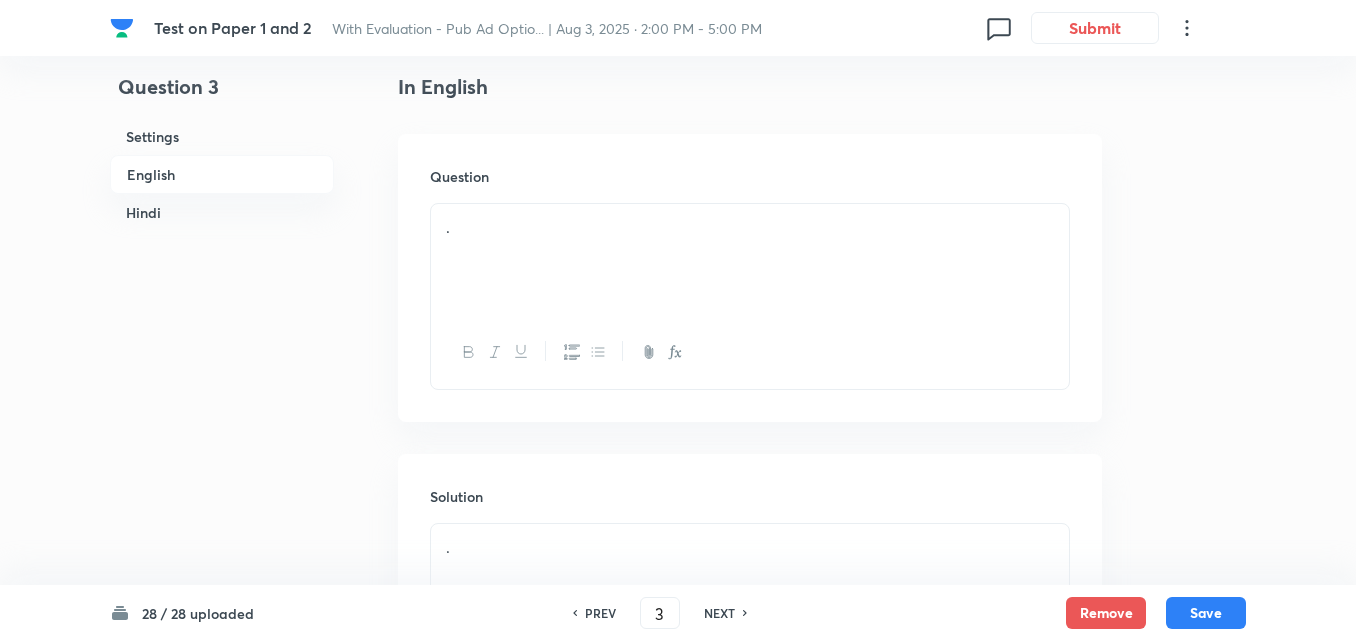 click on "." at bounding box center (750, 260) 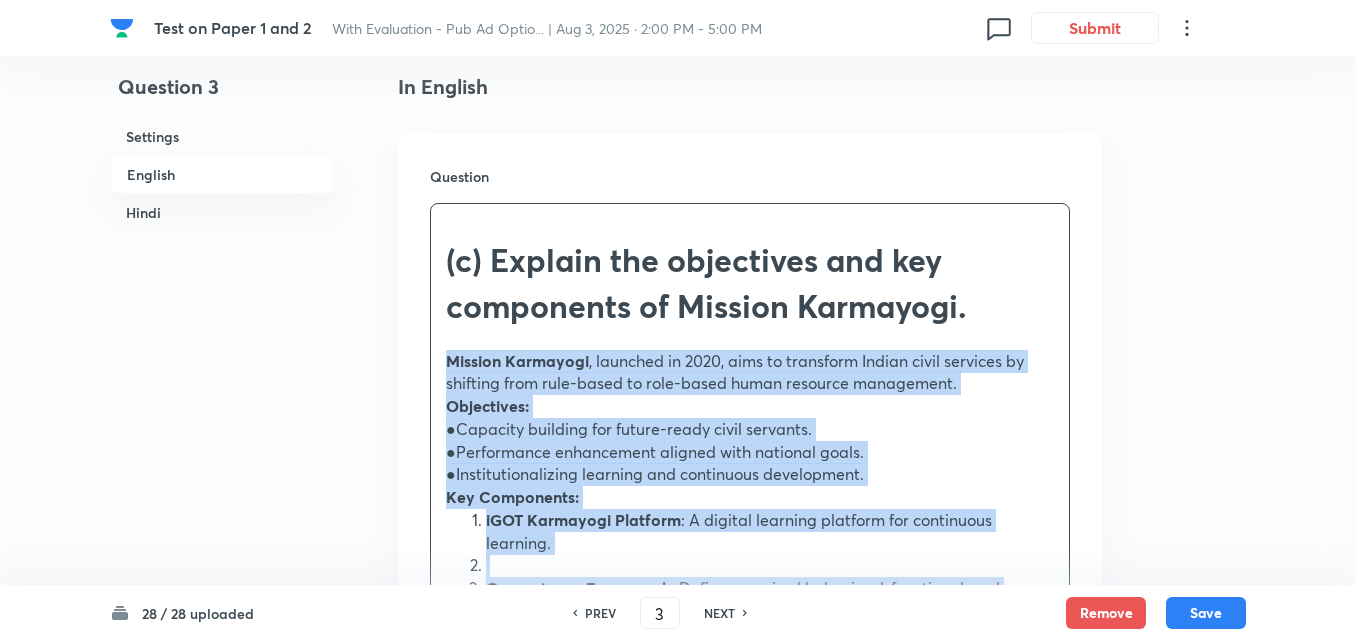 drag, startPoint x: 448, startPoint y: 362, endPoint x: 381, endPoint y: 337, distance: 71.51224 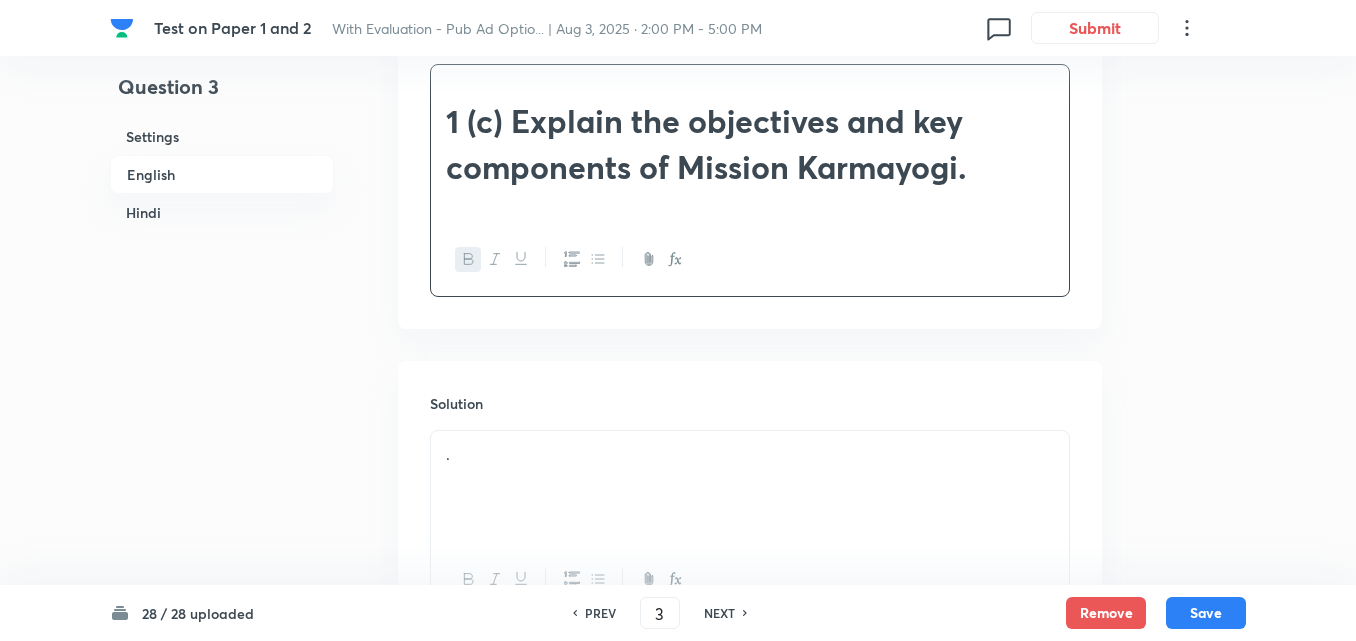 scroll, scrollTop: 916, scrollLeft: 0, axis: vertical 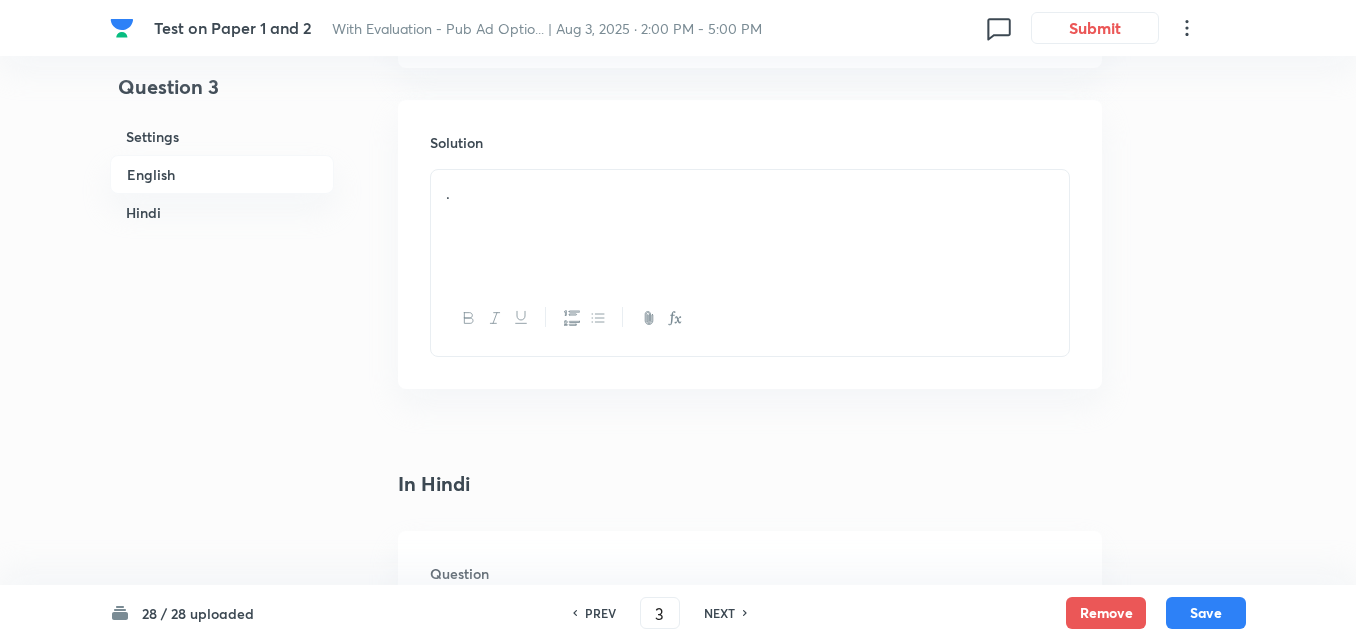 click on "." at bounding box center [750, 226] 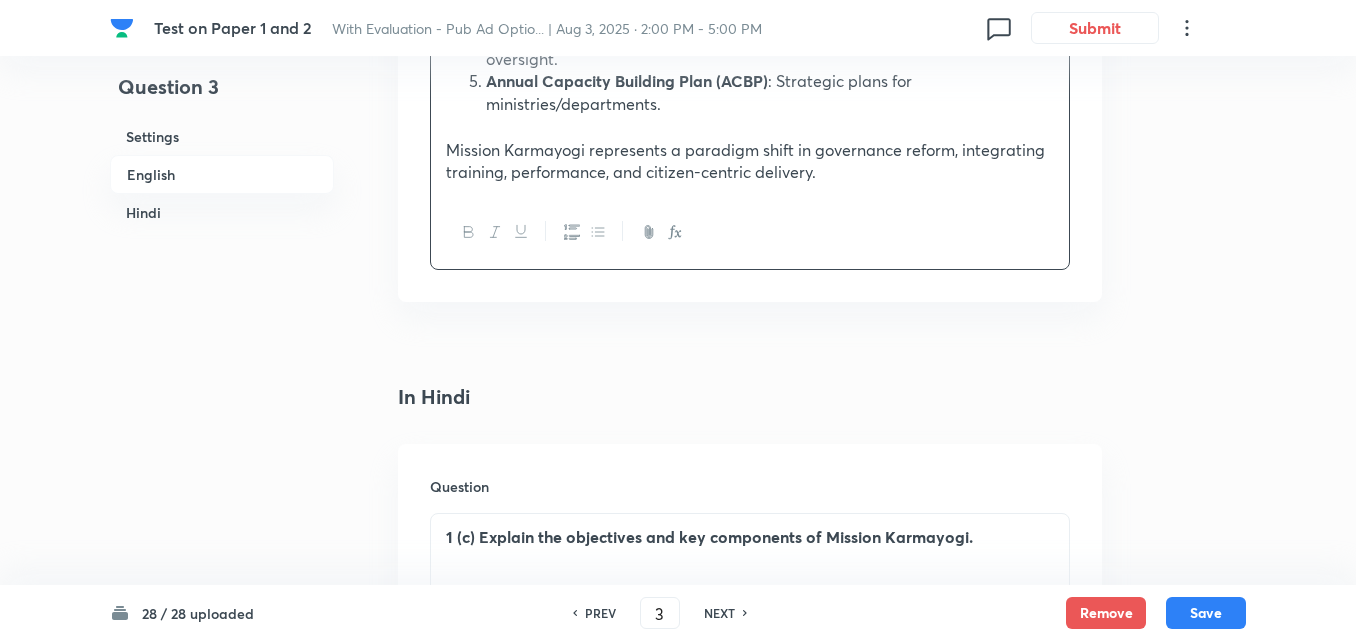 scroll, scrollTop: 1416, scrollLeft: 0, axis: vertical 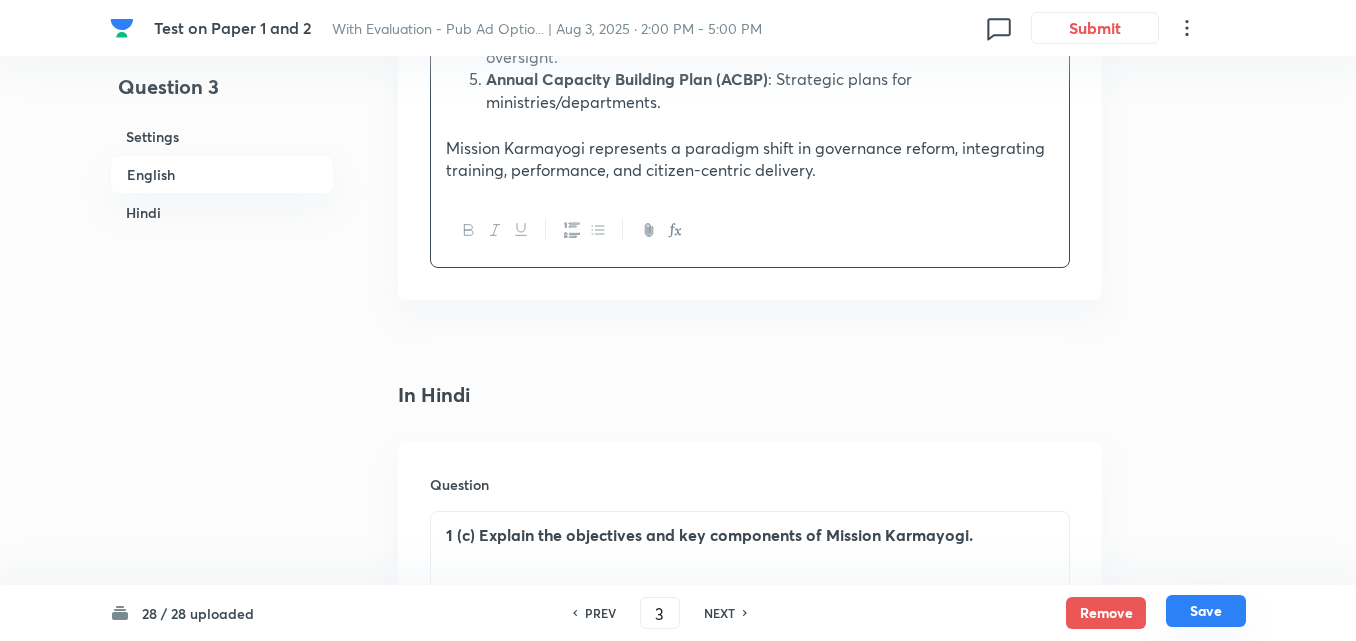 click on "Save" at bounding box center (1206, 611) 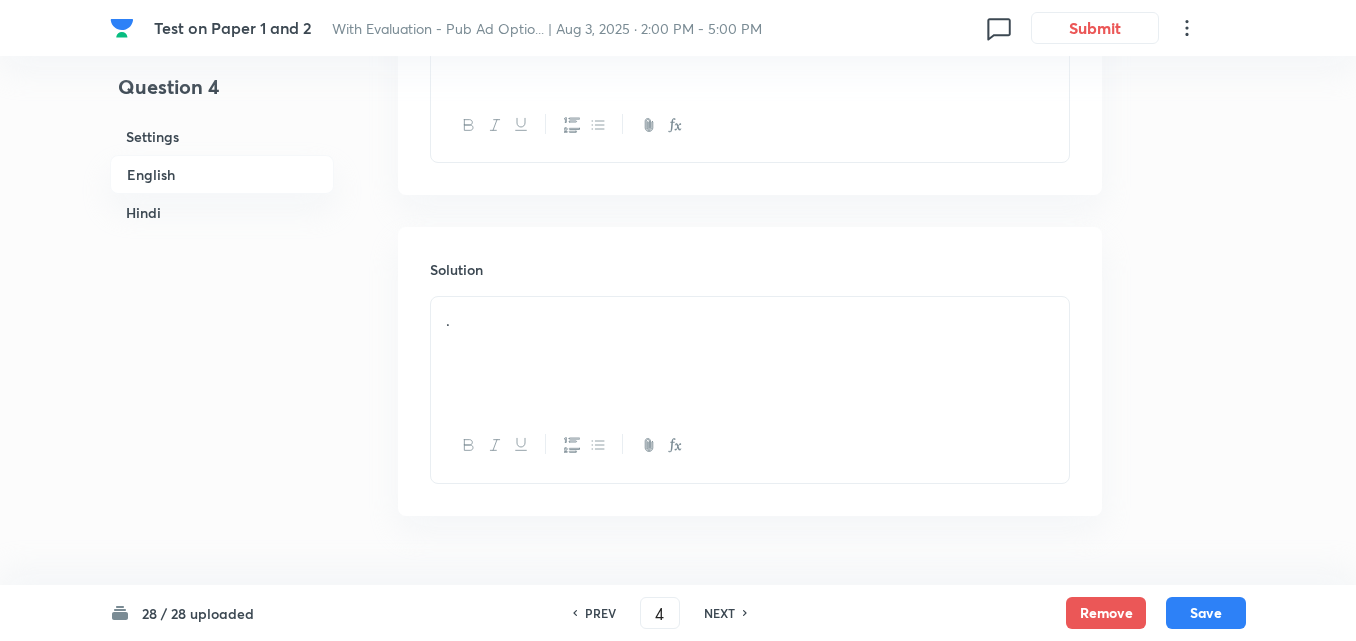 click on "English" at bounding box center (222, 174) 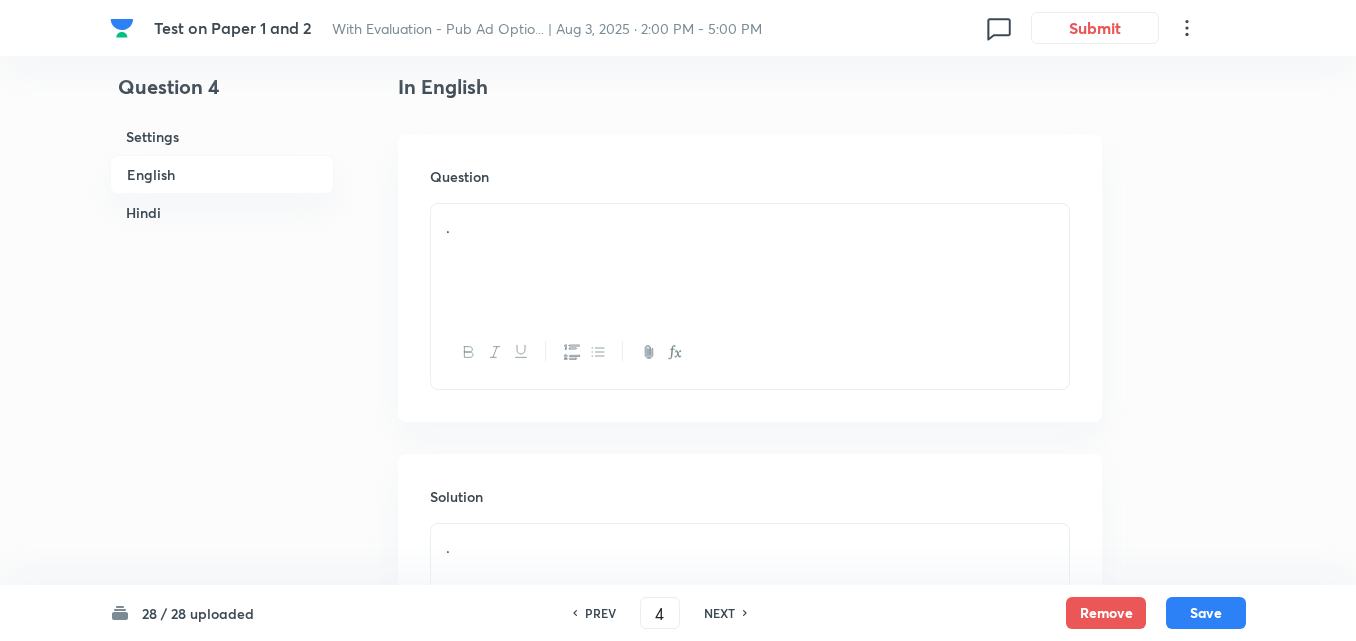 click on "Hindi" at bounding box center (222, 212) 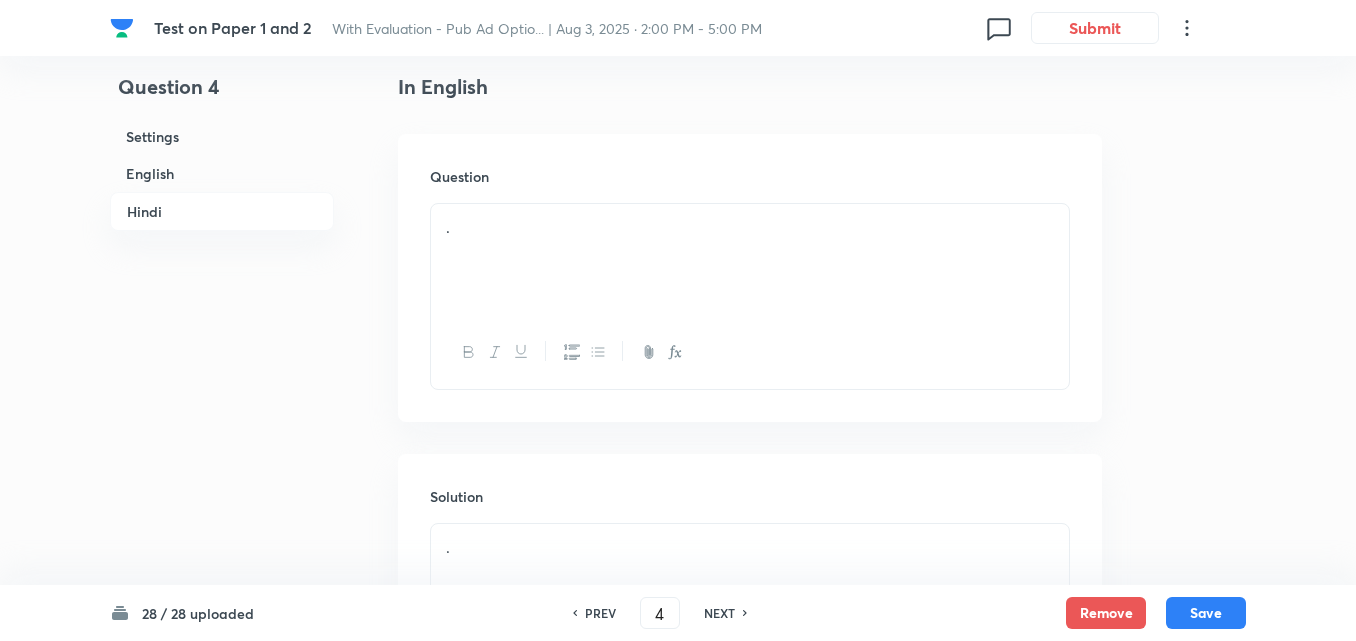 scroll, scrollTop: 1267, scrollLeft: 0, axis: vertical 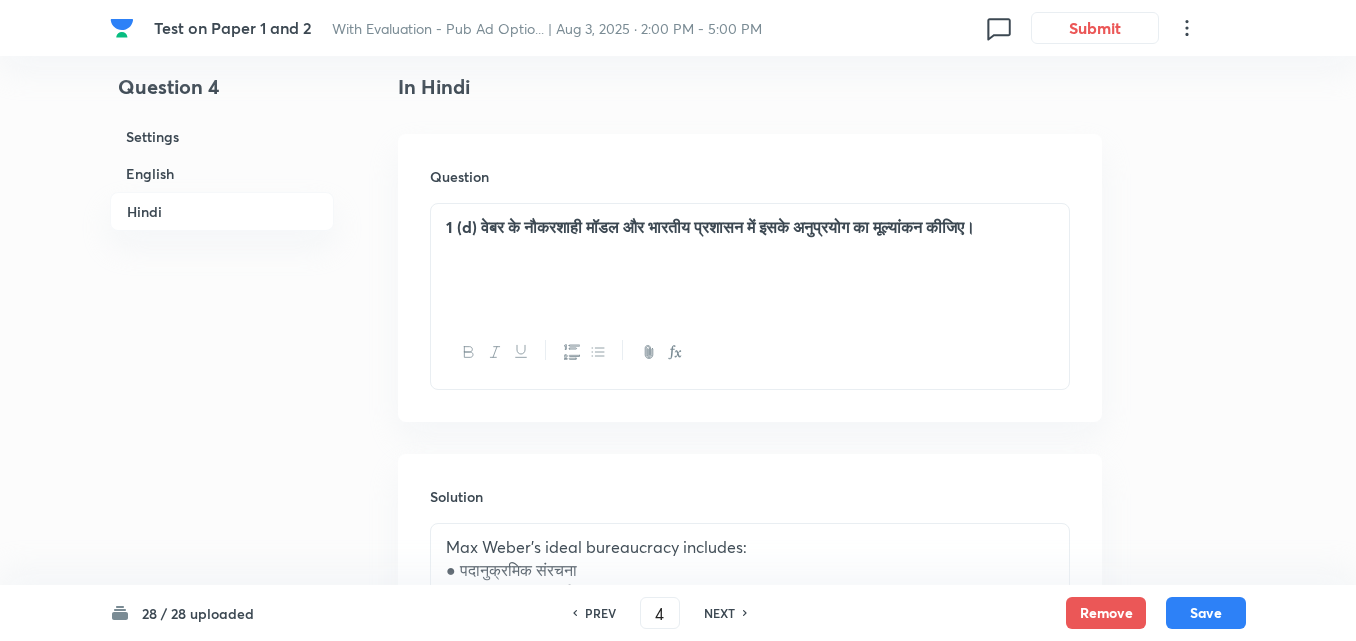 click on "Hindi" at bounding box center [222, 211] 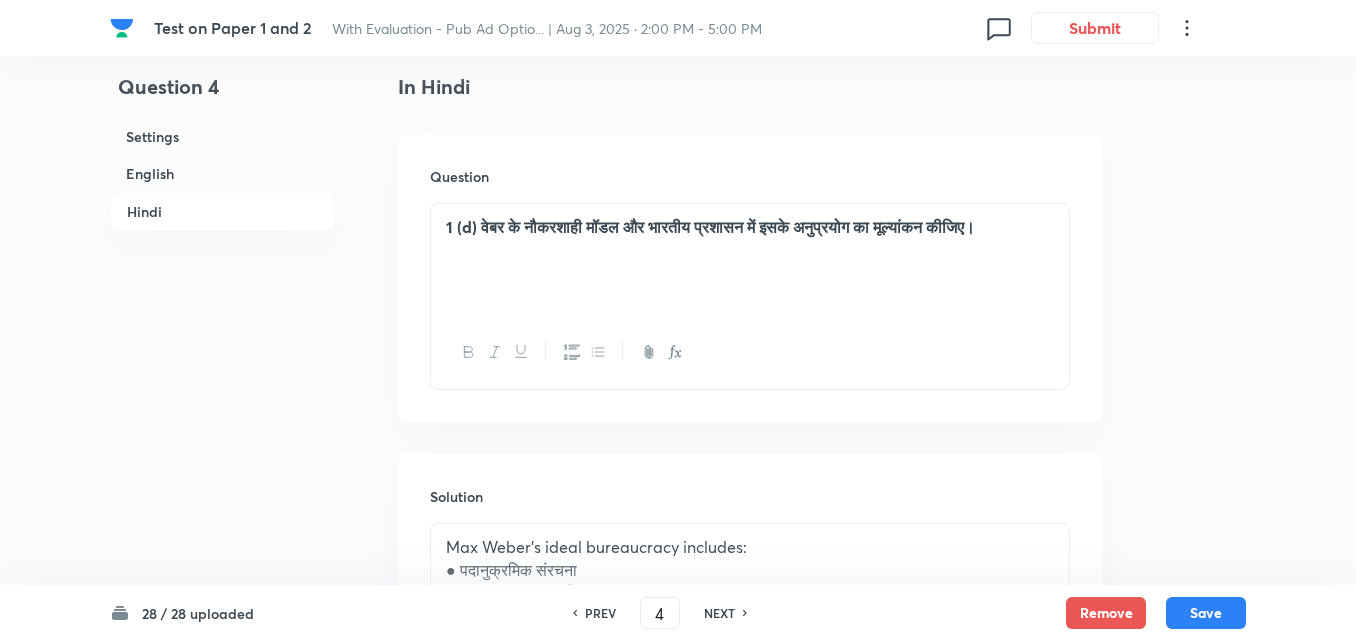 click on "English" at bounding box center (222, 173) 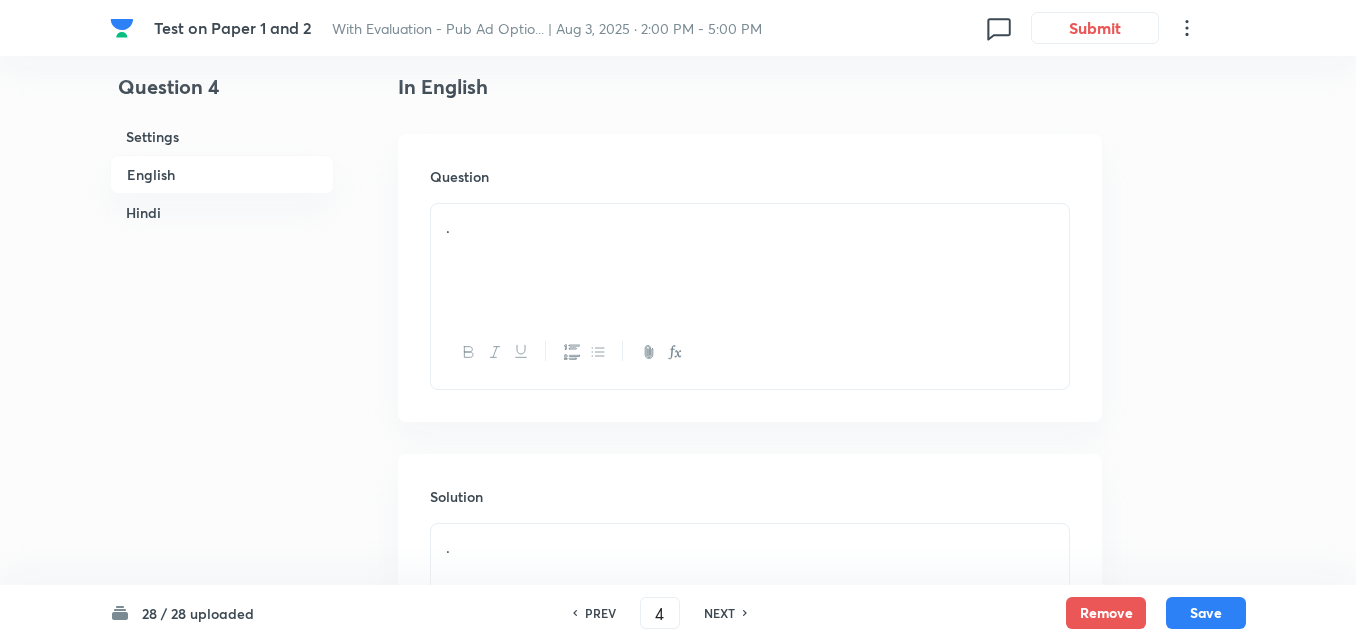 click on "." at bounding box center (750, 260) 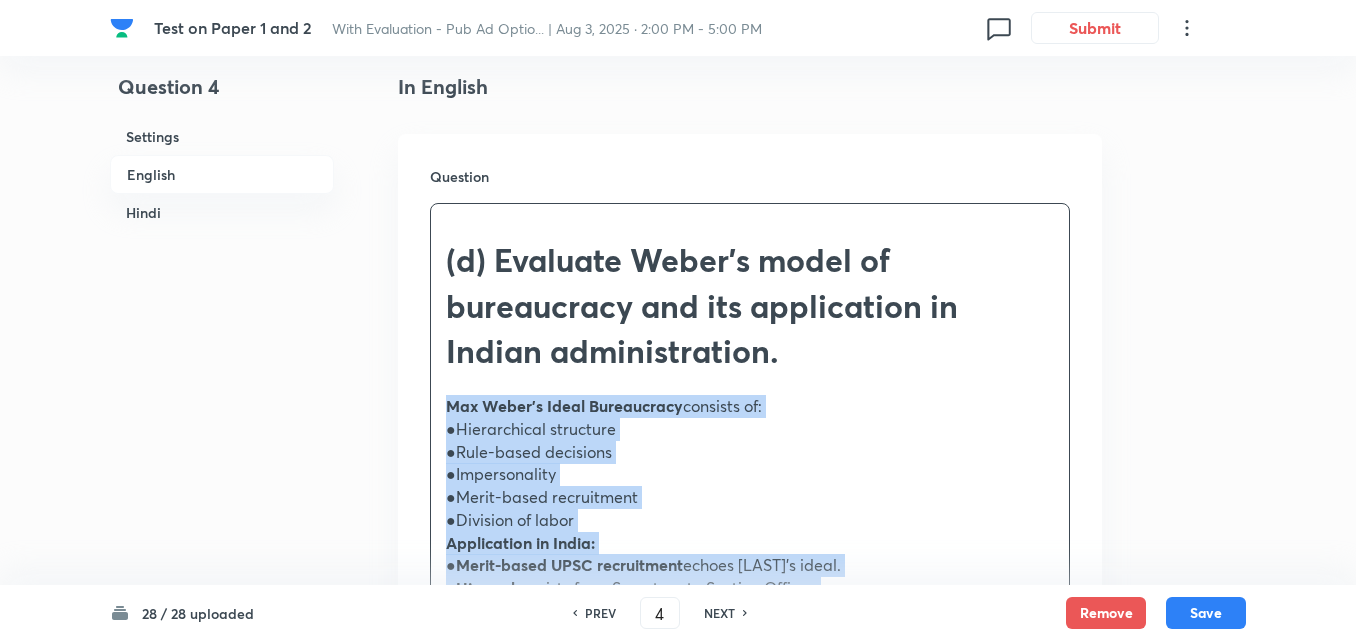 drag, startPoint x: 431, startPoint y: 394, endPoint x: 415, endPoint y: 395, distance: 16.03122 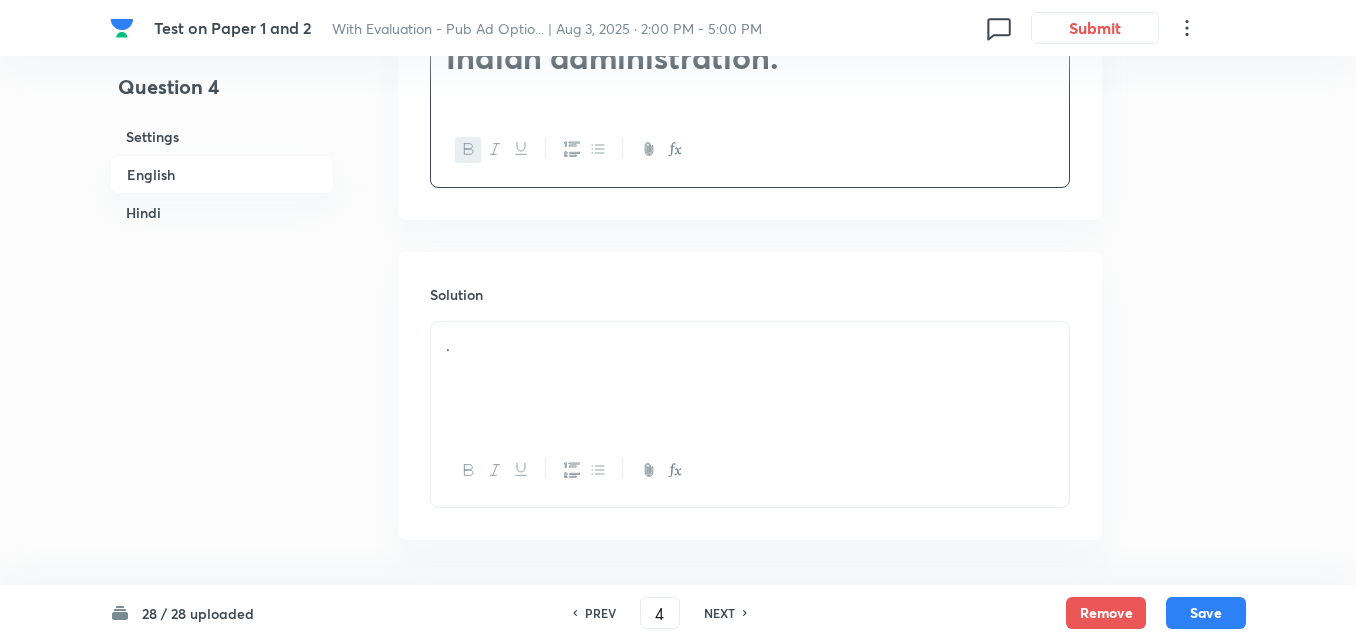 scroll, scrollTop: 816, scrollLeft: 0, axis: vertical 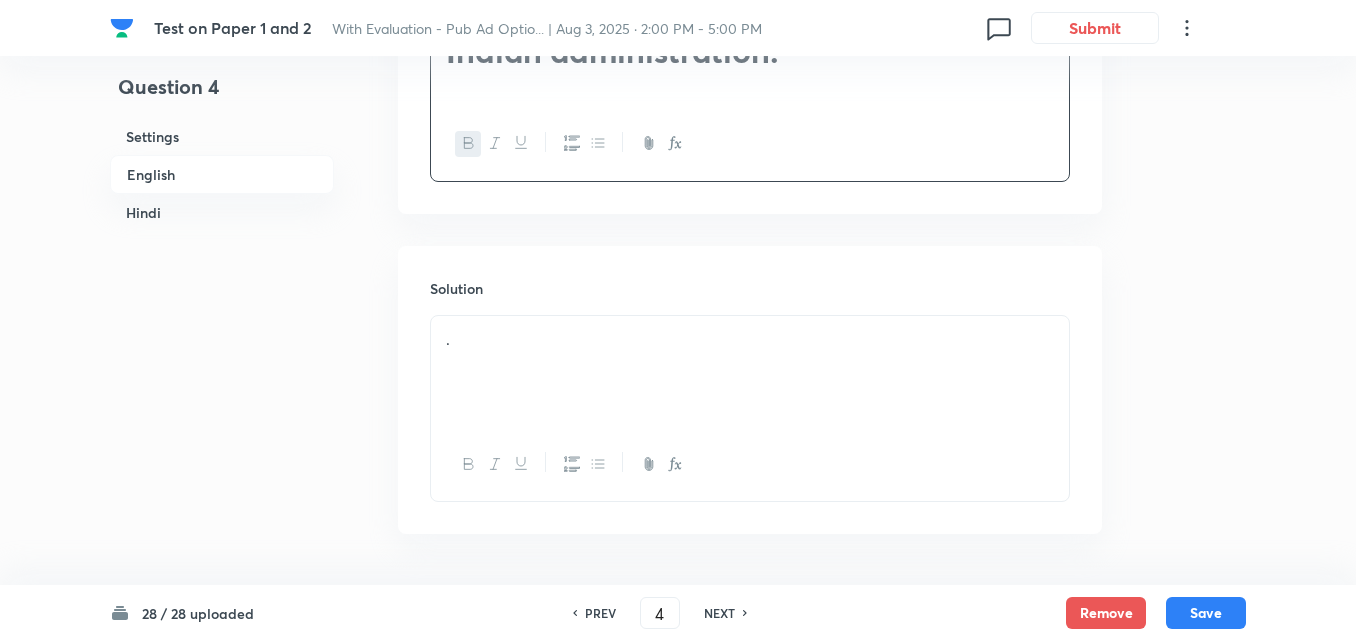 click on "." at bounding box center (750, 372) 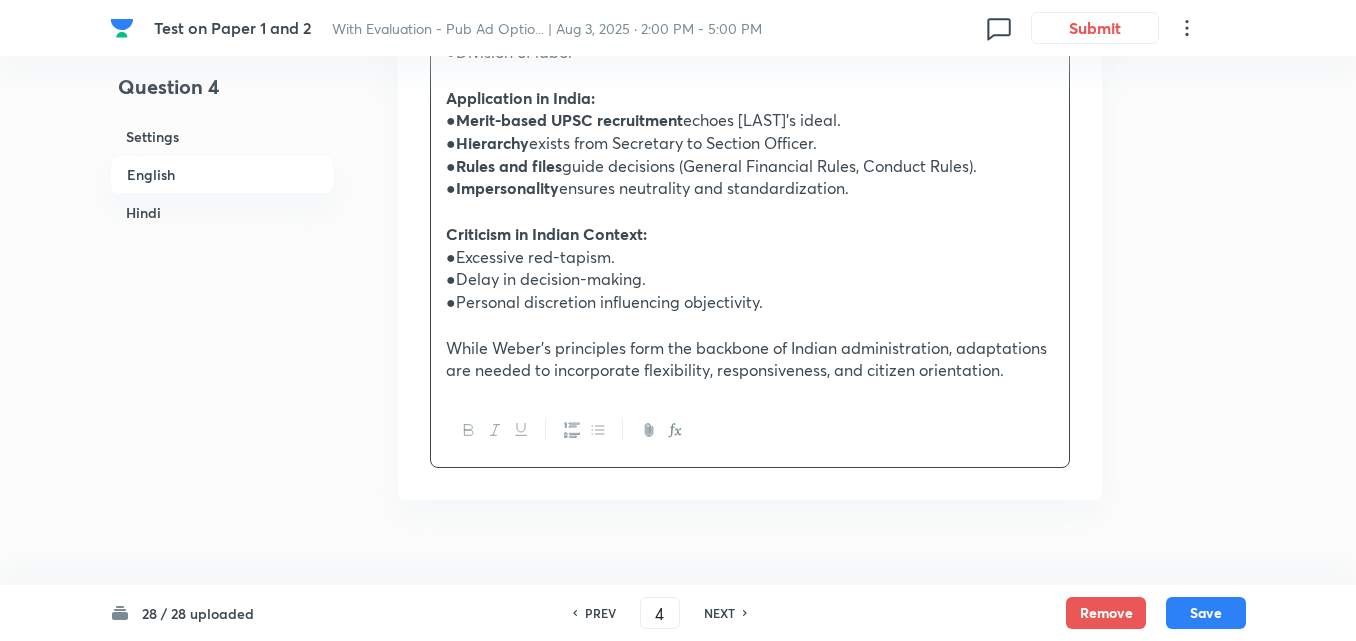scroll, scrollTop: 816, scrollLeft: 0, axis: vertical 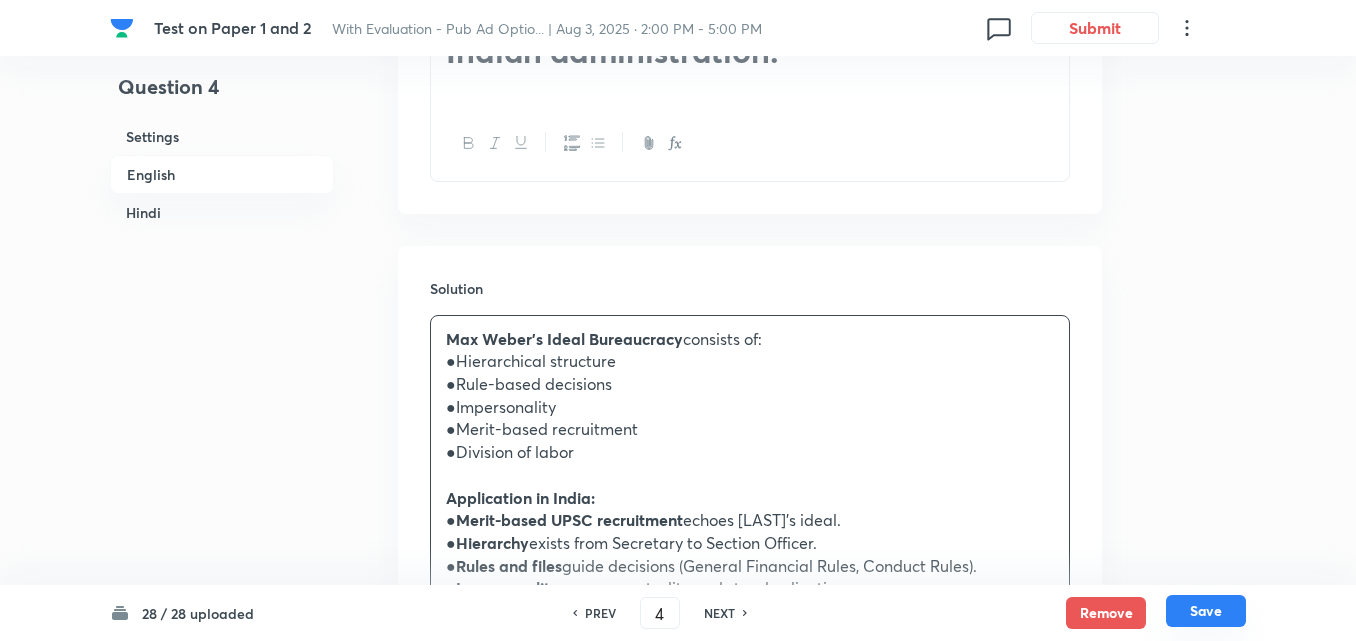 click on "Save" at bounding box center [1206, 611] 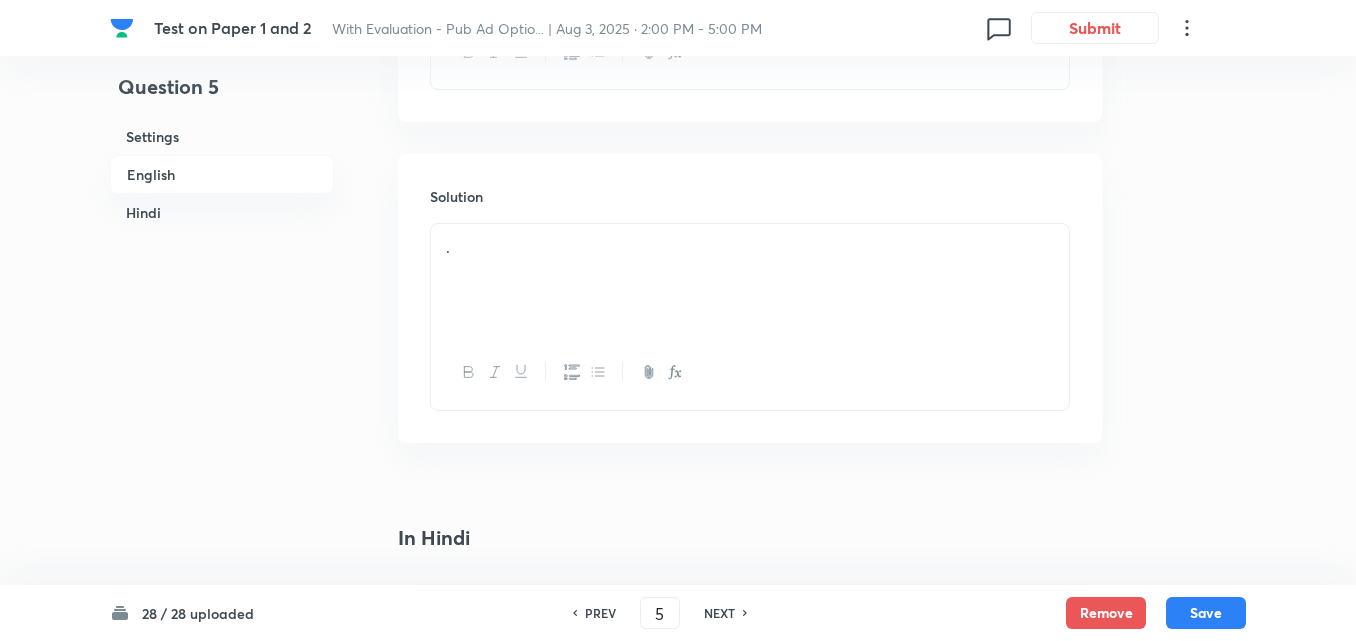 click on "English" at bounding box center [222, 174] 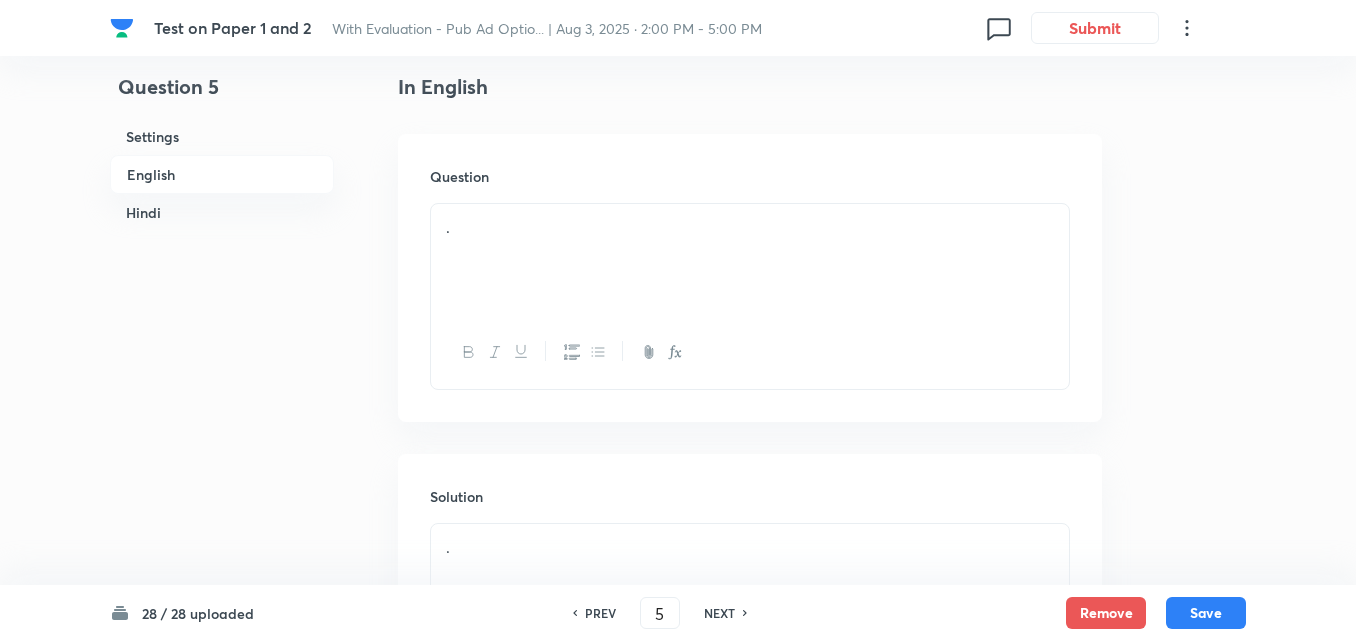 click on "Hindi" at bounding box center [222, 212] 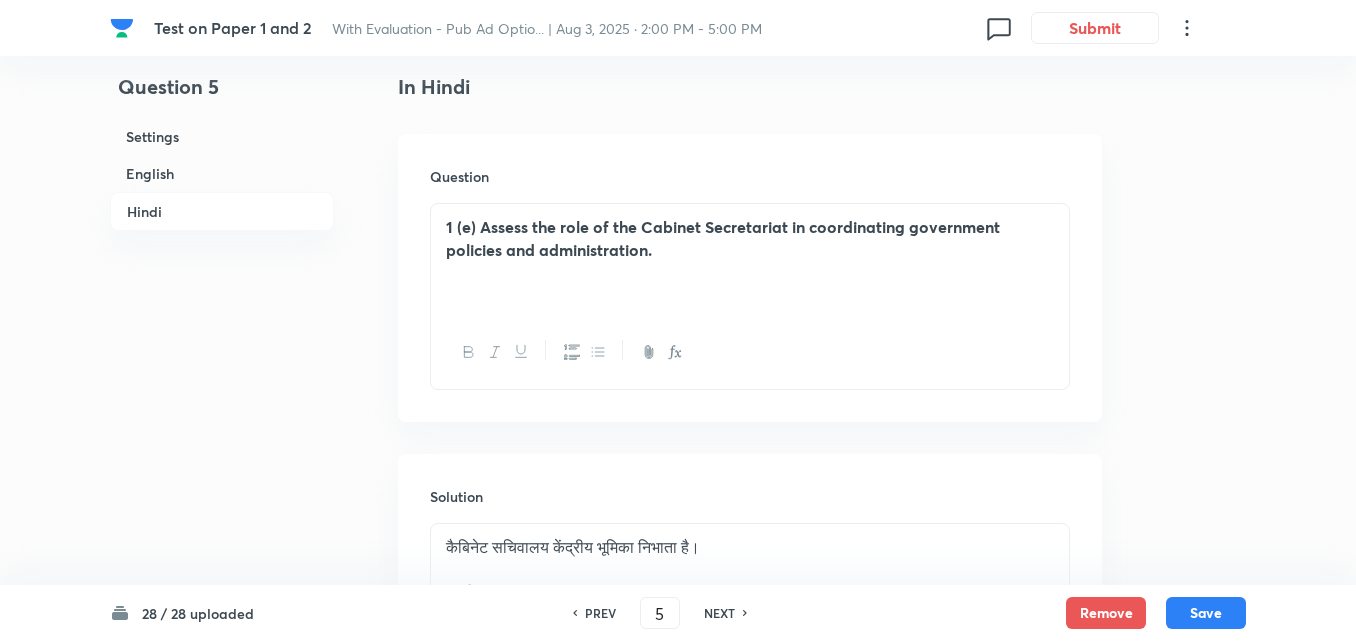click on "English" at bounding box center (222, 173) 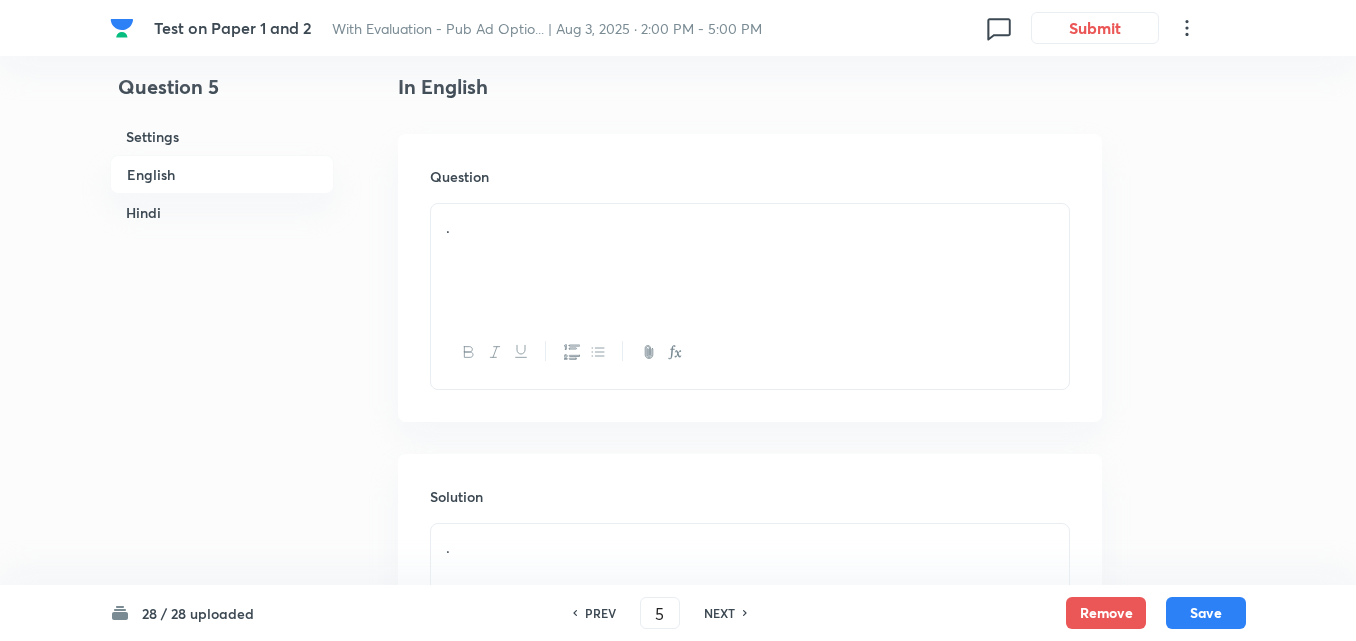 click on "." at bounding box center [750, 227] 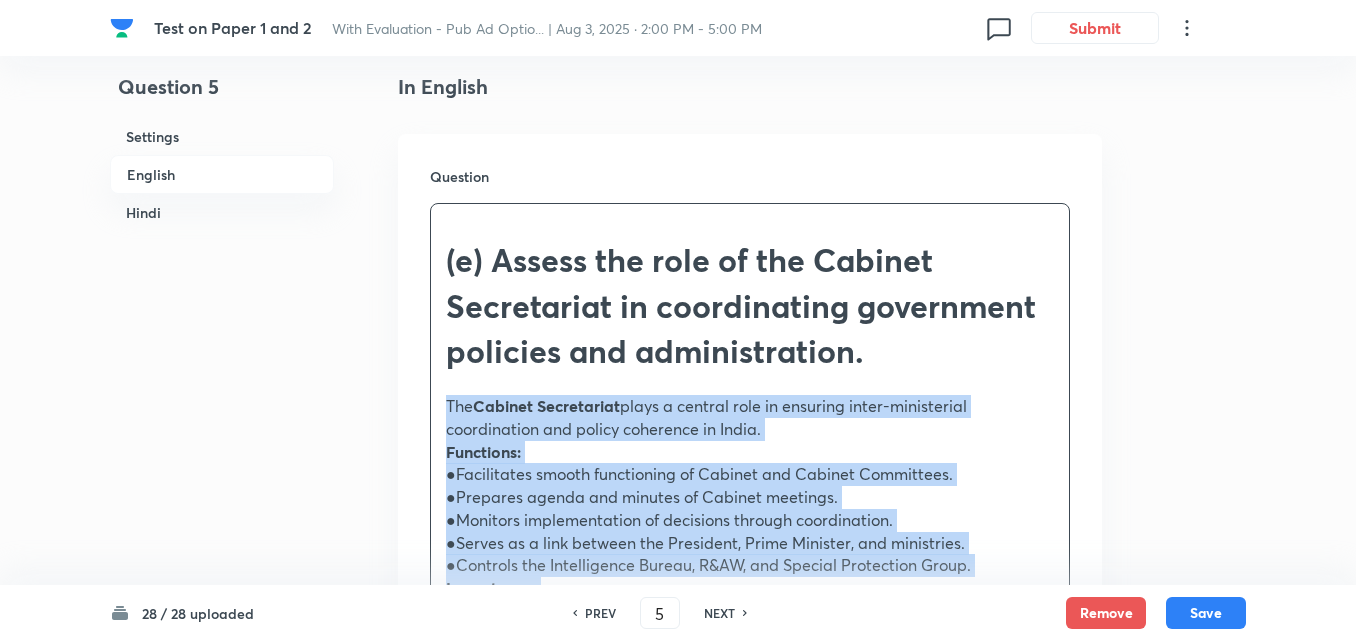 click on "Question (e) Assess the role of the Cabinet Secretariat in coordinating government policies and administration. The Cabinet Secretariat plays a central role in ensuring inter-ministerial coordination and policy coherence in [COUNTRY]. Functions: ●Facilitates smooth functioning of Cabinet and Cabinet Committees. ●Prepares agenda and minutes of Cabinet meetings. ●Monitors implementation of decisions through coordination. ●Serves as a link between the President, Prime Minister, and ministries. ●Controls the Intelligence Bureau, R&AW, and Special Protection Group. Importance: ●Ensures synchronized action across ministries. ●Prevents policy duplication or contradiction. ●Aids the PM in policy supervision and inter-departmental coordination. The Cabinet Secretariat, headed by the Cabinet Secretary, is critical for policy coherence, decision implementation, and administrative efficiency at the highest level." at bounding box center (750, 494) 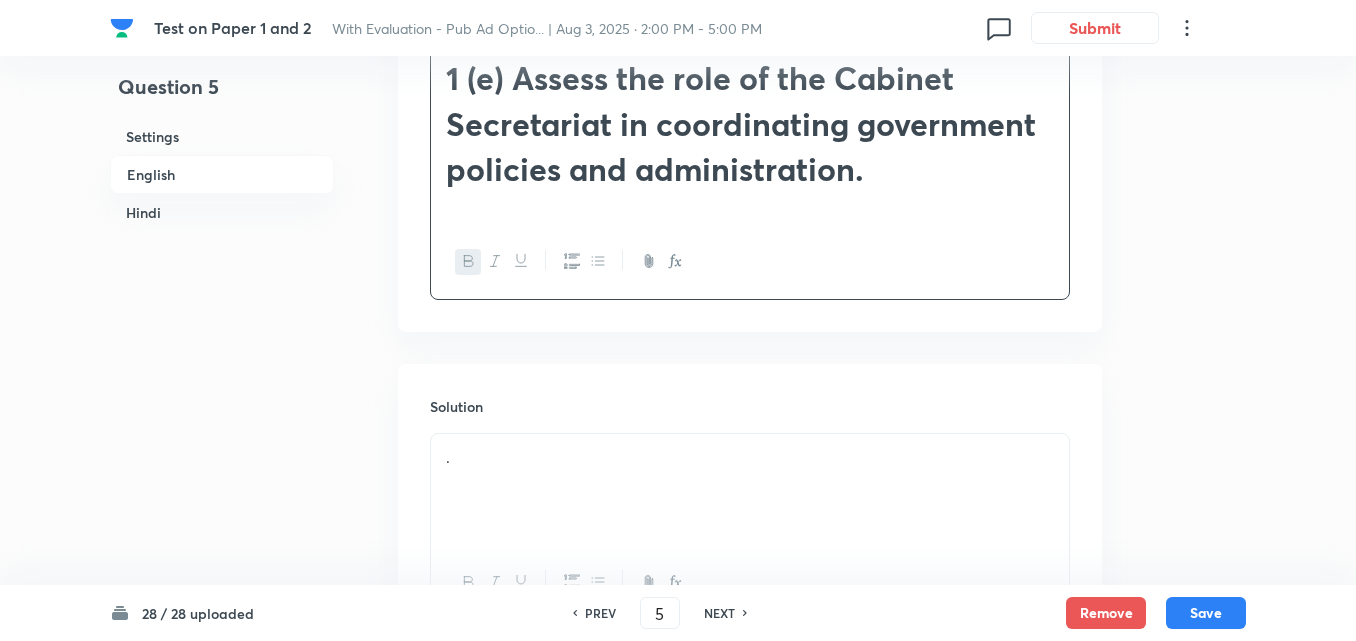 scroll, scrollTop: 916, scrollLeft: 0, axis: vertical 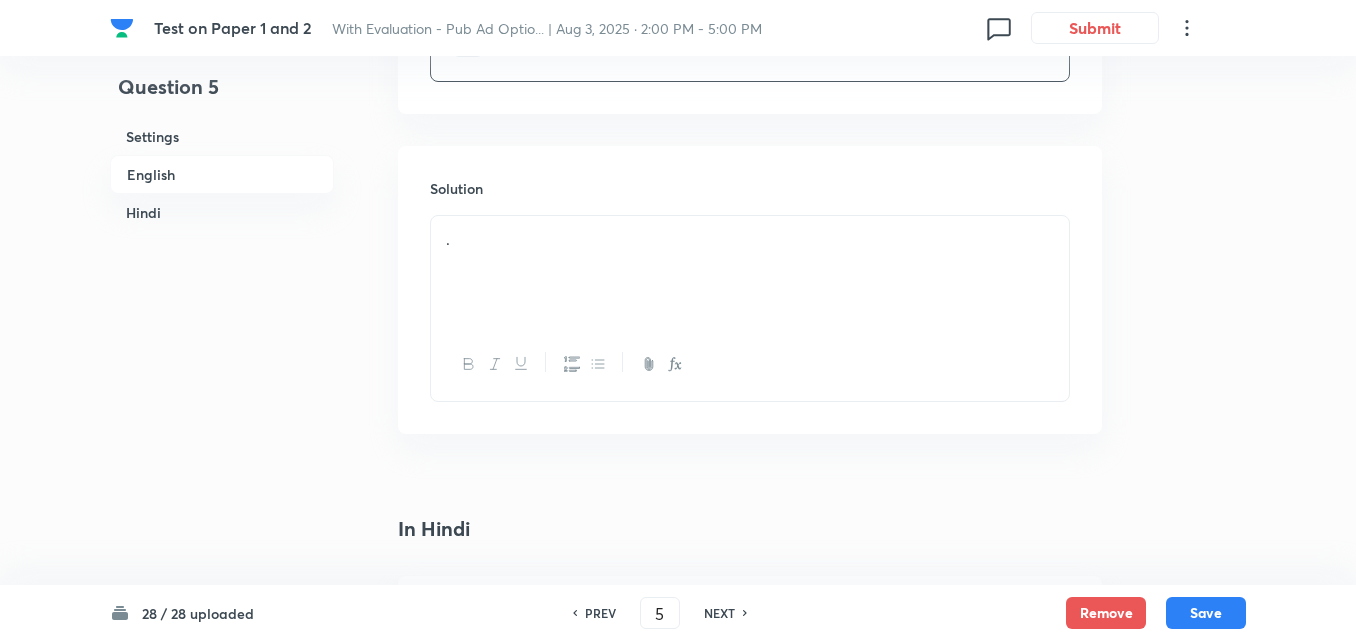 click on "." at bounding box center (750, 272) 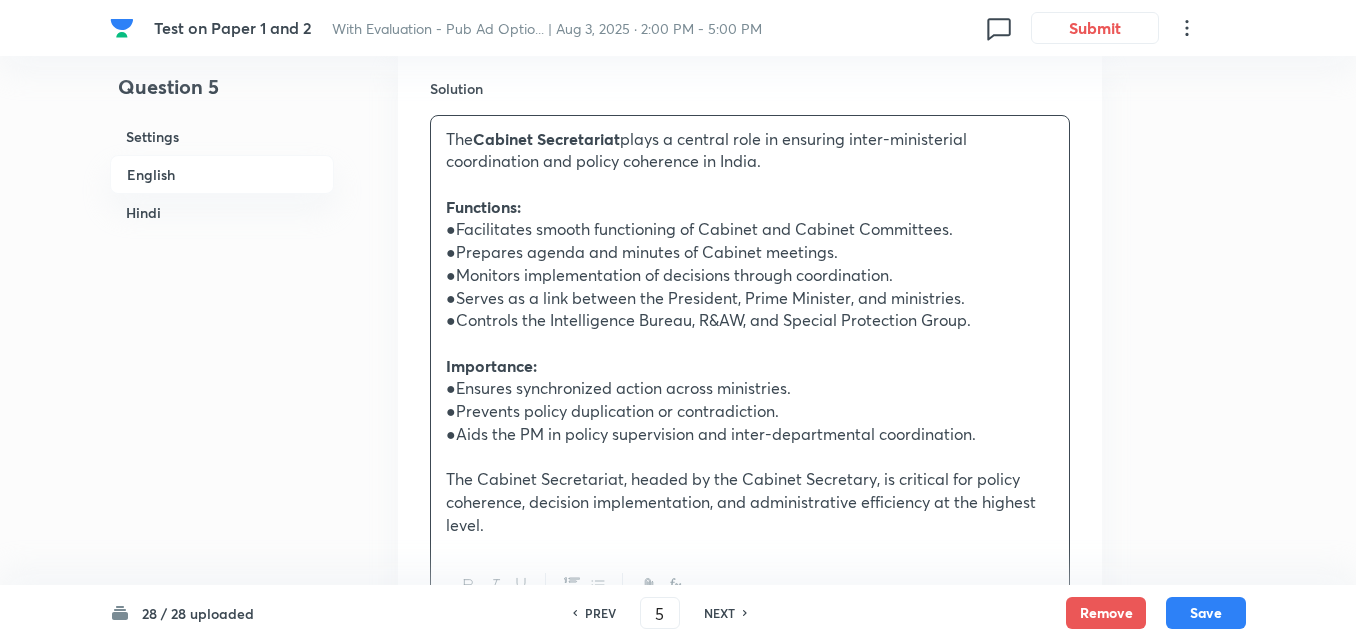 scroll, scrollTop: 716, scrollLeft: 0, axis: vertical 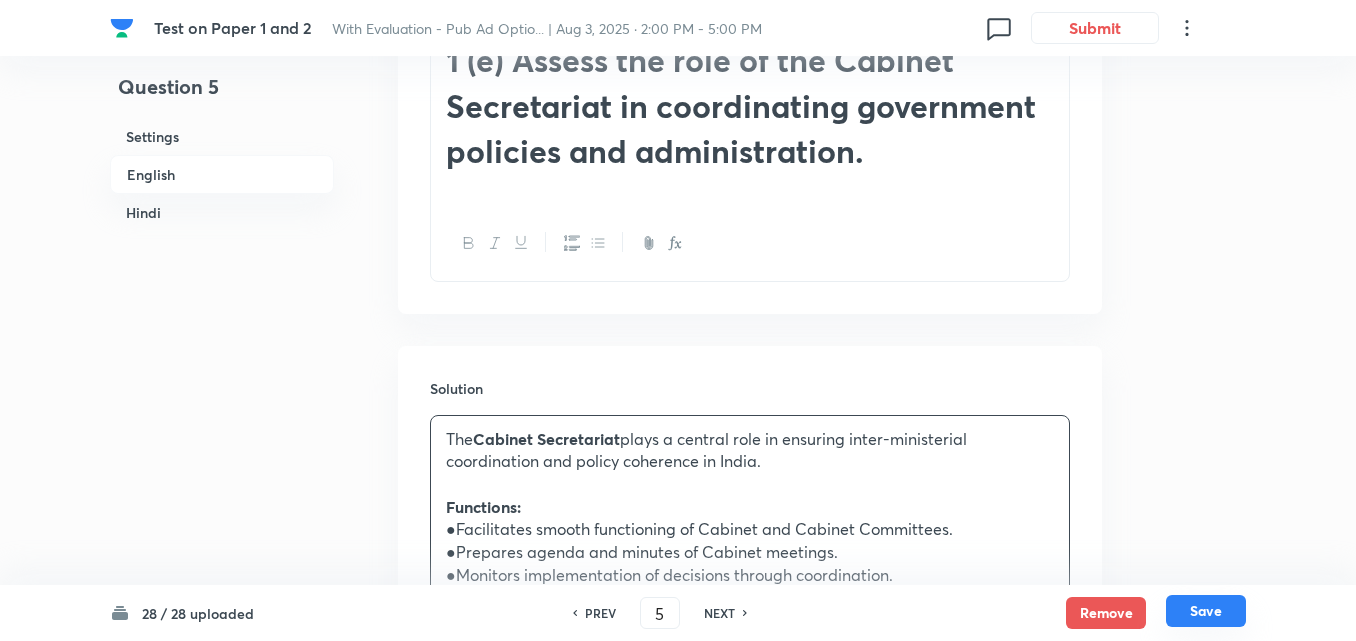 click on "Save" at bounding box center (1206, 611) 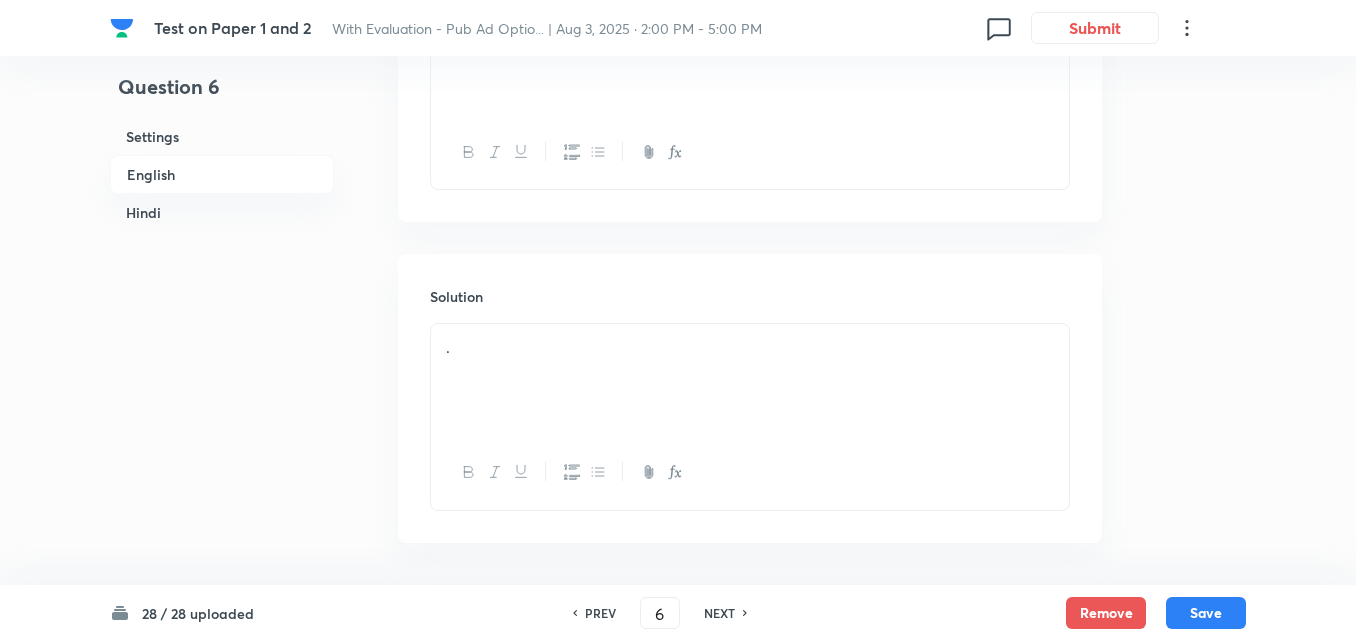 click on "English" at bounding box center [222, 174] 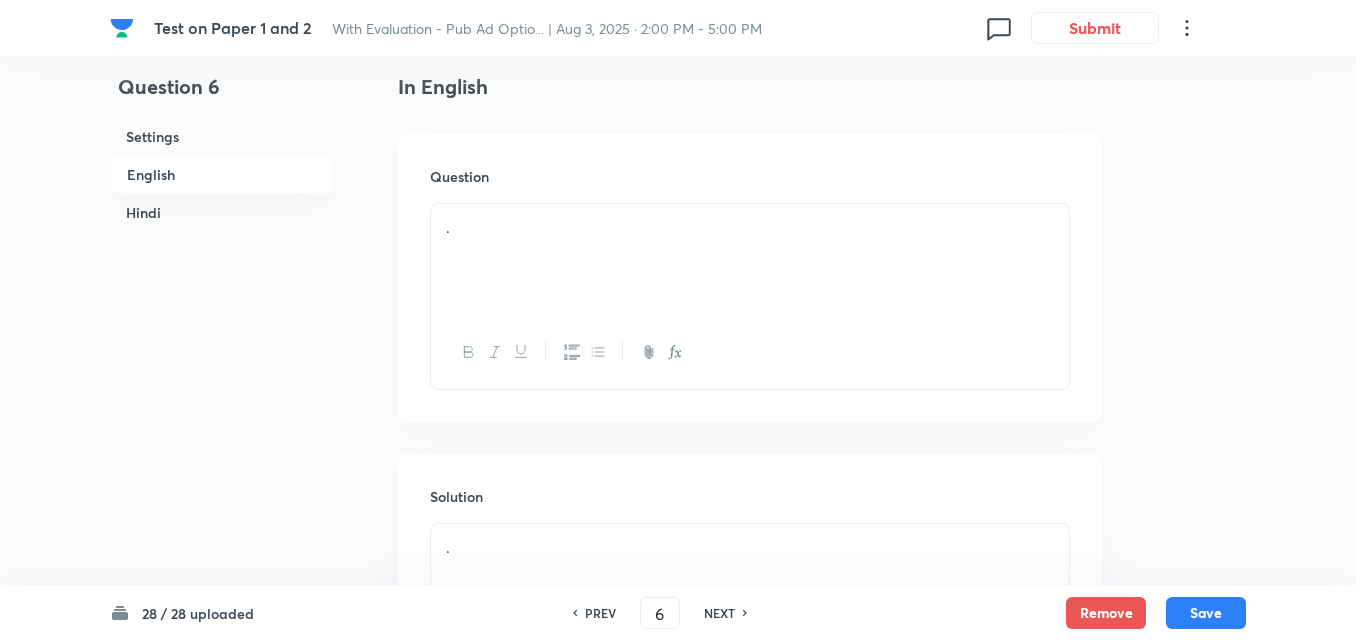 click on "Hindi" at bounding box center [222, 212] 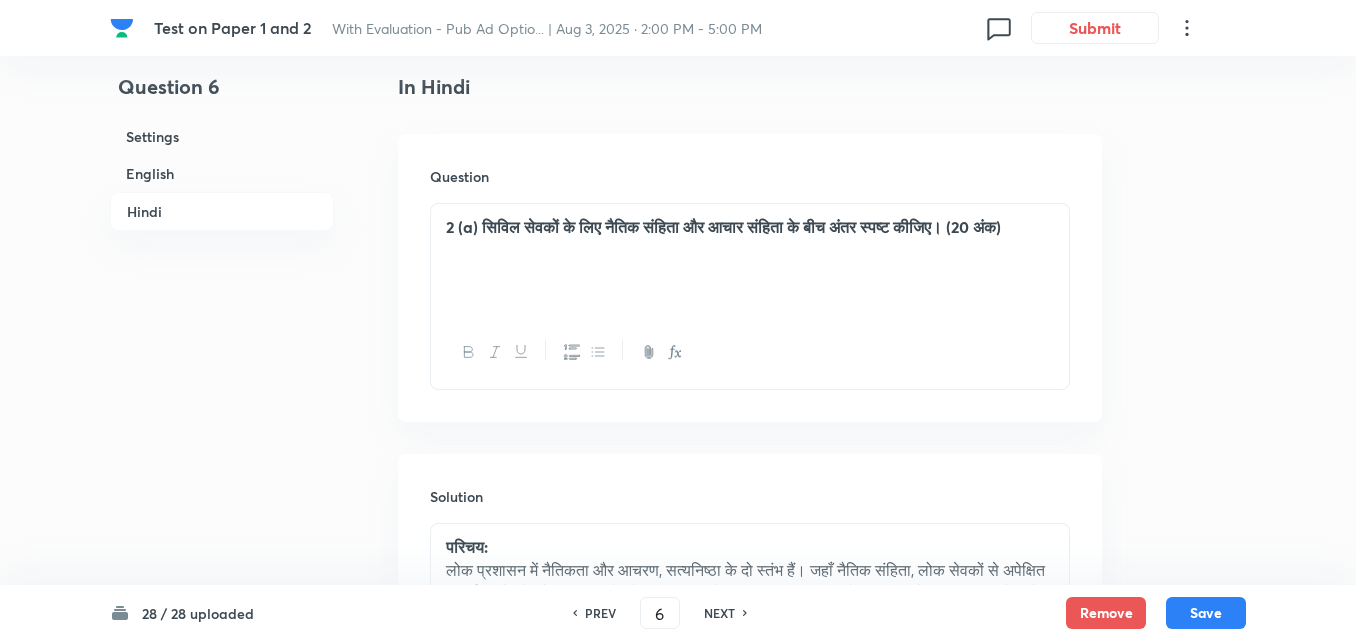 click on "Hindi" at bounding box center (222, 211) 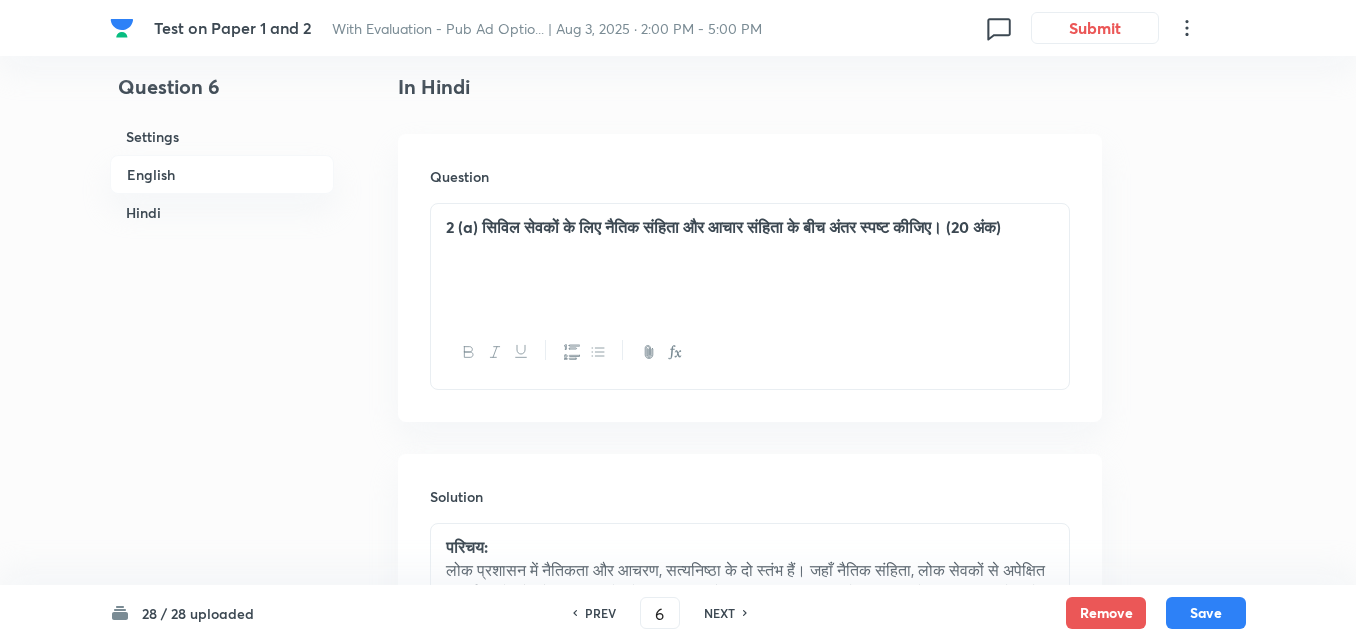 scroll, scrollTop: 516, scrollLeft: 0, axis: vertical 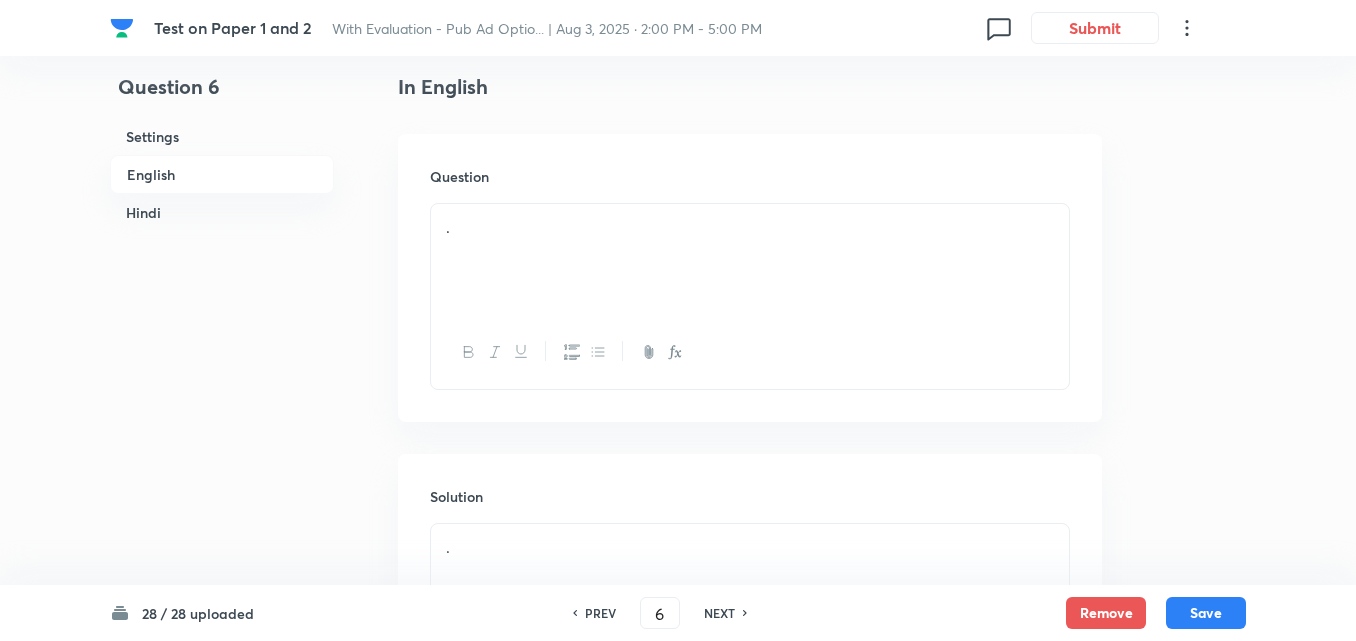 drag, startPoint x: 555, startPoint y: 213, endPoint x: 542, endPoint y: 216, distance: 13.341664 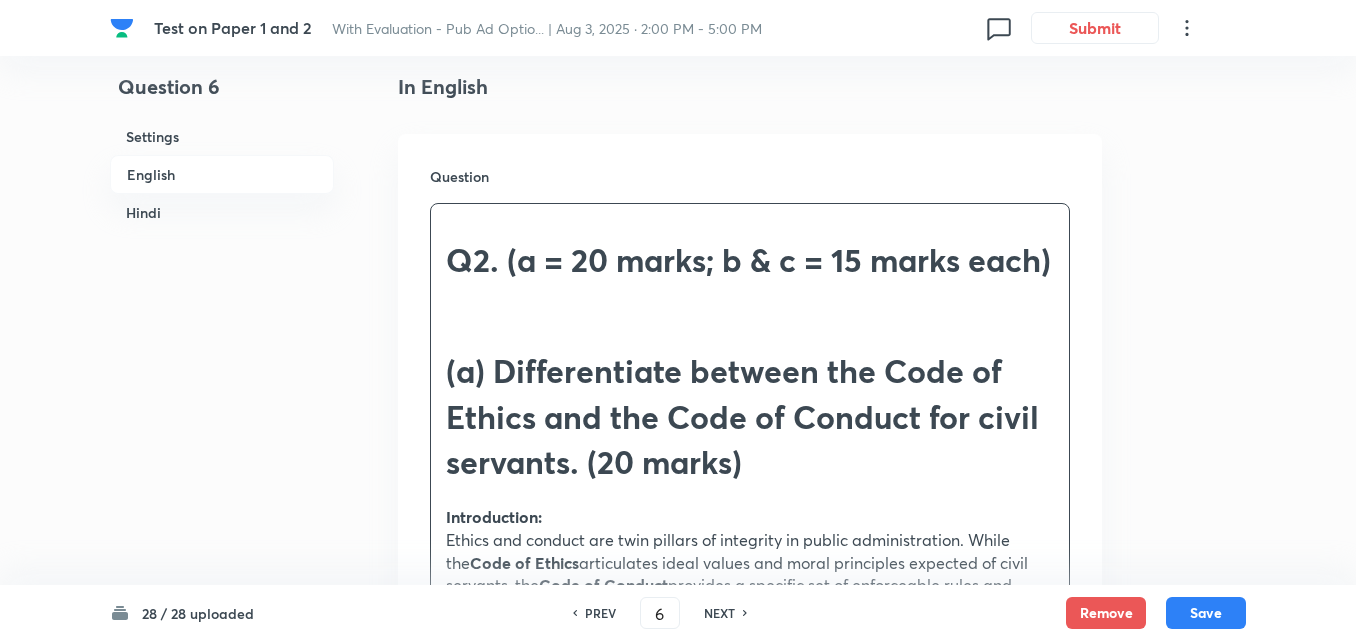 click on "Question Q2. (a = 20 marks; b &c = 15 marks each) (a) Differentiate between the Code of Ethics and the Code of Conduct for civil servants. (20 marks) Introduction: Ethics and conduct are twin pillars of integrity in public administration. While the &nbsp;Code of Ethics &nbsp;articulates ideal values and moral principles expected of civil servants, the &nbsp;Code of Conduct &nbsp;provides a specific set of enforceable rules and regulations governing their behavior." at bounding box center [750, 436] 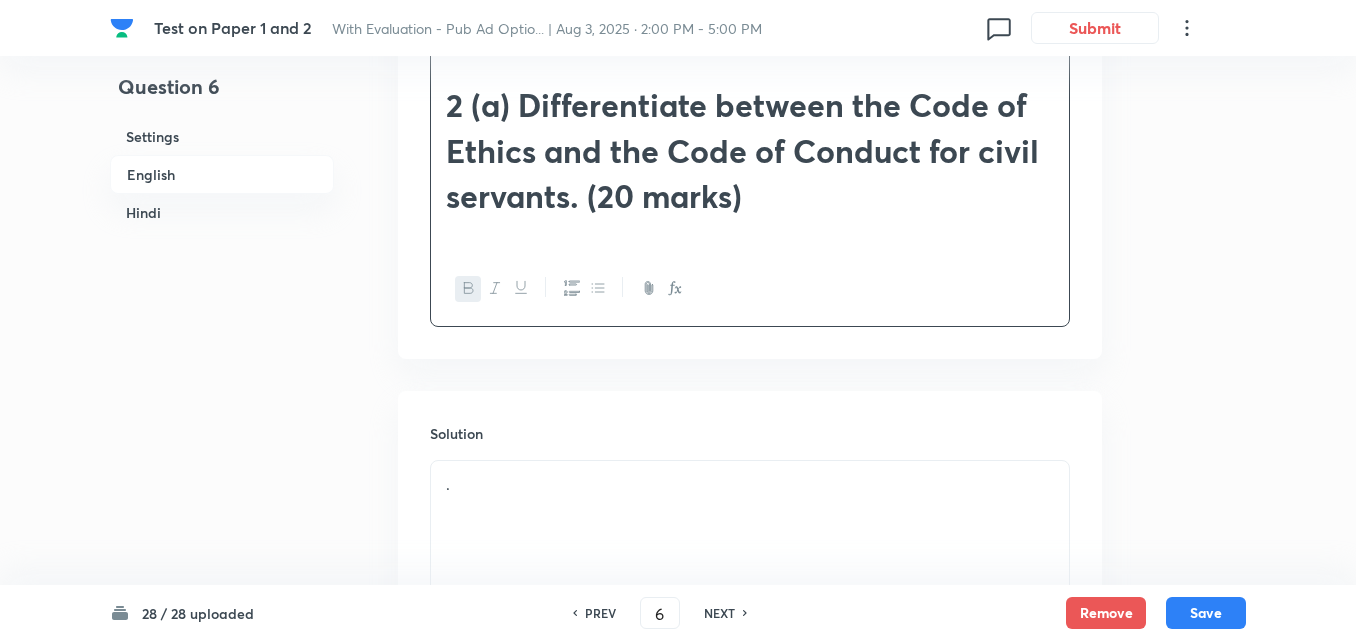 scroll, scrollTop: 1016, scrollLeft: 0, axis: vertical 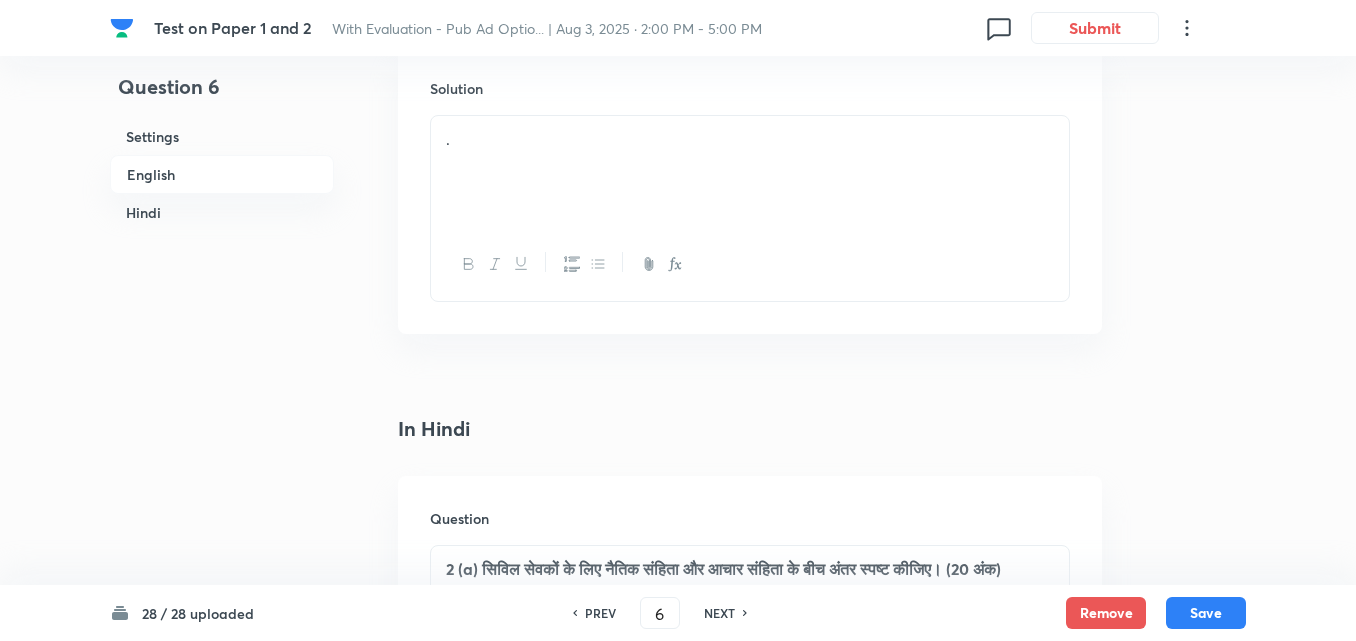 click on "." at bounding box center [750, 172] 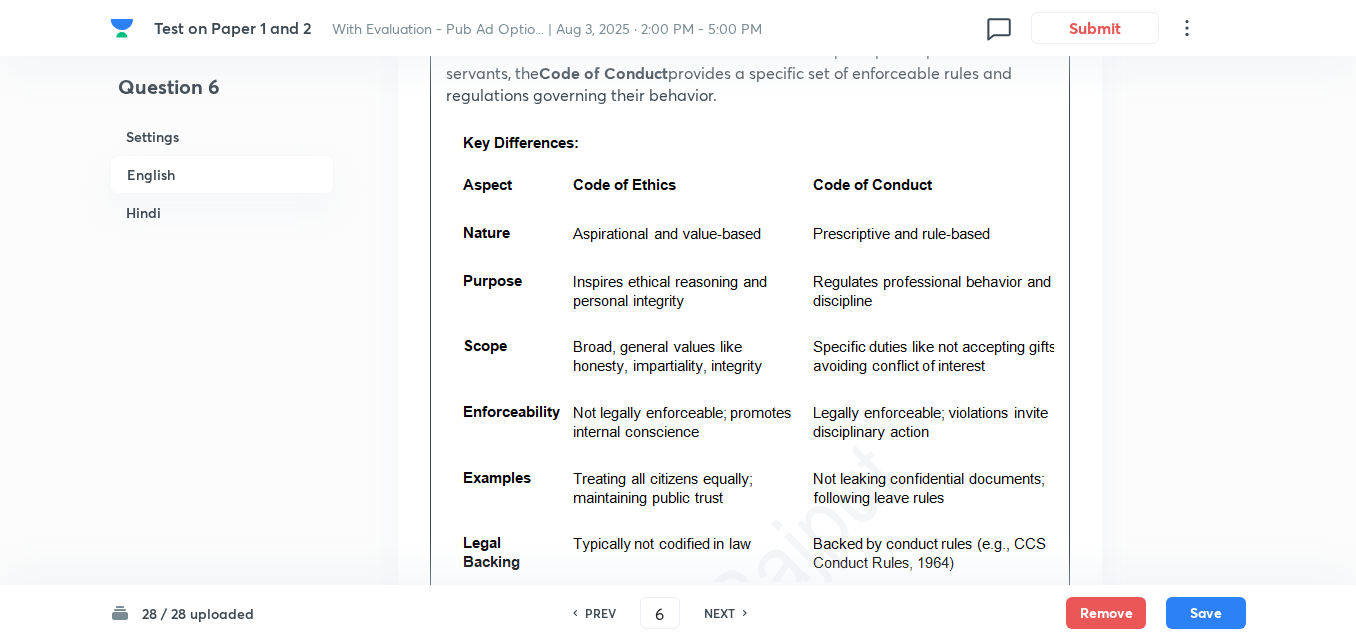 scroll, scrollTop: 1416, scrollLeft: 0, axis: vertical 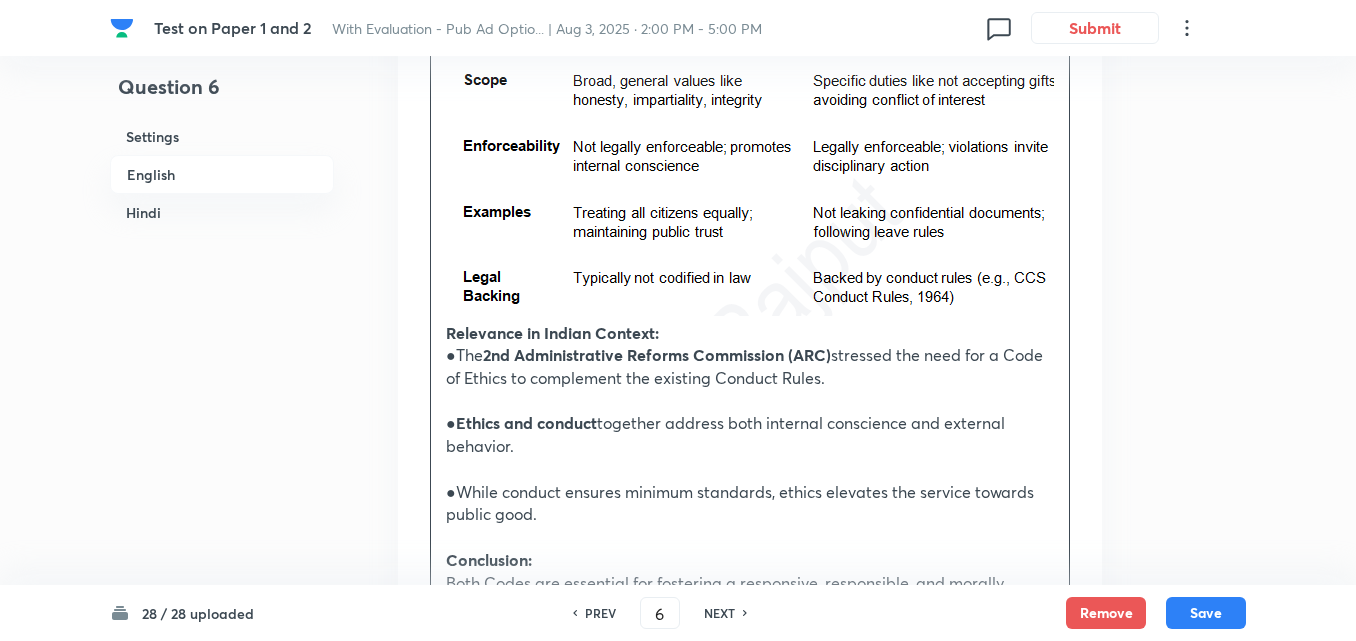 click on "Introduction: Ethics and conduct are twin pillars of integrity in public administration. While the Code of Ethics articulates ideal values and moral principles expected of civil servants, the Code of Conduct provides a specific set of enforceable rules and regulations governing their behavior. Relevance in Indian Context: ●The 2nd Administrative Reforms Commission (ARC) stressed the need for a Code of Ethics to complement the existing Conduct Rules. ● Ethics and conduct together address both internal conscience and external behavior. ●While conduct ensures minimum standards, ethics elevates the service towards public good. Conclusion: Both Codes are essential for fostering a responsive, responsible, and morally upright bureaucracy. In times of increasing complexity and politicization, a strong ethical framework supported by a clearly articulated code of conduct ensures civil servants act with probity and serve the larger public interest." at bounding box center (750, 195) 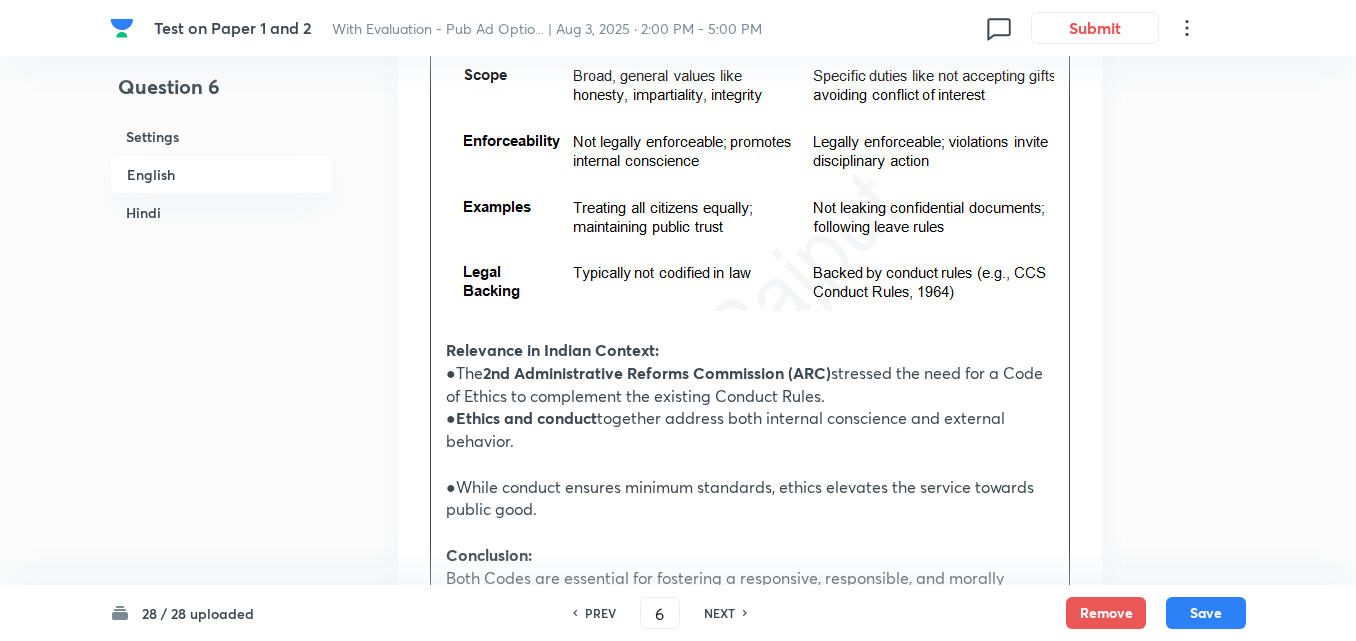 scroll, scrollTop: 1679, scrollLeft: 0, axis: vertical 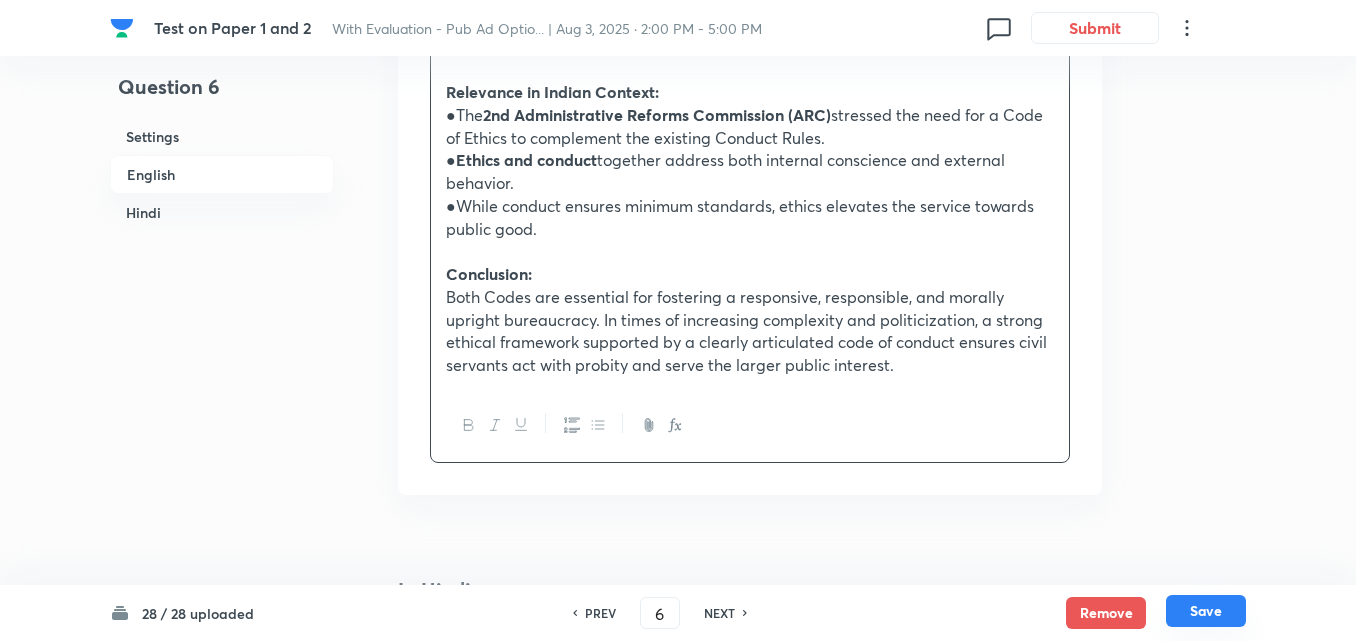 click on "Save" at bounding box center [1206, 611] 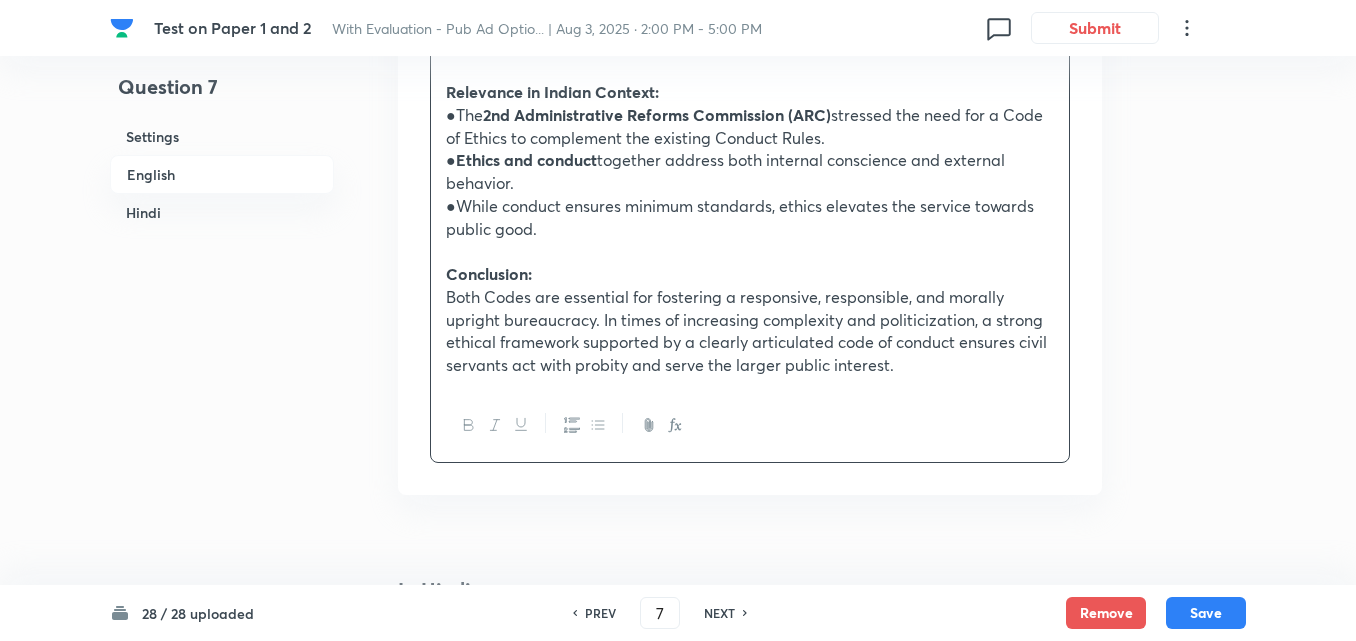 scroll, scrollTop: 743, scrollLeft: 0, axis: vertical 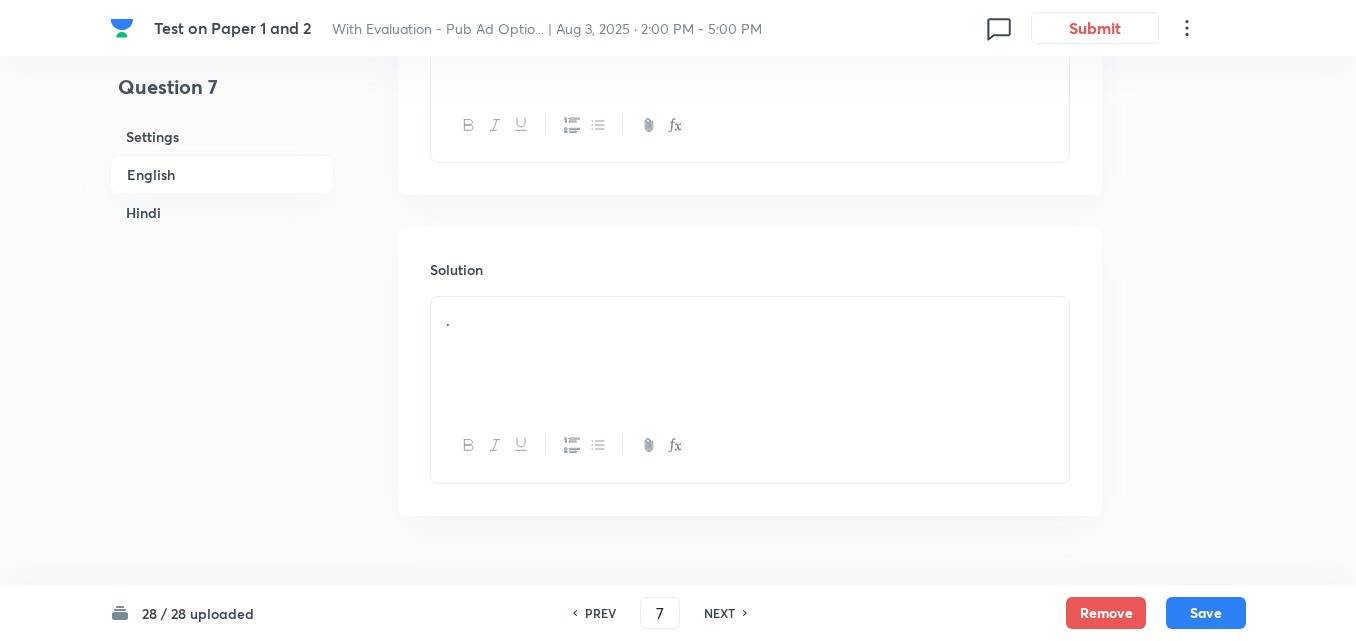 click on "English" at bounding box center [222, 174] 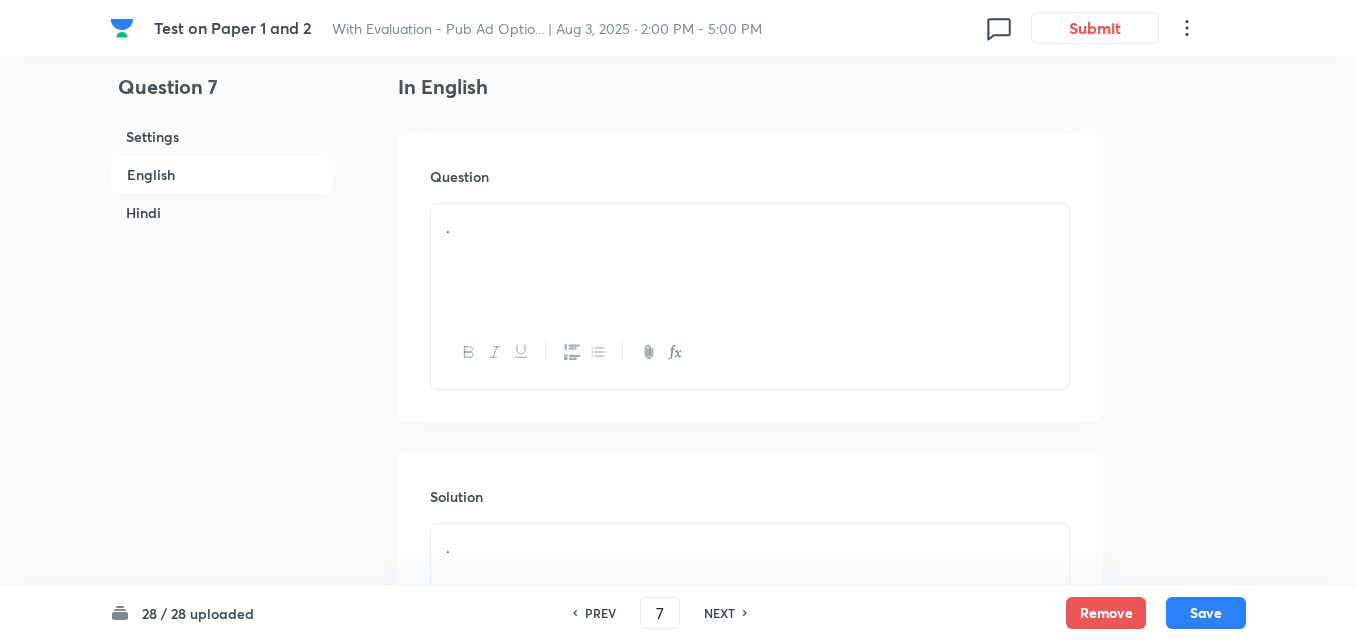 click on "Hindi" at bounding box center (222, 212) 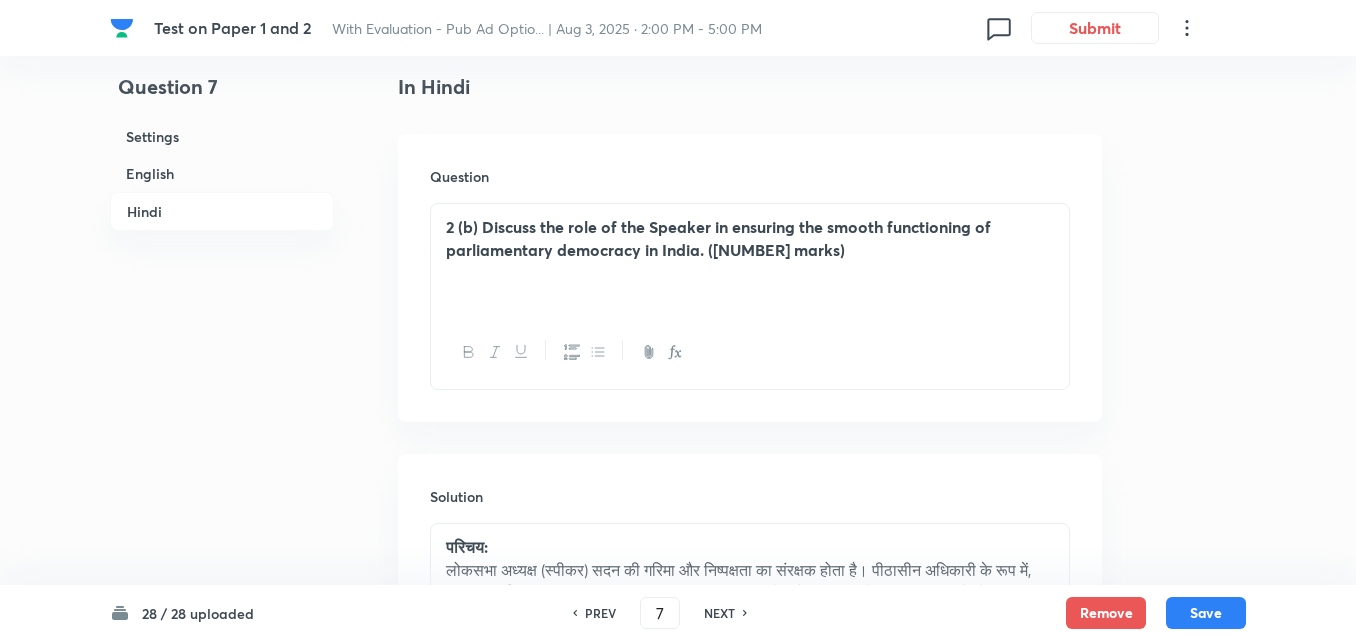 click on "English" at bounding box center [222, 173] 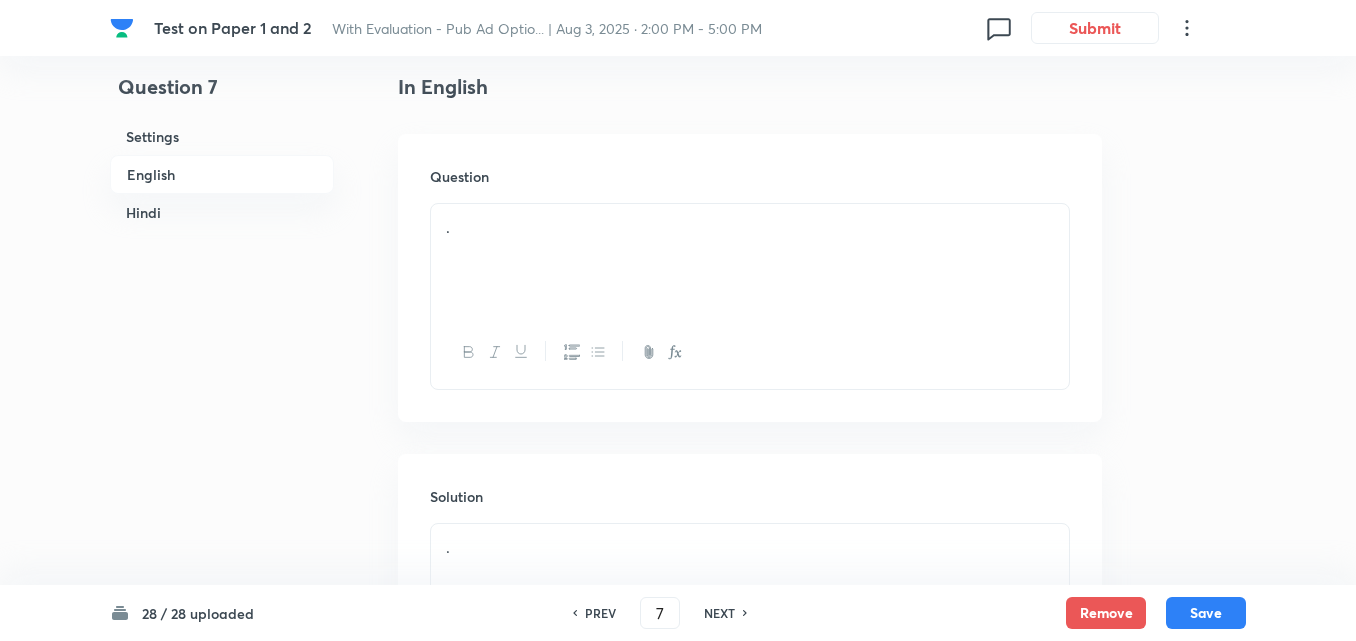click on "." at bounding box center (750, 260) 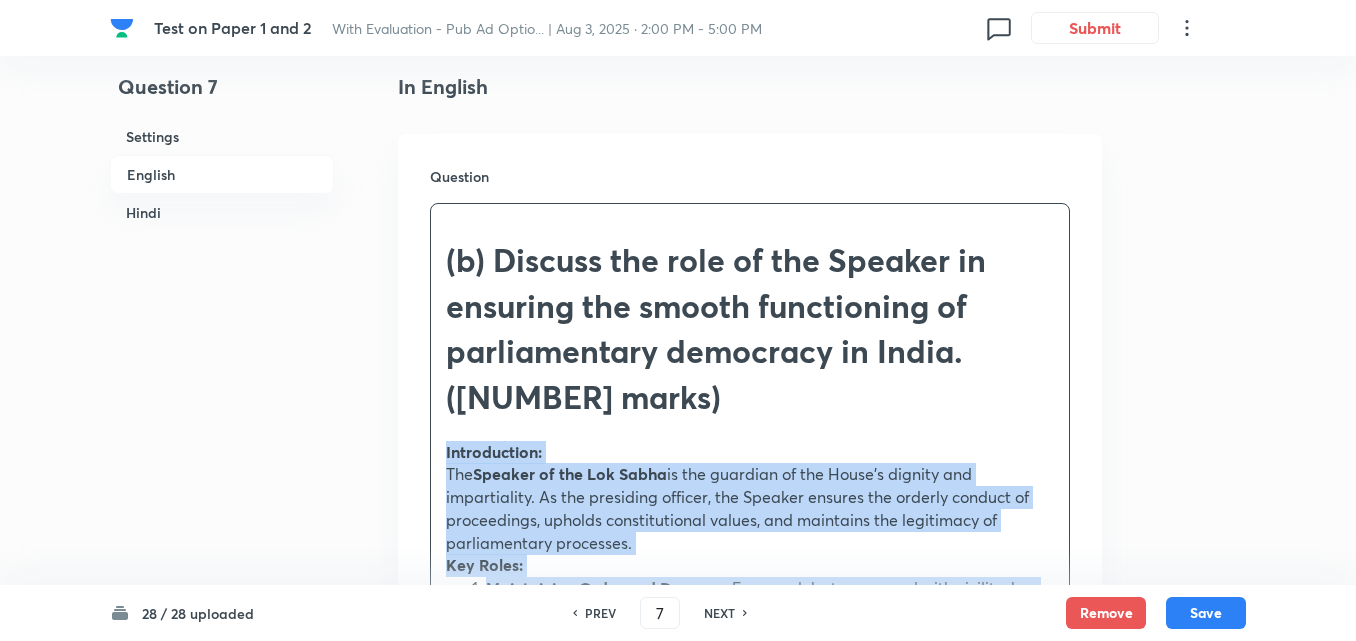 drag, startPoint x: 453, startPoint y: 422, endPoint x: 434, endPoint y: 425, distance: 19.235384 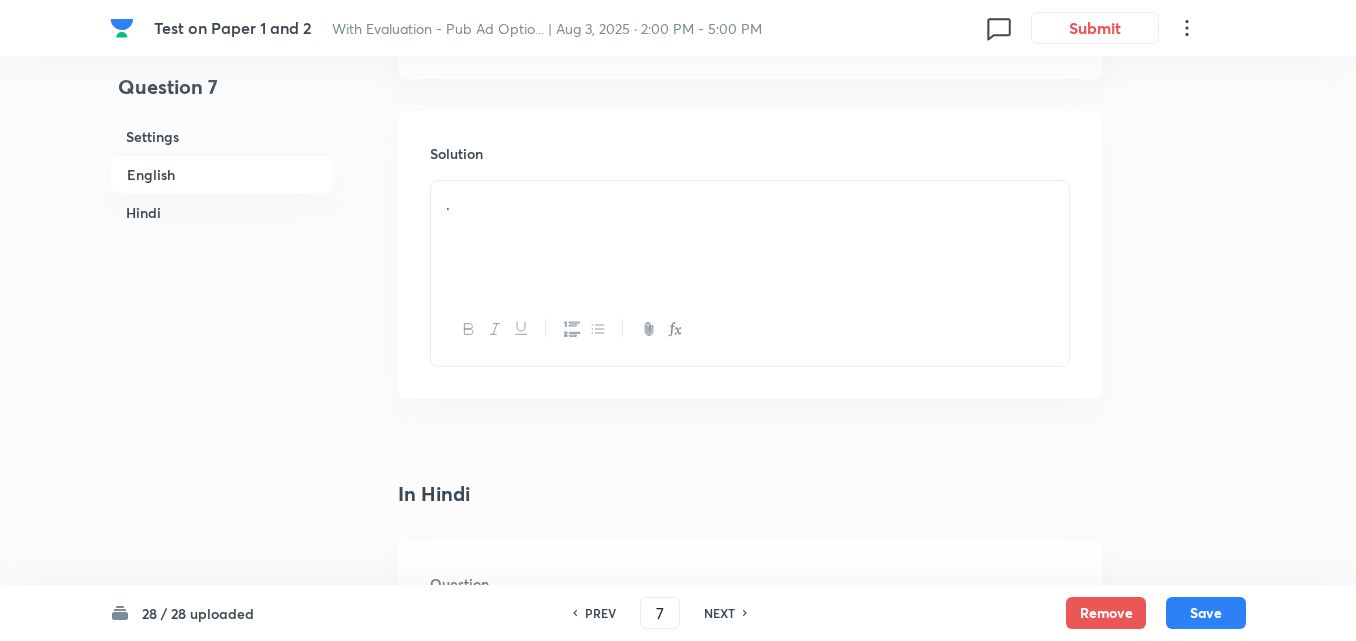scroll, scrollTop: 1016, scrollLeft: 0, axis: vertical 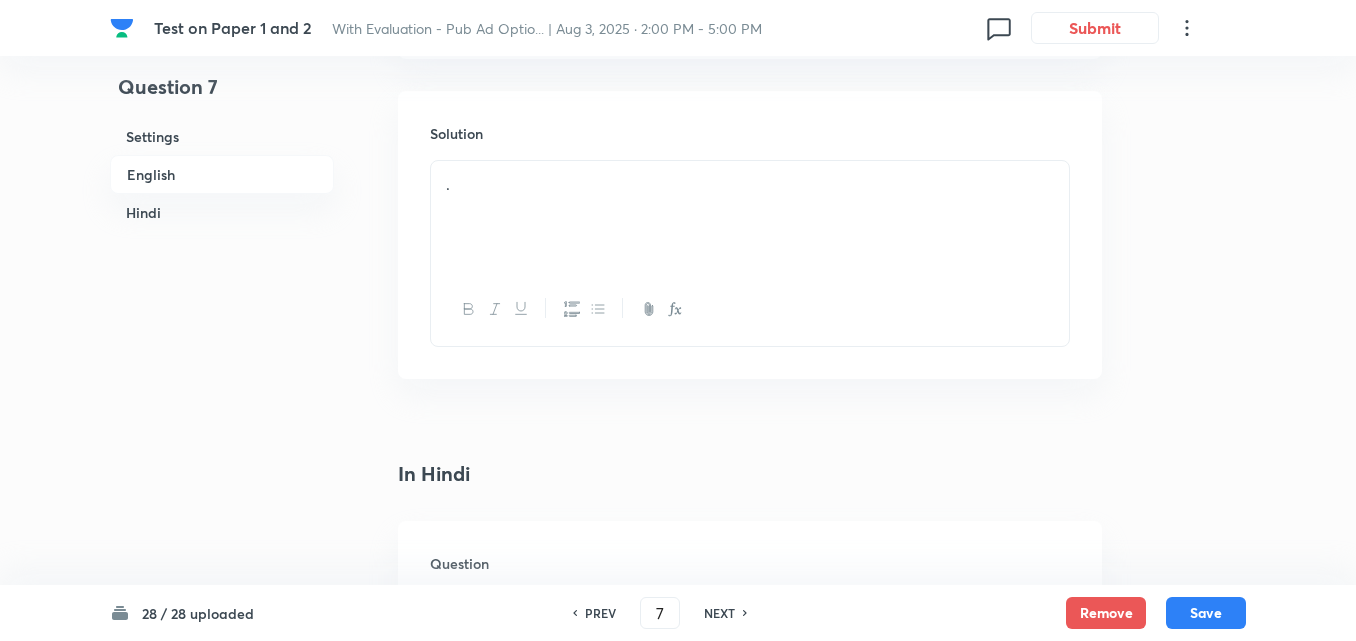 click on "." at bounding box center [750, 184] 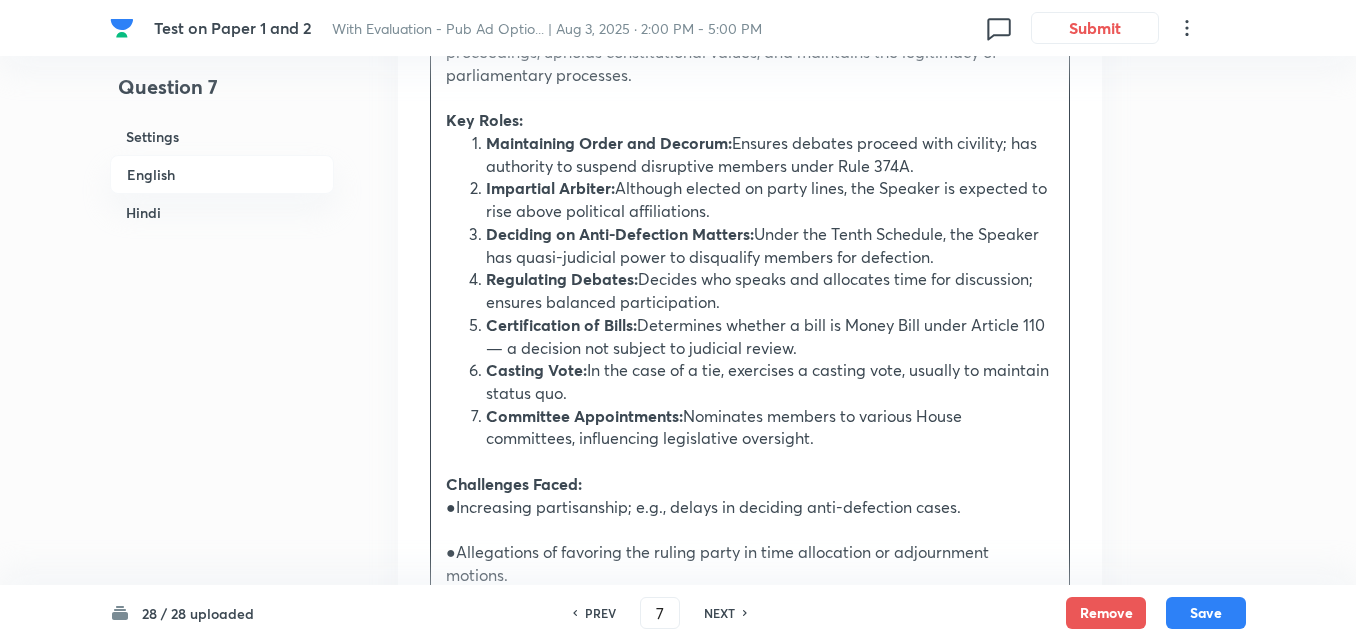 scroll, scrollTop: 1516, scrollLeft: 0, axis: vertical 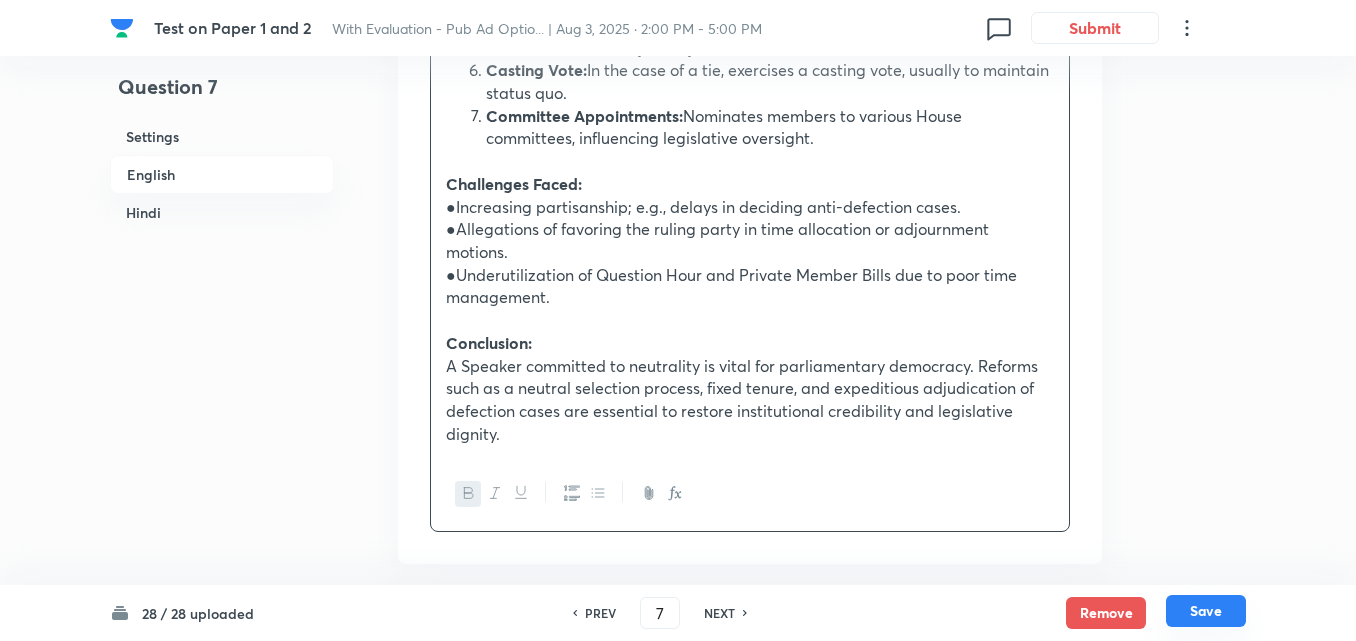 click on "Save" at bounding box center (1206, 611) 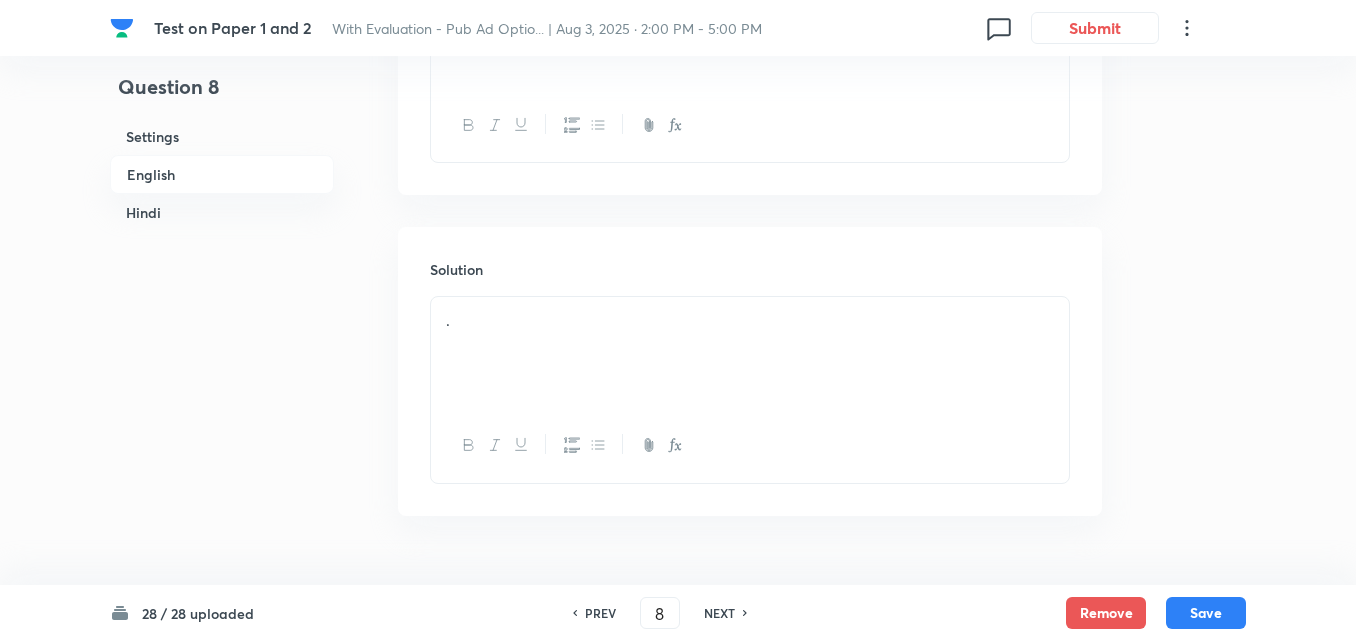 click on "English" at bounding box center (222, 174) 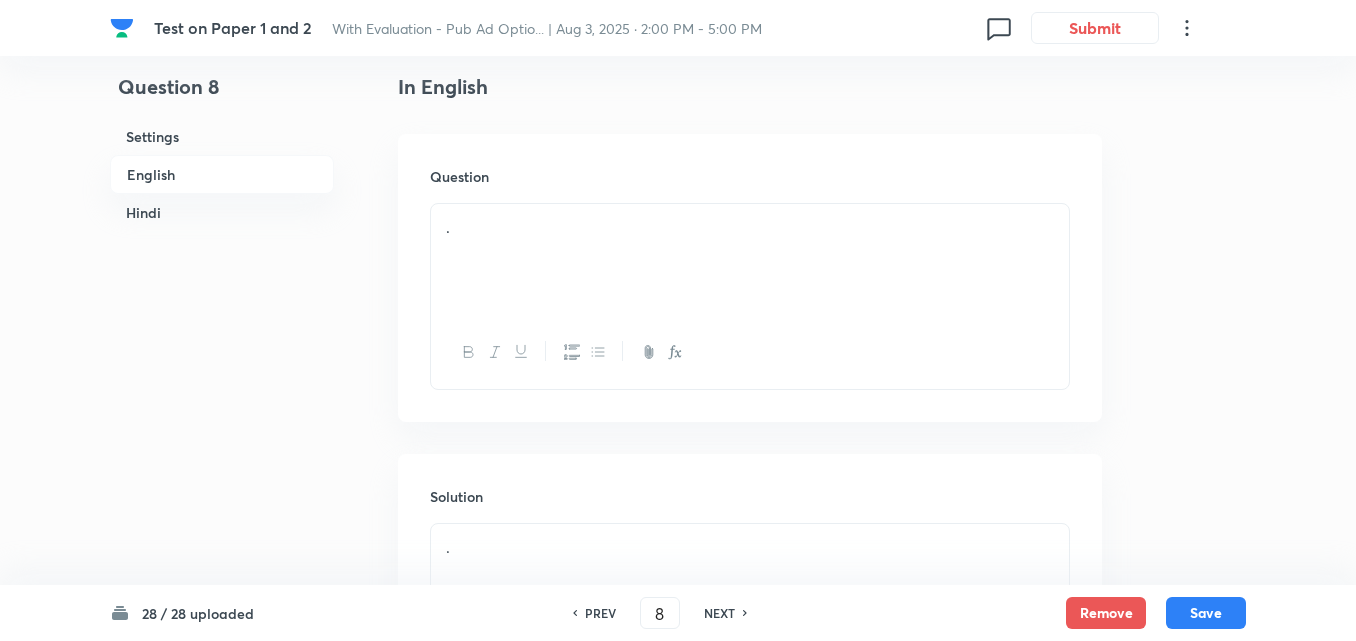 click on "Hindi" at bounding box center (222, 212) 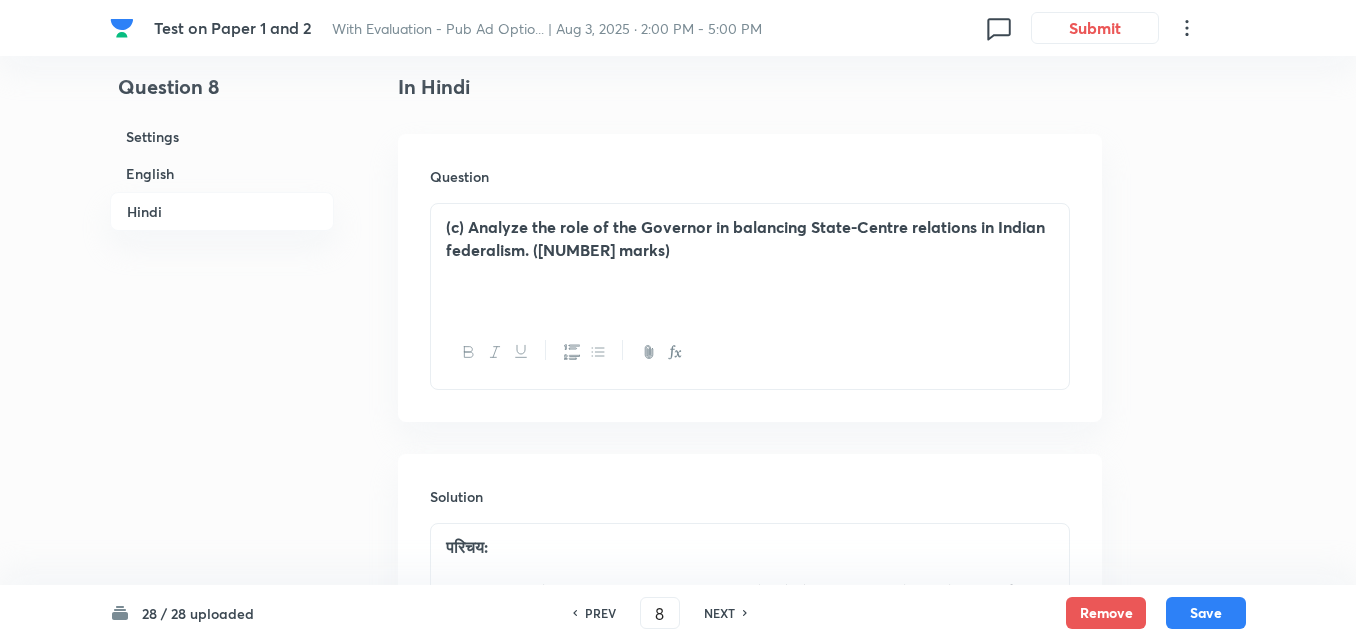 click on "English" at bounding box center [222, 173] 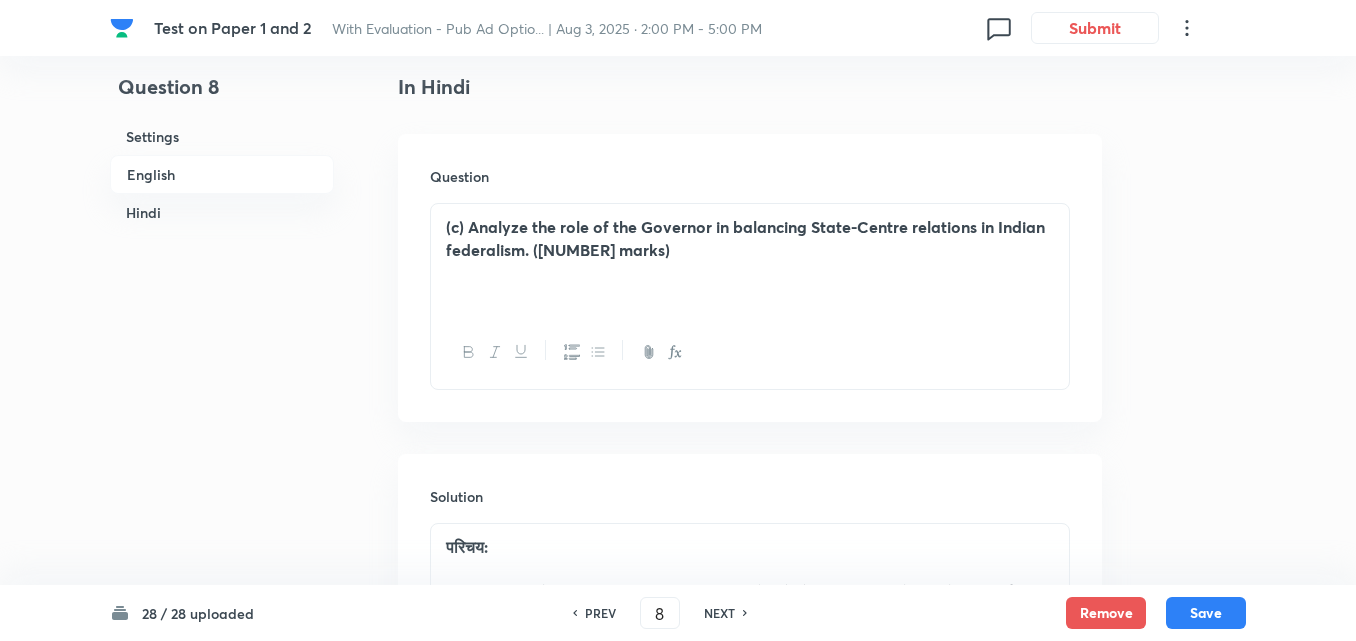 scroll, scrollTop: 516, scrollLeft: 0, axis: vertical 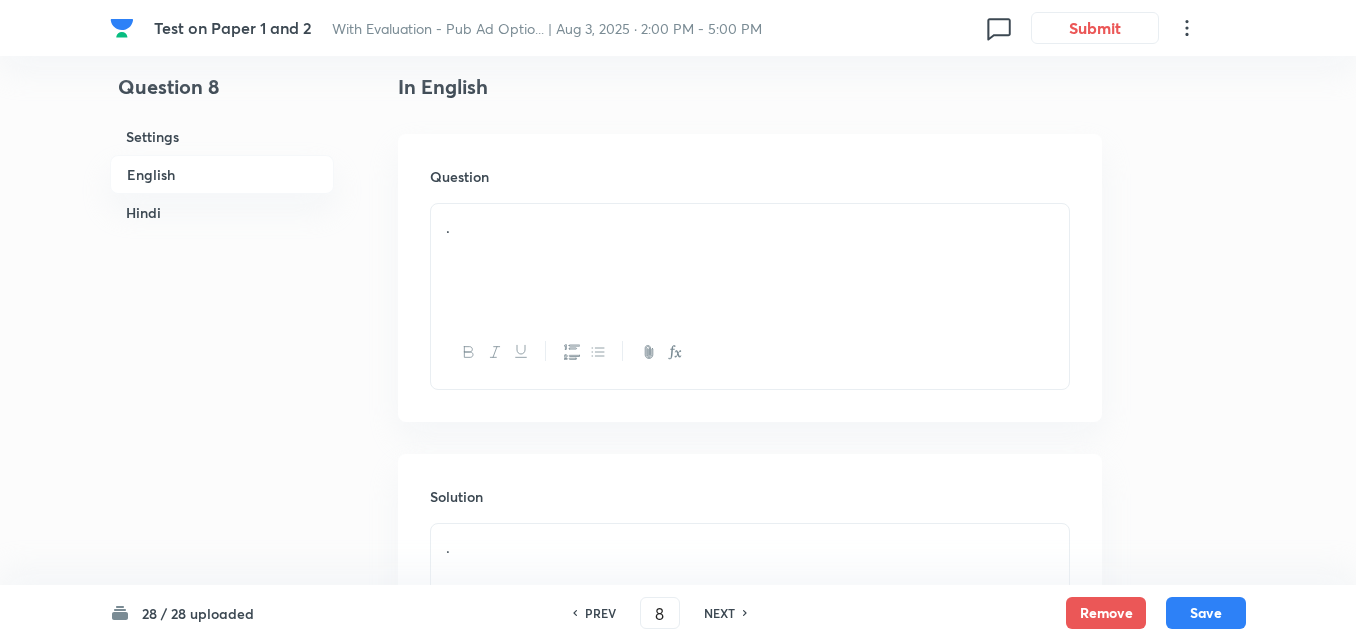 click on "Hindi" at bounding box center (222, 212) 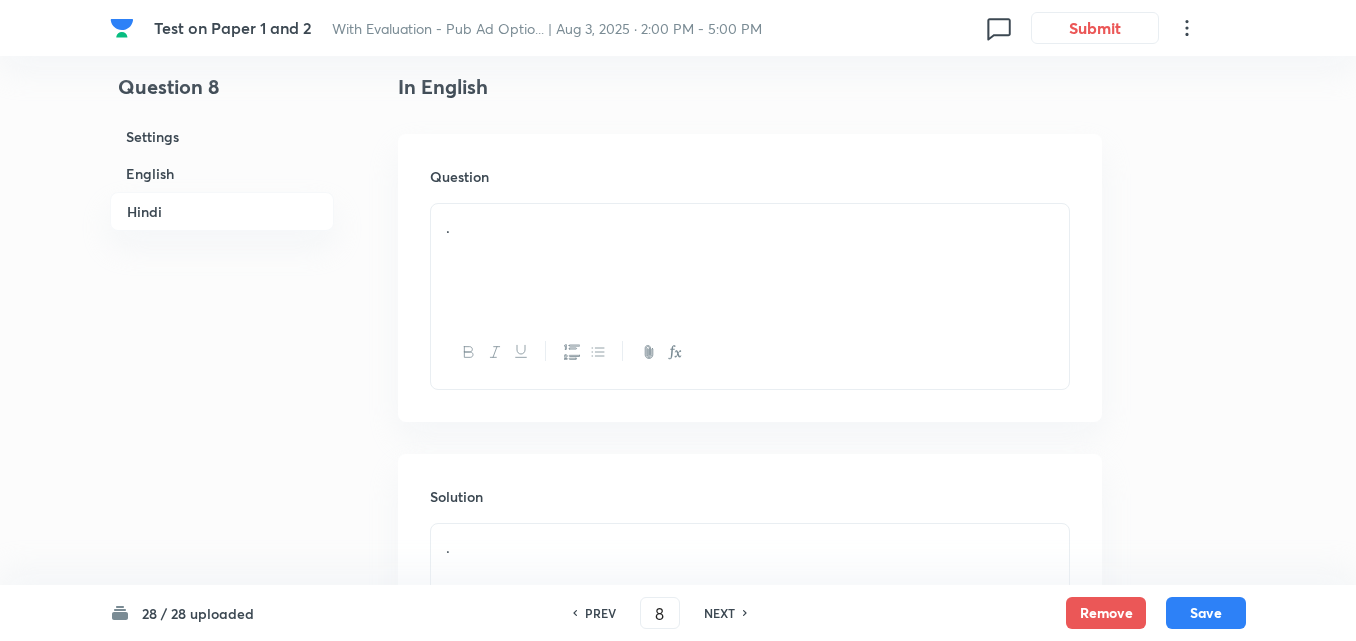 scroll, scrollTop: 1267, scrollLeft: 0, axis: vertical 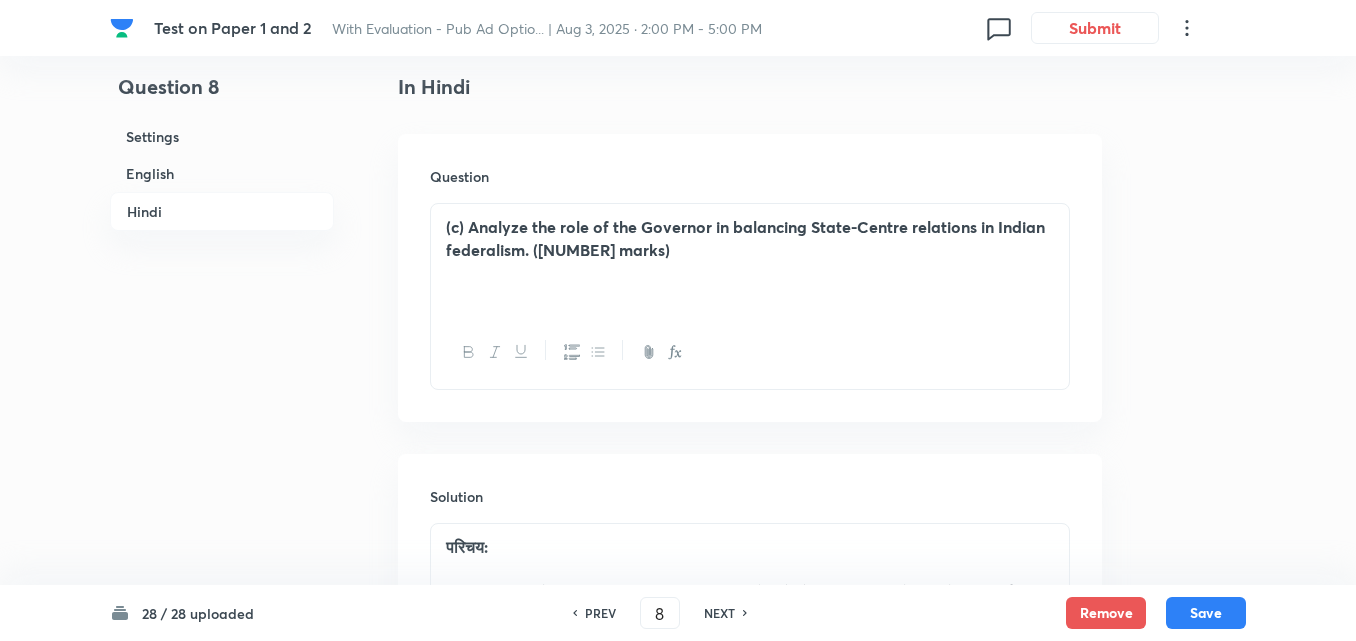click on "PREV" at bounding box center (600, 613) 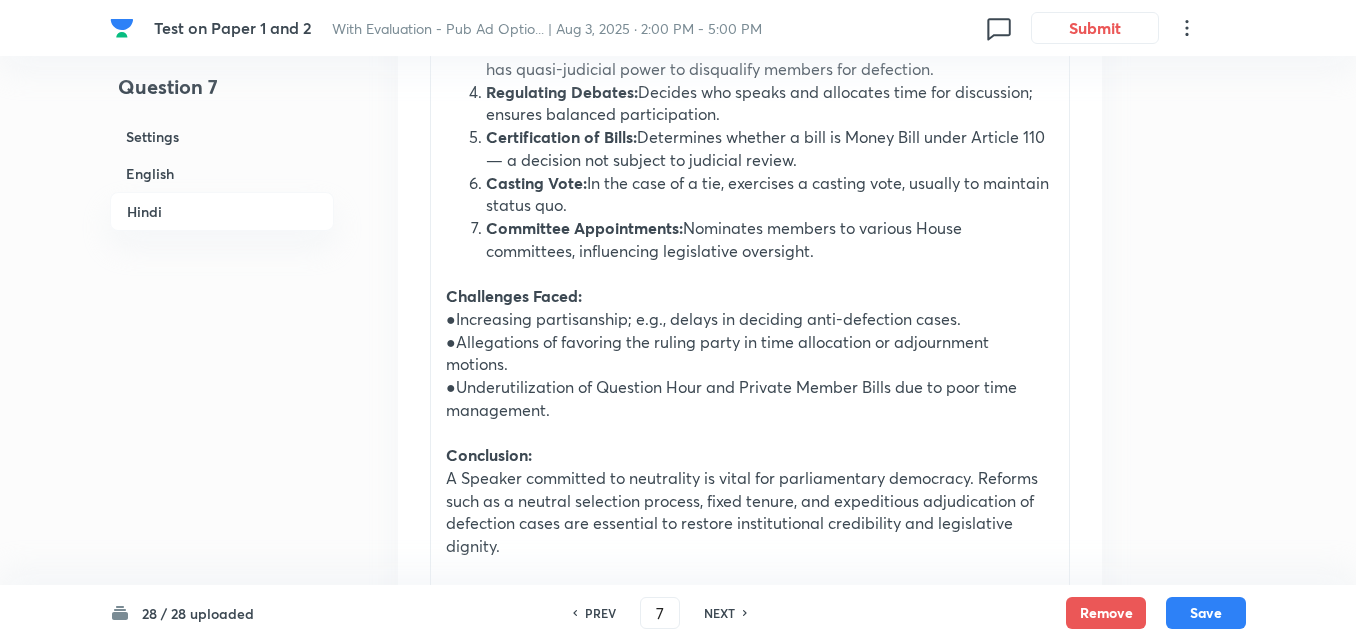 click on "English" at bounding box center [222, 173] 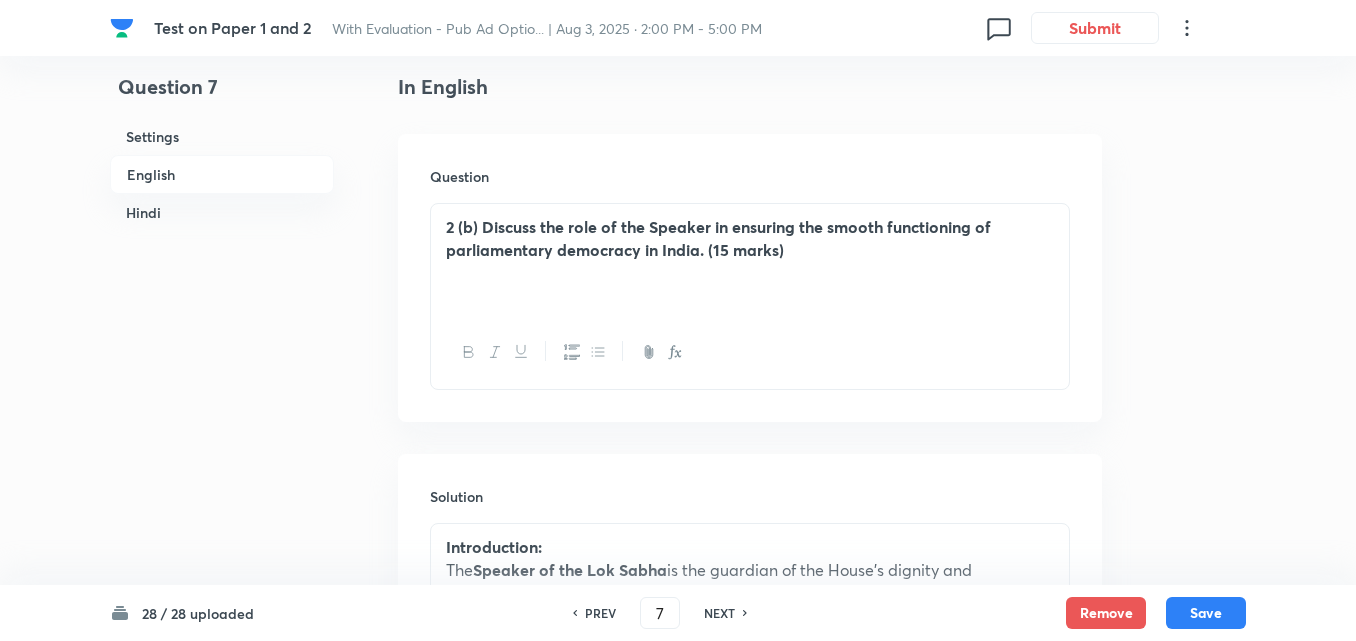 click on "Hindi" at bounding box center (222, 212) 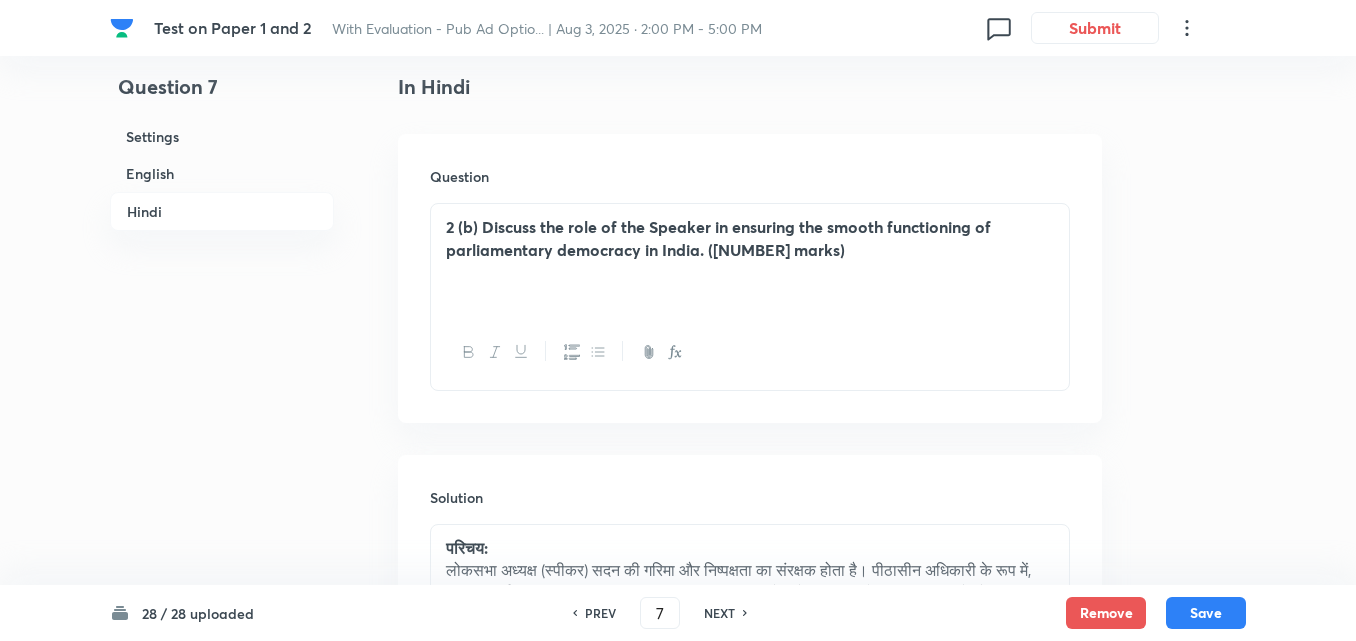 click on "NEXT" at bounding box center [719, 613] 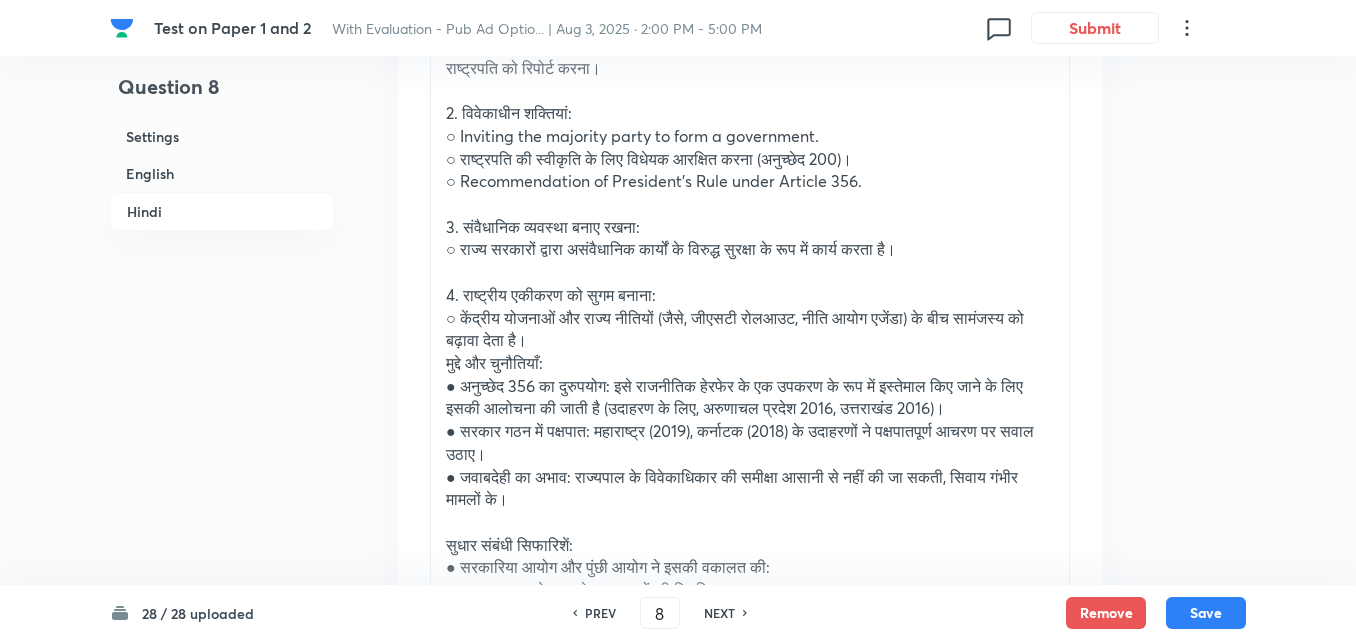 click on "Hindi" at bounding box center [222, 211] 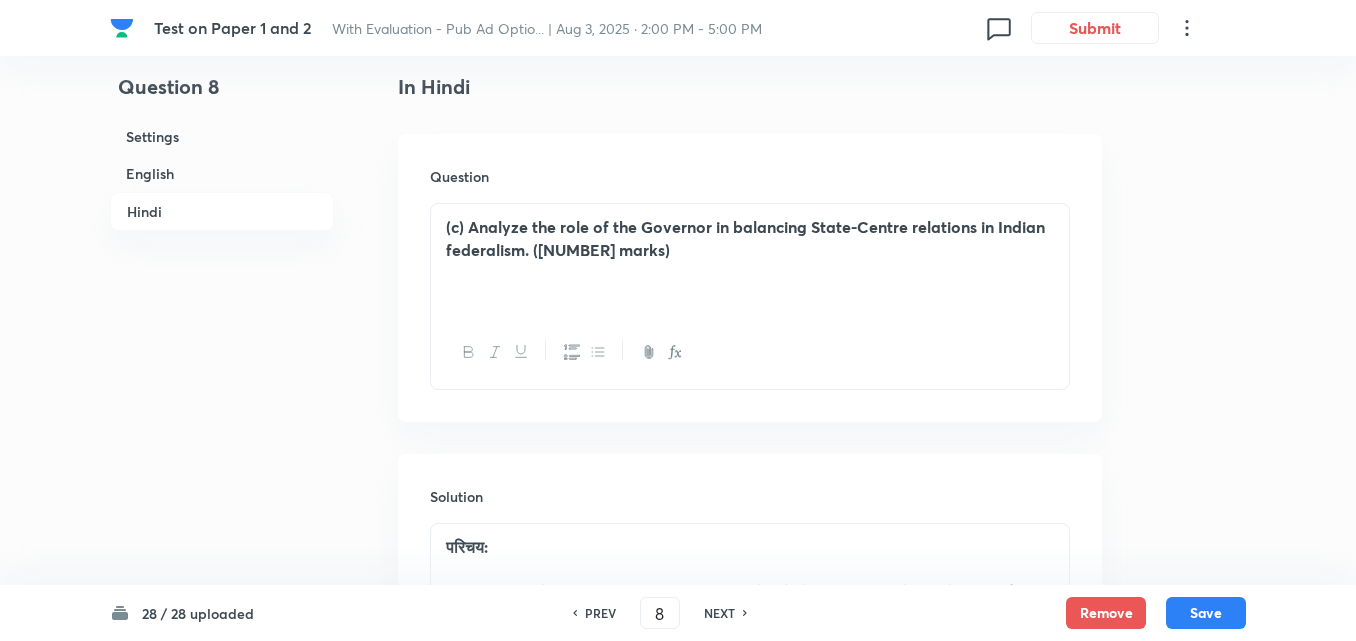 click on "English" at bounding box center (222, 173) 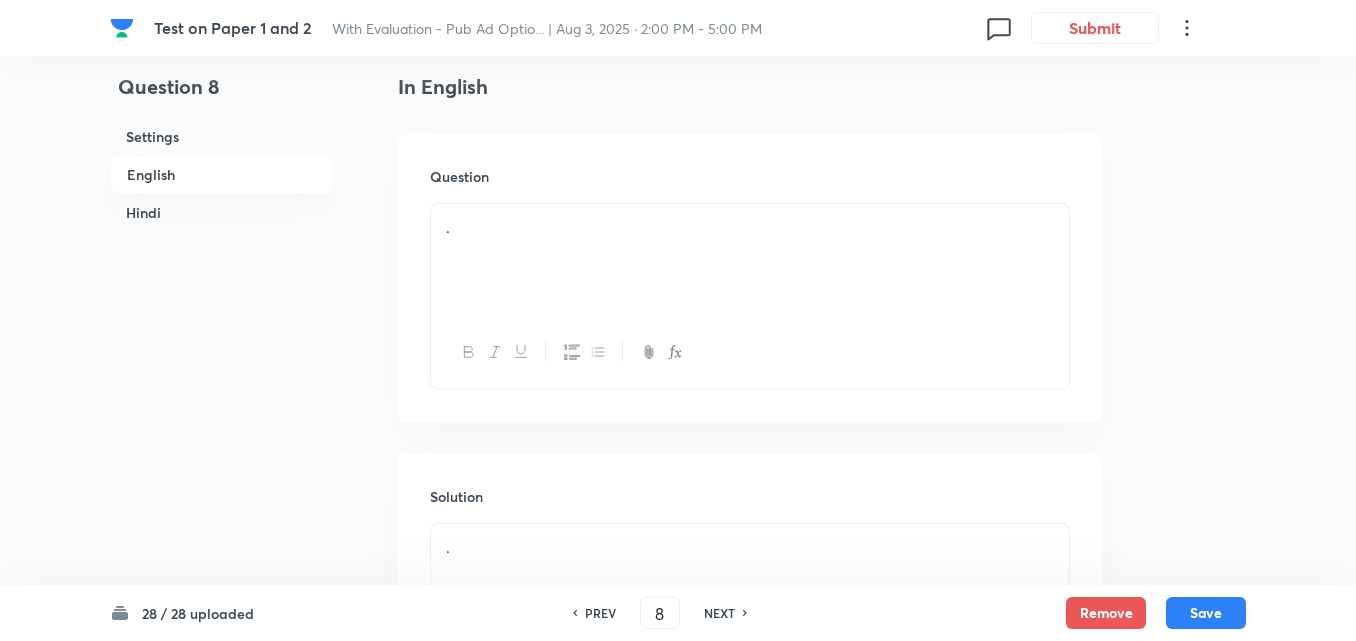 click on "Hindi" at bounding box center [222, 212] 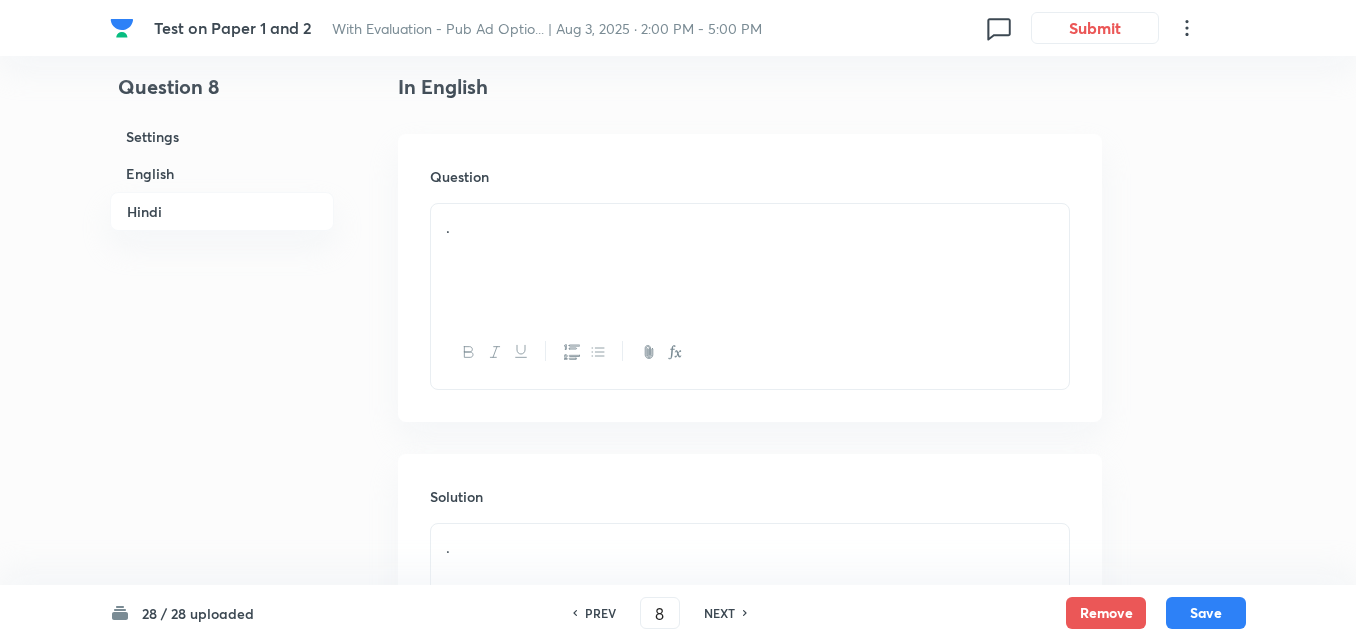 scroll, scrollTop: 1267, scrollLeft: 0, axis: vertical 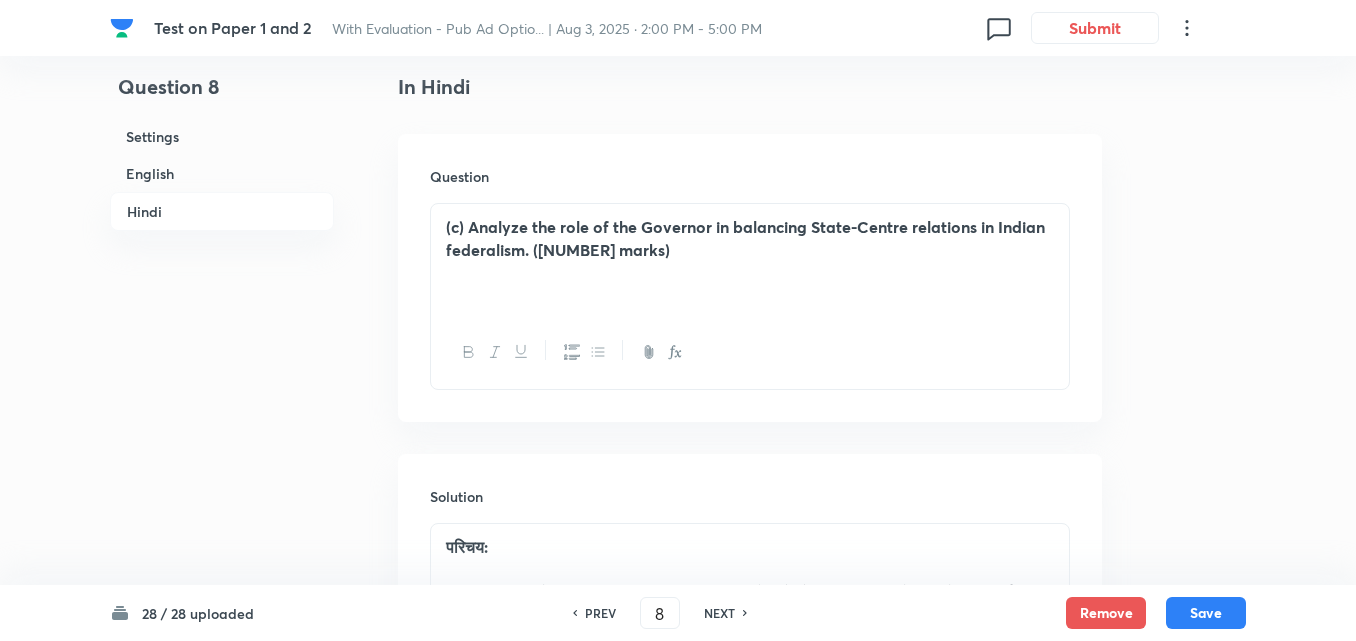 click on "(c) Analyze the role of the Governor in balancing State-Centre relations in Indian federalism. ([NUMBER] marks)" at bounding box center (750, 260) 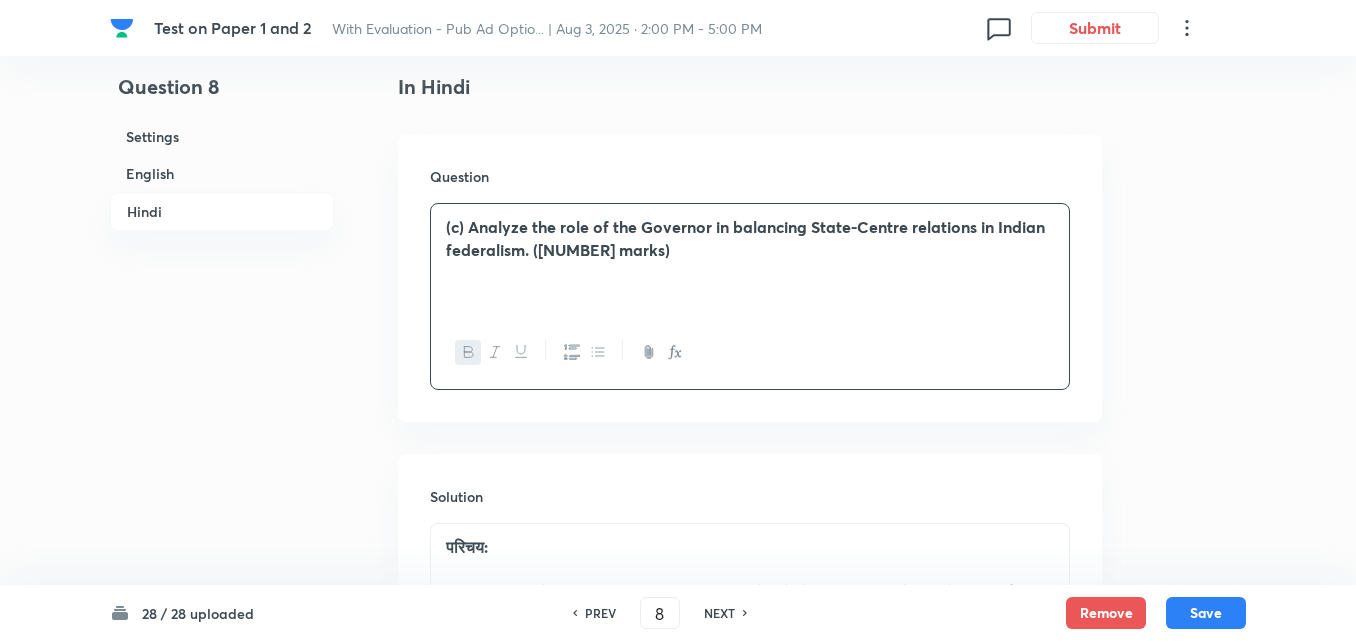 type 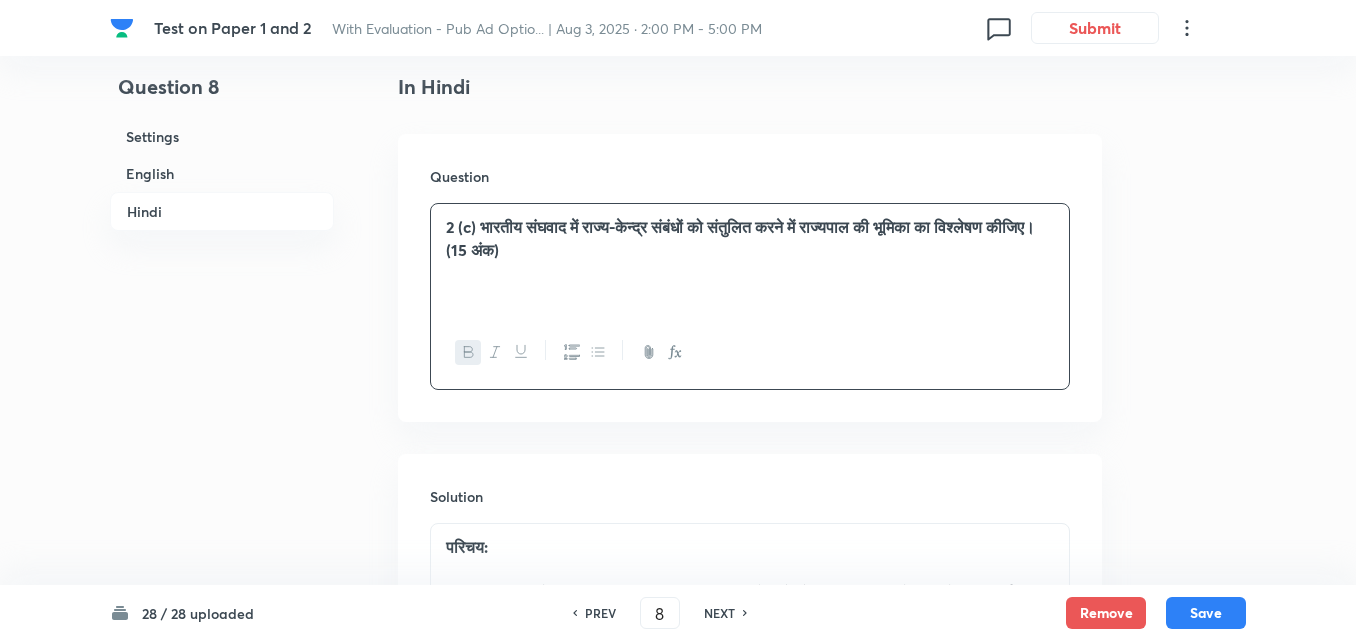 click on "English" at bounding box center [222, 173] 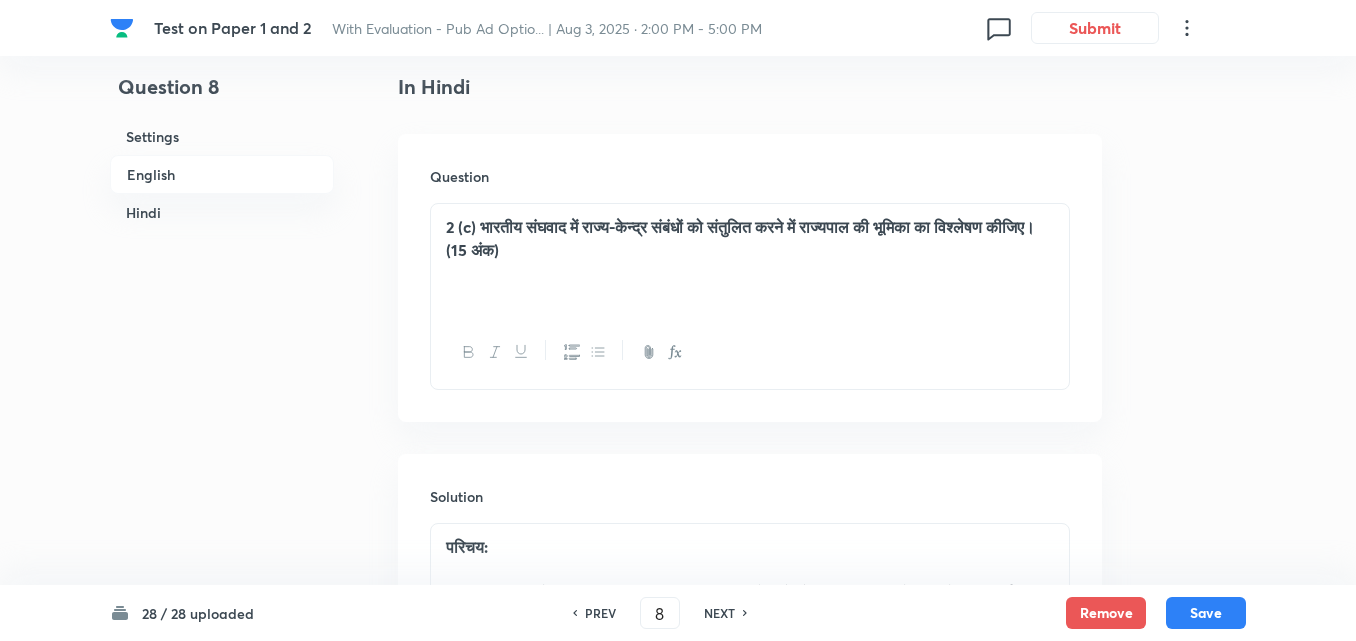 scroll, scrollTop: 516, scrollLeft: 0, axis: vertical 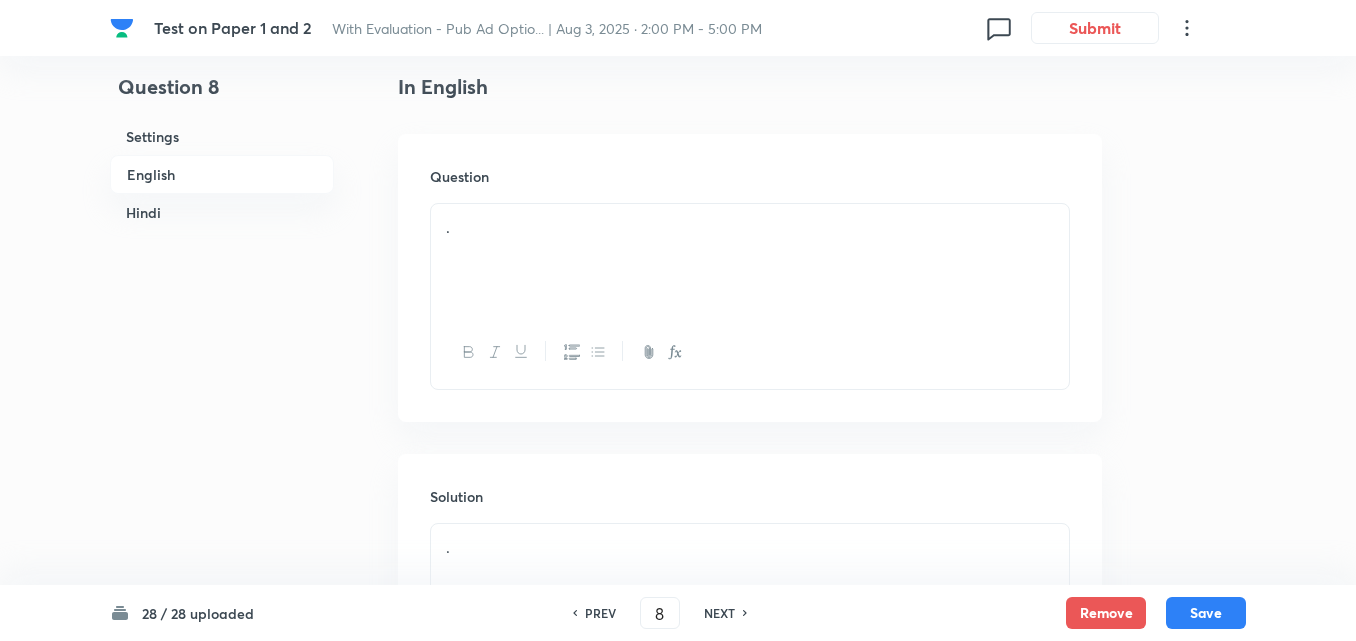 click on "." at bounding box center (750, 260) 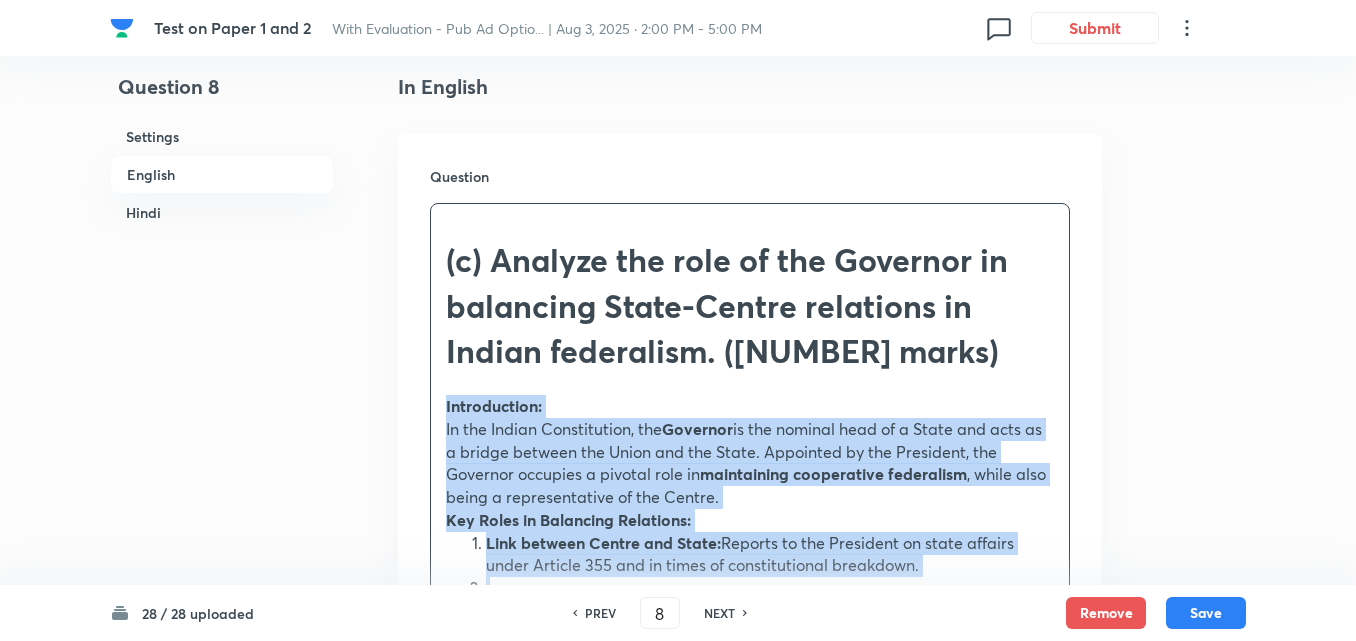 drag, startPoint x: 431, startPoint y: 380, endPoint x: 407, endPoint y: 377, distance: 24.186773 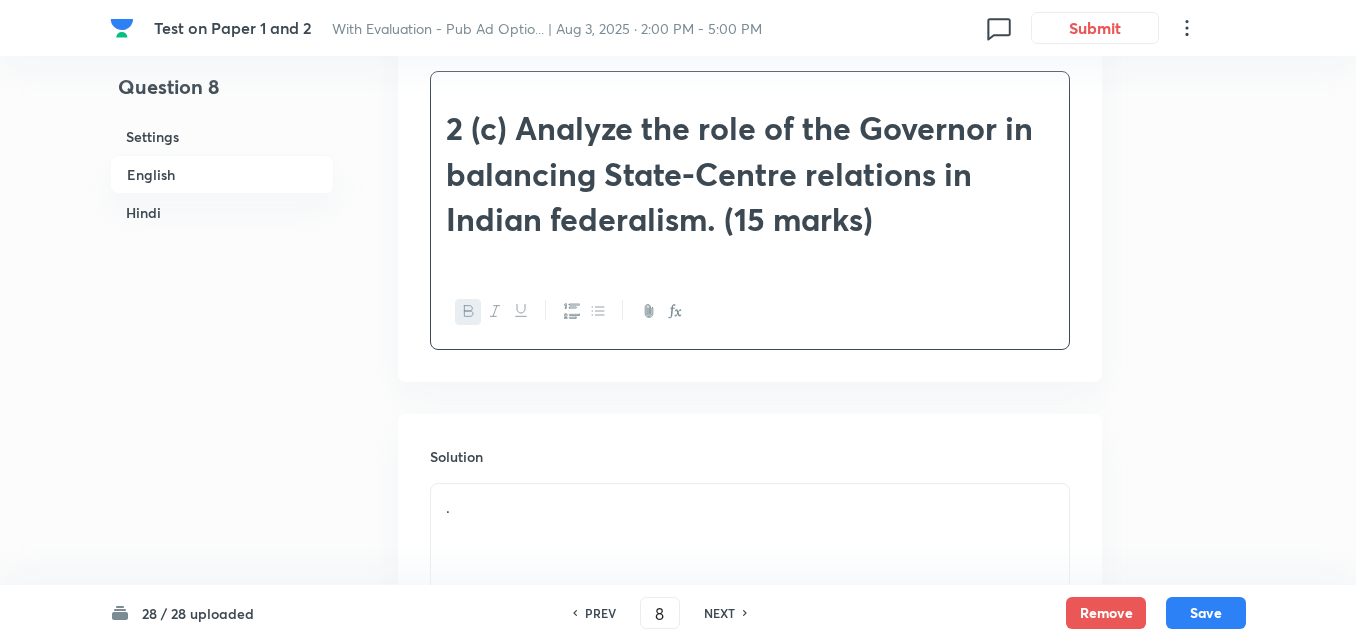 scroll, scrollTop: 916, scrollLeft: 0, axis: vertical 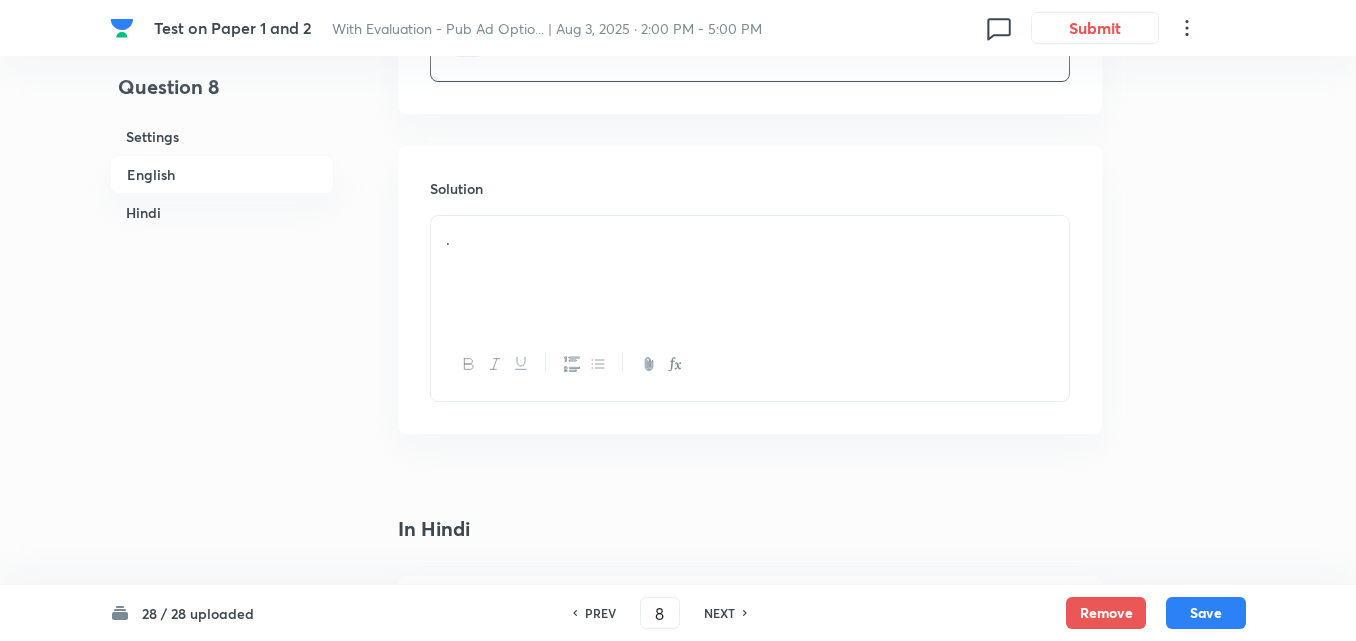 click on "." at bounding box center (750, 272) 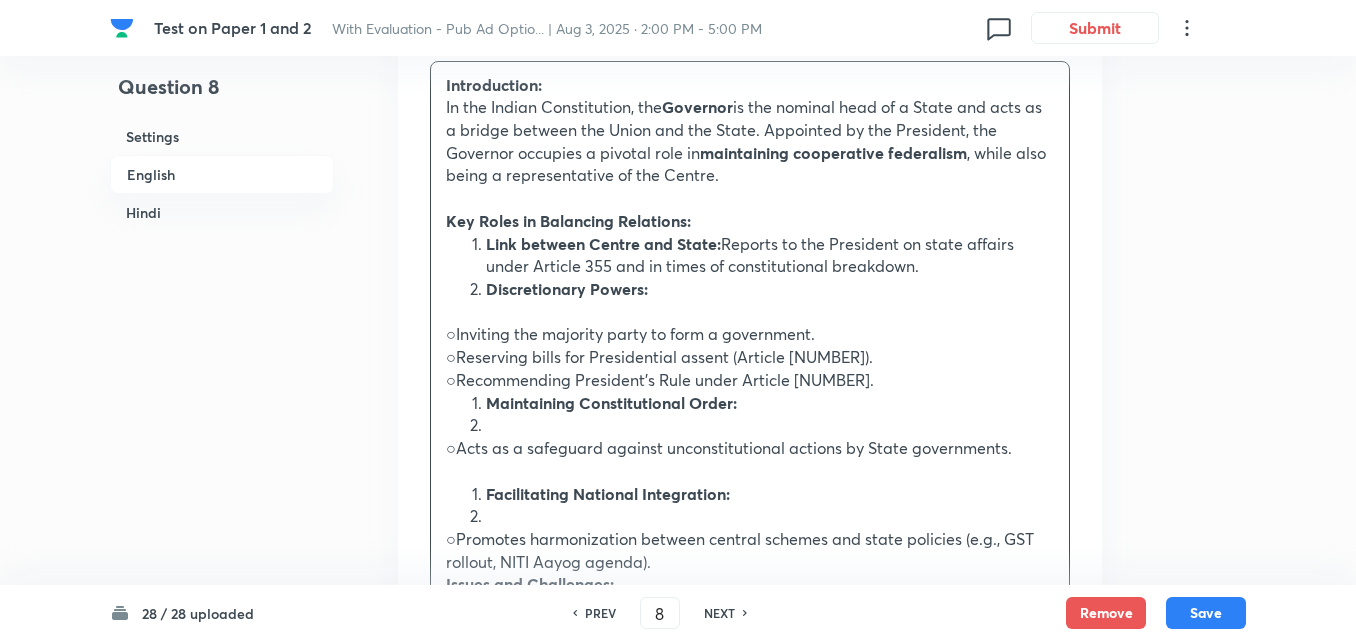 scroll, scrollTop: 1216, scrollLeft: 0, axis: vertical 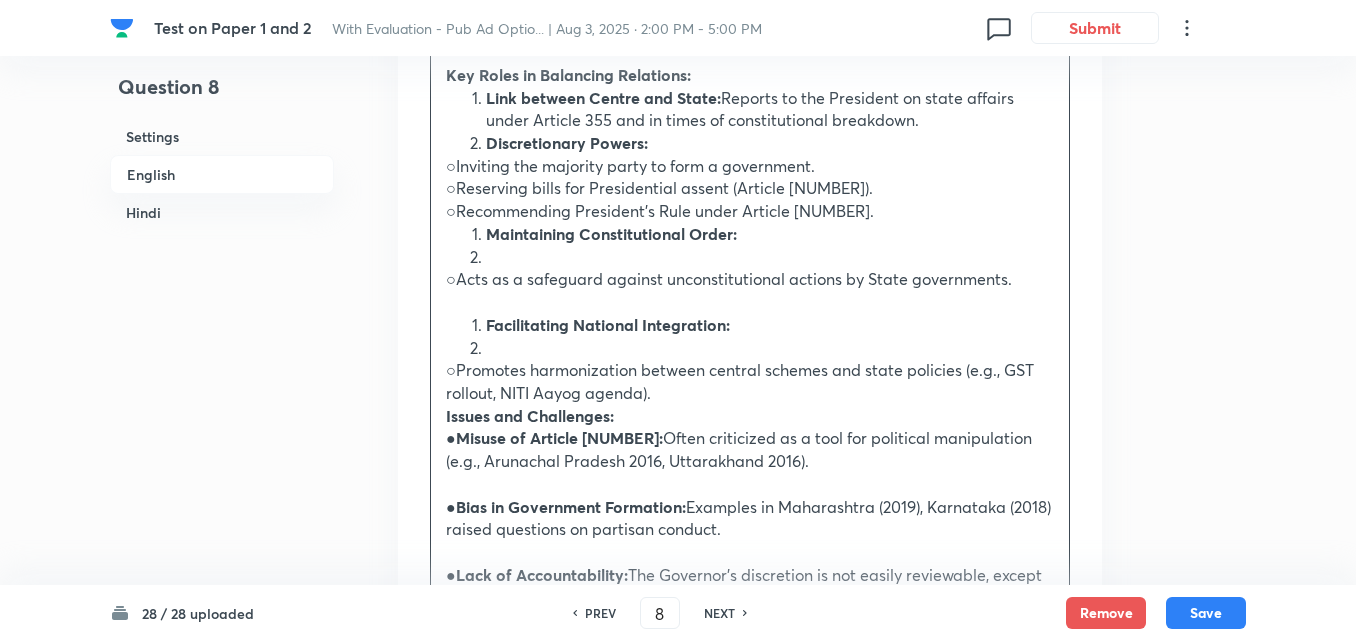 click on "Link between Centre and State: Reports to the President on state affairs under Article 355 and in times of constitutional breakdown." at bounding box center (770, 109) 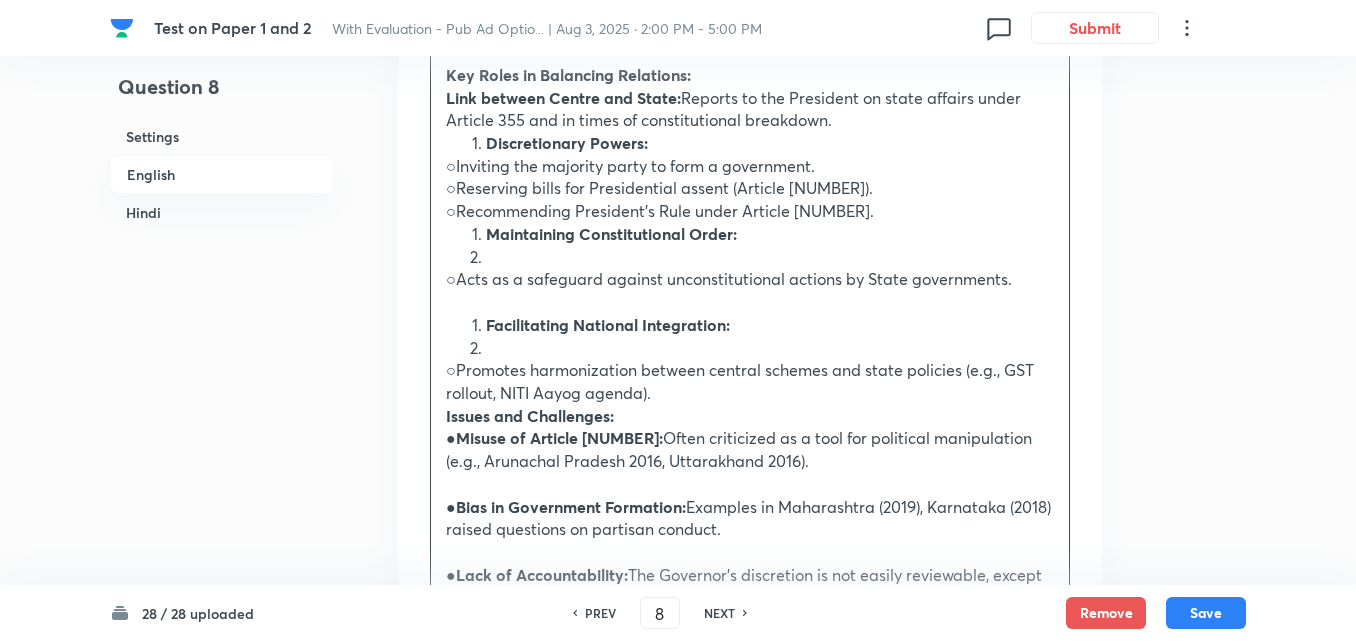 type 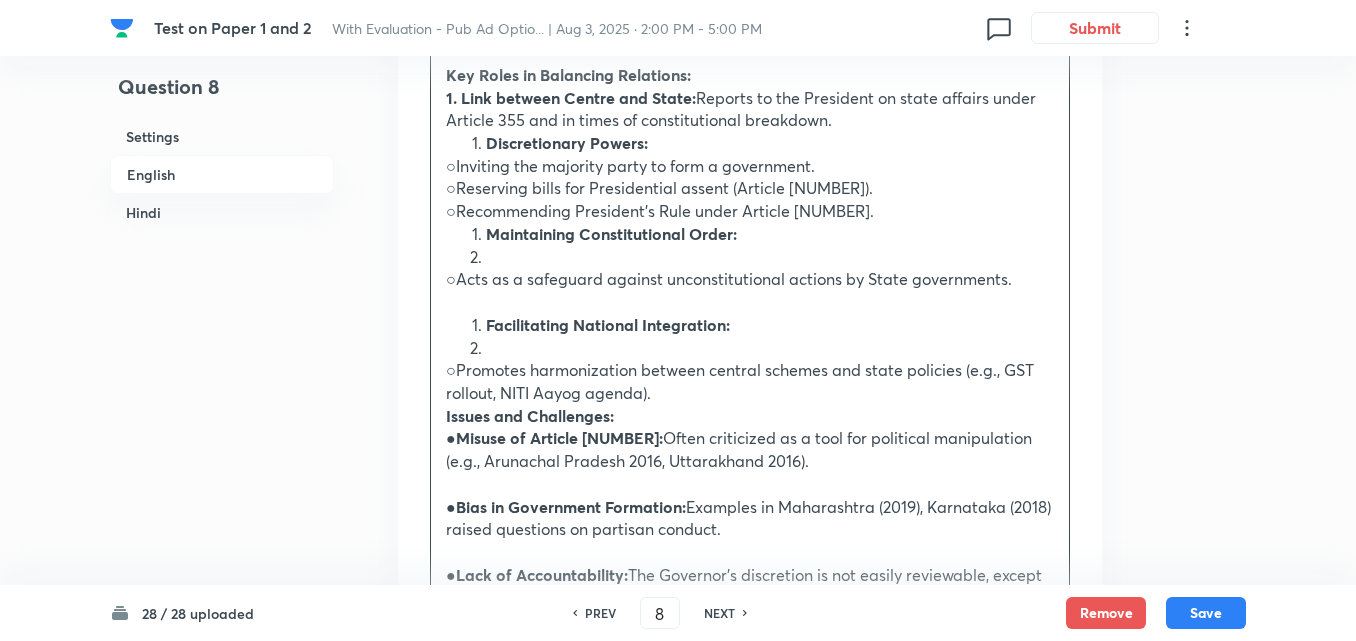 click on "Introduction: In the Indian Constitution, the Governor is the nominal head of a State and acts as a bridge between the Union and the State. Appointed by the President, the Governor occupies a pivotal role in maintaining cooperative federalism, while also being a representative of the Centre. Key Roles in Balancing Relations: 1. Link between Centre and State: Reports to the President on state affairs under Article 355 and in times of constitutional breakdown. Discretionary Powers: ○Inviting the majority party to form a government. ○Reserving bills for Presidential assent (Article 200). ○Recommending President’s Rule under Article 356. Maintaining Constitutional Order: ○Acts as a safeguard against unconstitutional actions by State governments. Facilitating National Integration: ○Promotes harmonization between central schemes and state policies (e.g., GST rollout, NITI Aayog agenda). Issues and Challenges: ● Misuse of Article 356: ● Bias in Government Formation: ● Lack of Accountability:" at bounding box center [750, 416] 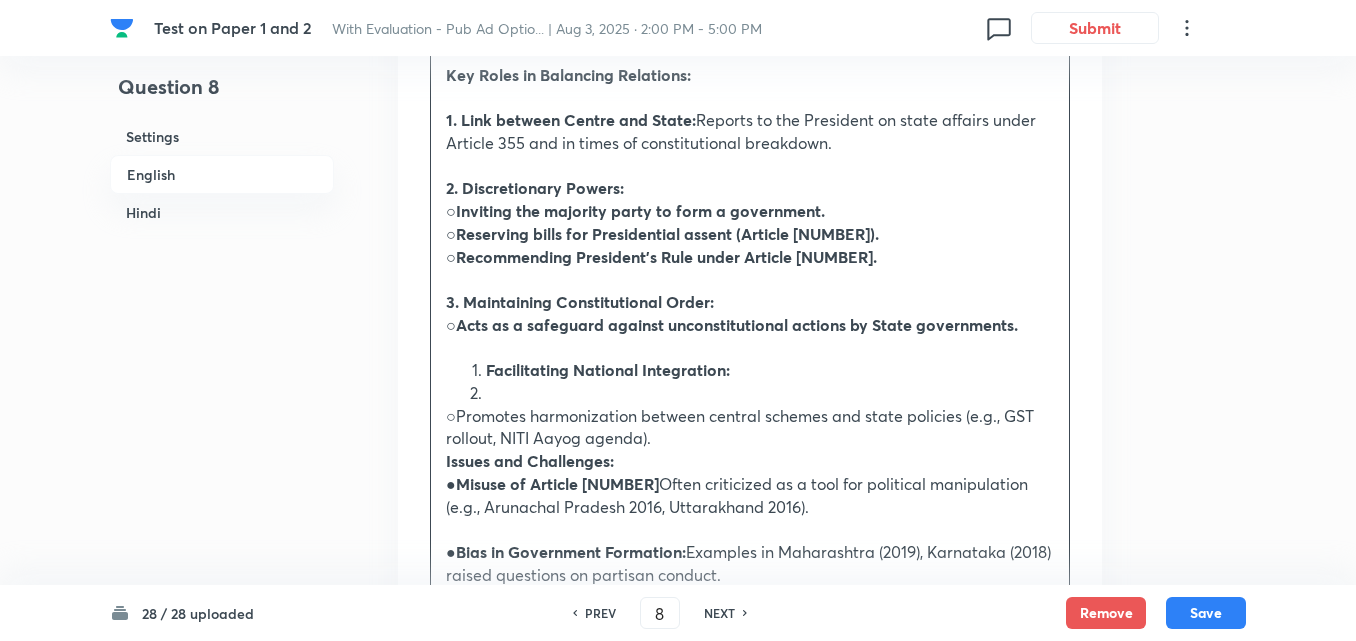 click on "Facilitating National Integration:" at bounding box center (770, 370) 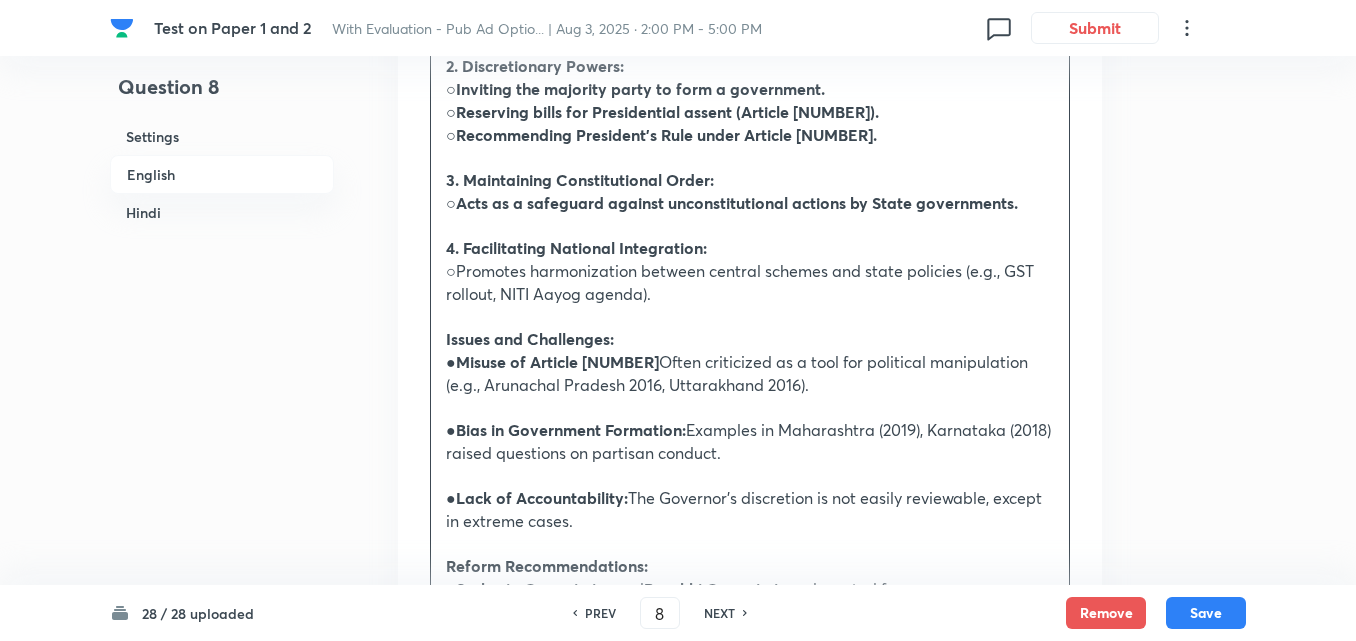 scroll, scrollTop: 1516, scrollLeft: 0, axis: vertical 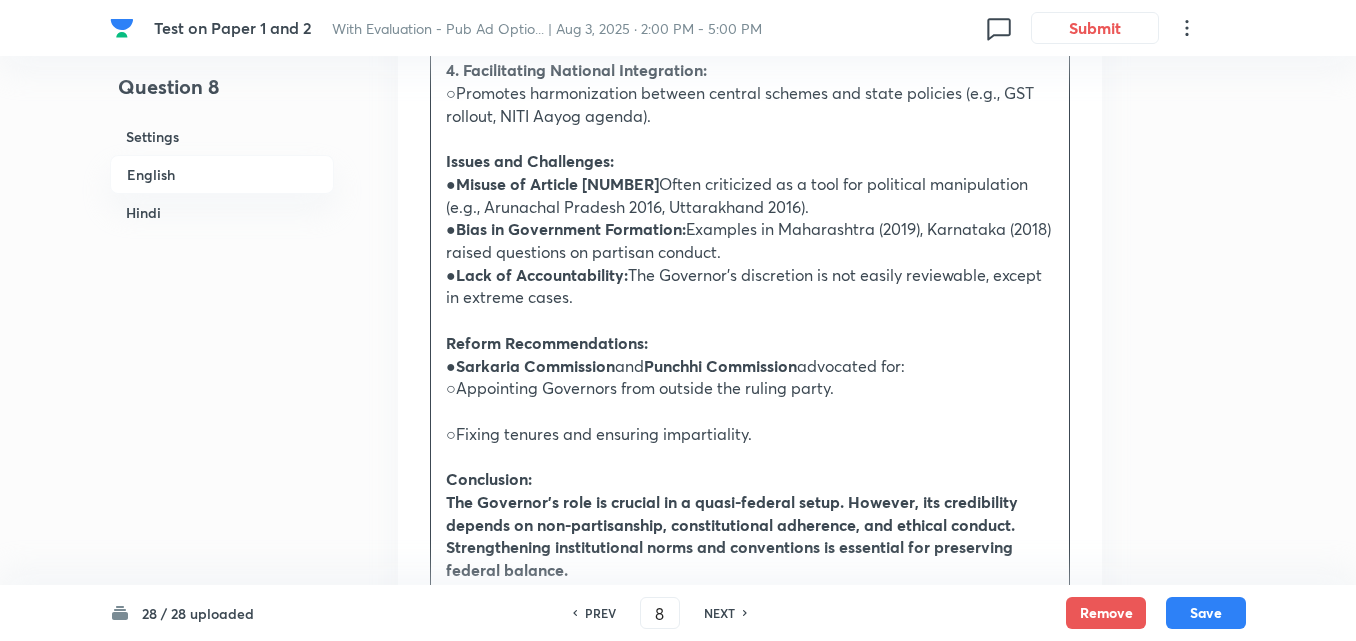 click on "○Fixing tenures and ensuring impartiality." at bounding box center [750, 434] 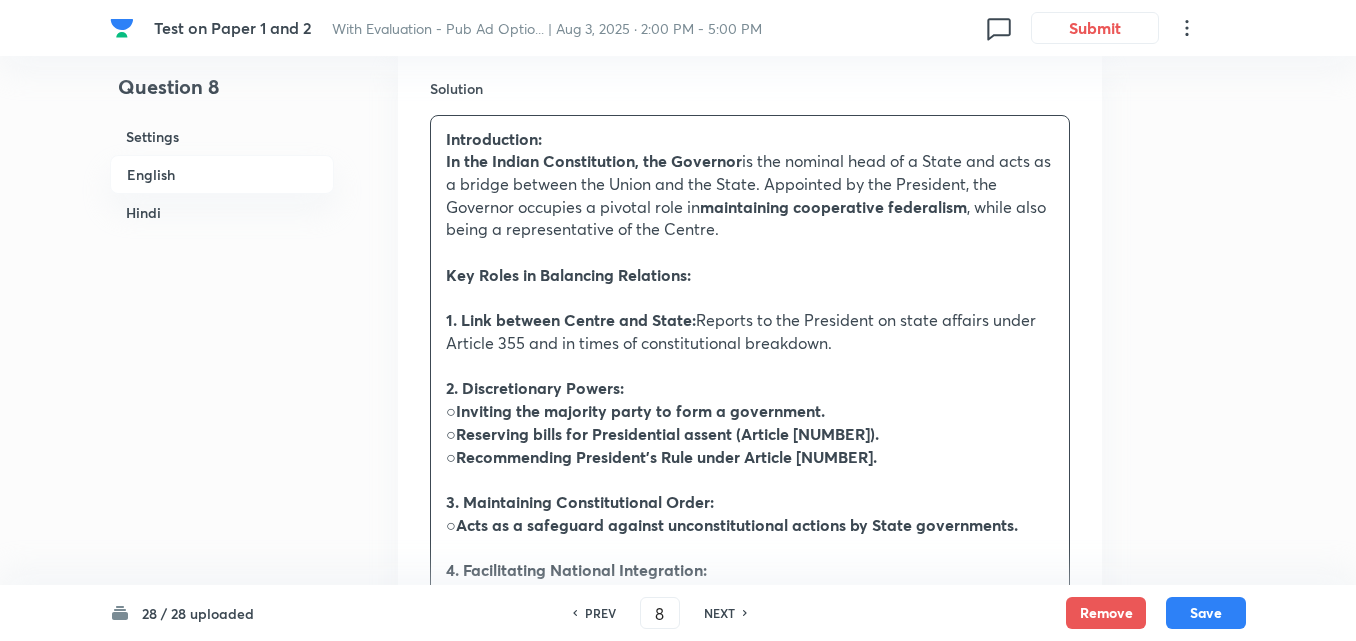 click on "English" at bounding box center (222, 174) 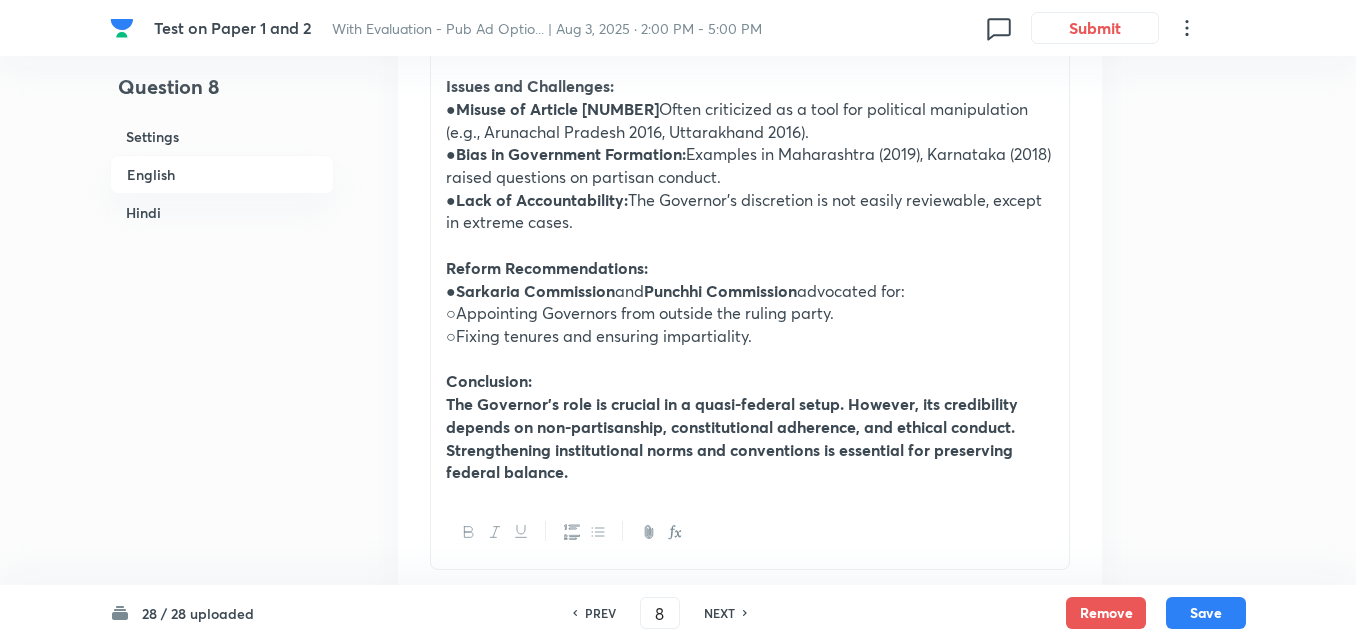 scroll, scrollTop: 1616, scrollLeft: 0, axis: vertical 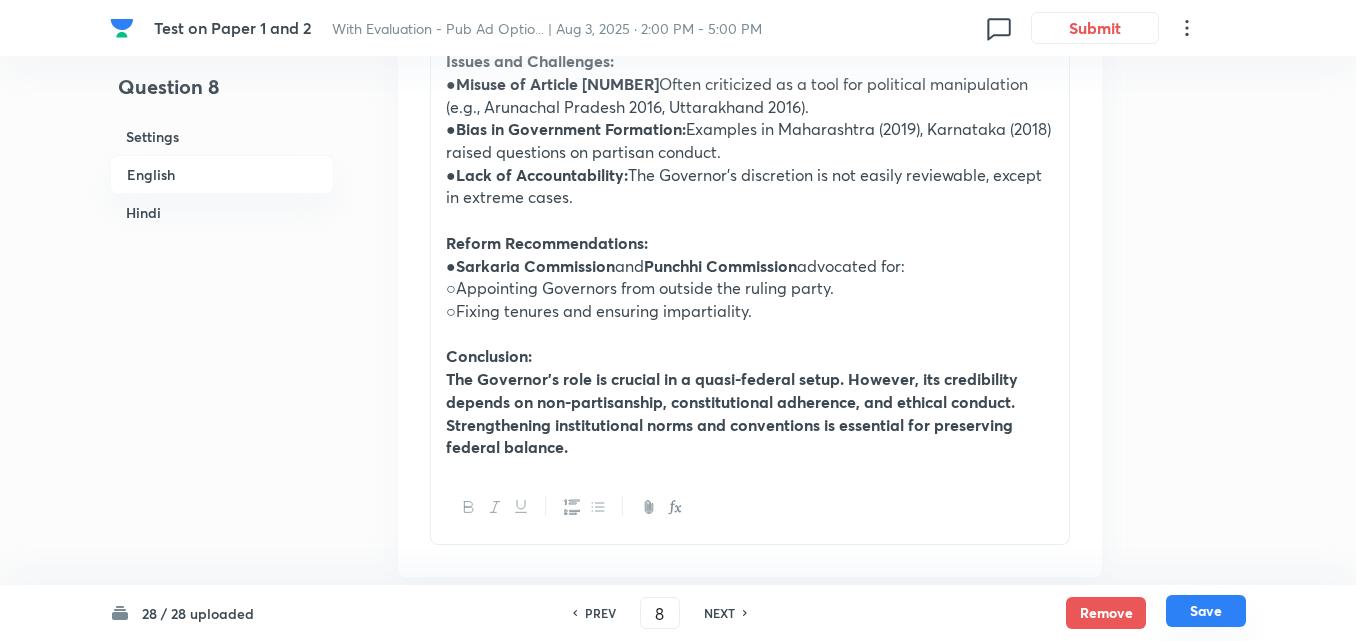click on "Save" at bounding box center [1206, 611] 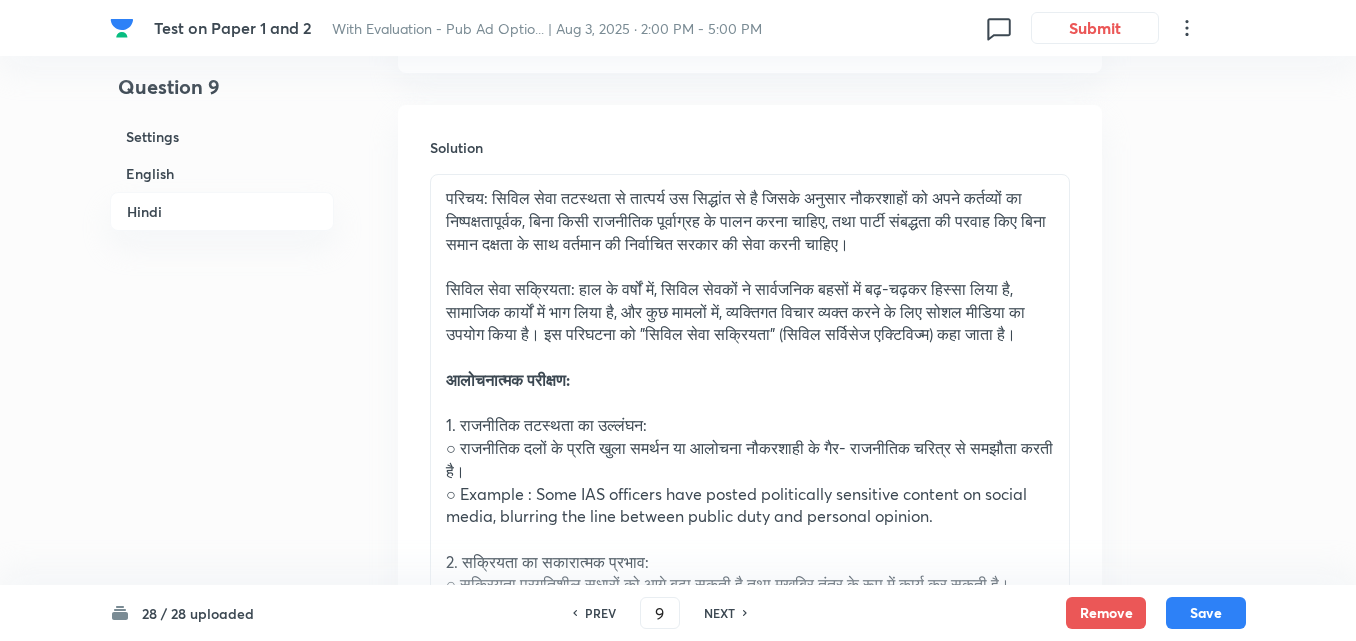 click on "English" at bounding box center [222, 173] 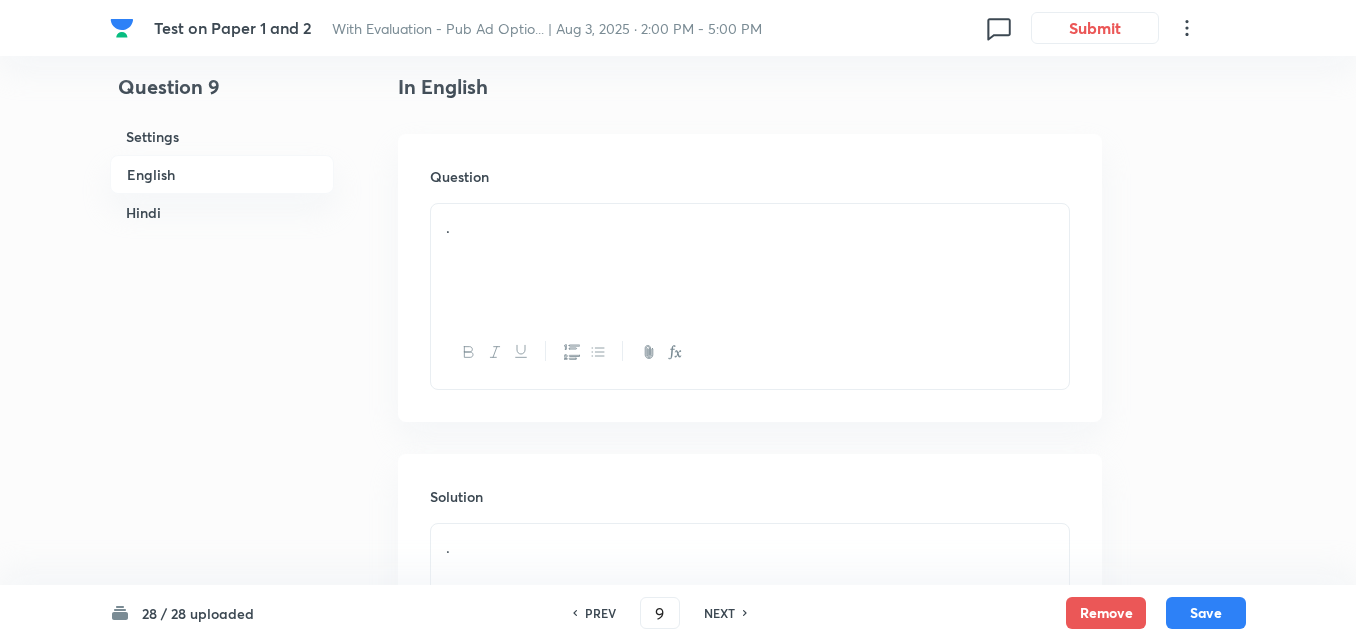 click on "Hindi" at bounding box center (222, 212) 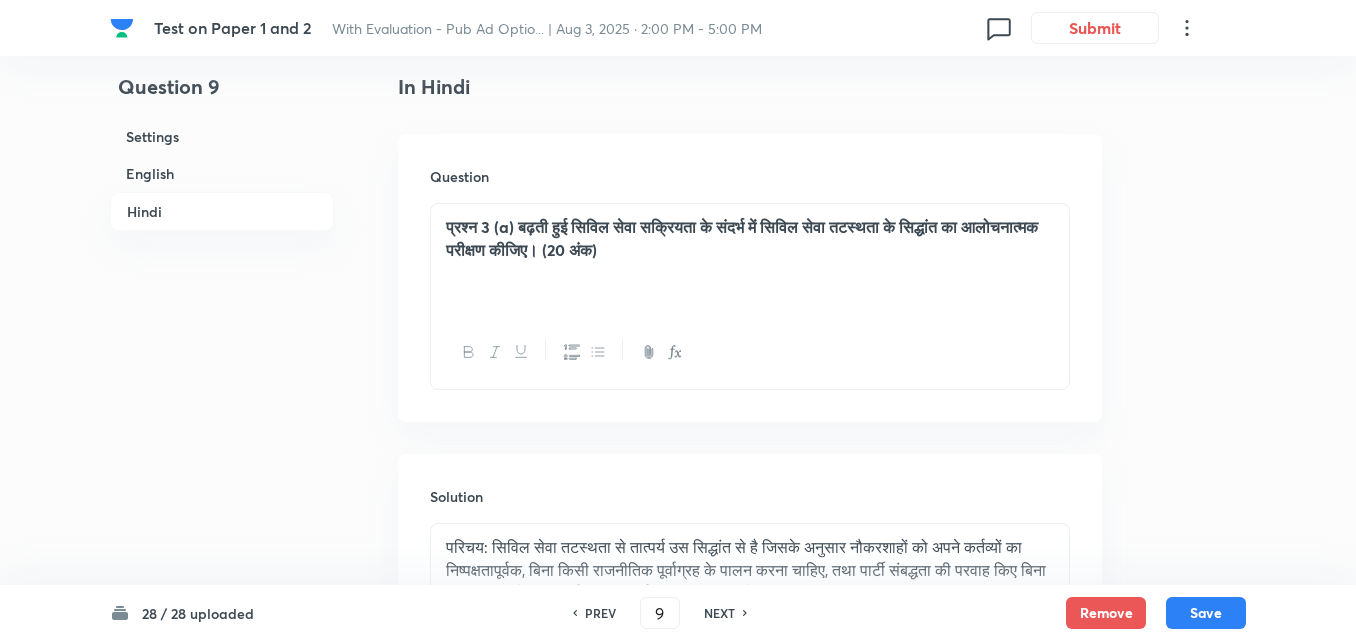 click on "English" at bounding box center (222, 173) 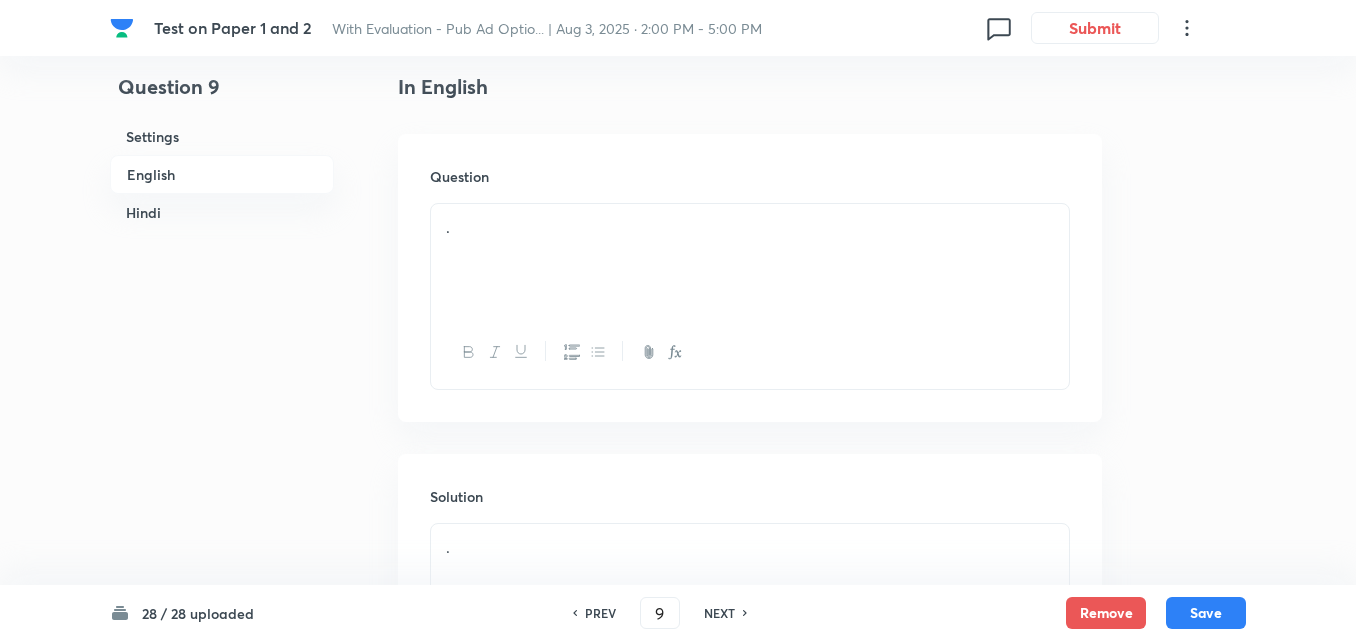click on "." at bounding box center (750, 260) 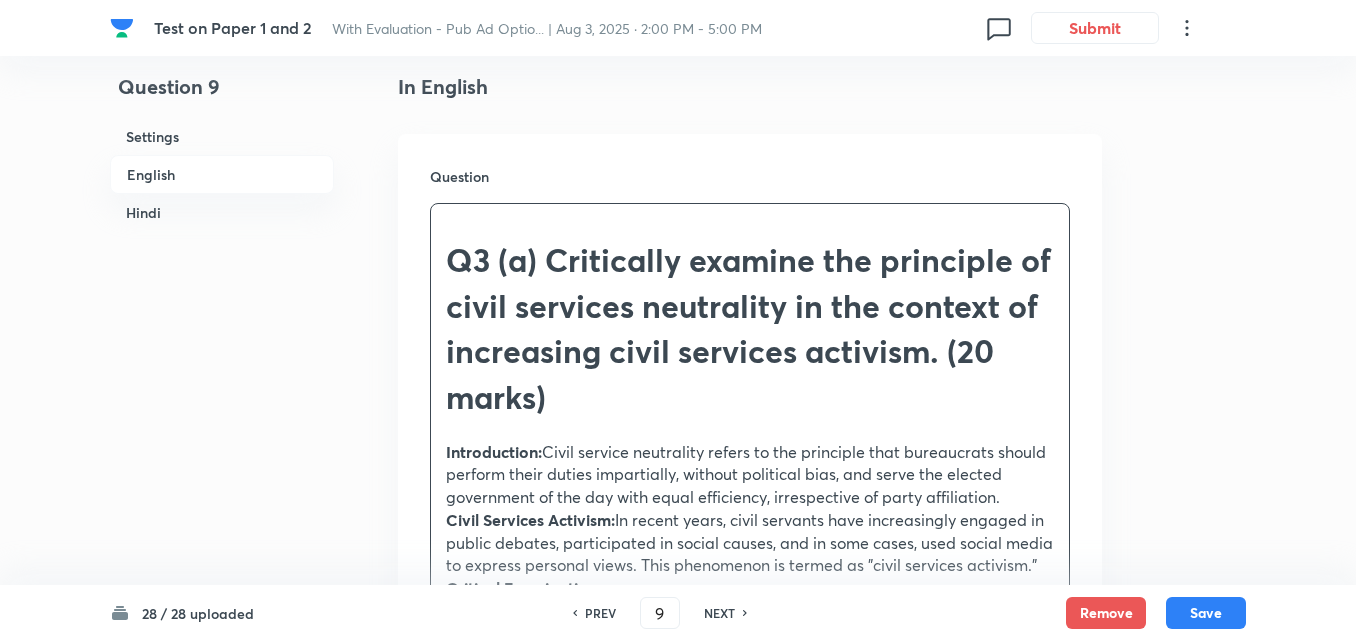 click on "Introduction:  Civil service neutrality refers to the principle that bureaucrats should perform their duties impartially, without political bias, and serve the elected government of the day with equal efficiency, irrespective of party affiliation. Civil Services Activism:  In recent years, civil servants have increasingly engaged in public debates, participated in social causes, and in some cases, used social media to express personal views. This phenomenon is termed as "civil services activism." Critical Examination: Violation of Political Neutrality: ○Open support for or criticism of political parties compromises the apolitical character of the bureaucracy. ○ Example : A few IAS officers have posted politically sensitive content on social media, blurring the line between public duty and personal opinion. Positive Impact of Activism: ○ Example Conclusion:" at bounding box center (750, 676) 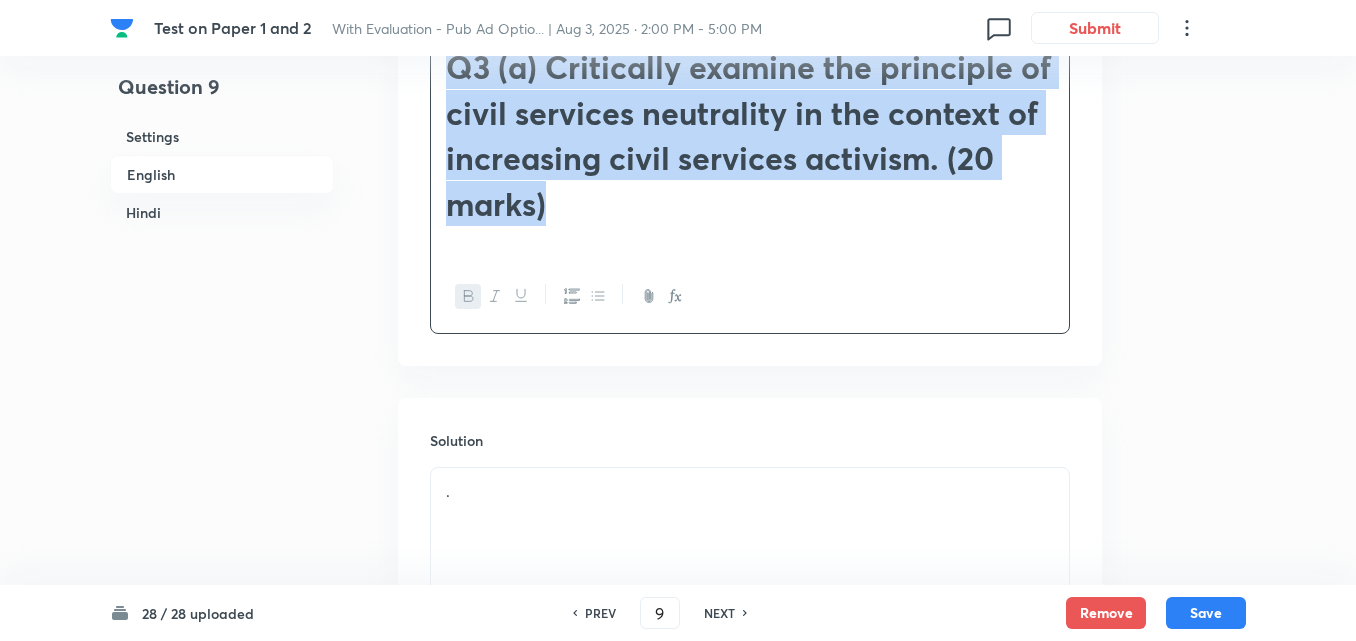scroll, scrollTop: 916, scrollLeft: 0, axis: vertical 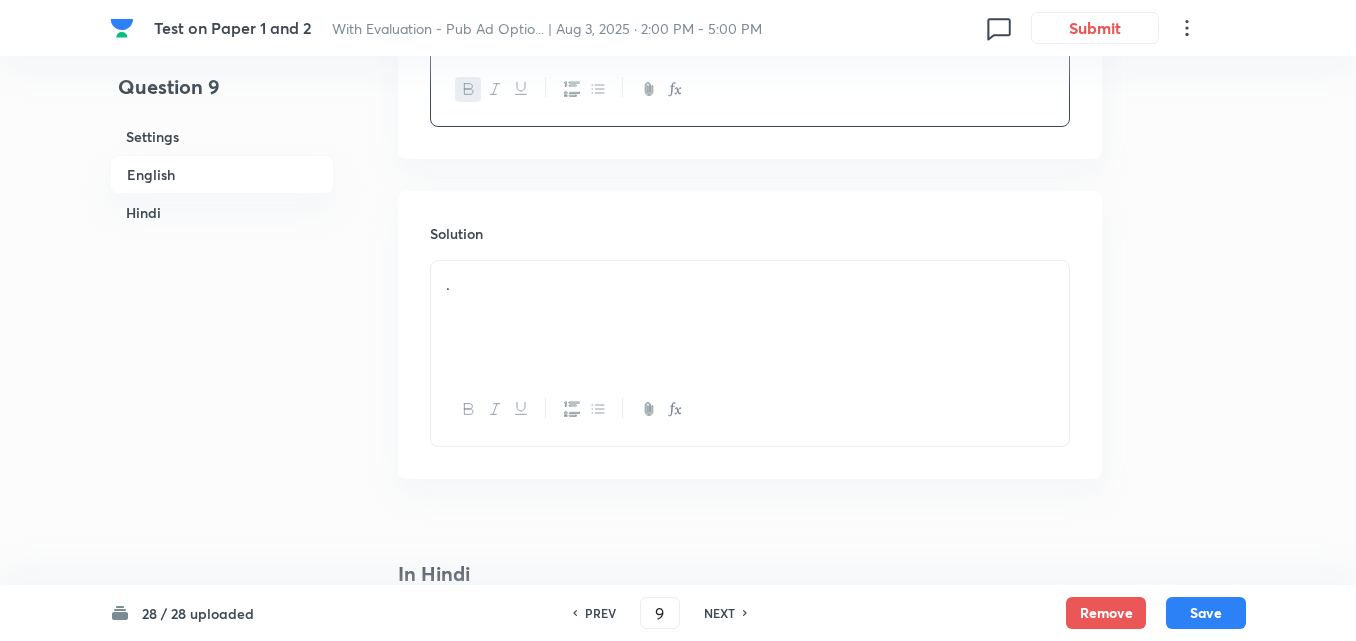 click on "." at bounding box center [750, 284] 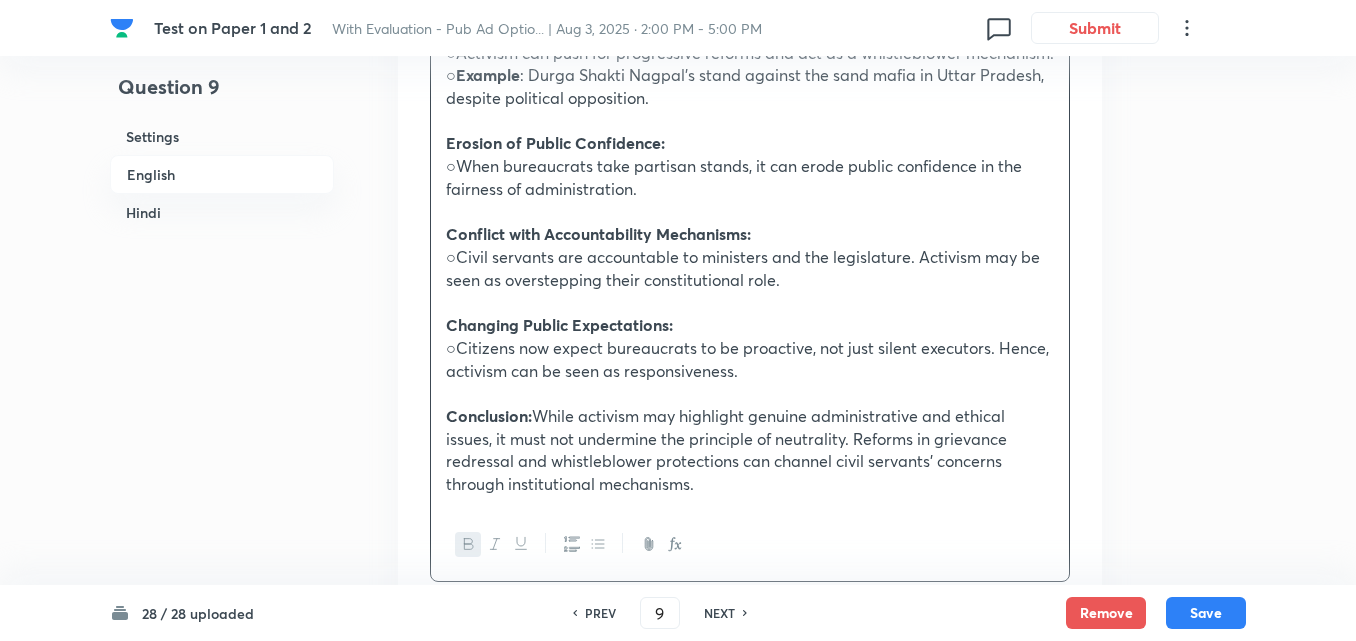 scroll, scrollTop: 1216, scrollLeft: 0, axis: vertical 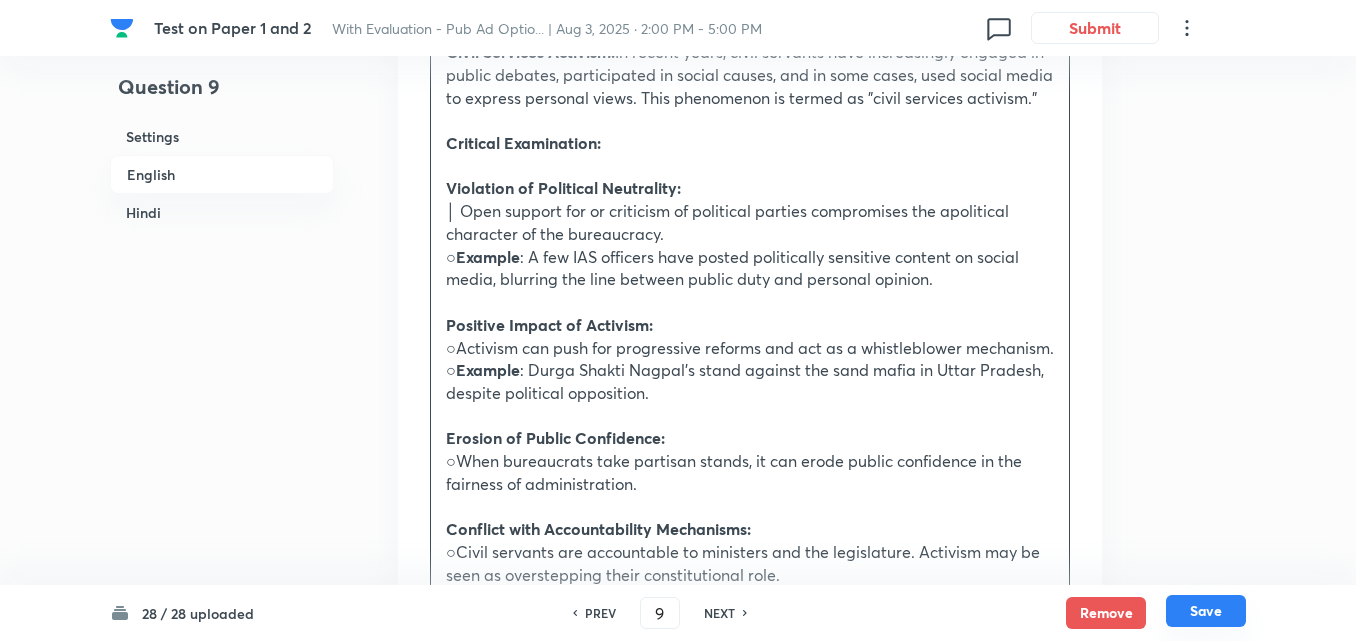 click on "Save" at bounding box center (1206, 611) 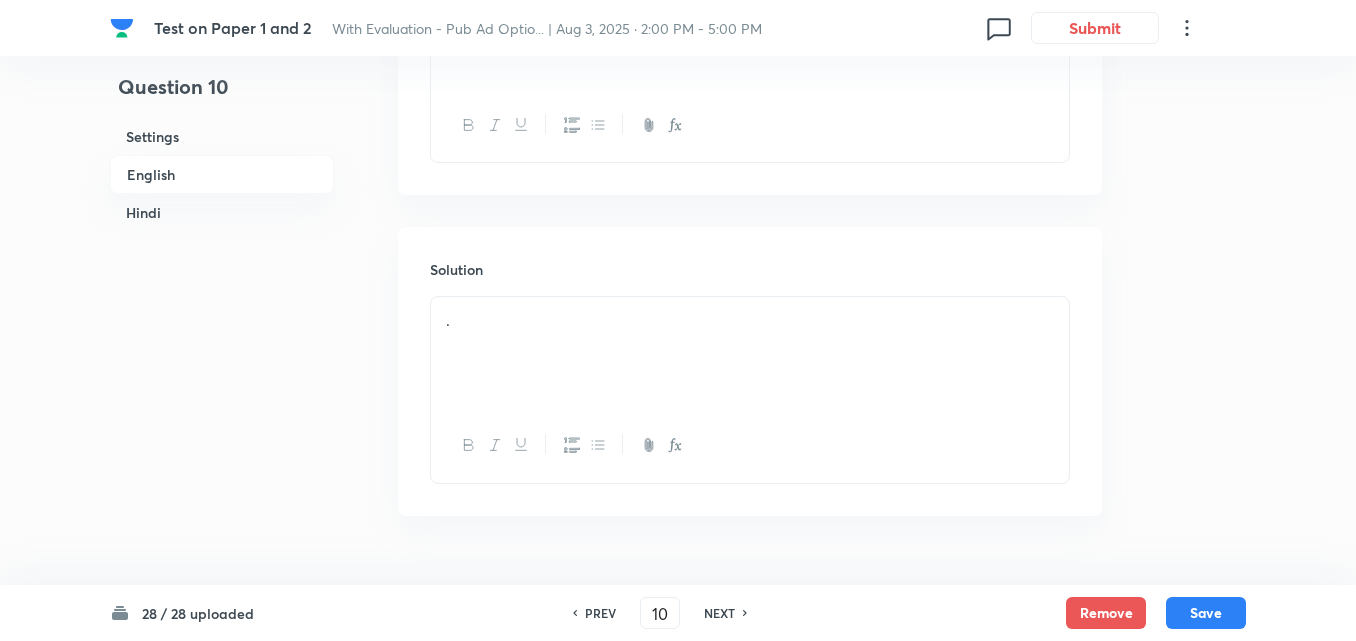 click on "English" at bounding box center [222, 174] 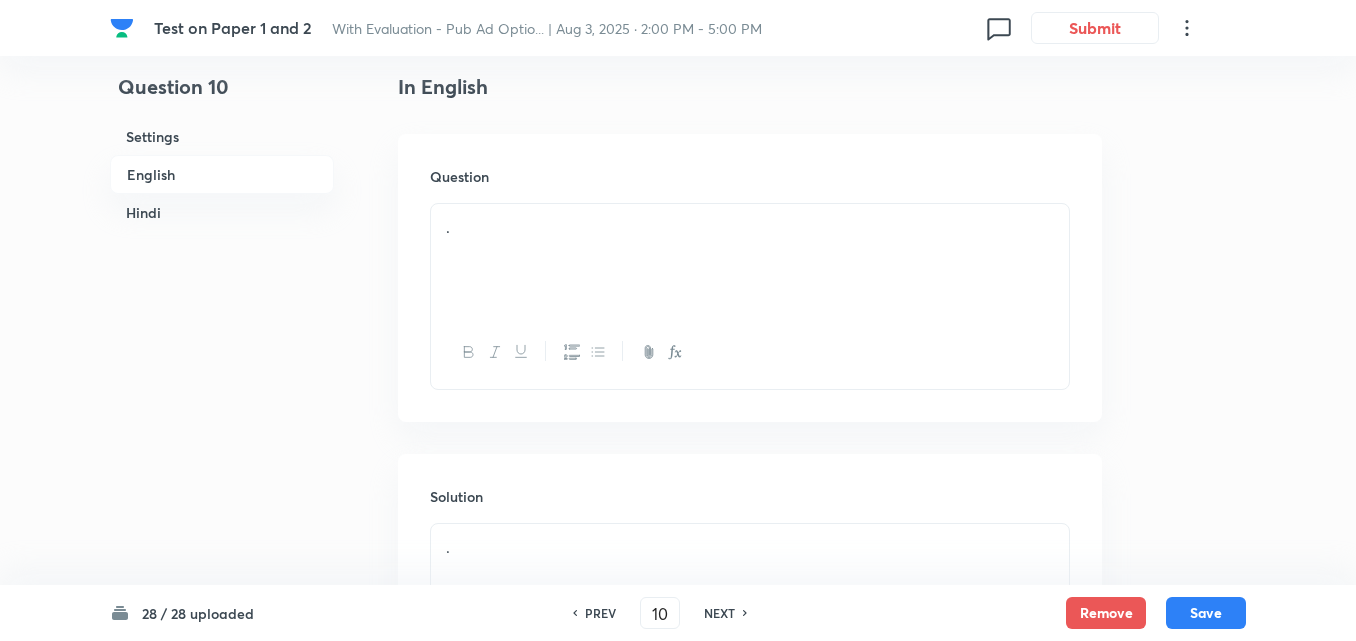 click on "Hindi" at bounding box center (222, 212) 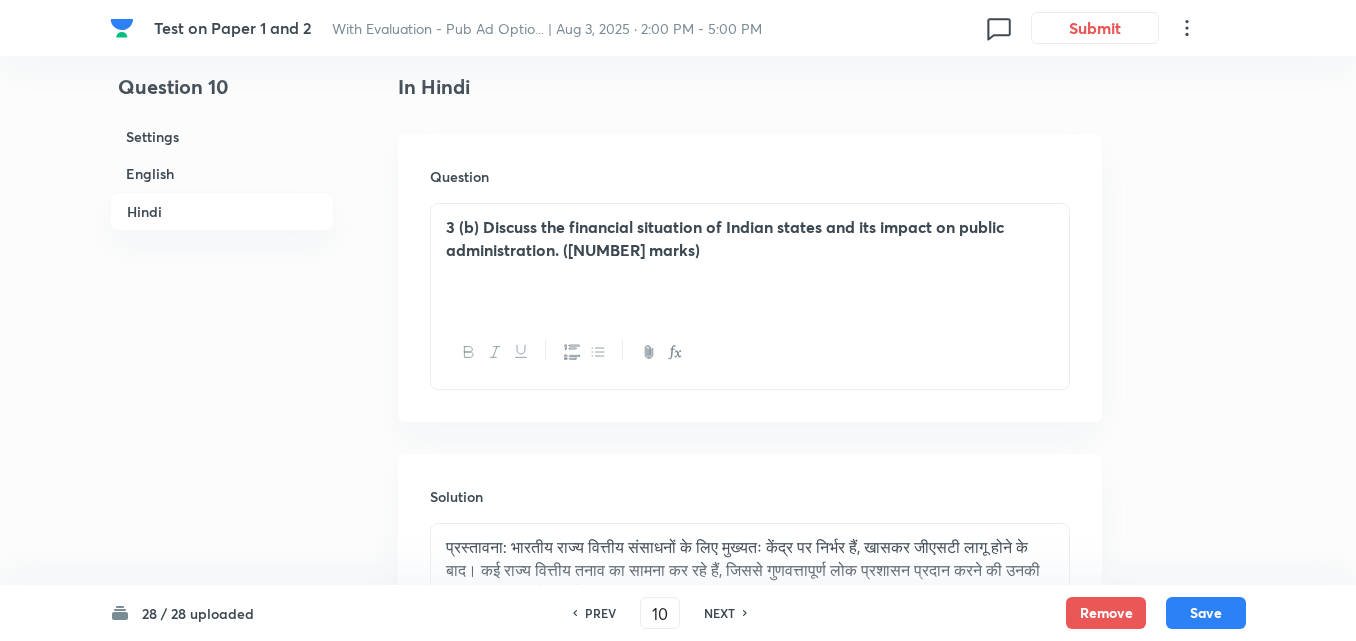 click on "Hindi" at bounding box center (222, 211) 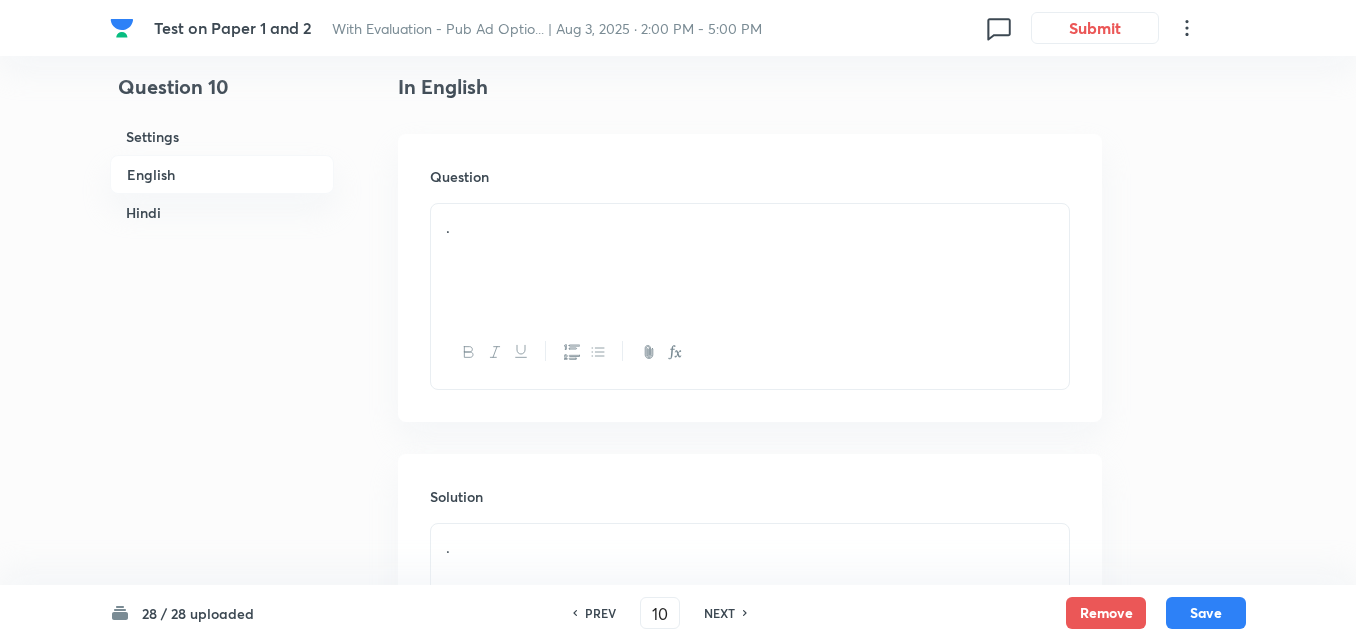 click on "." at bounding box center (750, 260) 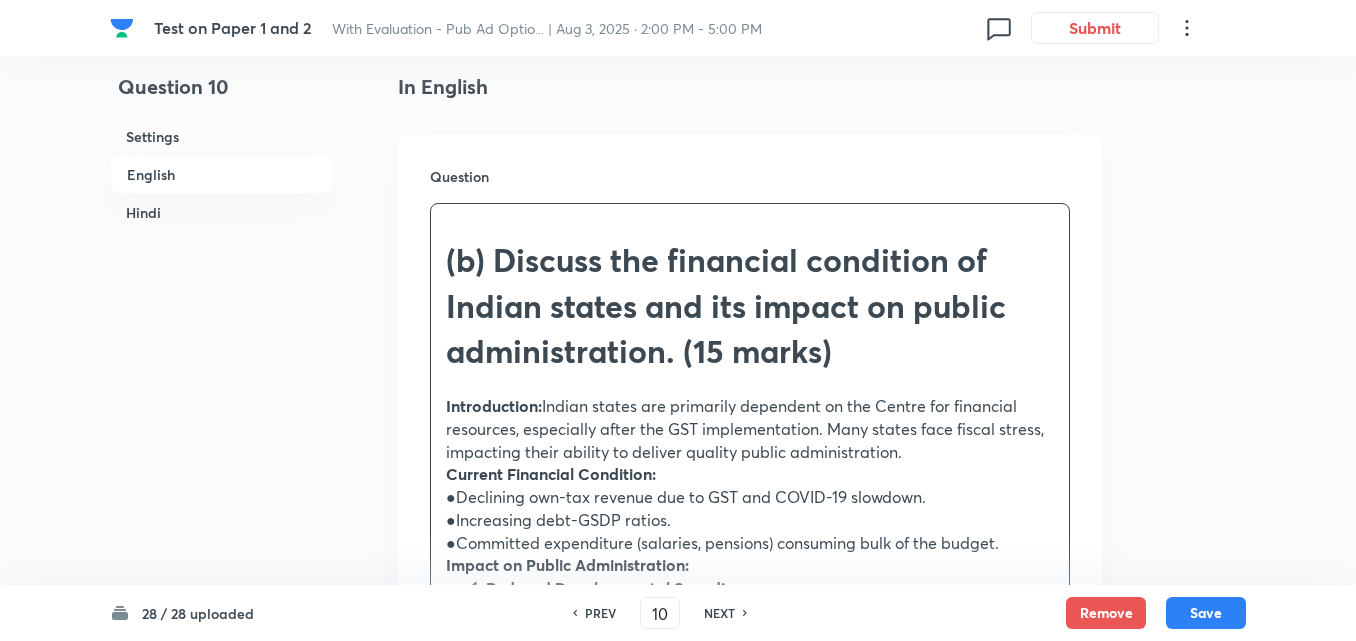 click on "Question (b) Discuss the financial condition of Indian states and its impact on public administration. (15 marks) Introduction: Indian states are primarily dependent on the Centre for financial resources, especially after the GST implementation. Many states face fiscal stress, impacting their ability to deliver quality public administration. Current Financial Condition: ●Declining own-tax revenue due to GST and COVID-19 slowdown. ●Increasing debt-GSDP ratios. ●Committed expenditure (salaries, pensions) consuming bulk of the budget. Impact on Public Administration: Reduced Developmental Spending: ○States are cutting down on education, health, and social welfare programs. Infrastructure and Service Delivery Challenges: ○Poor financial health results in delayed infrastructure projects and poor maintenance. Increased Dependence on Centrally Sponsored Schemes (CSS): ○Limits autonomy of states to pursue localized priorities. Administrative Inefficiency: Limited Innovation: Conclusion:" at bounding box center [750, 573] 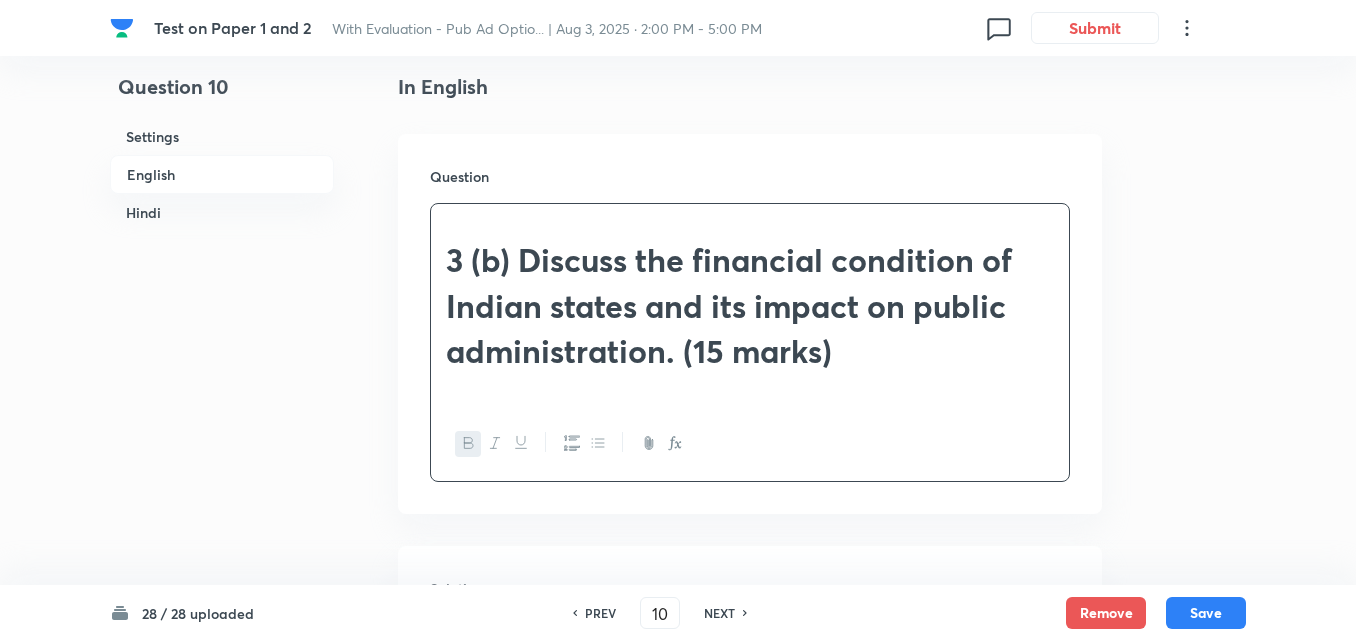 scroll, scrollTop: 916, scrollLeft: 0, axis: vertical 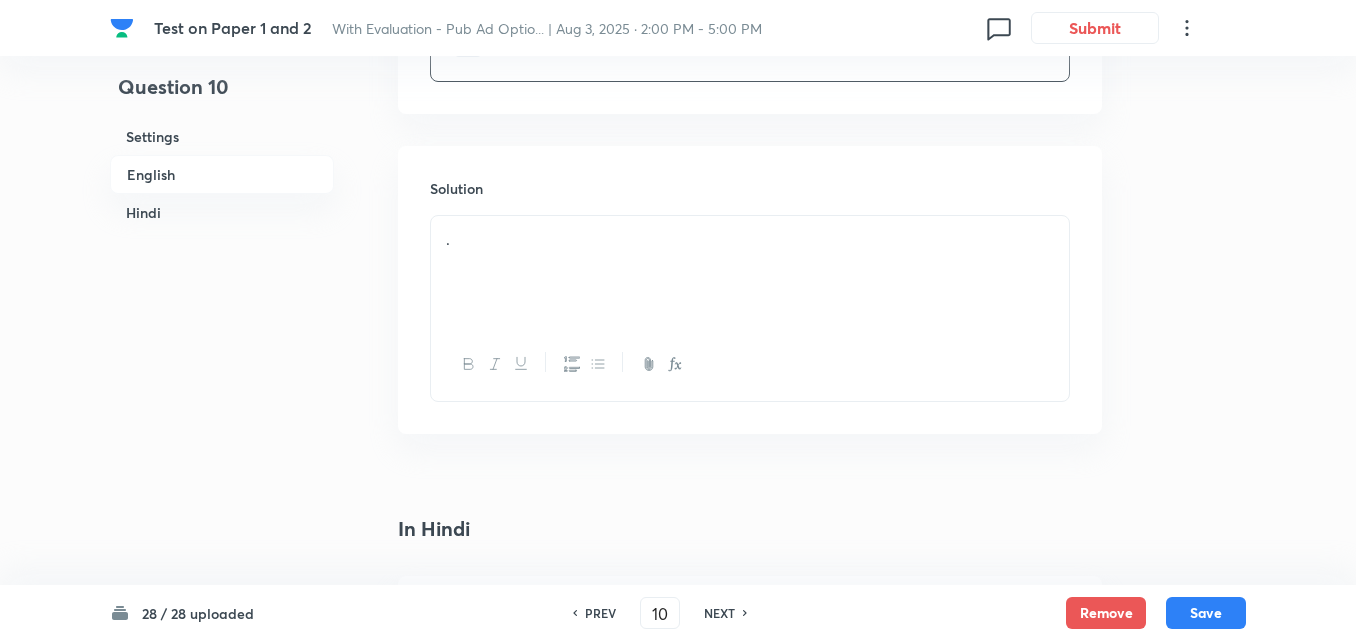 click on "." at bounding box center (750, 272) 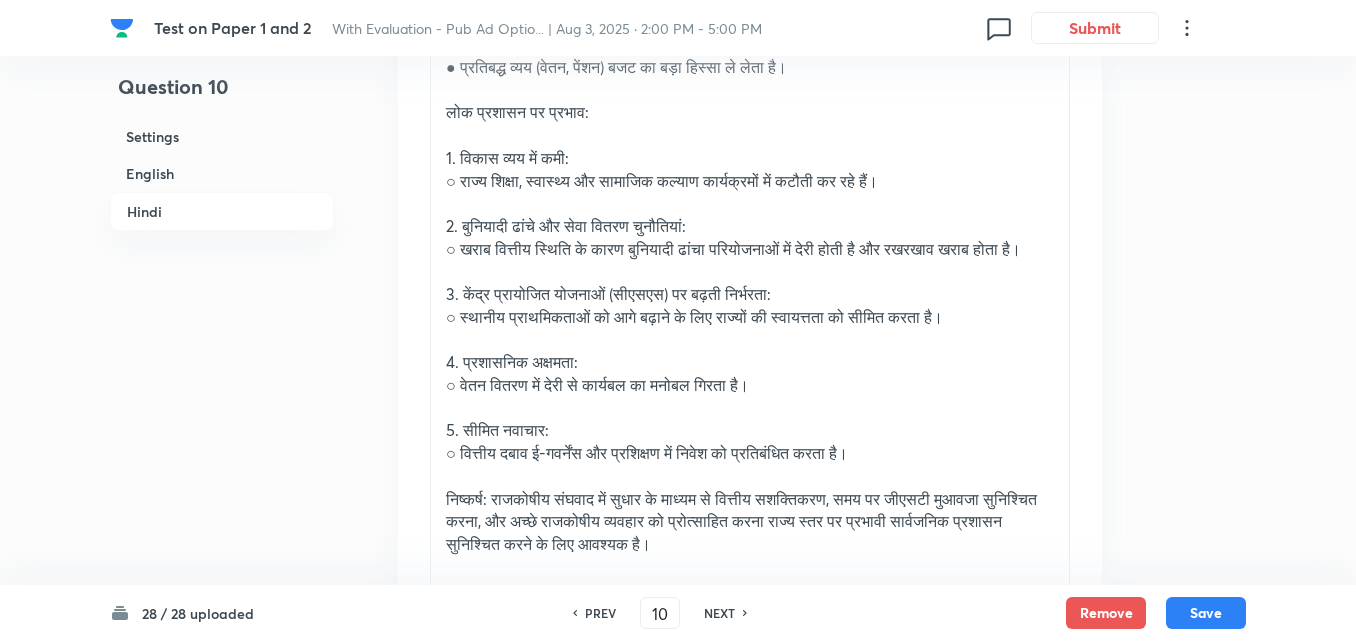 scroll, scrollTop: 2816, scrollLeft: 0, axis: vertical 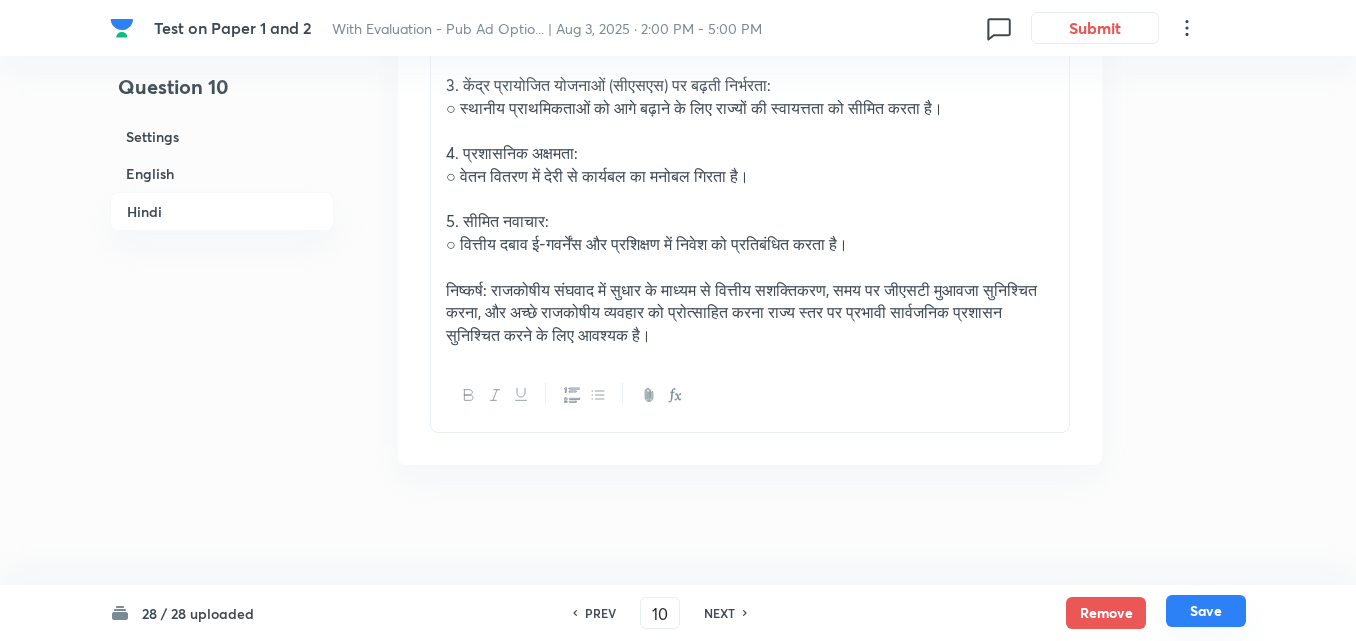 click on "Save" at bounding box center (1206, 611) 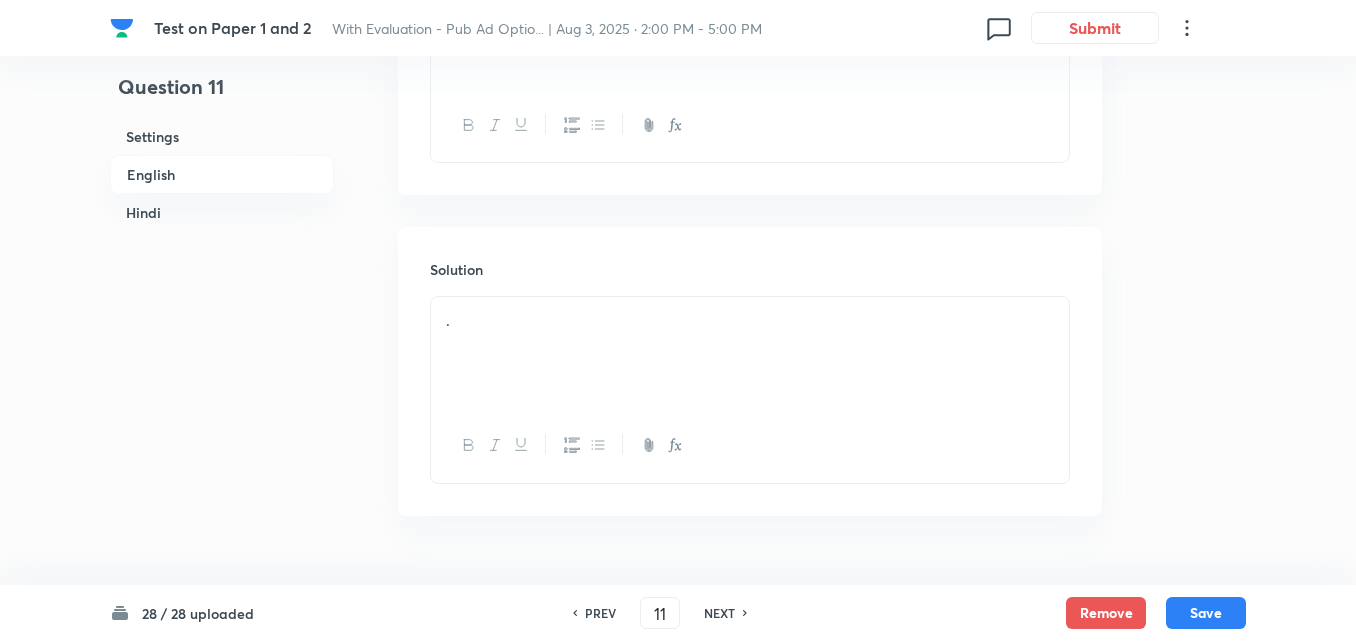 click on "English" at bounding box center (222, 174) 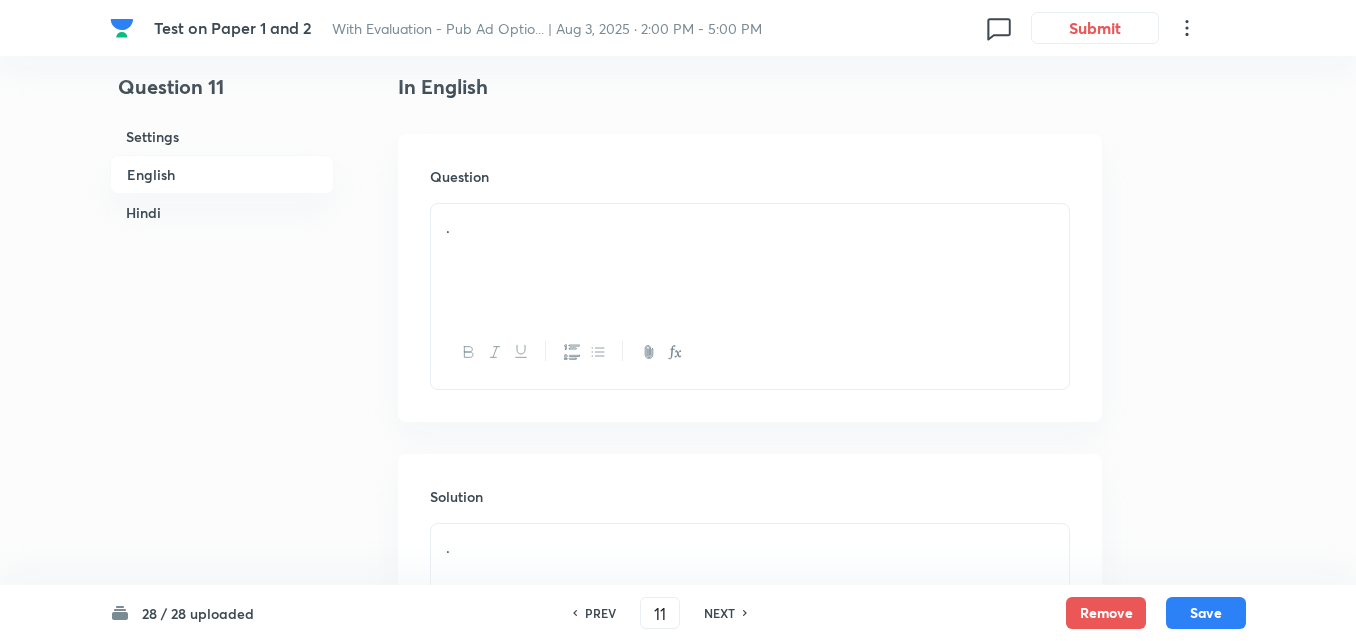 click on "Hindi" at bounding box center (222, 212) 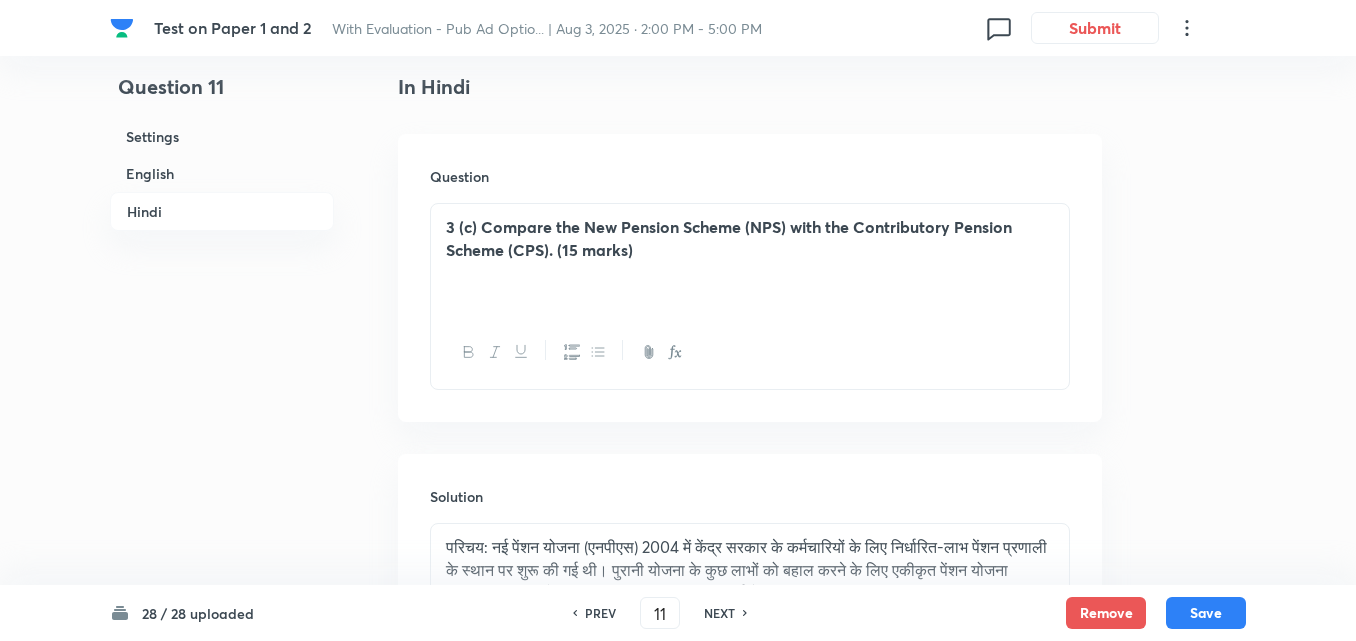 click on "English" at bounding box center (222, 173) 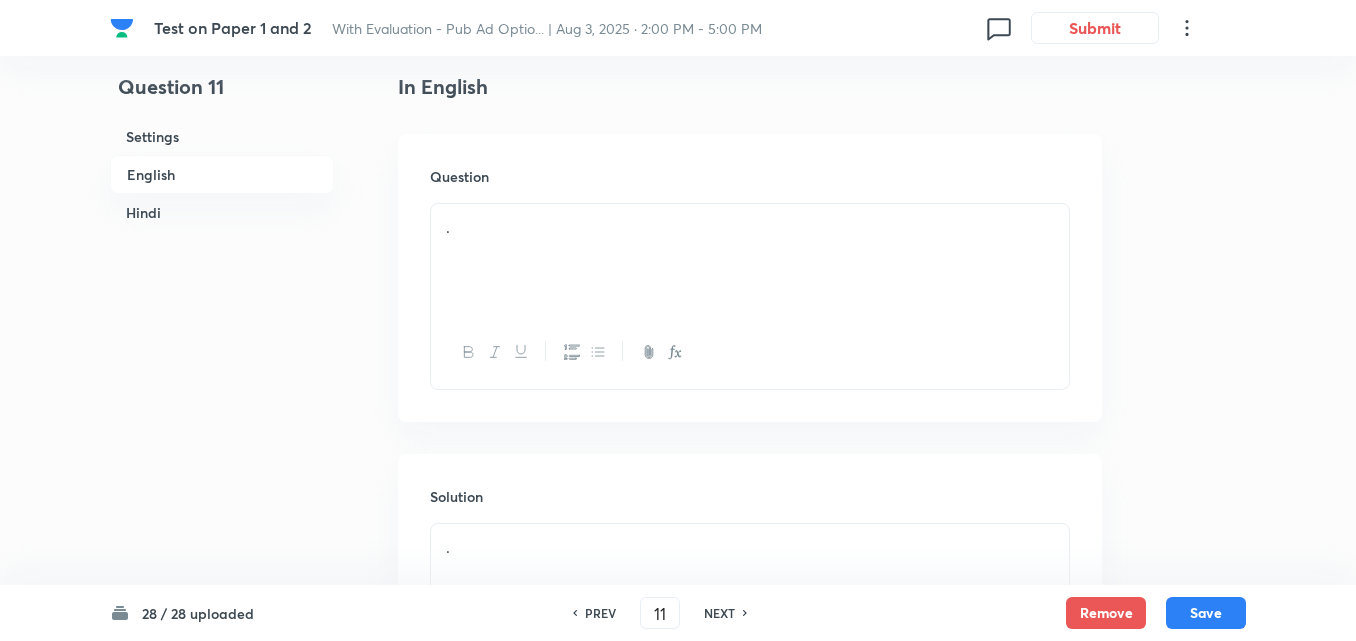 drag, startPoint x: 608, startPoint y: 311, endPoint x: 584, endPoint y: 272, distance: 45.79301 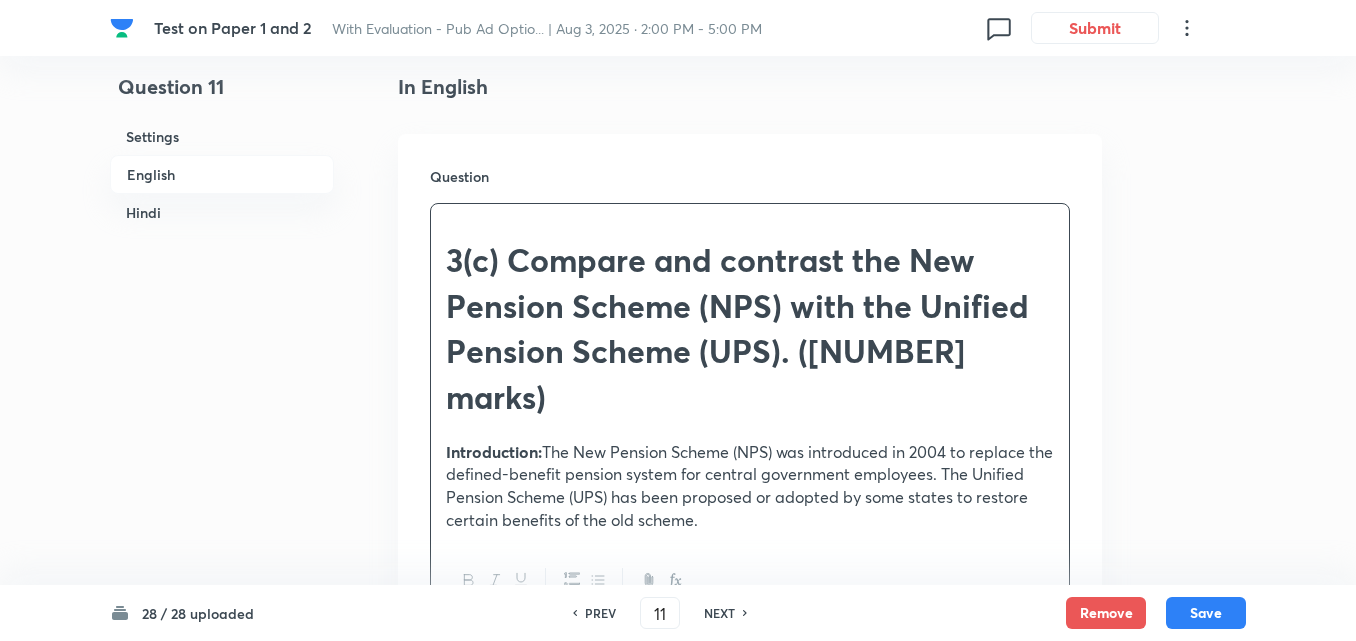 drag, startPoint x: 447, startPoint y: 382, endPoint x: 421, endPoint y: 380, distance: 26.076809 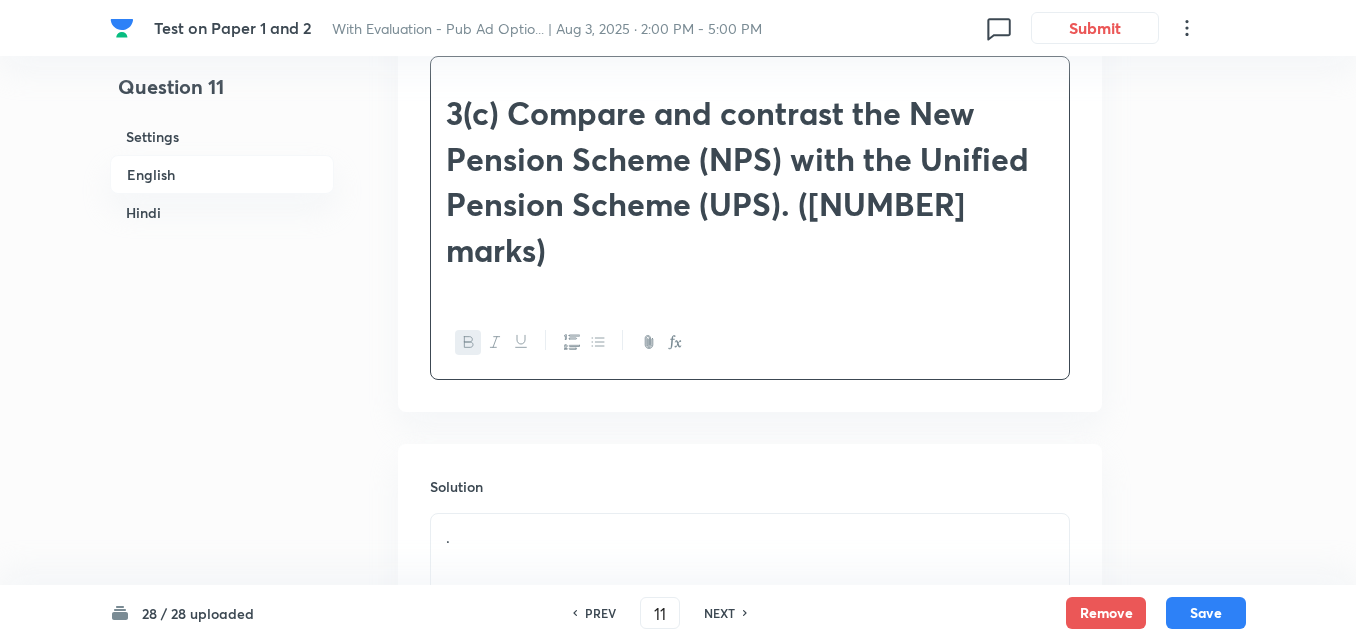 scroll, scrollTop: 916, scrollLeft: 0, axis: vertical 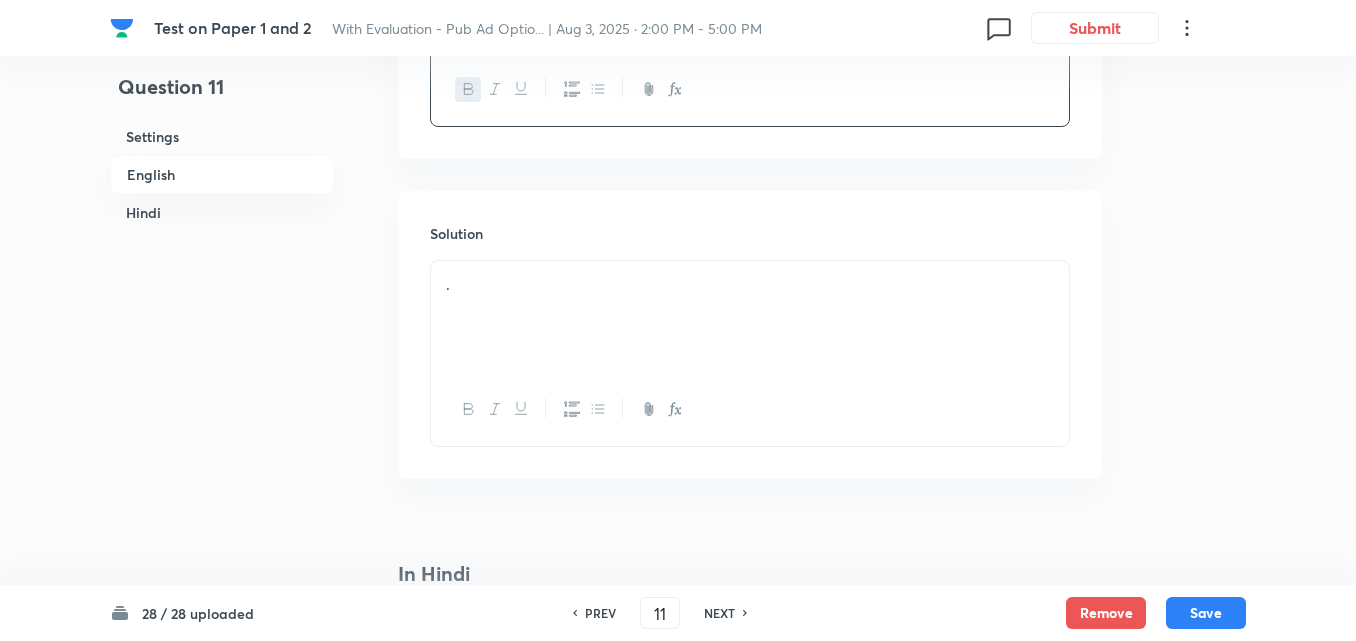 click on "." at bounding box center [750, 317] 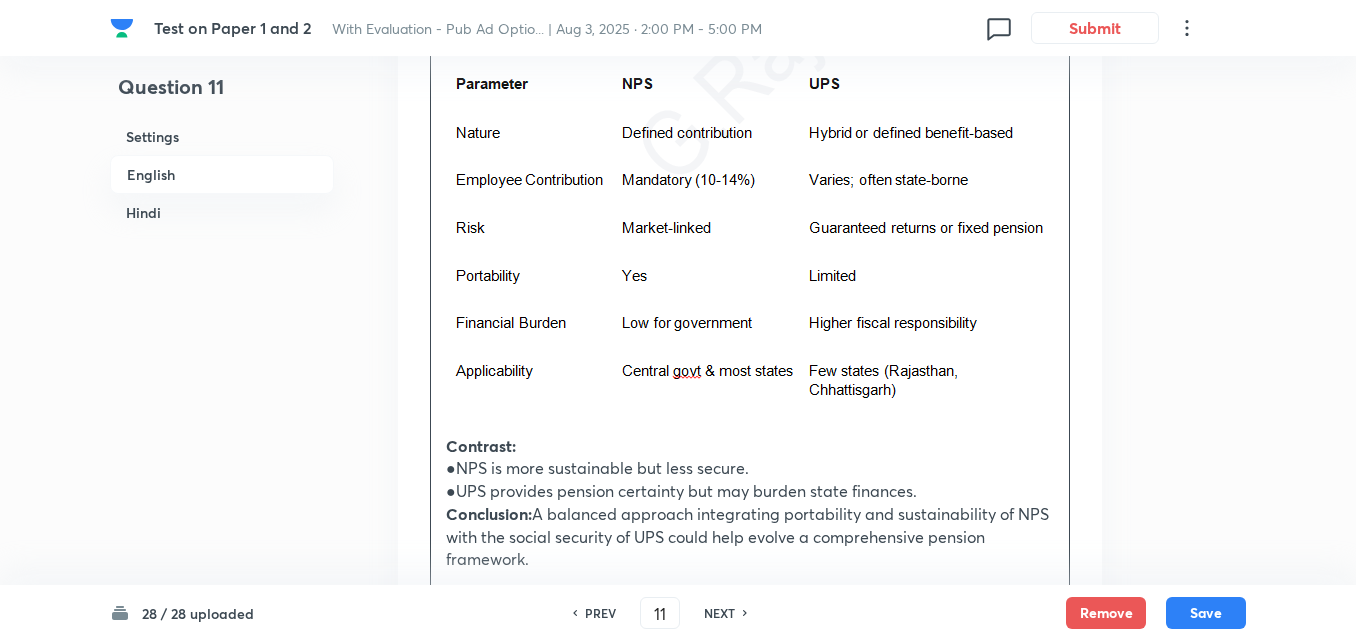 scroll, scrollTop: 1416, scrollLeft: 0, axis: vertical 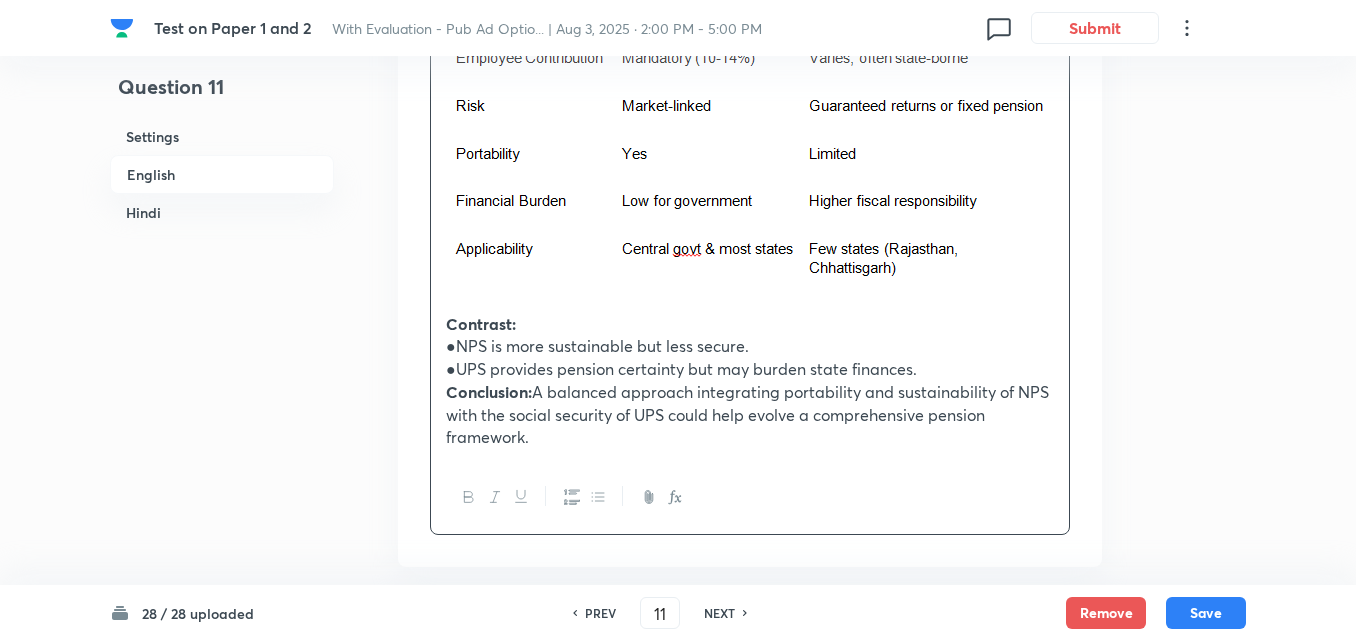 drag, startPoint x: 444, startPoint y: 348, endPoint x: 403, endPoint y: 359, distance: 42.44997 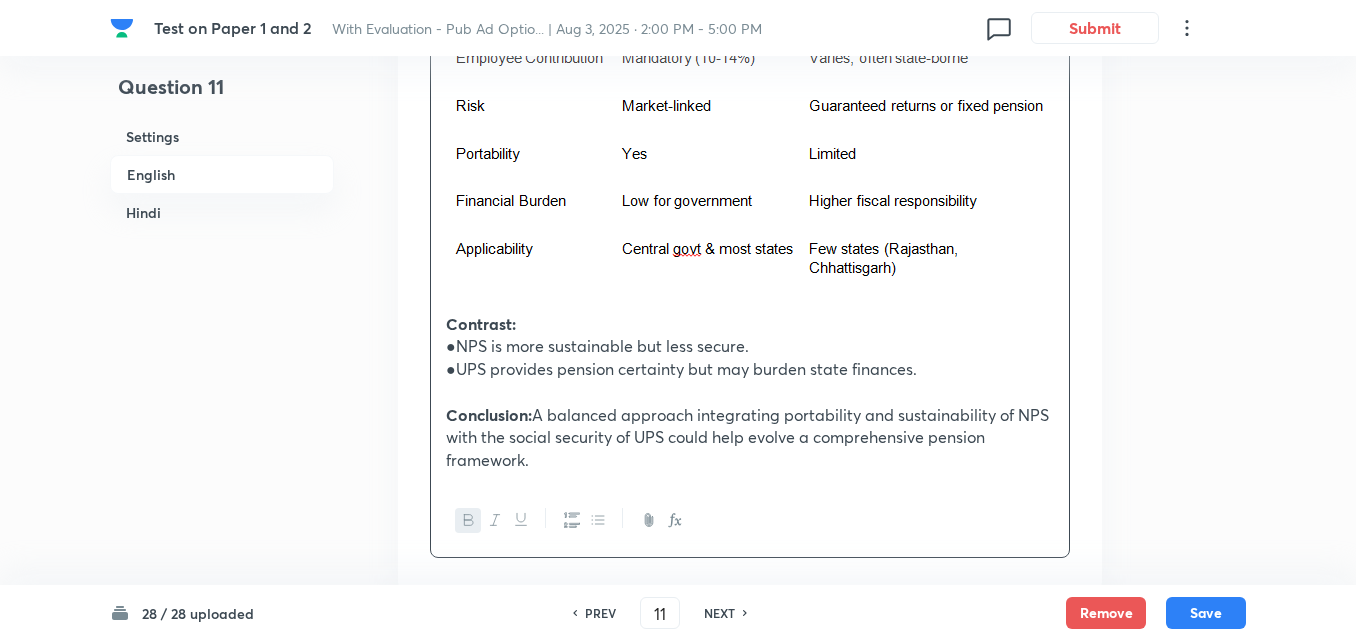 scroll, scrollTop: 1116, scrollLeft: 0, axis: vertical 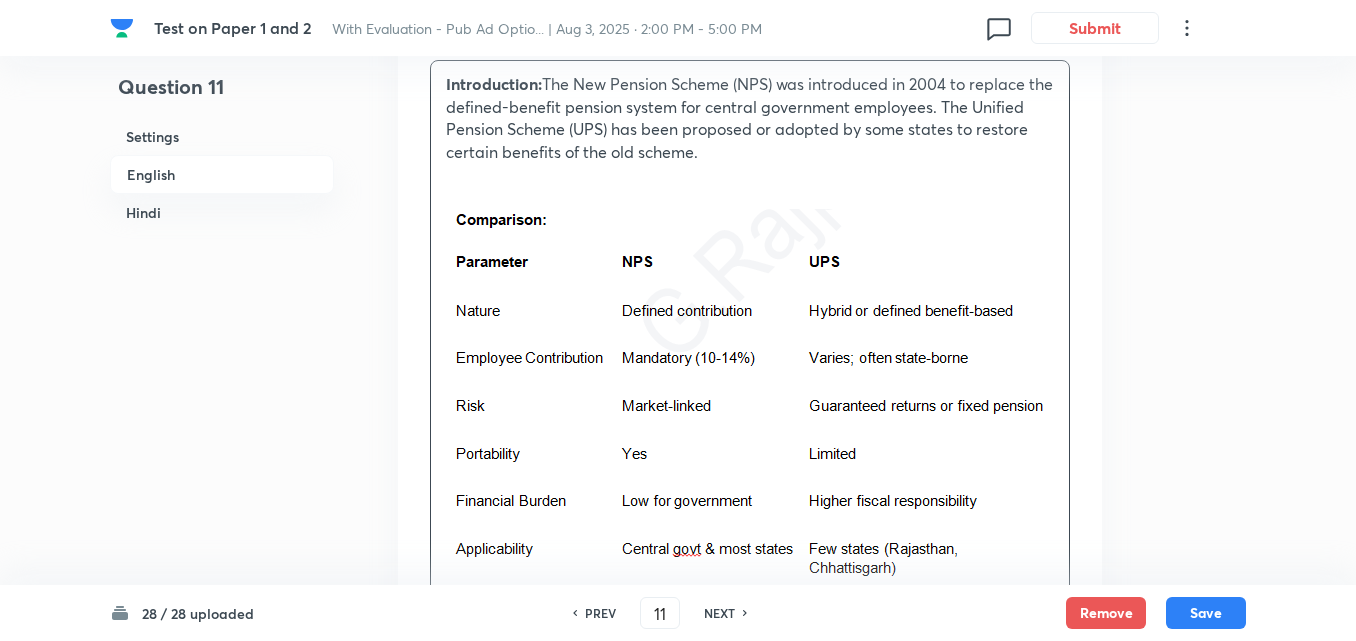 click at bounding box center [750, 175] 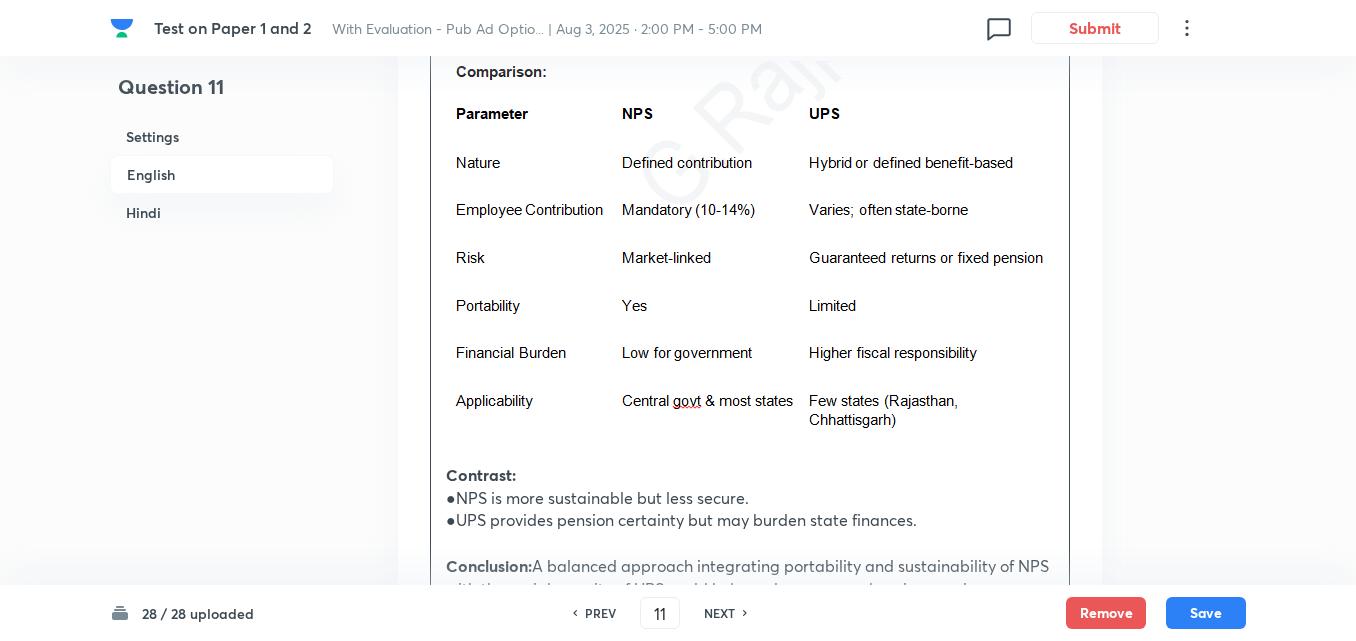 scroll, scrollTop: 1516, scrollLeft: 0, axis: vertical 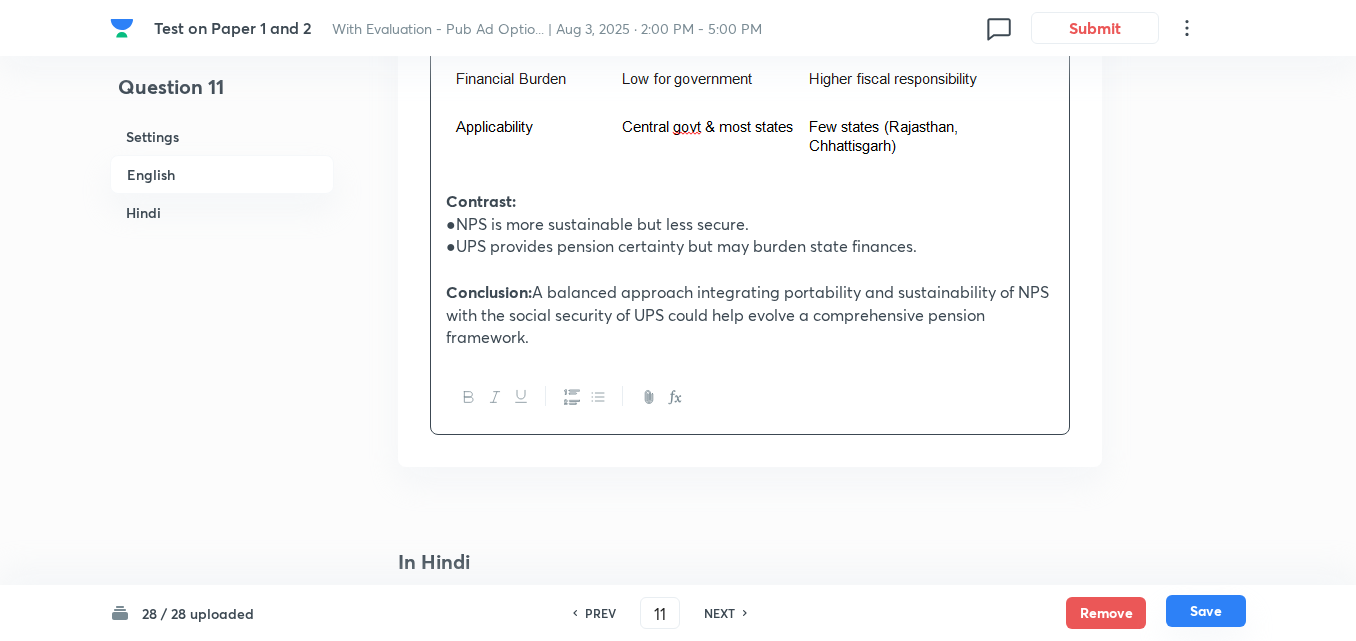 click on "Save" at bounding box center [1206, 611] 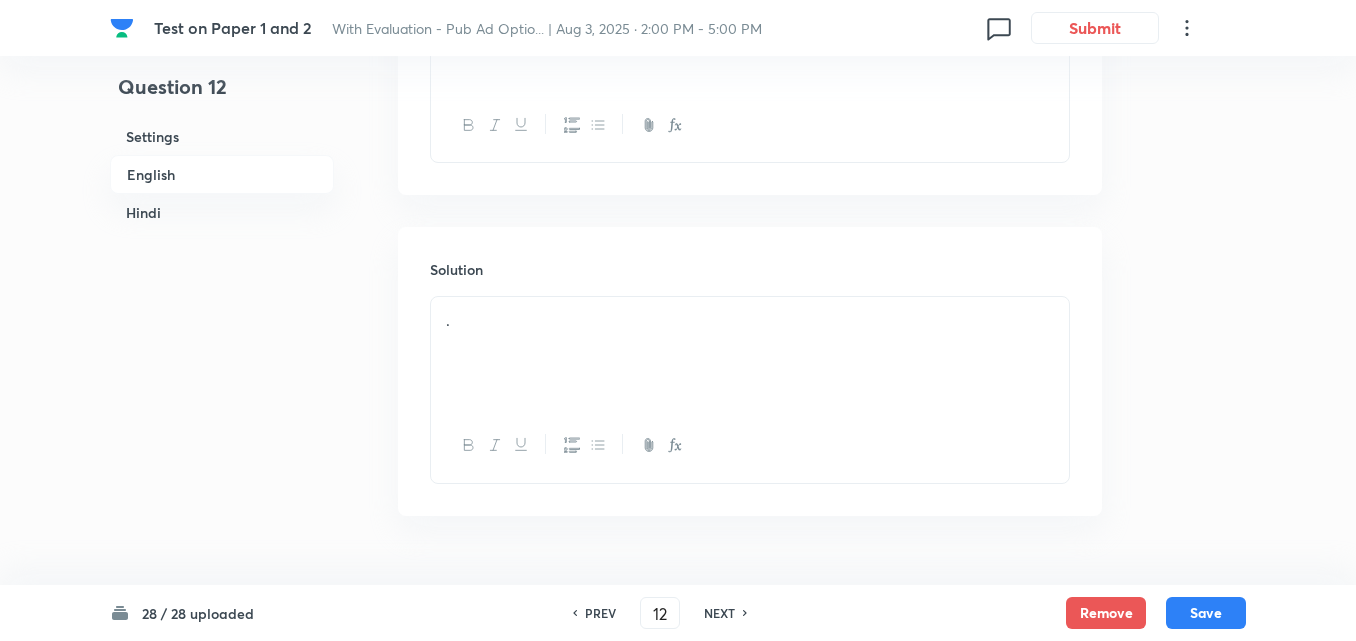 click on "English" at bounding box center [222, 174] 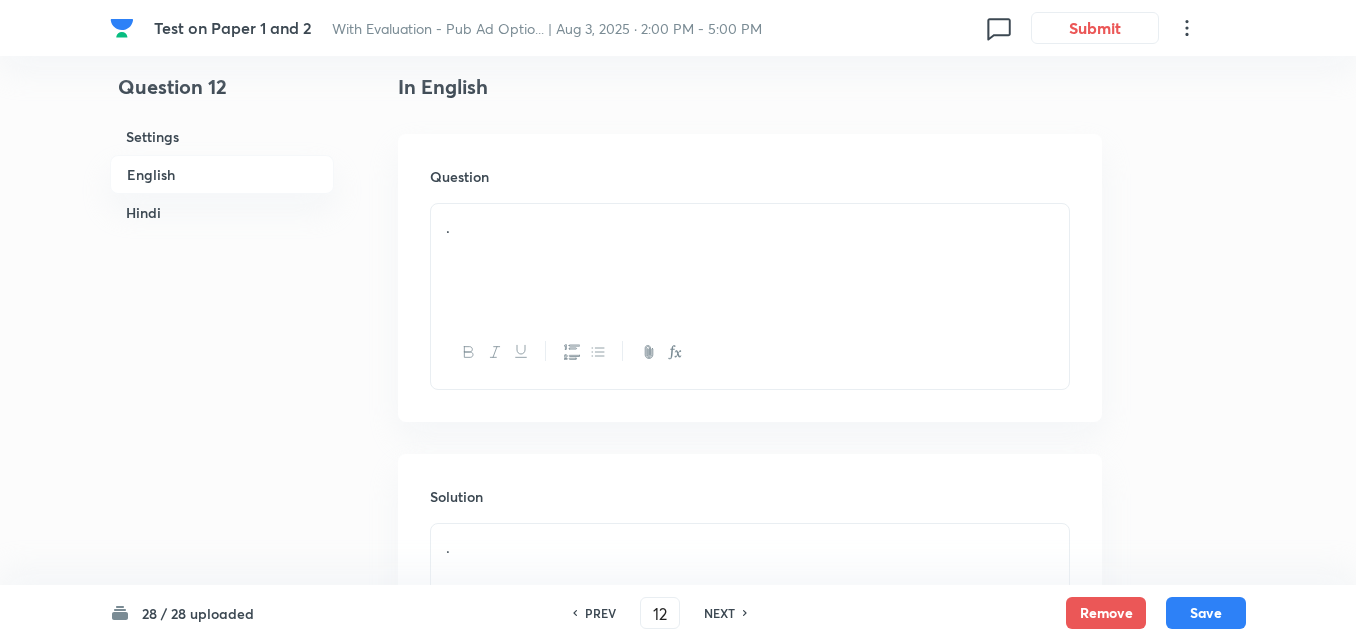 click on "Hindi" at bounding box center (222, 212) 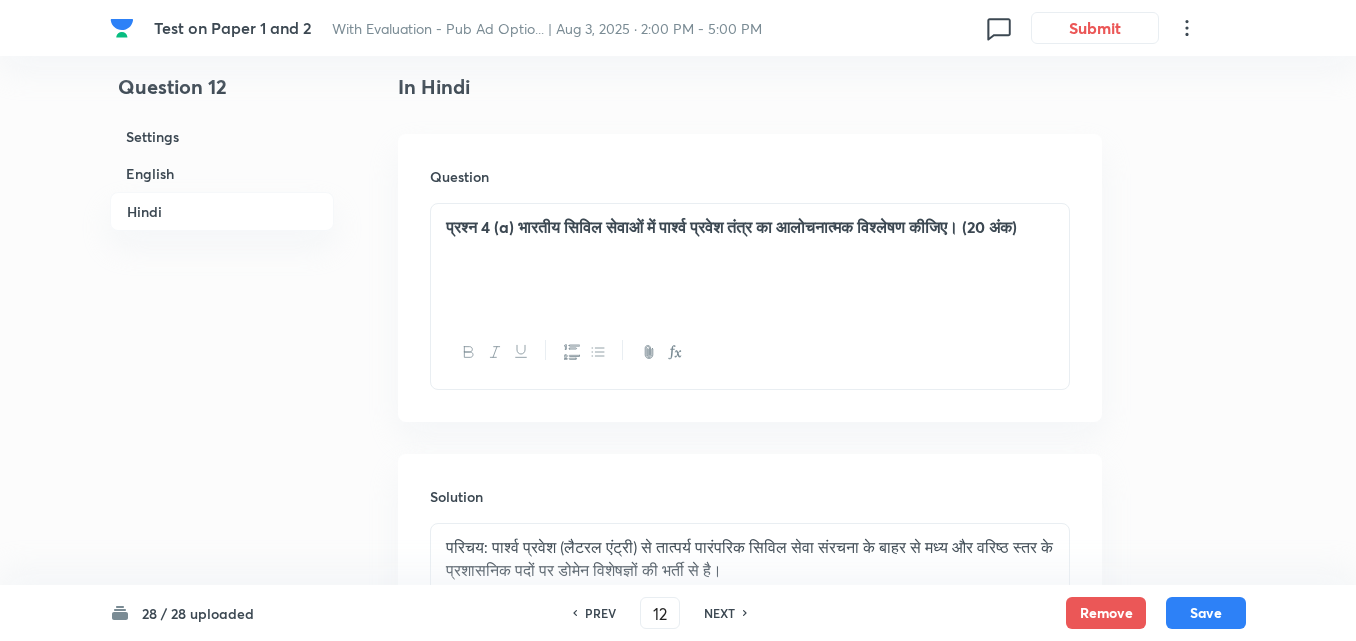 click on "English" at bounding box center [222, 173] 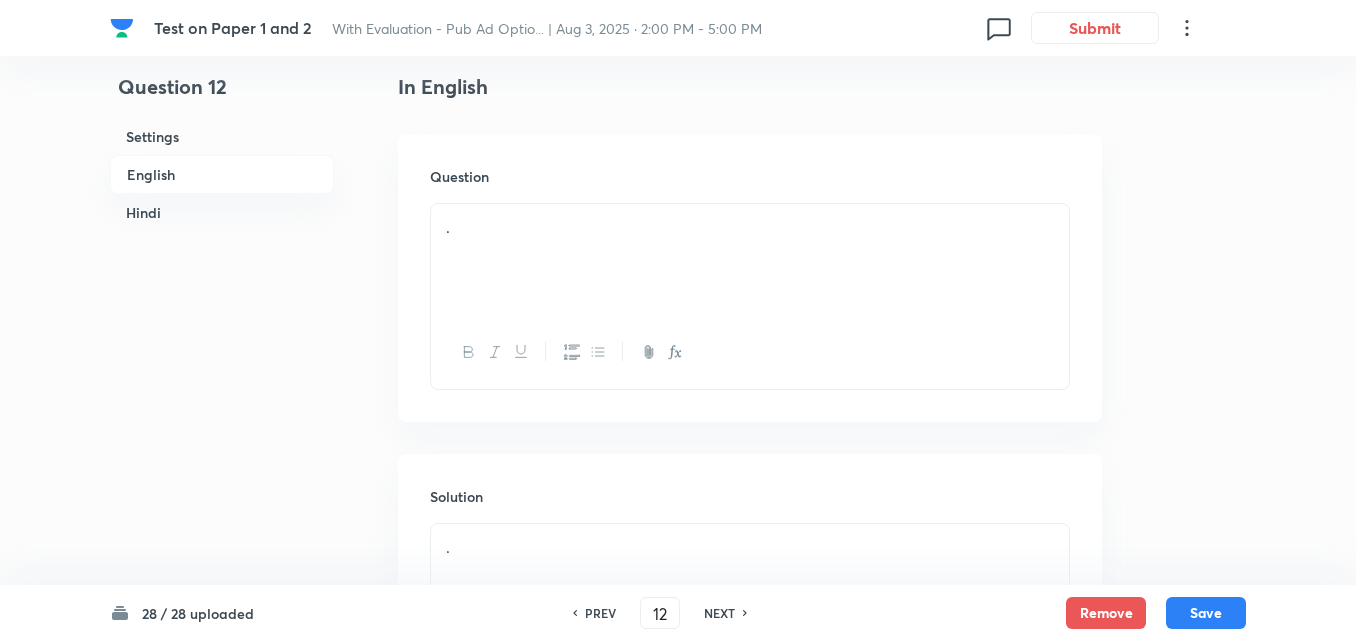 click on "." at bounding box center (750, 260) 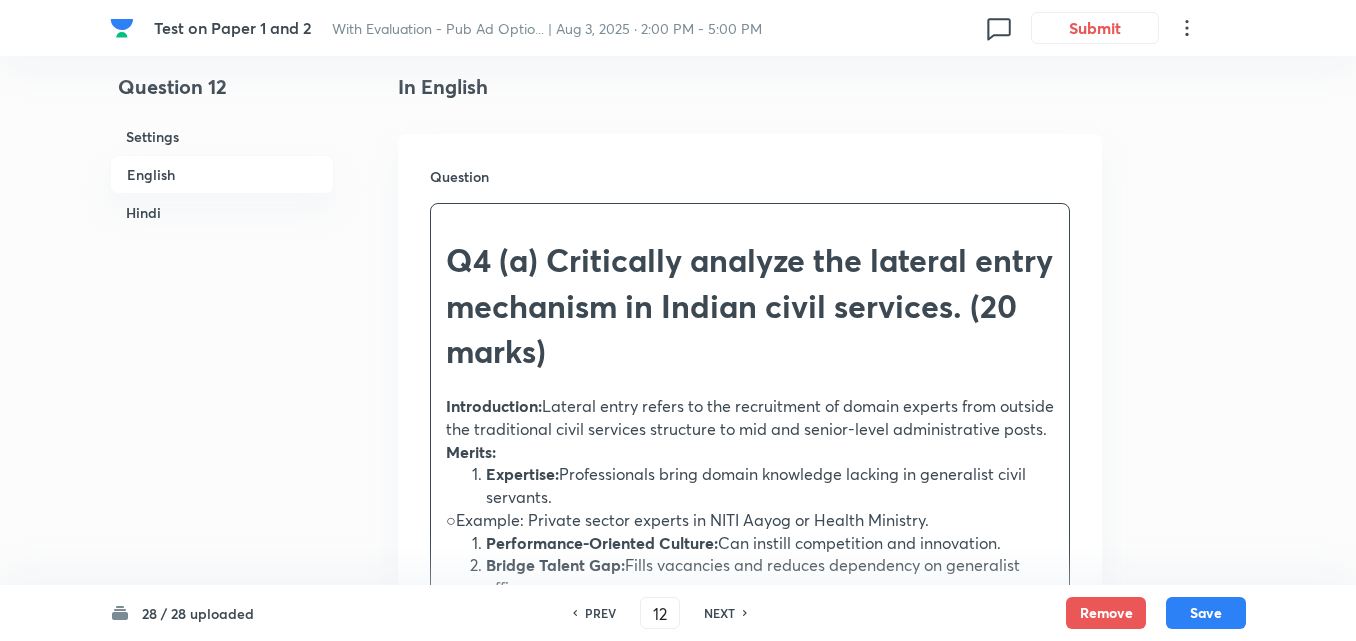drag, startPoint x: 448, startPoint y: 377, endPoint x: 435, endPoint y: 378, distance: 13.038404 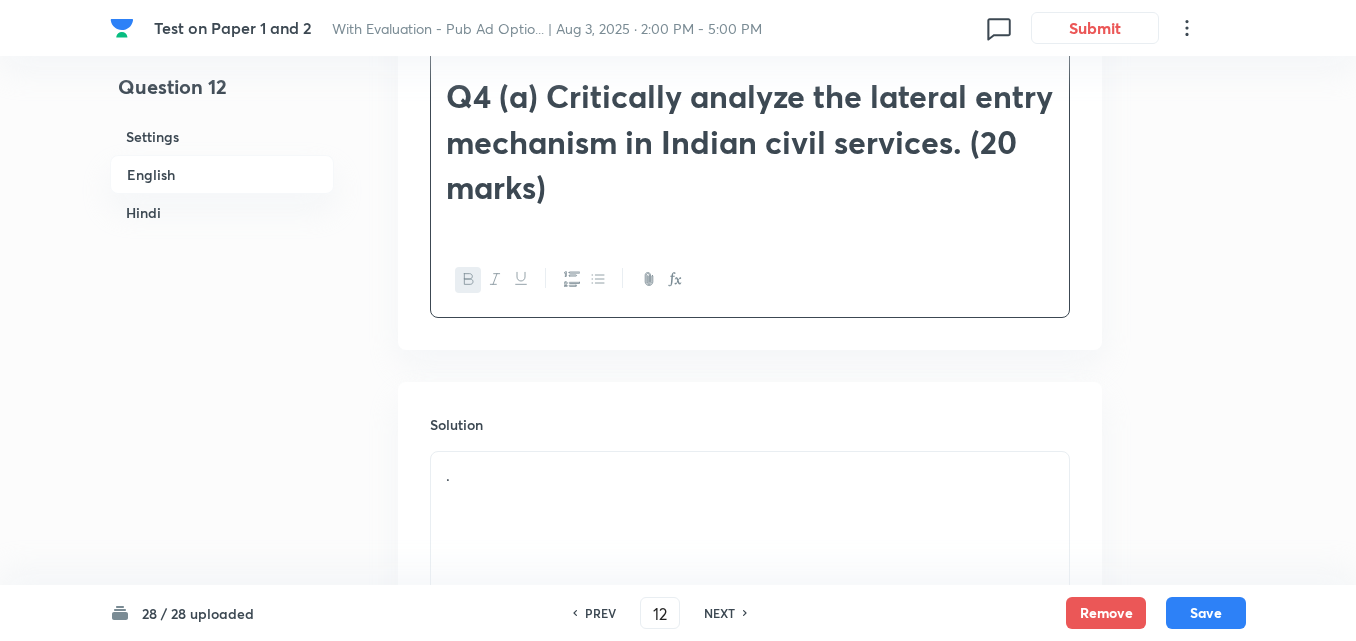 scroll, scrollTop: 916, scrollLeft: 0, axis: vertical 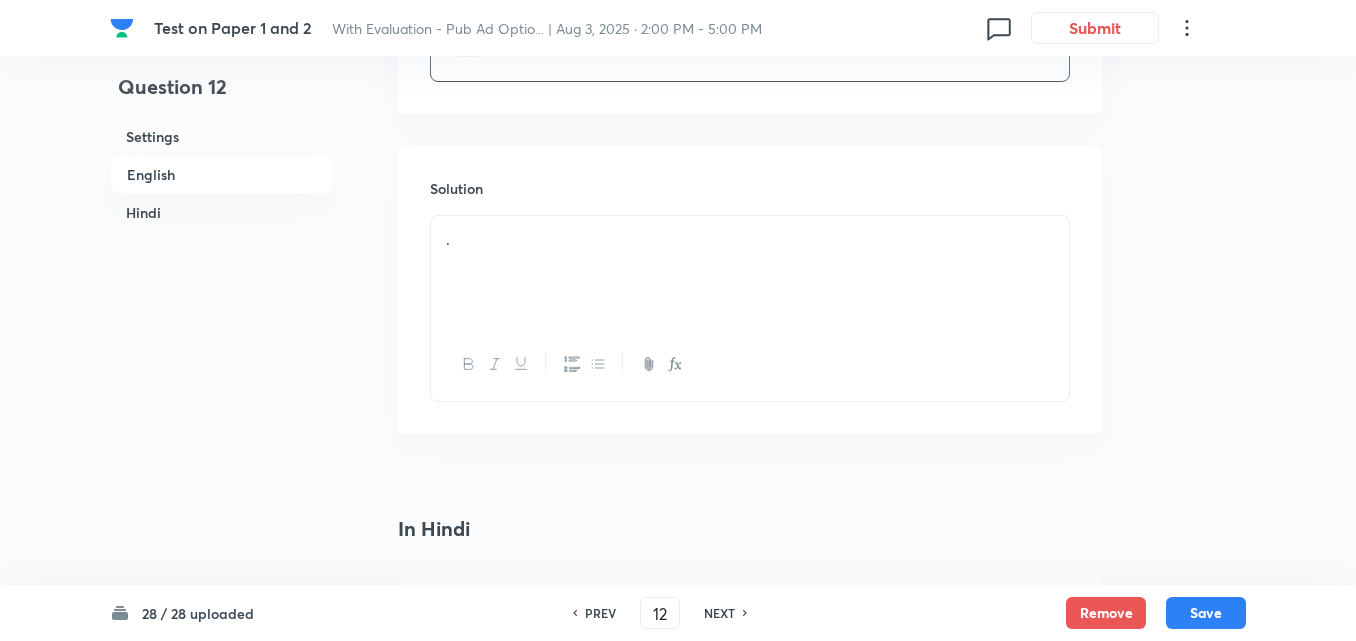 click on "." at bounding box center (750, 272) 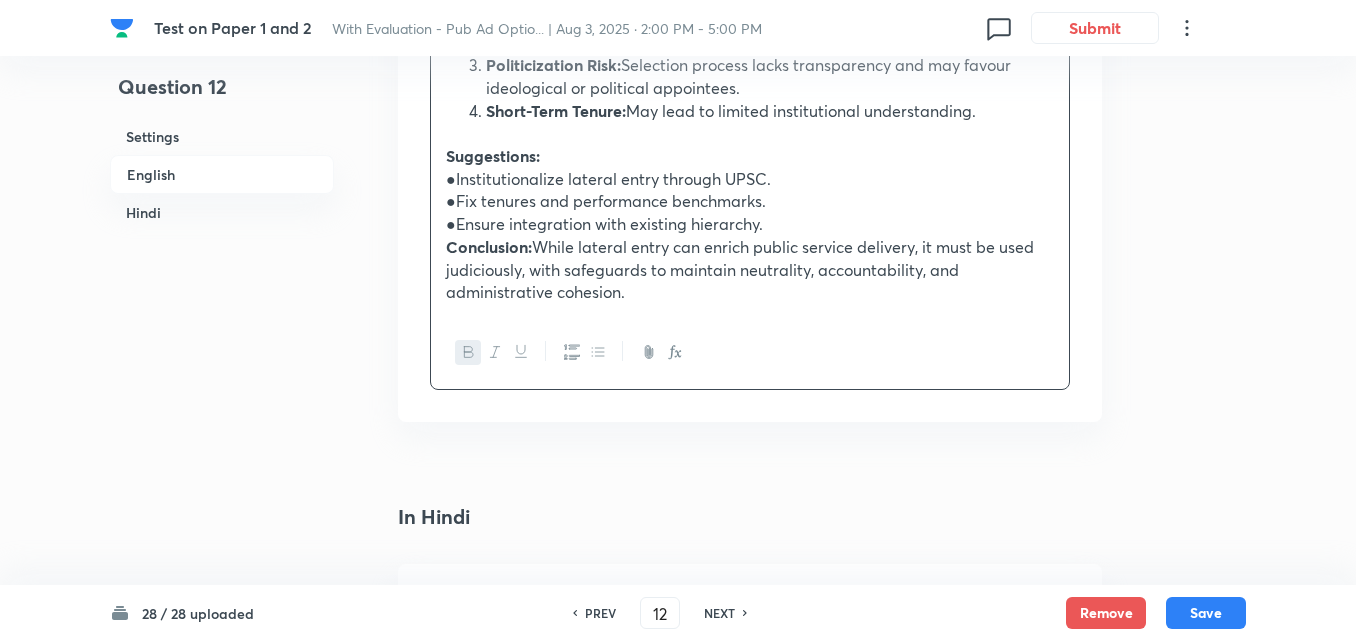 scroll, scrollTop: 1516, scrollLeft: 0, axis: vertical 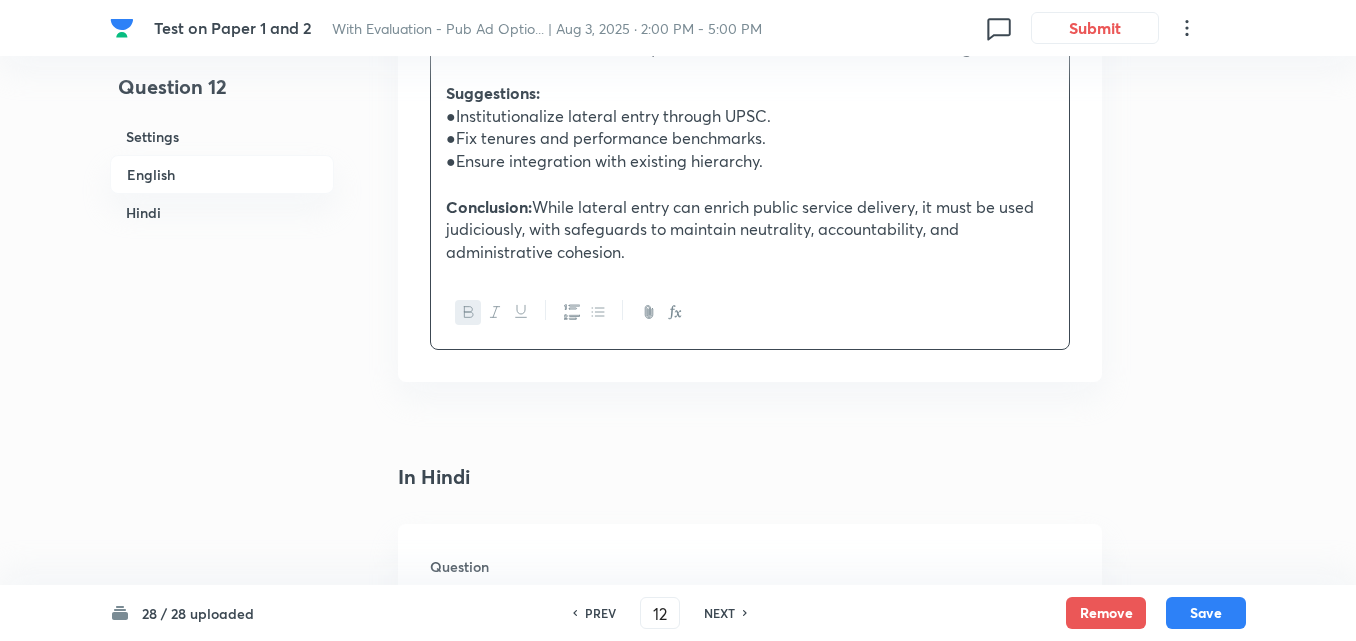 click on "Hindi" at bounding box center [222, 212] 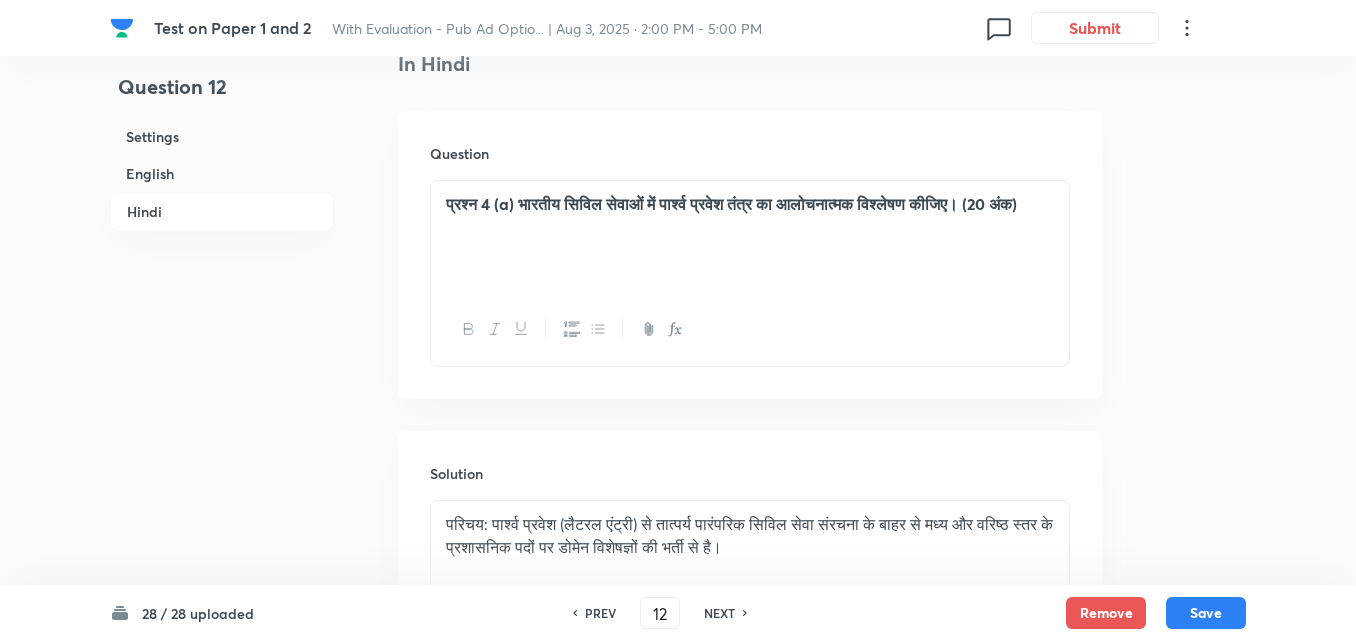 click on "English" at bounding box center (222, 173) 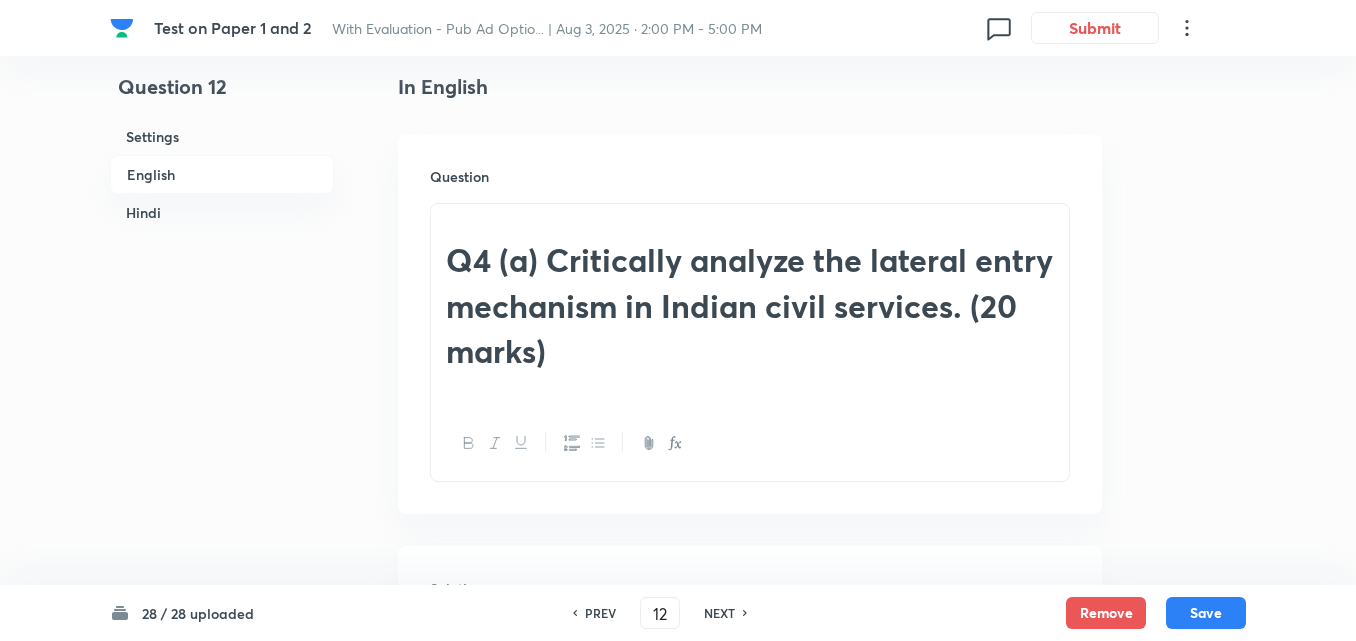 click on "Hindi" at bounding box center [222, 212] 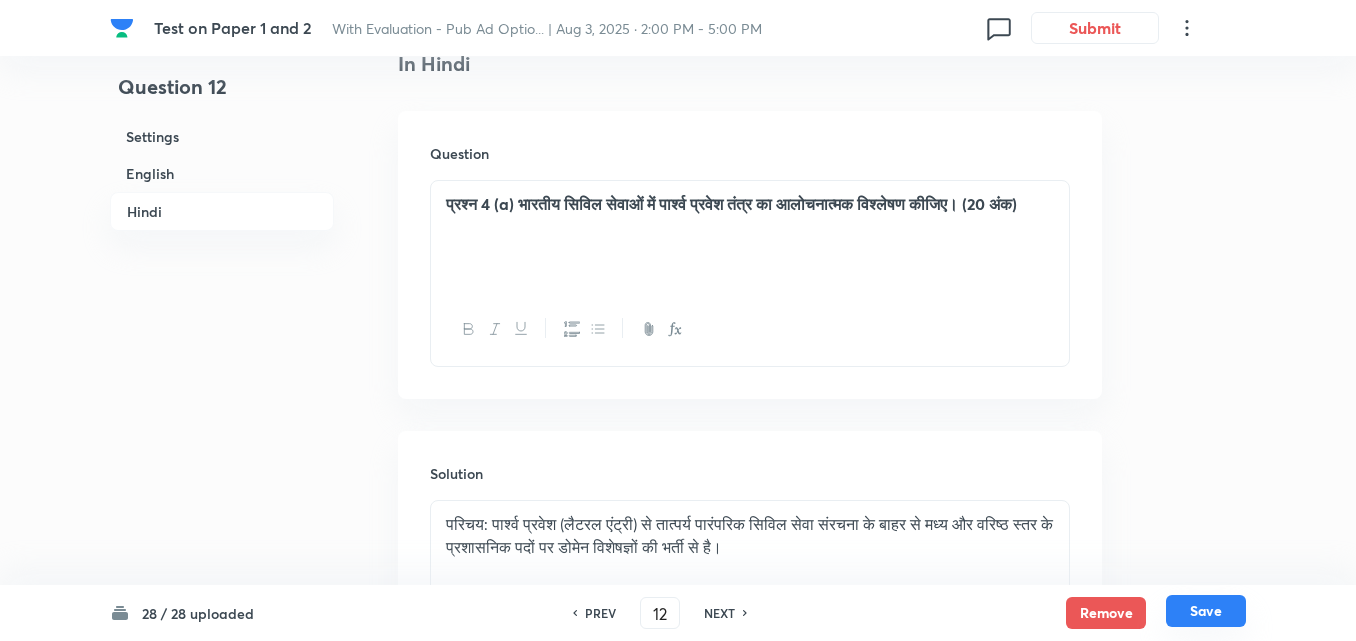 click on "Save" at bounding box center [1206, 611] 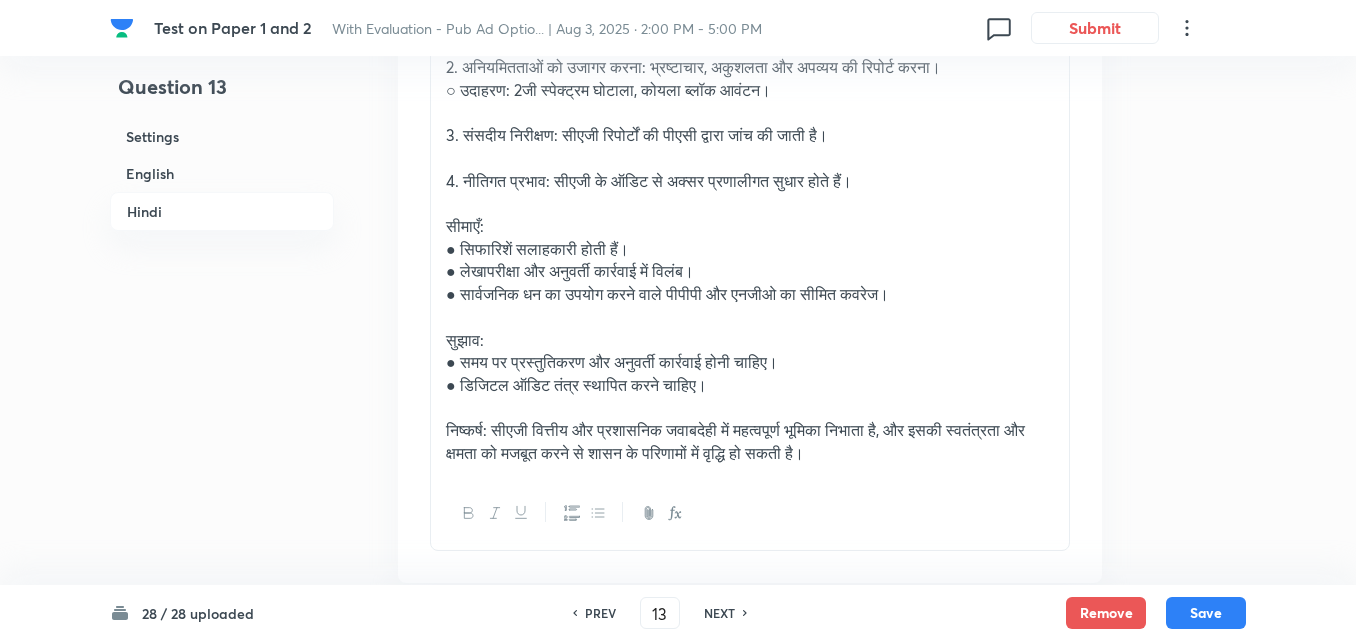 click on "English" at bounding box center (222, 173) 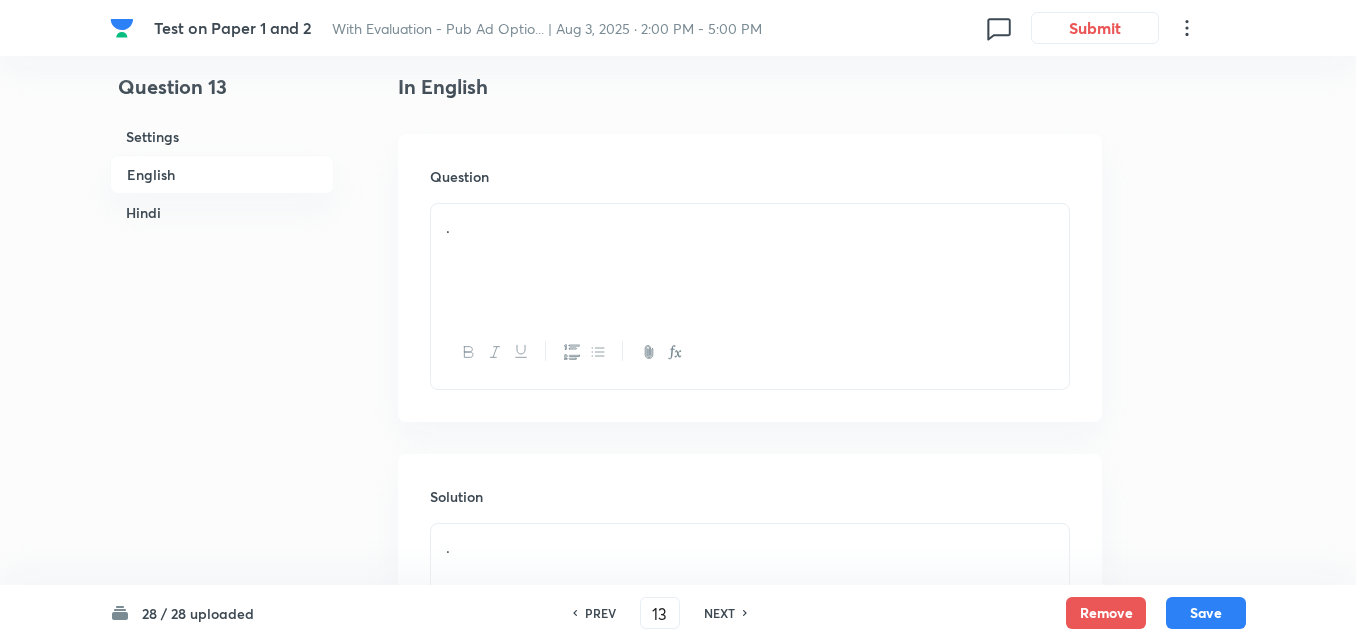 click on "Hindi" at bounding box center [222, 212] 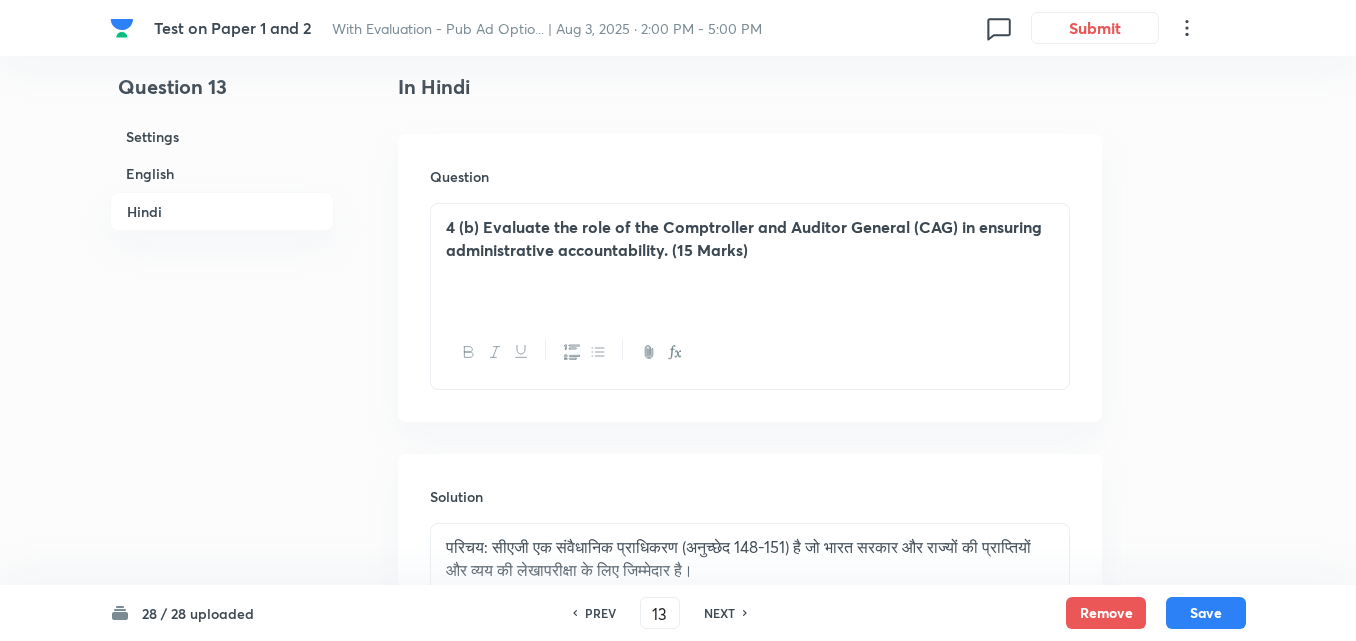click on "English" at bounding box center [222, 173] 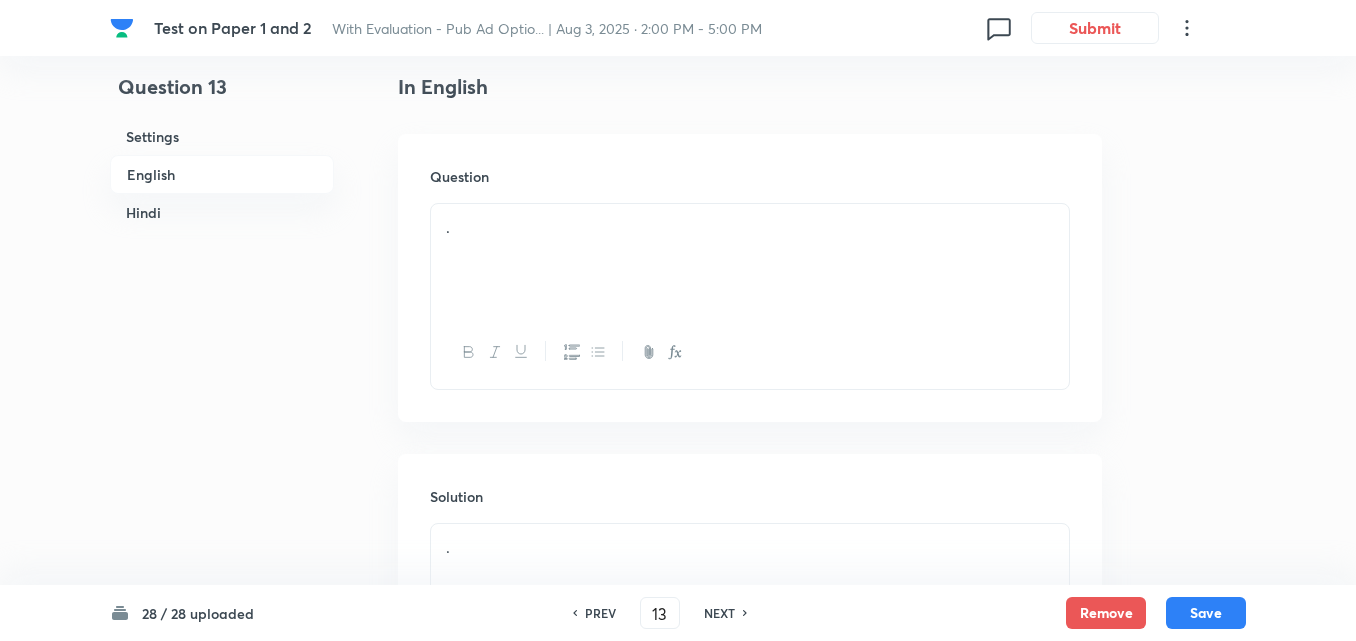 click on "." at bounding box center [750, 260] 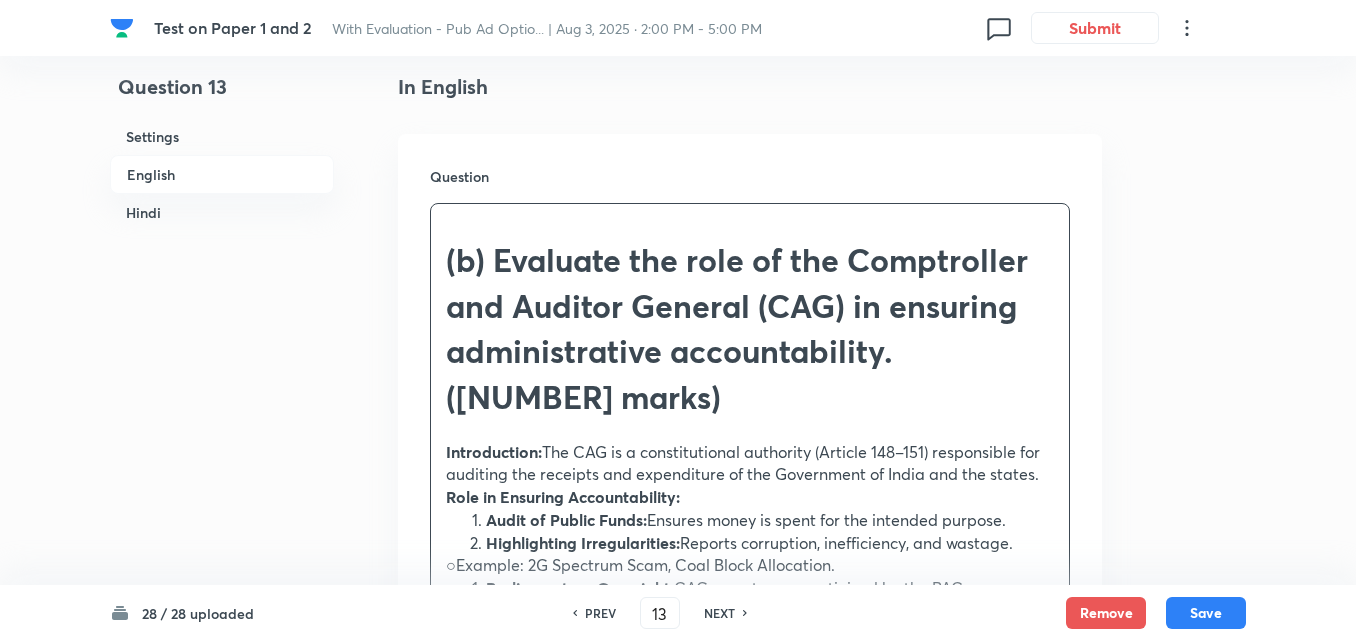 click on "Question (b) Evaluate the role of the Comptroller and Auditor General (CAG) in ensuring administrative accountability. (15 marks) Introduction:  The CAG is a constitutional authority (Article 148–151) responsible for auditing the receipts and expenditure of the Government of India and the states. Role in Ensuring Accountability: Audit of Public Funds:  Ensures money is spent for the intended purpose. Highlighting Irregularities:  Reports corruption, inefficiency, and wastage. ○Example: 2G Spectrum Scam, Coal Block Allocation. Parliamentary Oversight:  CAG reports are scrutinized by the PAC. Policy Impact:  CAG’s audits often lead to systemic reforms. Limitations: ●Recommendations are advisory. ●Delay in audits and follow-up action. ●Limited coverage of PPP and NGOs using public funds. Suggestions: ●Timely submission and follow-up. ●Digital audit mechanisms. Conclusion:" at bounding box center (750, 551) 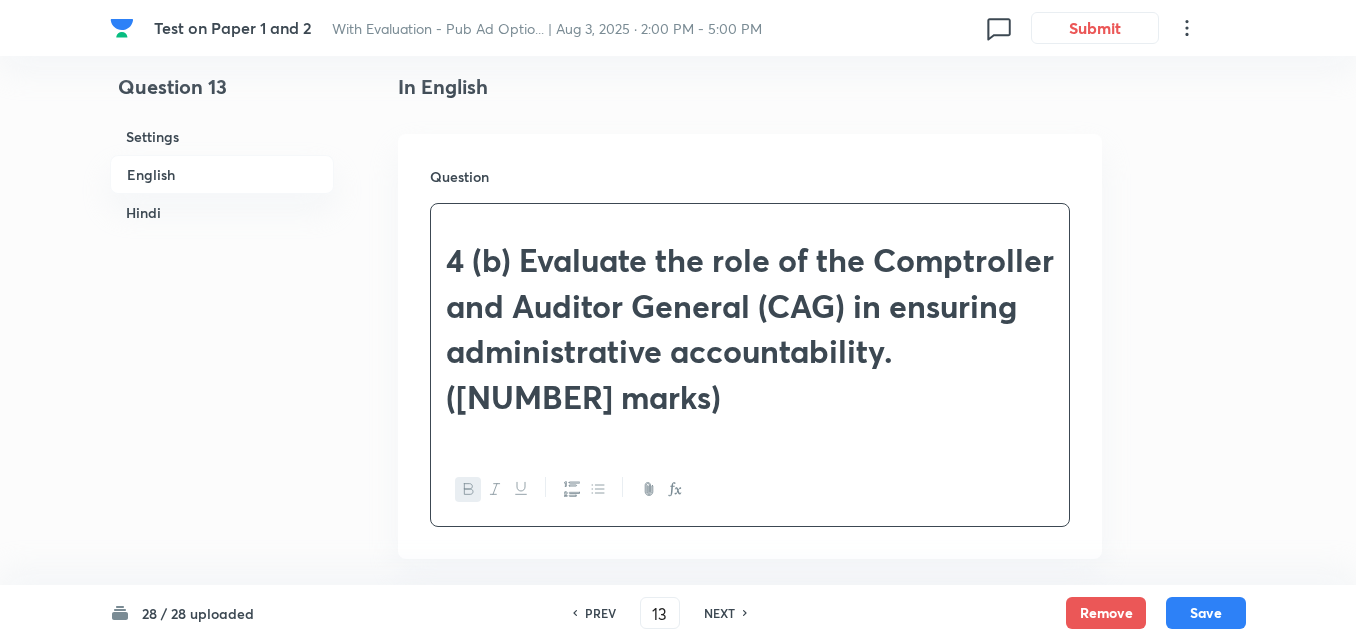 scroll, scrollTop: 916, scrollLeft: 0, axis: vertical 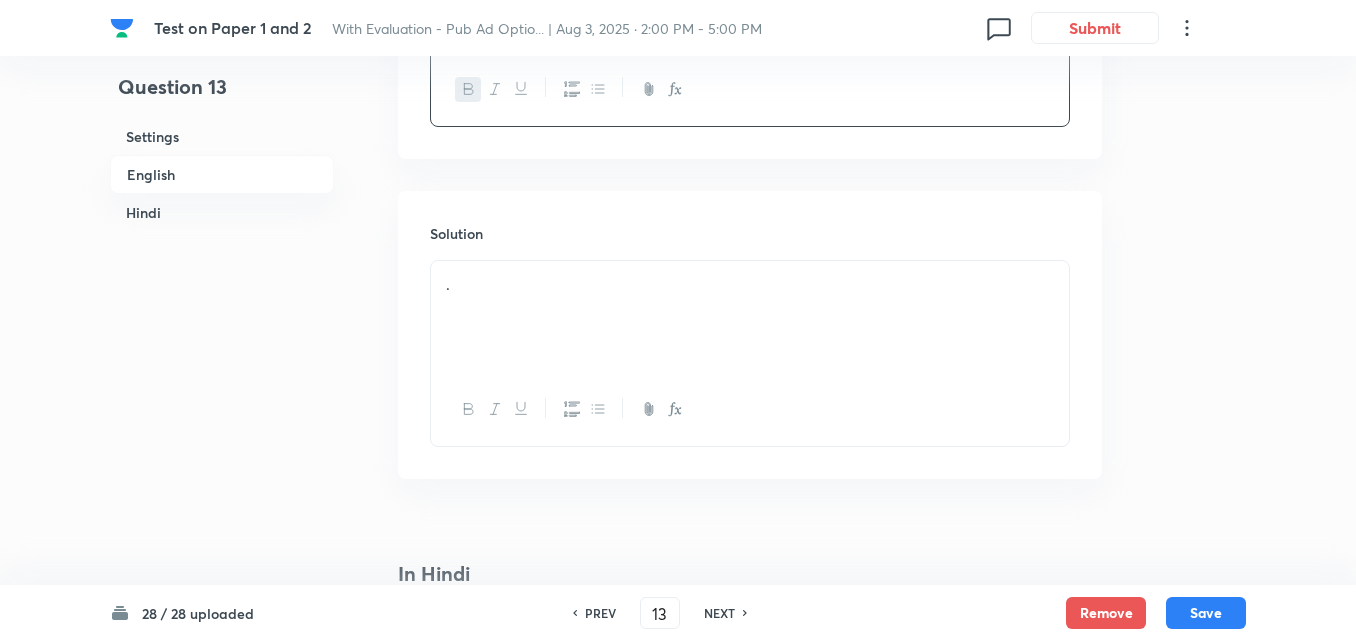 click on "." at bounding box center [750, 317] 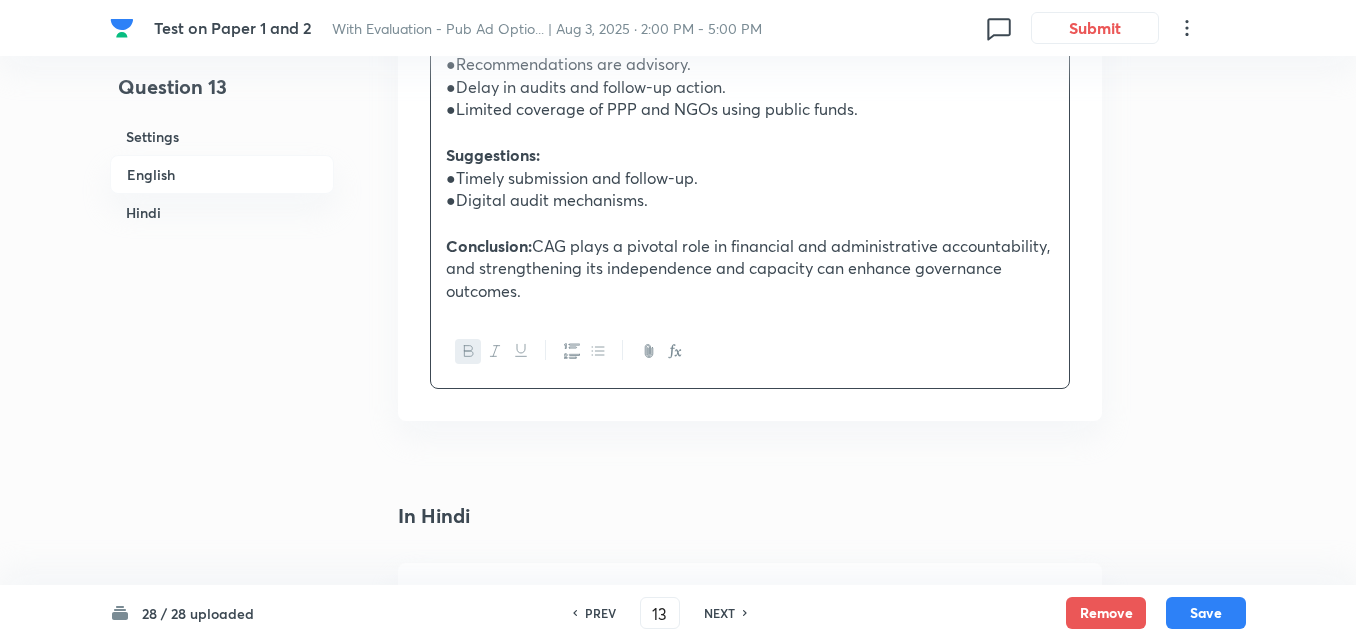 scroll, scrollTop: 1416, scrollLeft: 0, axis: vertical 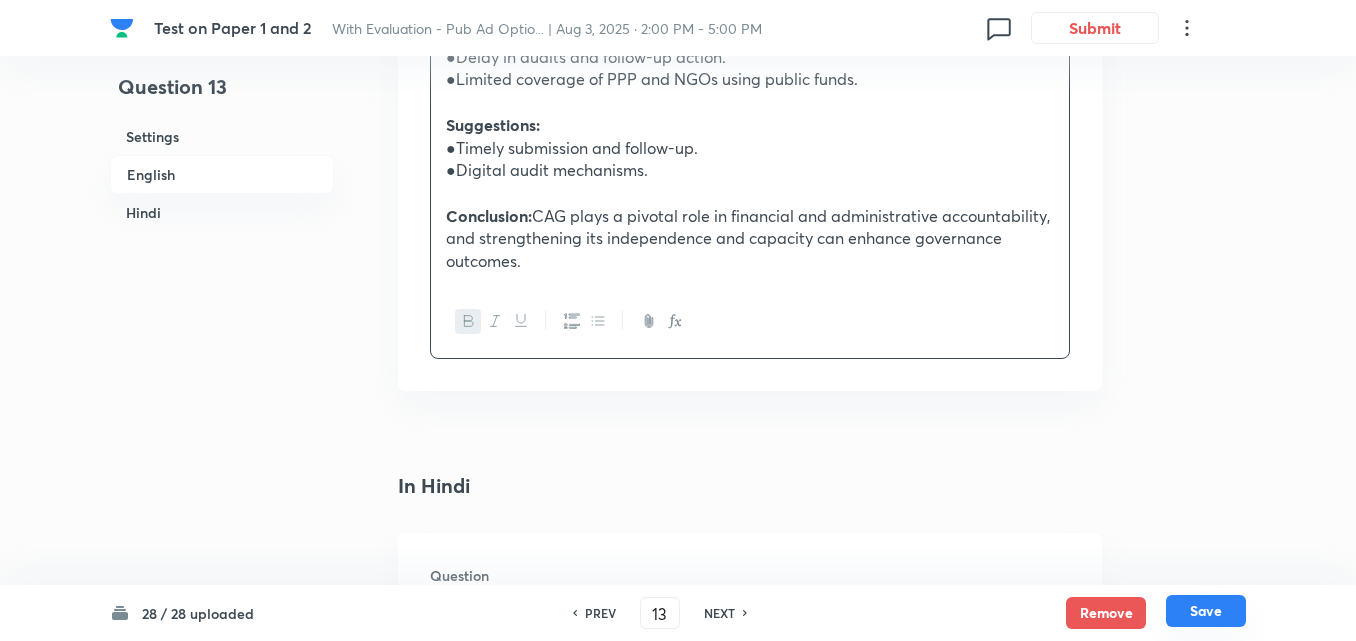 drag, startPoint x: 1222, startPoint y: 611, endPoint x: 1189, endPoint y: 591, distance: 38.587563 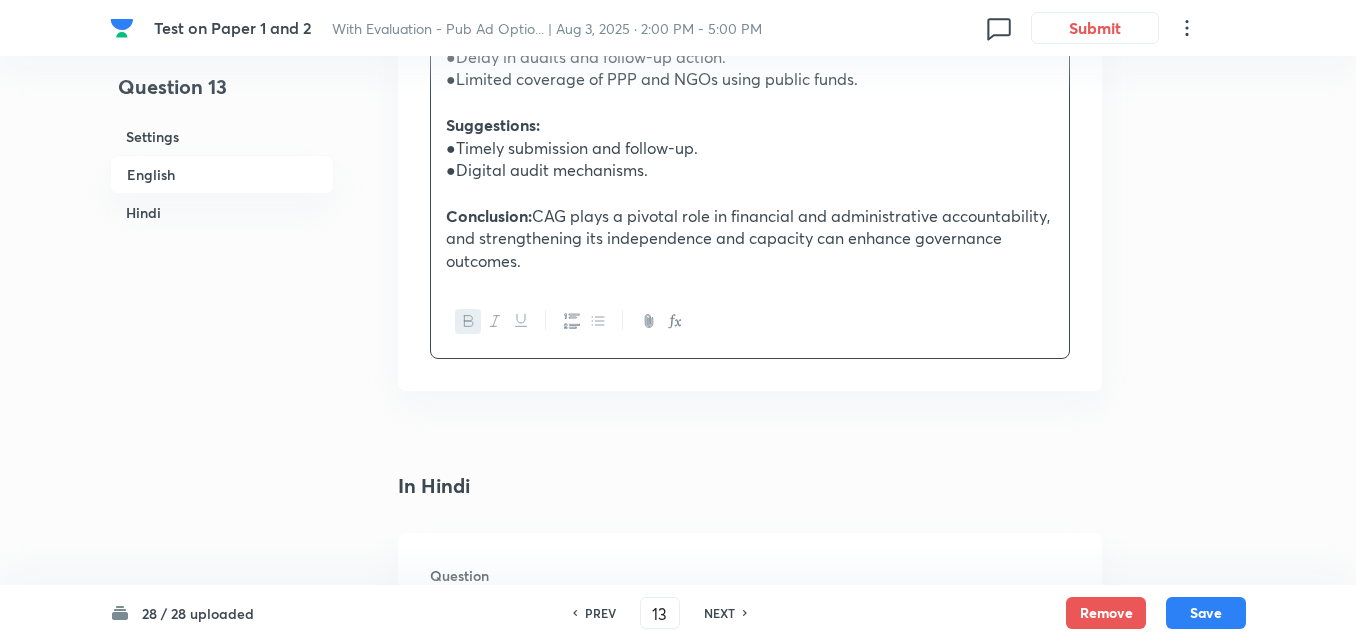 click on "Save" at bounding box center [1206, 613] 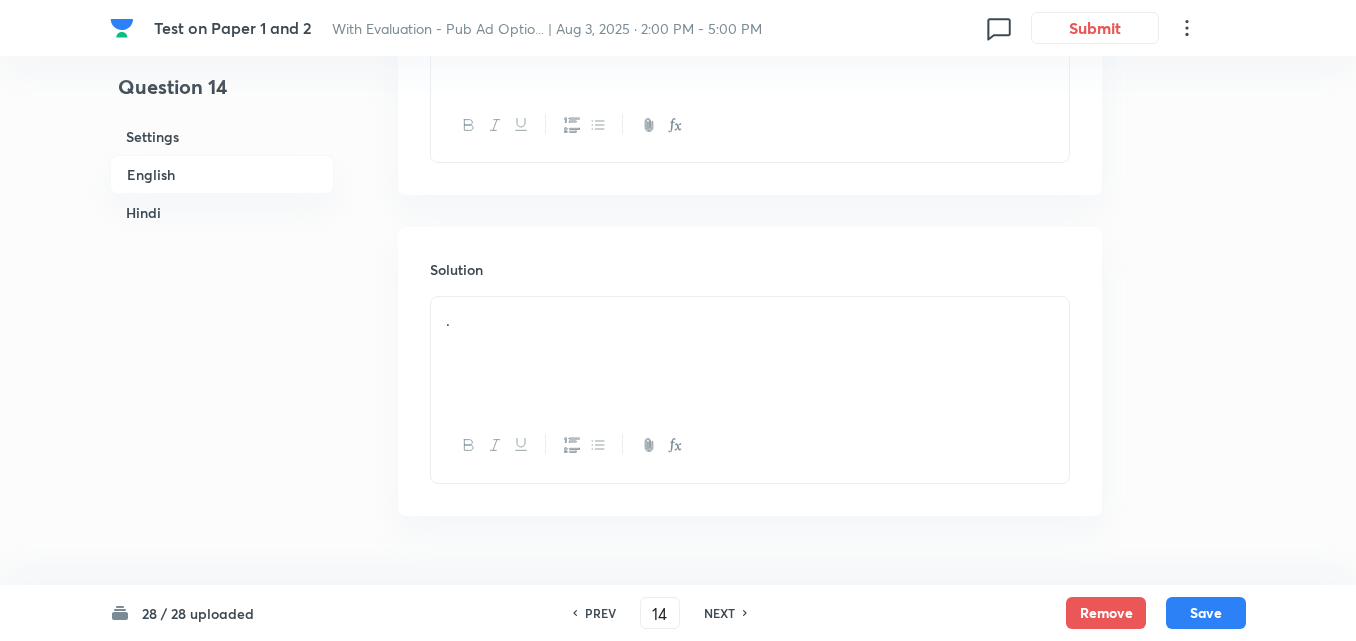 click on "English" at bounding box center [222, 174] 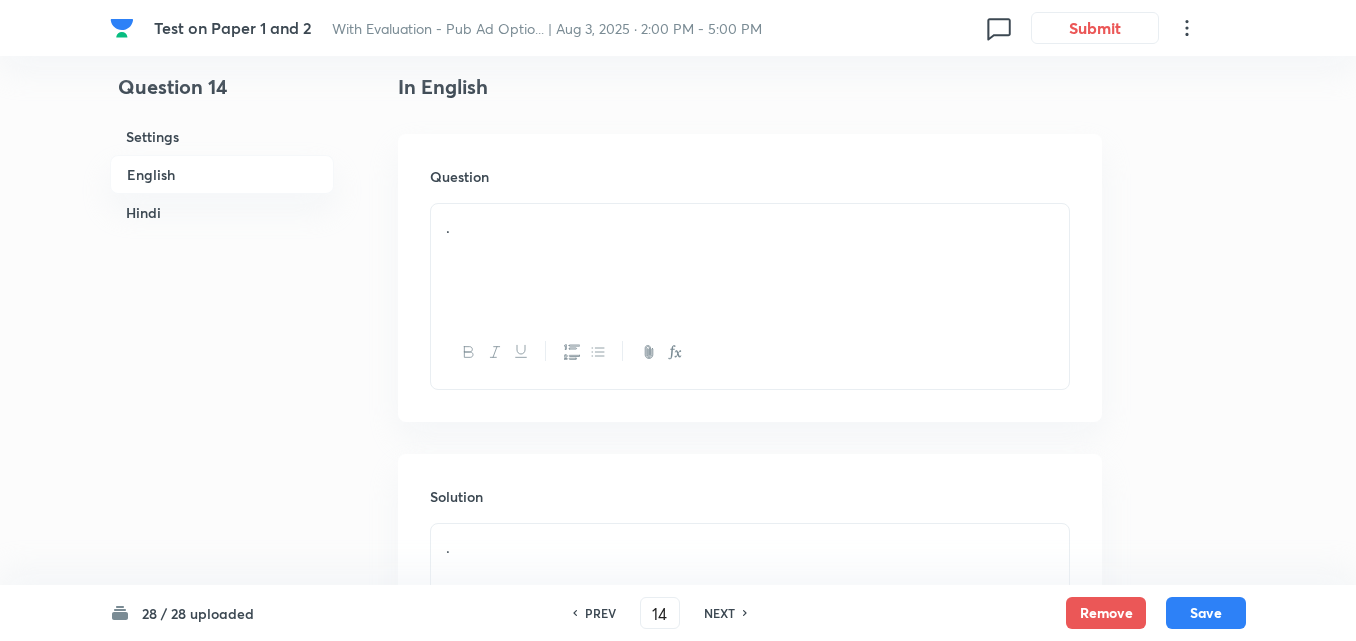 click on "Hindi" at bounding box center [222, 212] 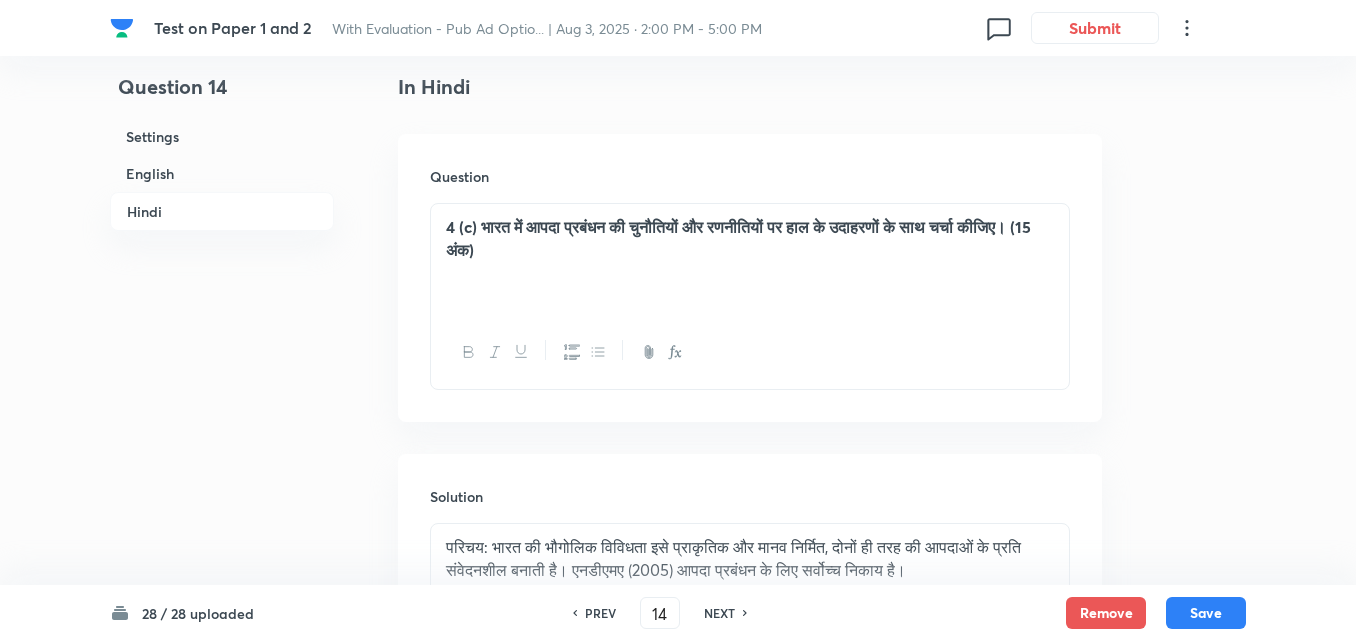 click on "English" at bounding box center (222, 173) 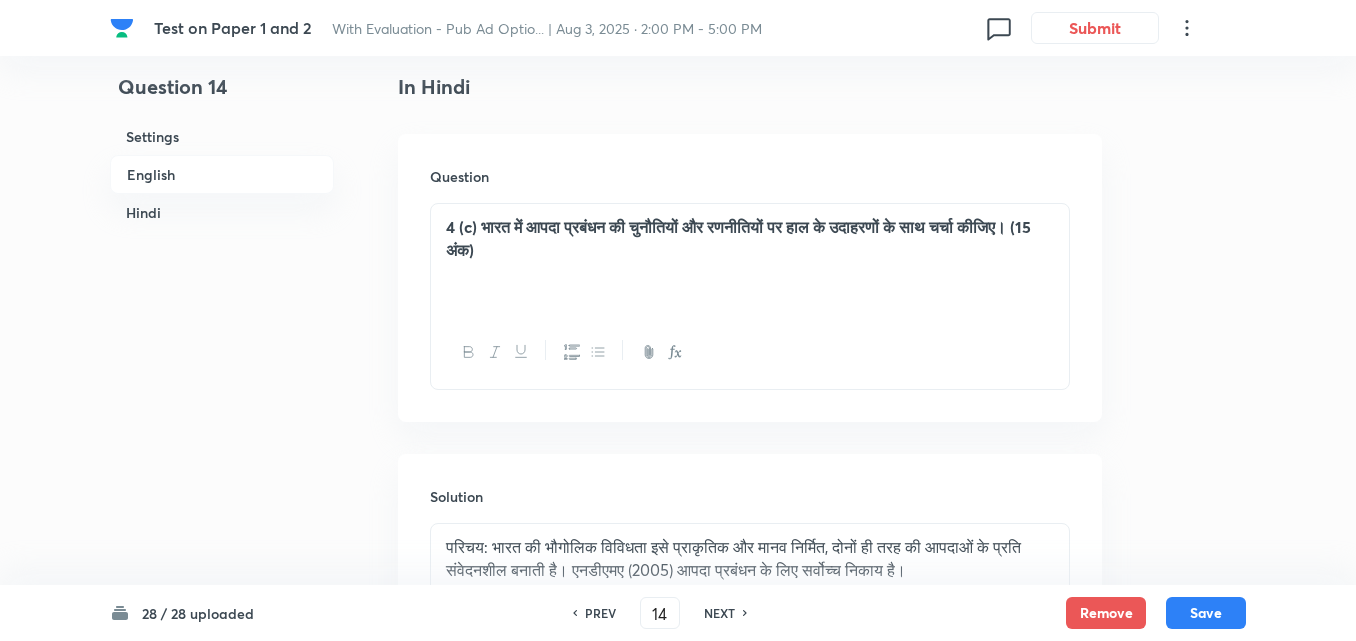 scroll, scrollTop: 516, scrollLeft: 0, axis: vertical 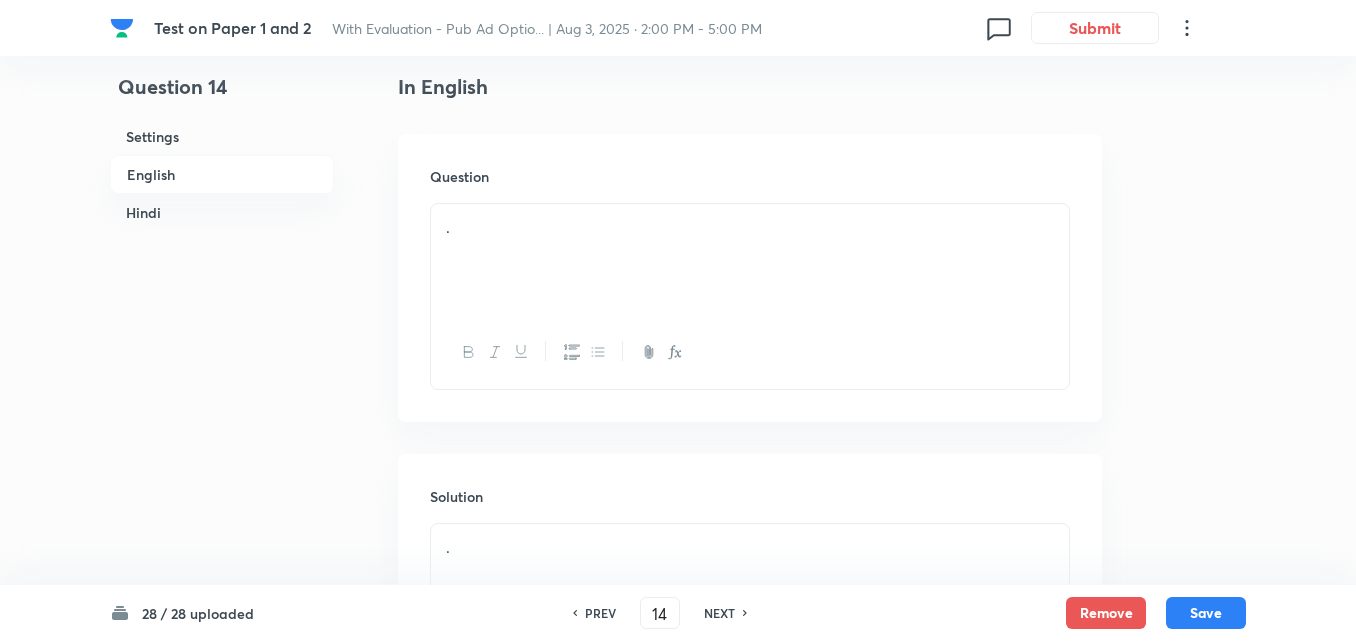click on "." at bounding box center (750, 260) 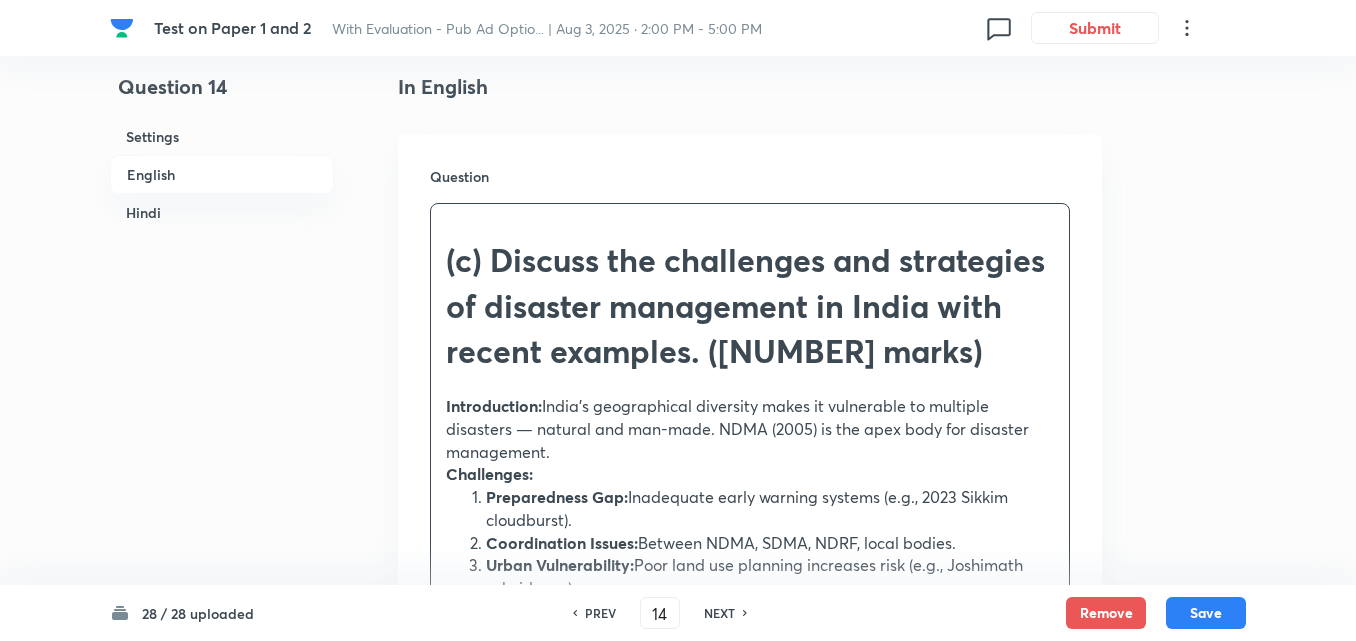 click on "Question (c) Discuss the challenges and strategies of disaster management in India with recent examples. (15 marks) Introduction:  India’s geographical diversity makes it vulnerable to multiple disasters — natural and man-made. NDMA (2005) is the apex body for disaster management. Challenges: Preparedness Gap:  Inadequate early warning systems (e.g., 2023 Sikkim cloudburst). Coordination Issues:  Between NDMA, SDMA, NDRF, local bodies. Urban Vulnerability:  Poor land use planning increases risk (e.g., Joshimath subsidence). Community Awareness:  Lack of community-level training. Strategies: Technology Integration:  GIS, drones, and satellite mapping. Institutional Strengthening:  Capacity building of NDRF and SDMAs. Public Awareness Campaigns:  ‘Aapda Mitra’ programme. Mainstreaming DRR:  Incorporating disaster resilience in infrastructure and planning. Conclusion:  A multi-stakeholder, technology-driven, and community-based approach is essential to strengthen India’s disaster resilience." at bounding box center (750, 528) 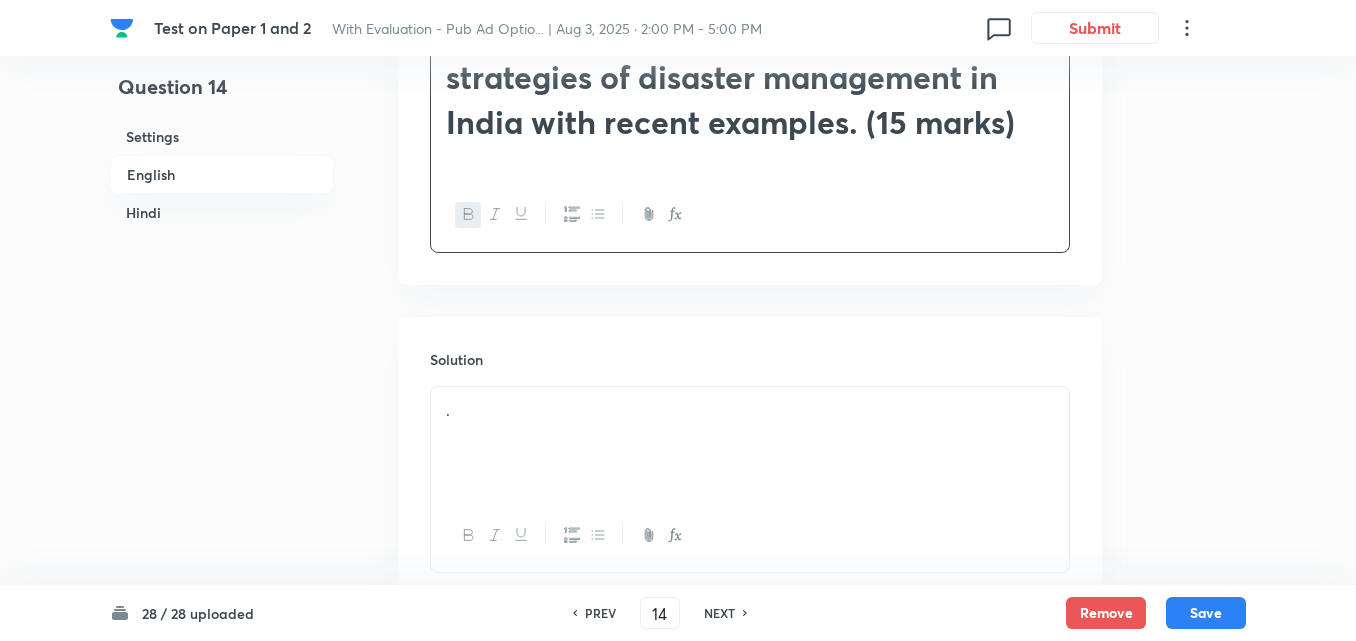 scroll, scrollTop: 916, scrollLeft: 0, axis: vertical 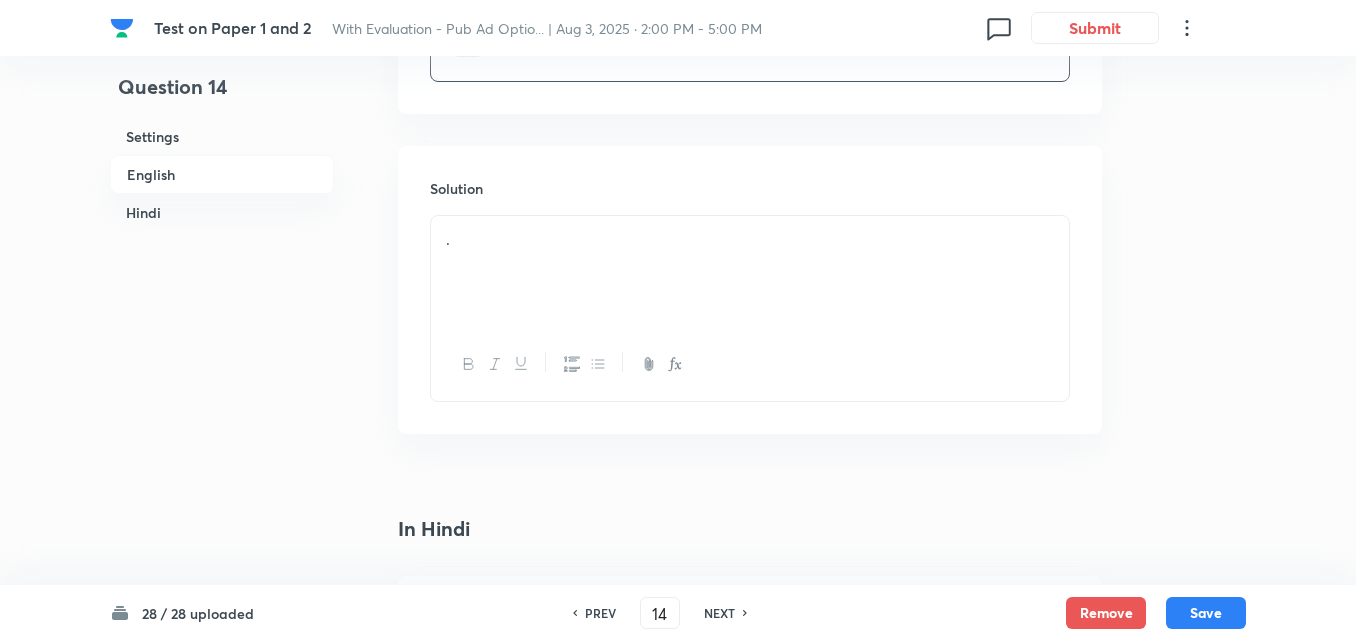 click on "." at bounding box center [750, 272] 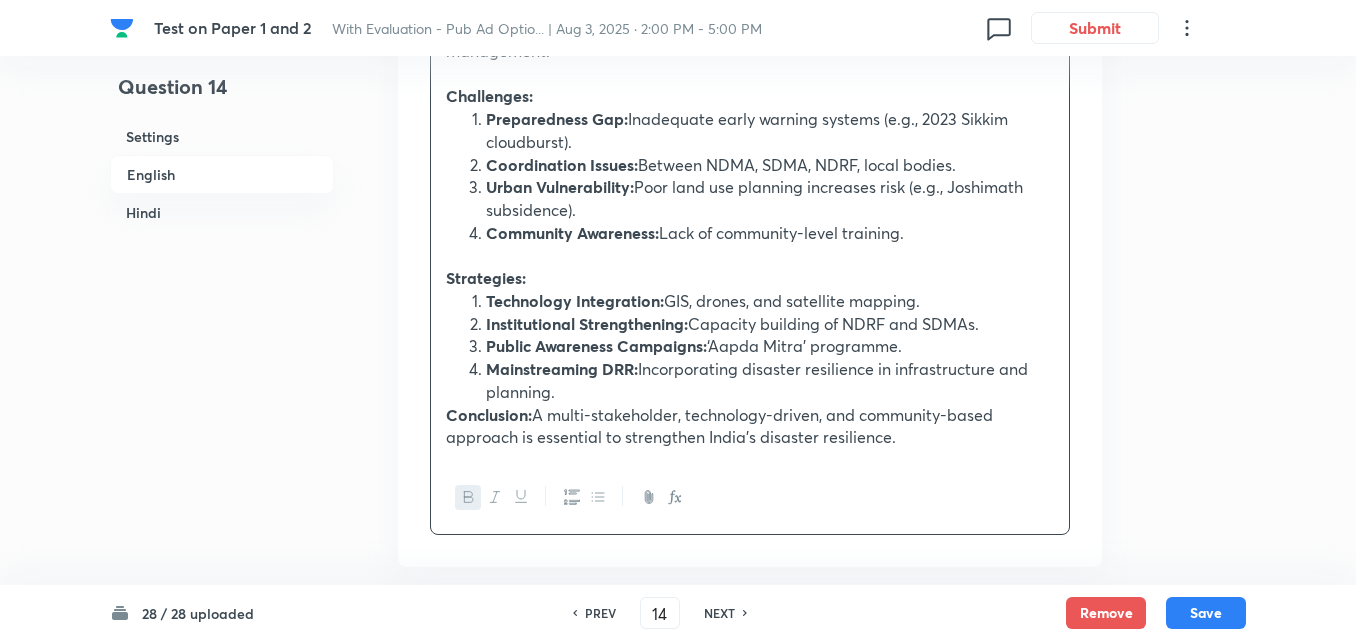 scroll, scrollTop: 1316, scrollLeft: 0, axis: vertical 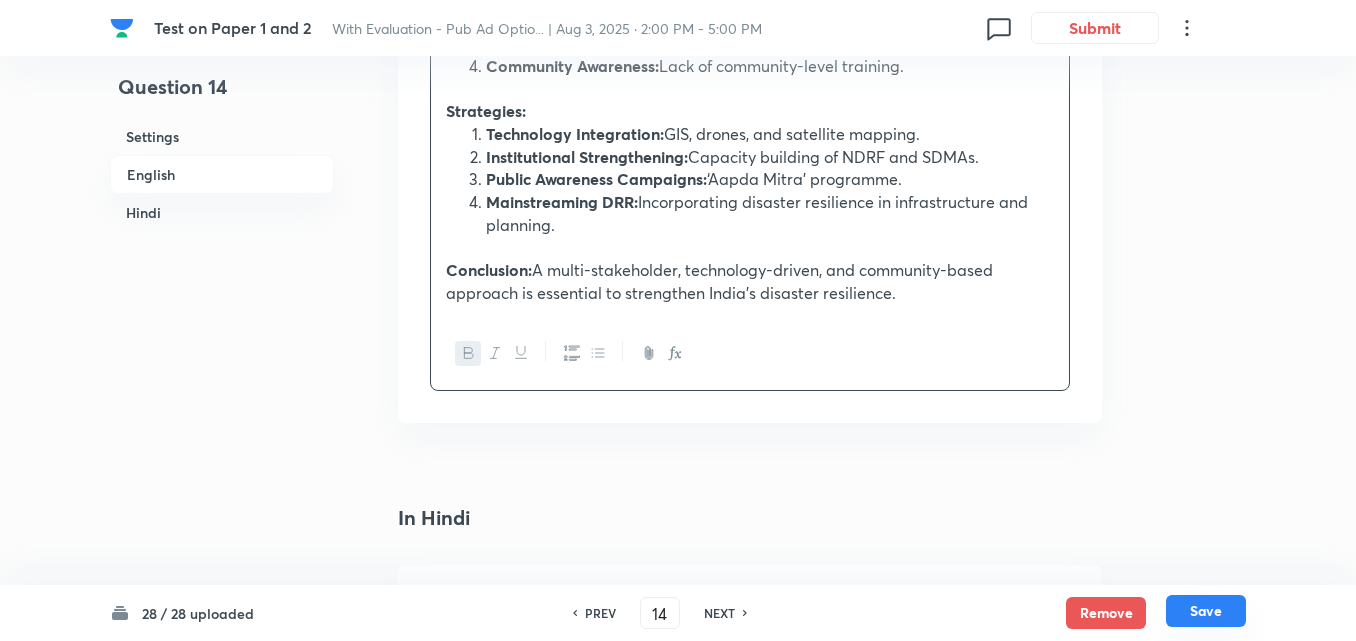 click on "Save" at bounding box center [1206, 611] 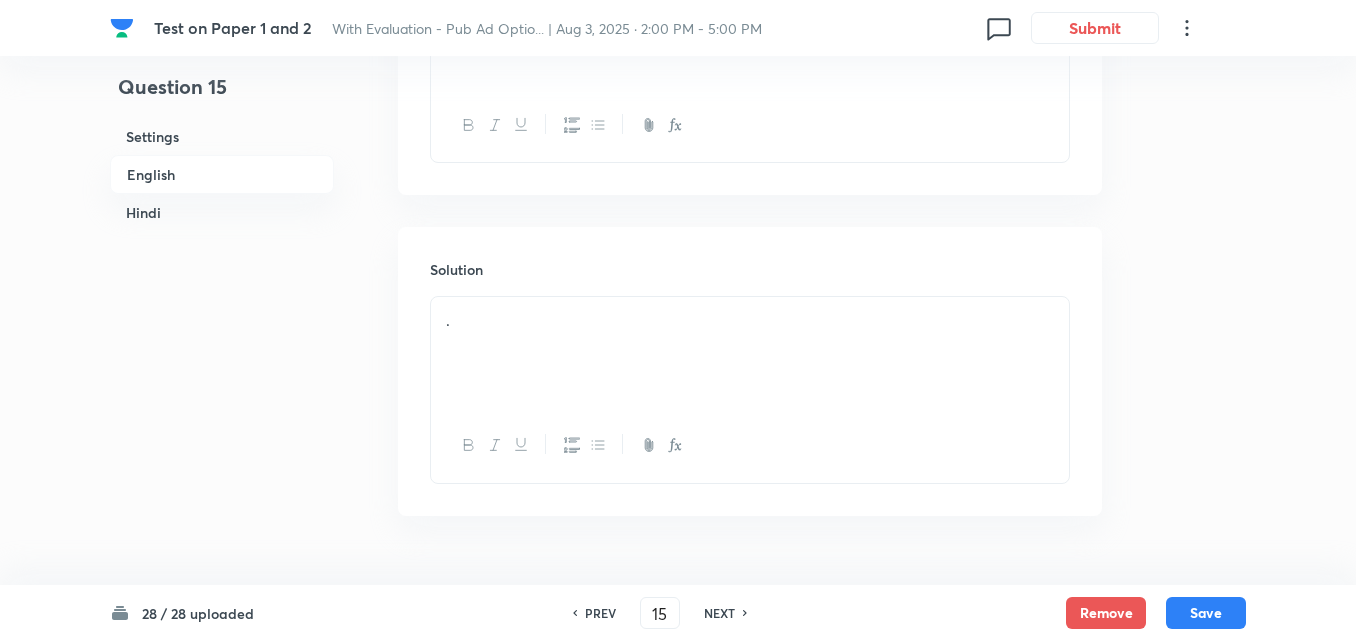 click on "English" at bounding box center [222, 174] 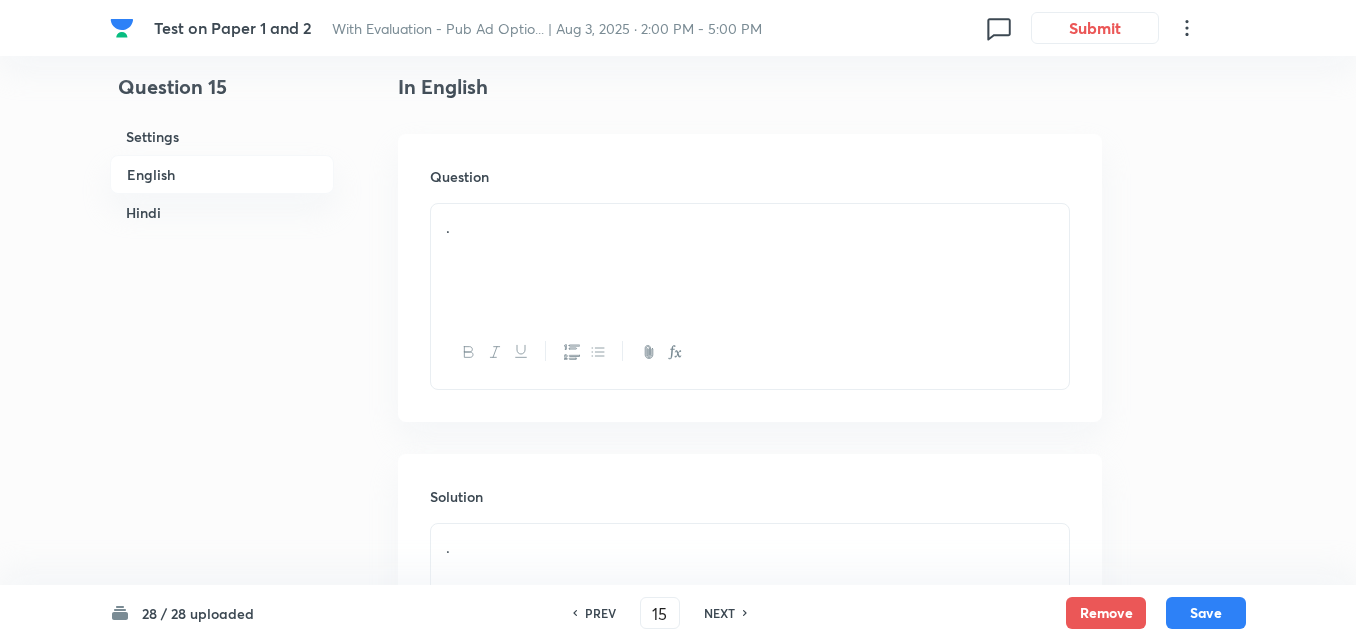 click on "Hindi" at bounding box center [222, 212] 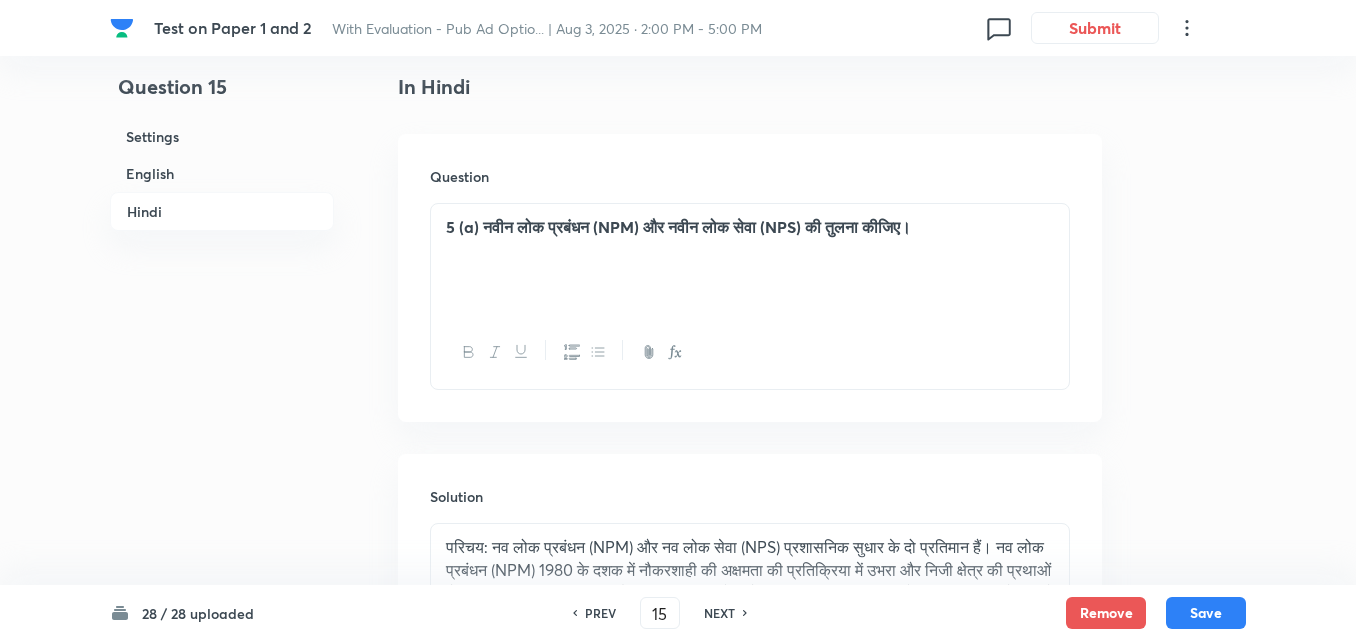 click on "English" at bounding box center (222, 173) 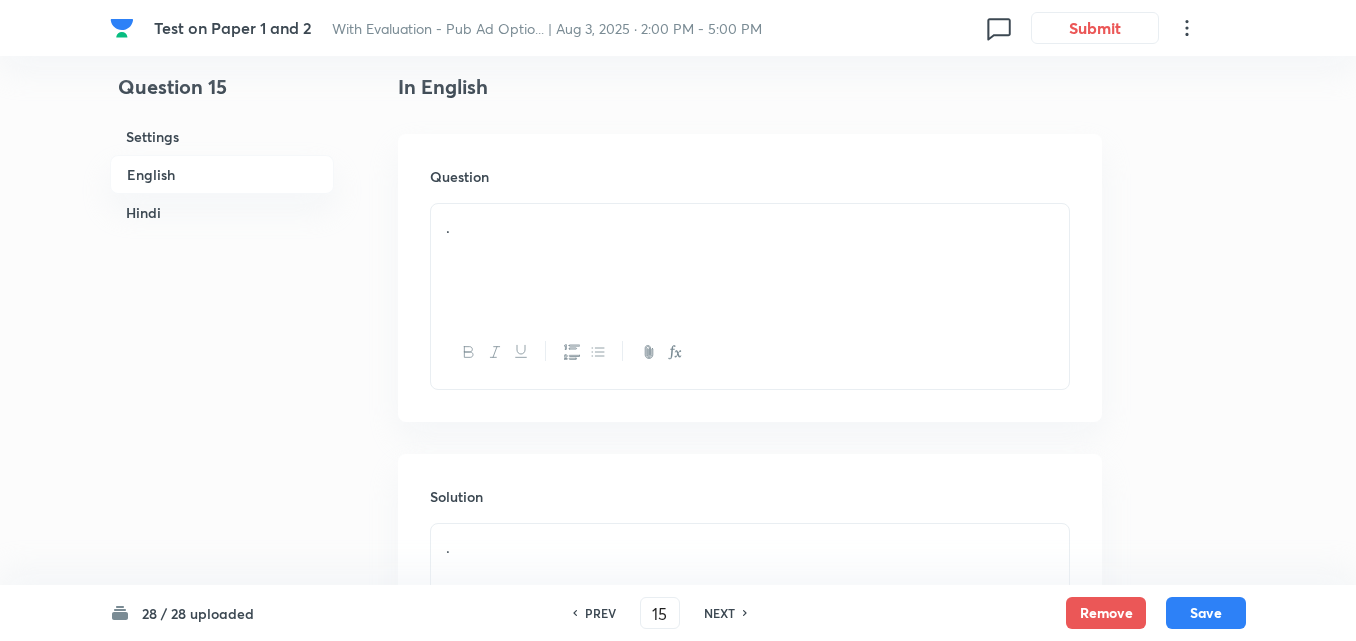 click on "." at bounding box center (750, 227) 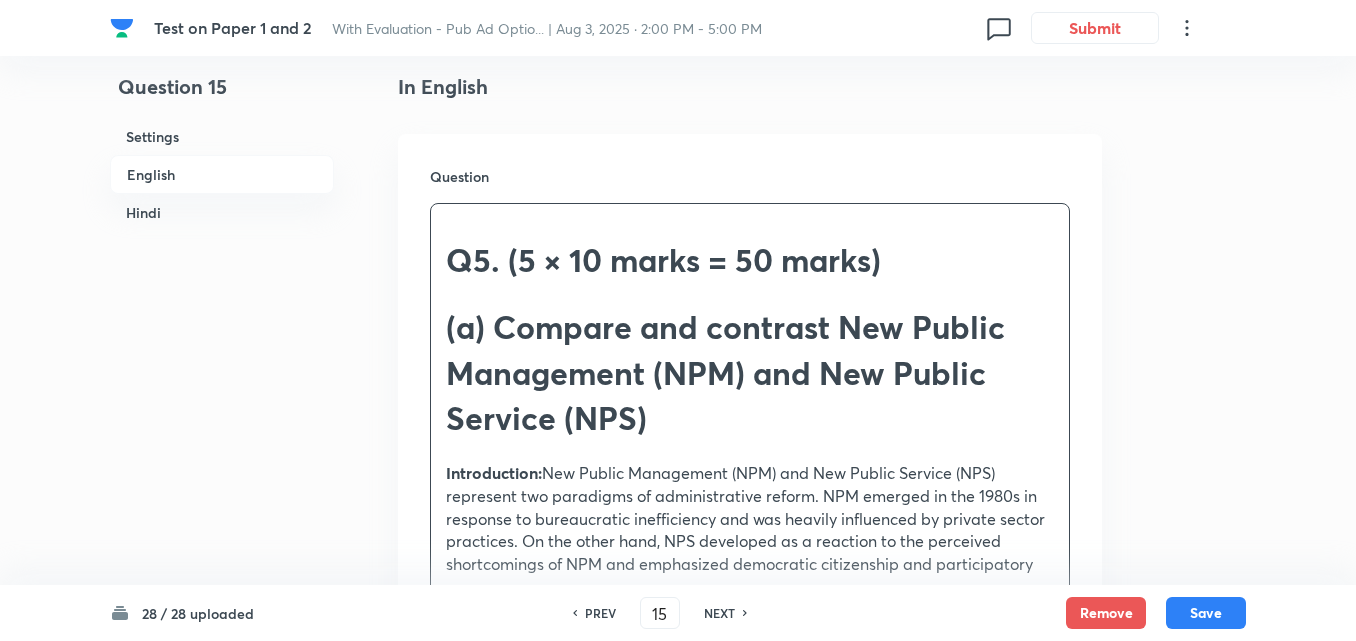 click on "Question Q5. (5 × 10 marks = 50 marks) (a) Compare and contrast New Public Management (NPM) and New Public Service (NPS) Introduction:  New Public Management (NPM) and New Public Service (NPS) represent two paradigms of administrative reform. NPM emerged in the 1980s in response to bureaucratic inefficiency and was heavily influenced by private sector practices. On the other hand, NPS developed as a reaction to the perceived shortcomings of NPM and emphasized democratic citizenship and participatory governance." at bounding box center [750, 425] 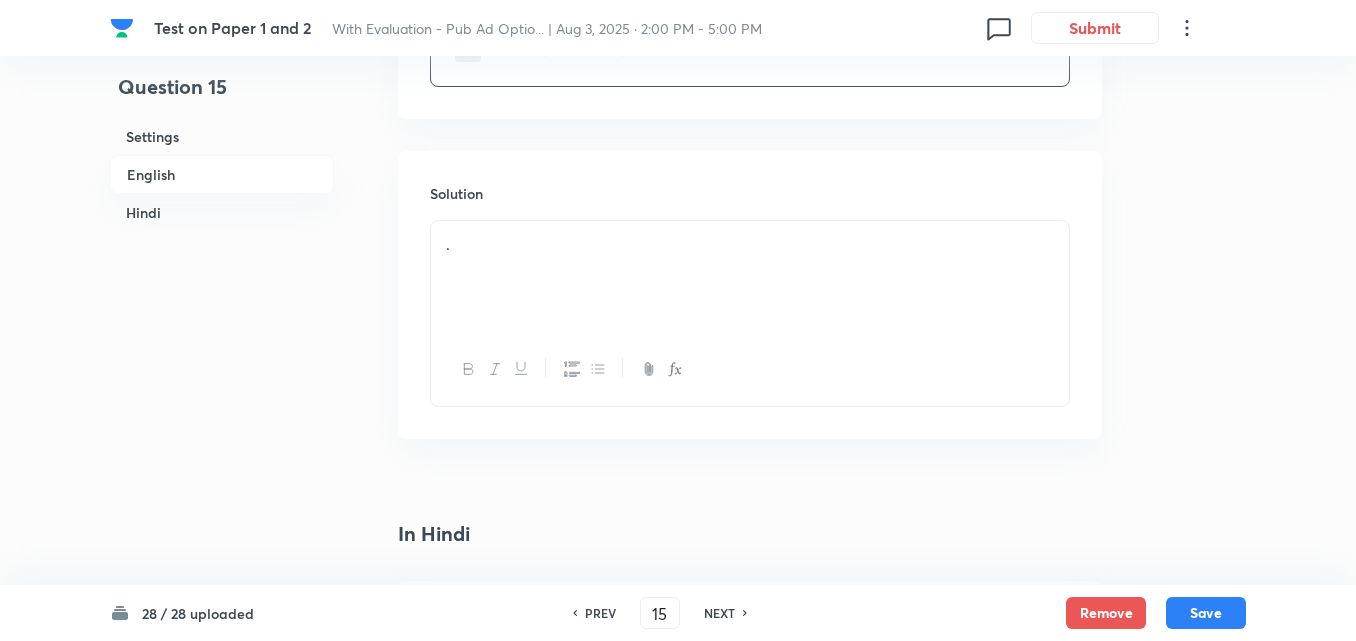scroll, scrollTop: 916, scrollLeft: 0, axis: vertical 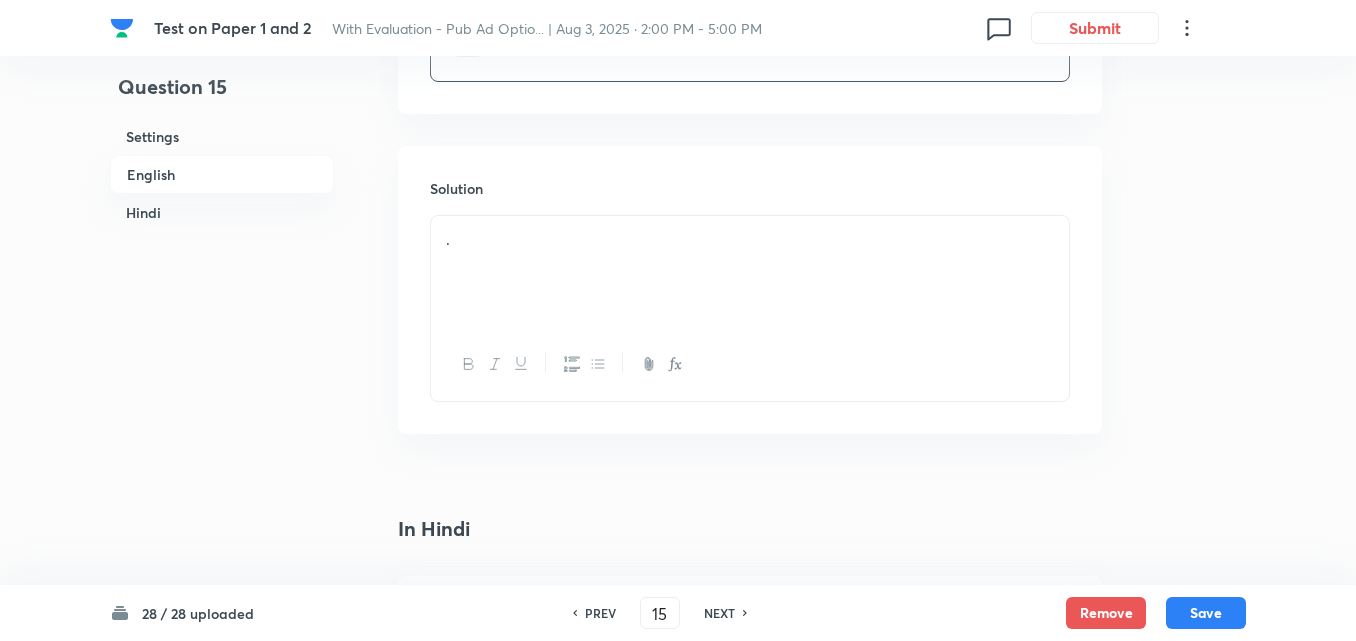 click on "." at bounding box center (750, 272) 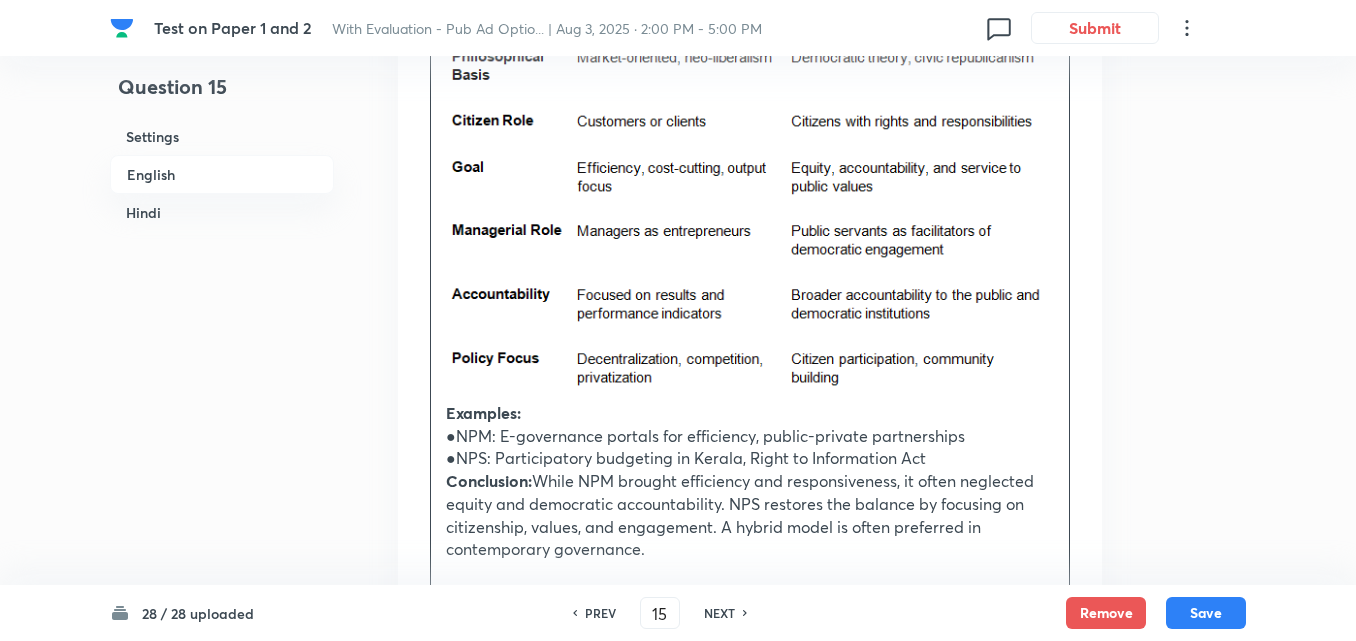 scroll, scrollTop: 1516, scrollLeft: 0, axis: vertical 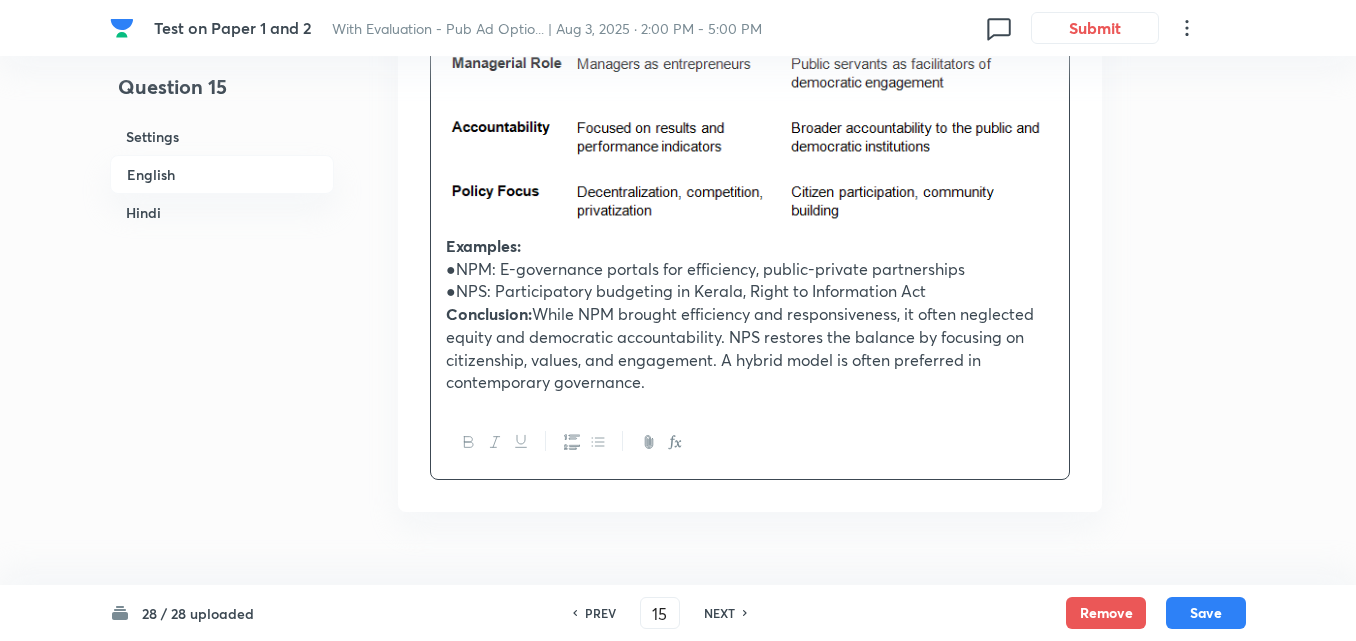click on "Introduction: &nbsp;New Public Management (NPM) and New Public Service (NPS) represent two paradigms of administrative reform. NPM emerged in the 1980s in response to bureaucratic inefficiency and was heavily influenced by private sector practices. On the other hand, NPS developed as a reaction to the perceived shortcomings of NPM and emphasized democratic citizenship and participatory governance. Examples: &nbsp;●NPM: E-governance portals for efficiency, public-private partnerships &nbsp;●NPS: Participatory budgeting in Kerala, Right to Information Act Conclusion: &nbsp;While NPM brought efficiency and responsiveness, it often neglected equity and democratic accountability. NPS restores the balance by focusing on citizenship, values, and engagement. A hybrid model is often preferred in contemporary governance." at bounding box center (750, 11) 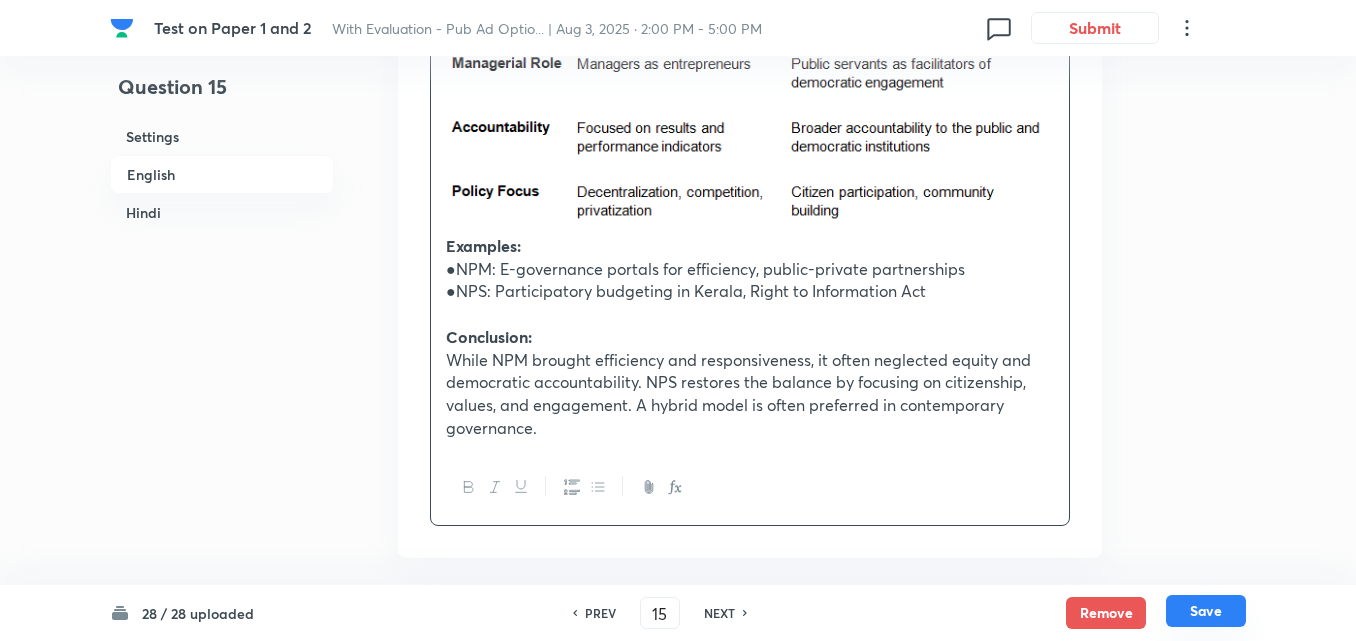 click on "Save" at bounding box center (1206, 611) 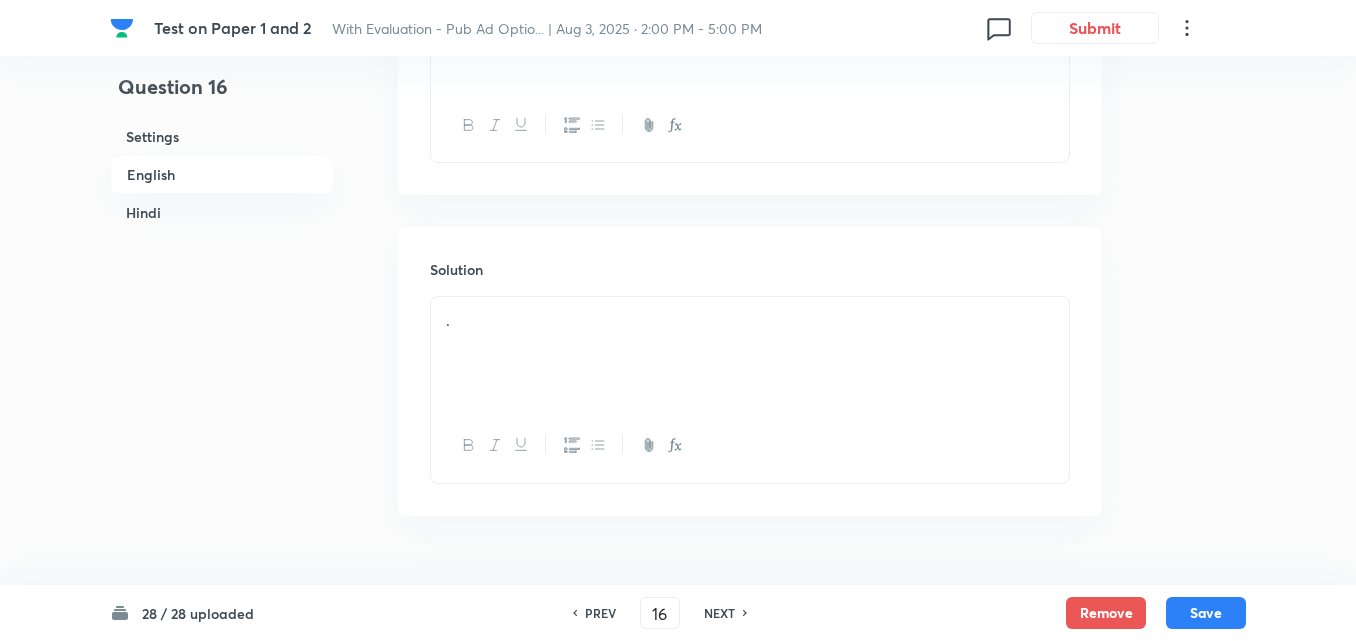 click on "English" at bounding box center (222, 174) 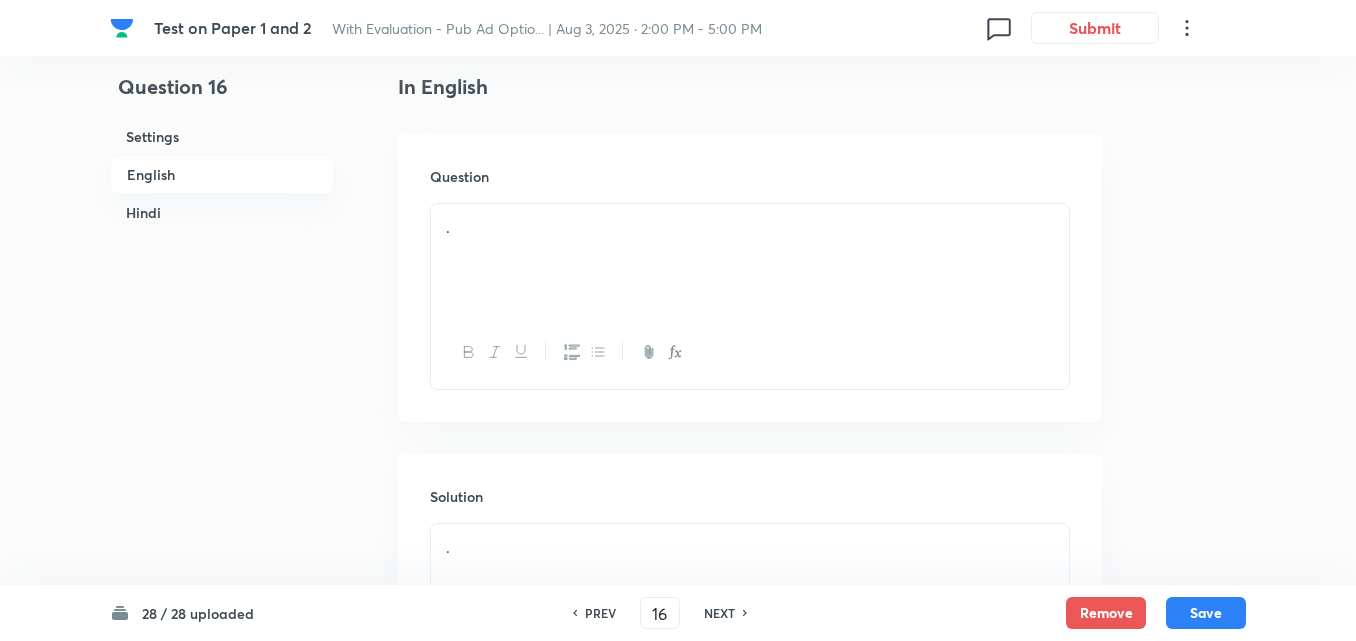 click on "Hindi" at bounding box center (222, 212) 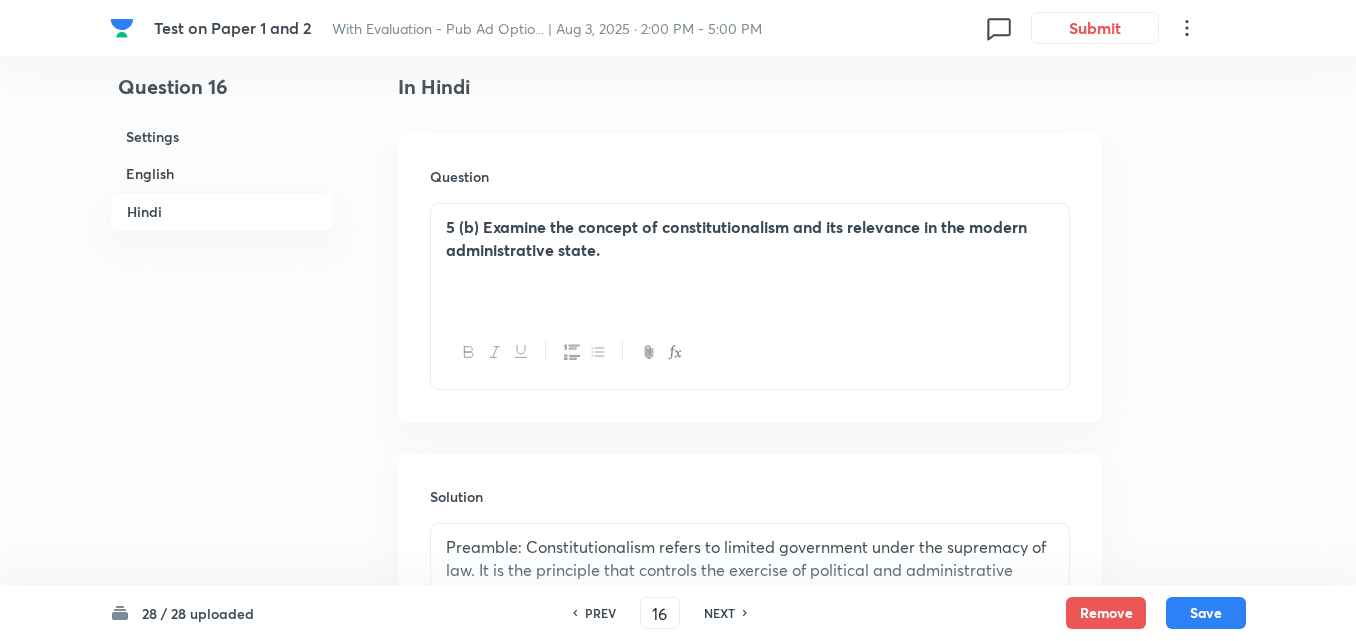 click on "English" at bounding box center (222, 173) 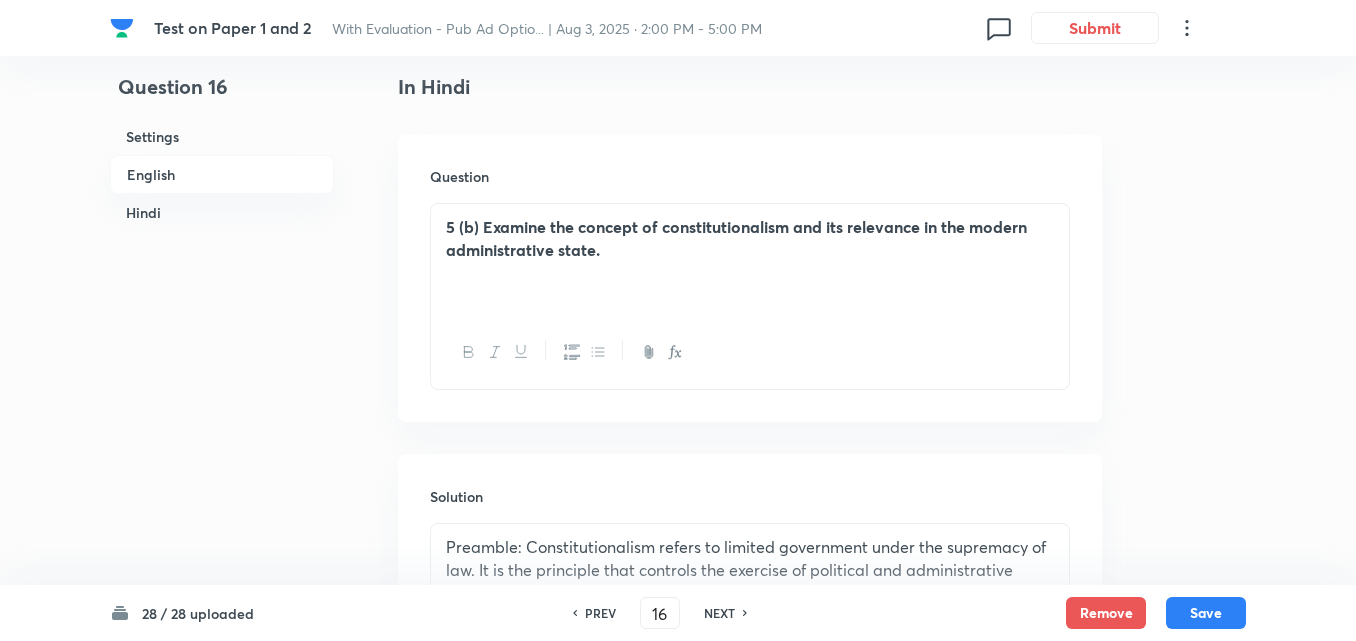 scroll, scrollTop: 516, scrollLeft: 0, axis: vertical 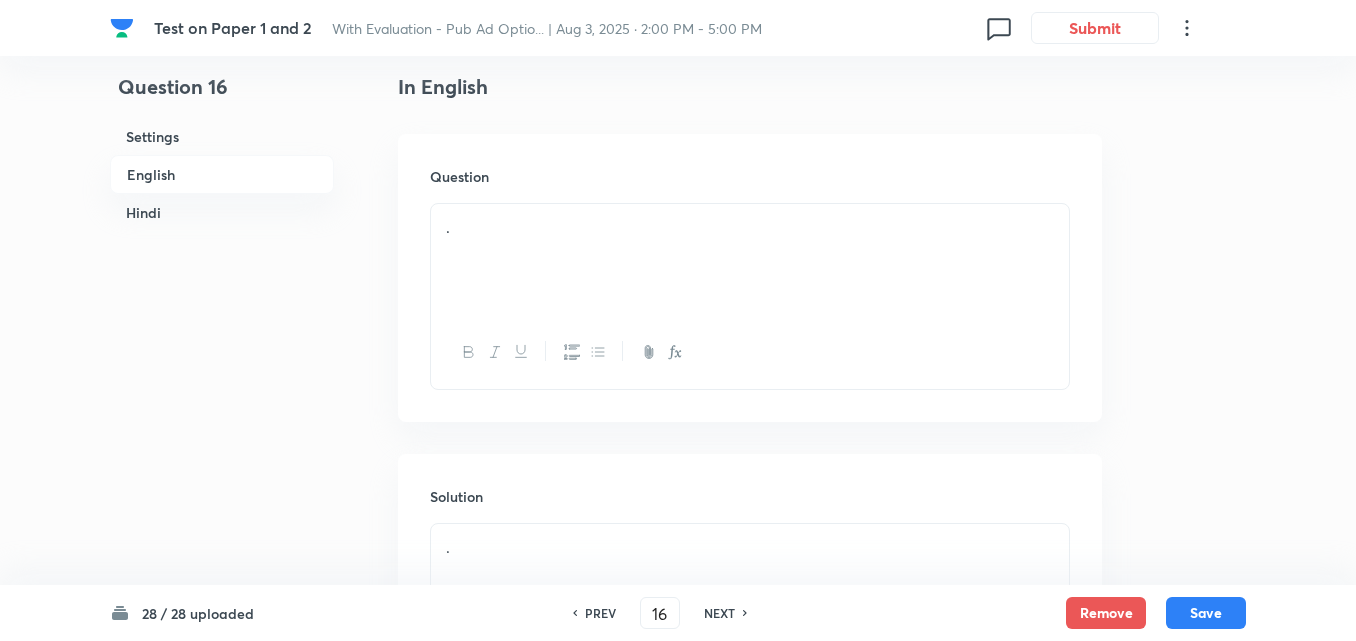 click on "." at bounding box center [750, 260] 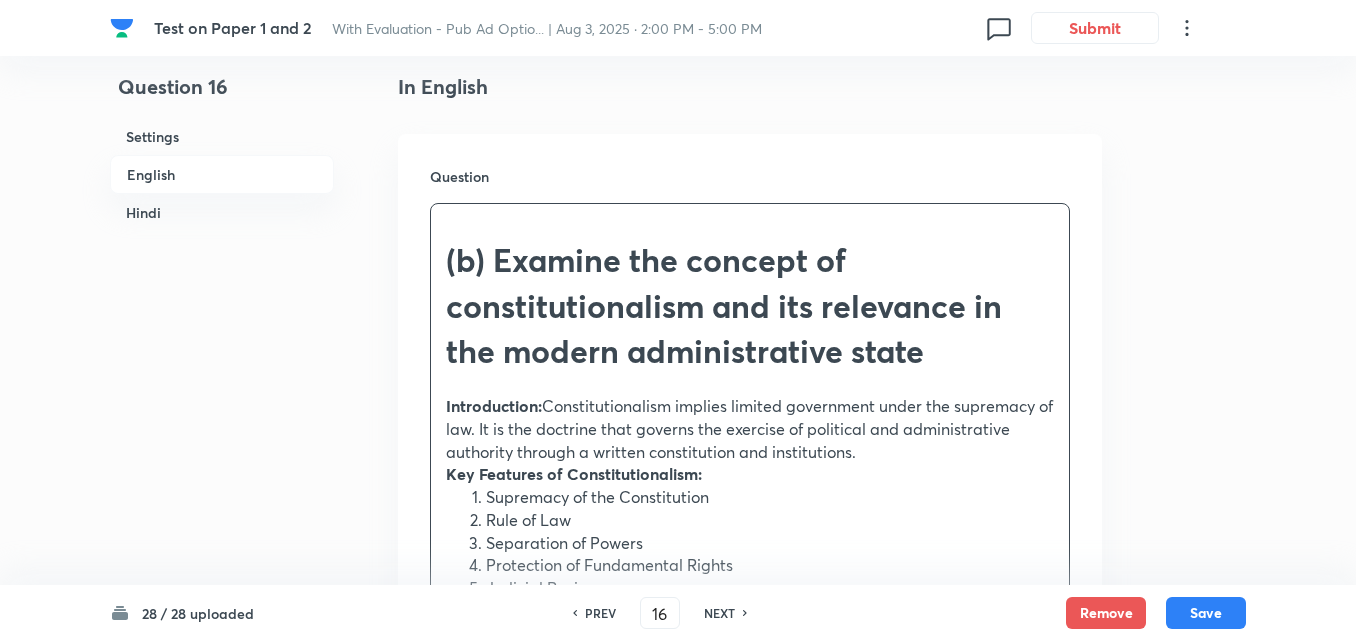 drag, startPoint x: 478, startPoint y: 407, endPoint x: 374, endPoint y: 369, distance: 110.724884 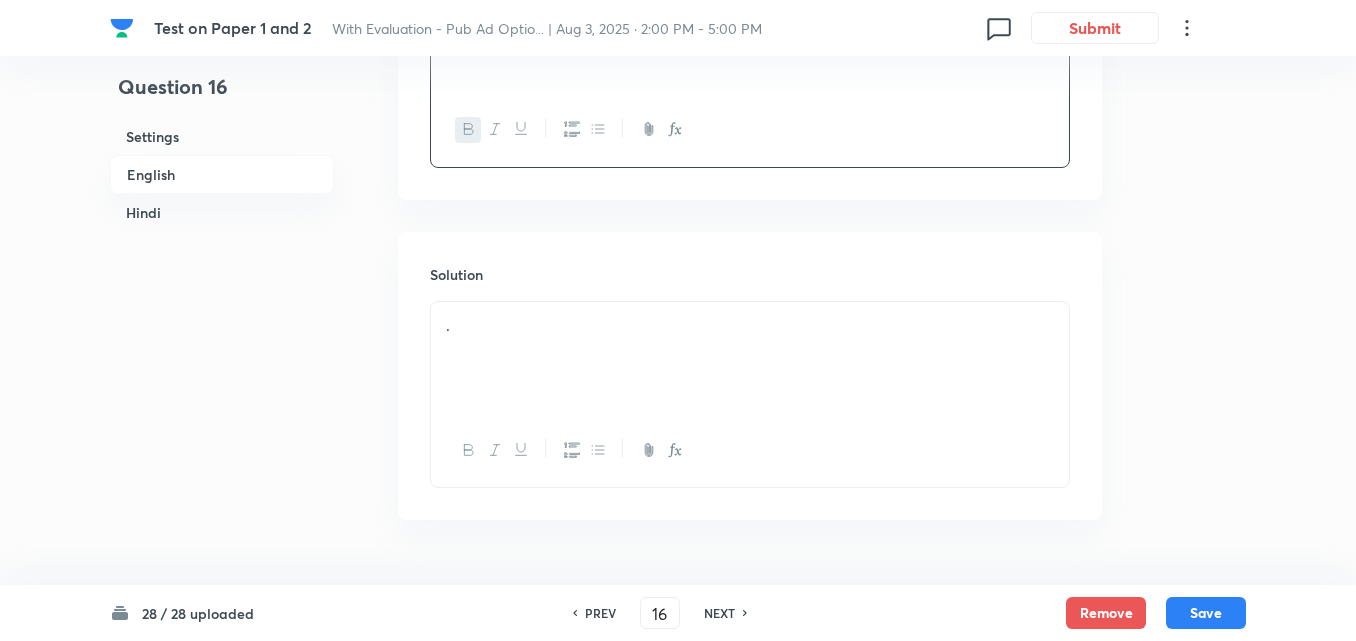 scroll, scrollTop: 1016, scrollLeft: 0, axis: vertical 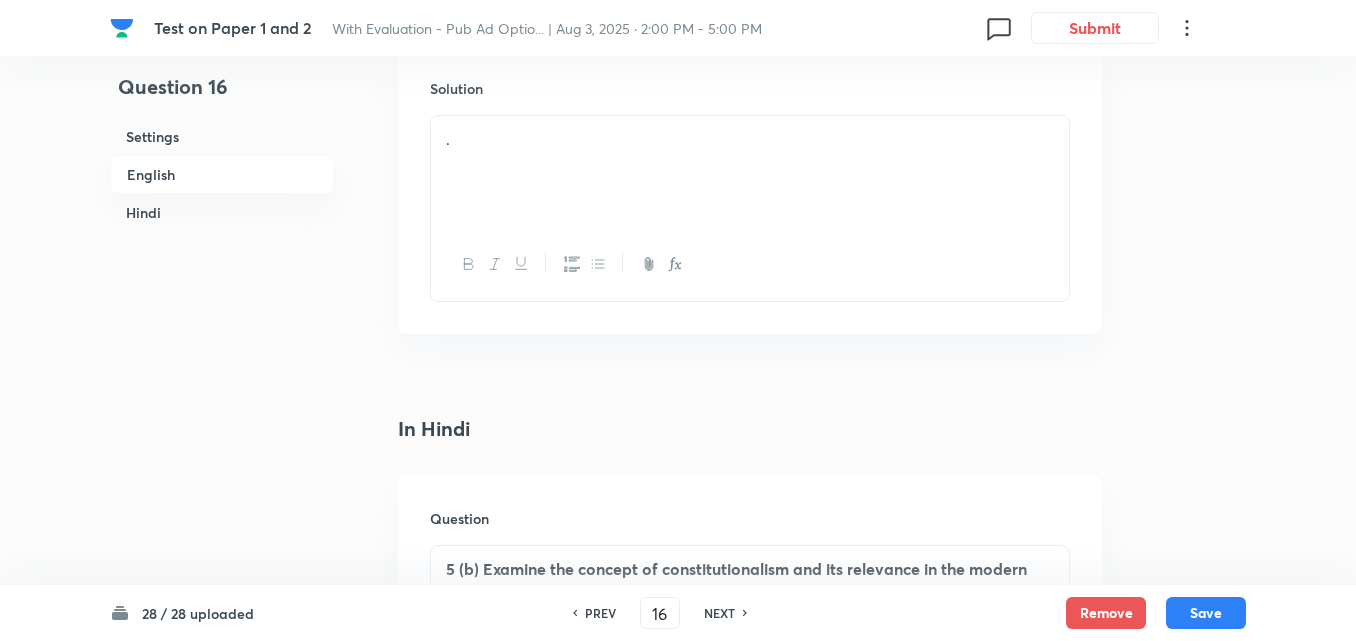 click on "." at bounding box center [750, 172] 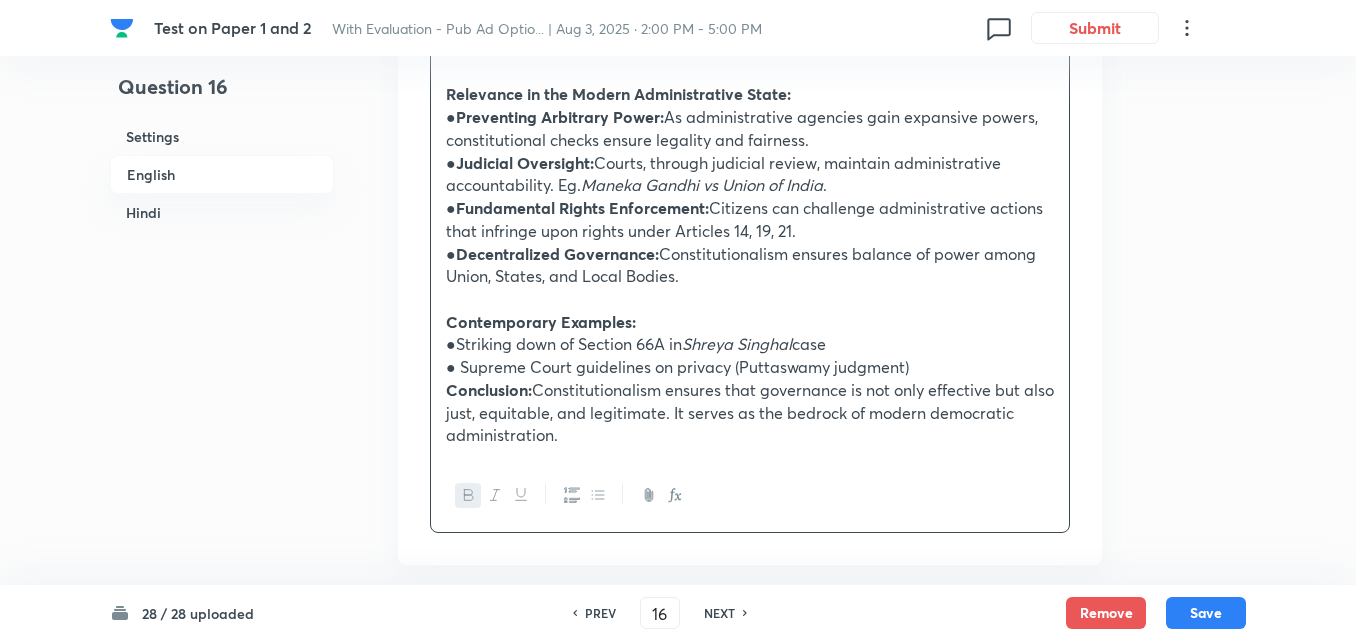 scroll, scrollTop: 1416, scrollLeft: 0, axis: vertical 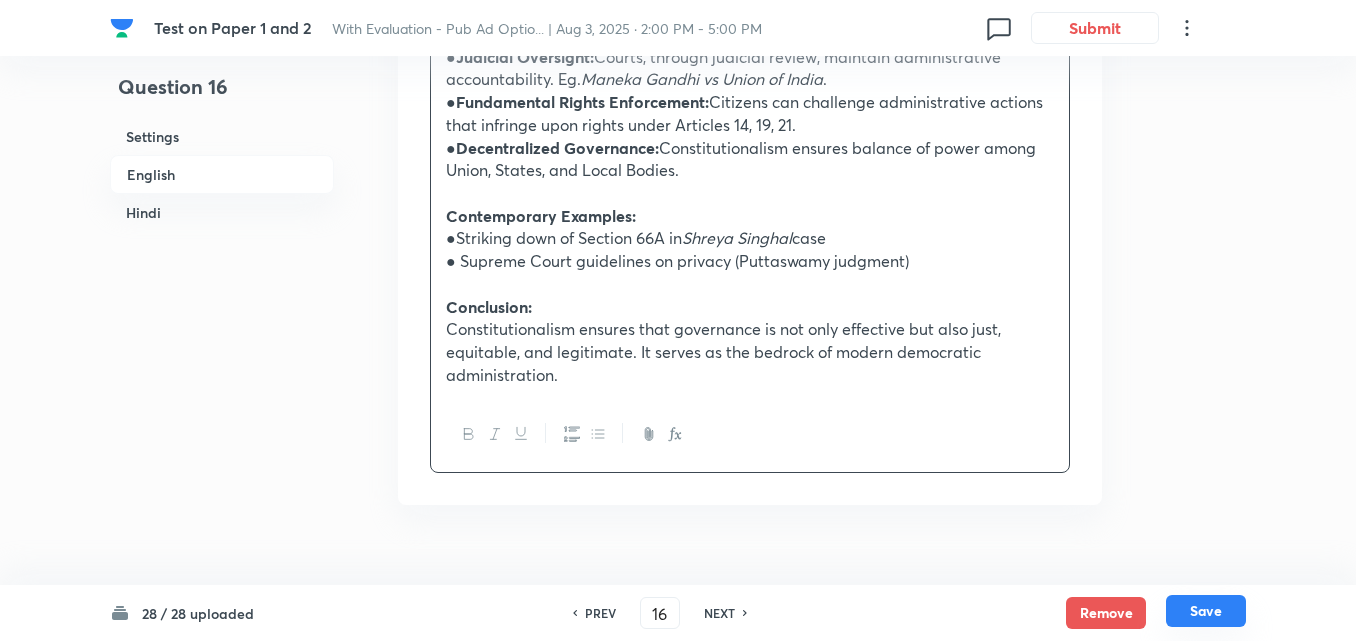 click on "Save" at bounding box center (1206, 611) 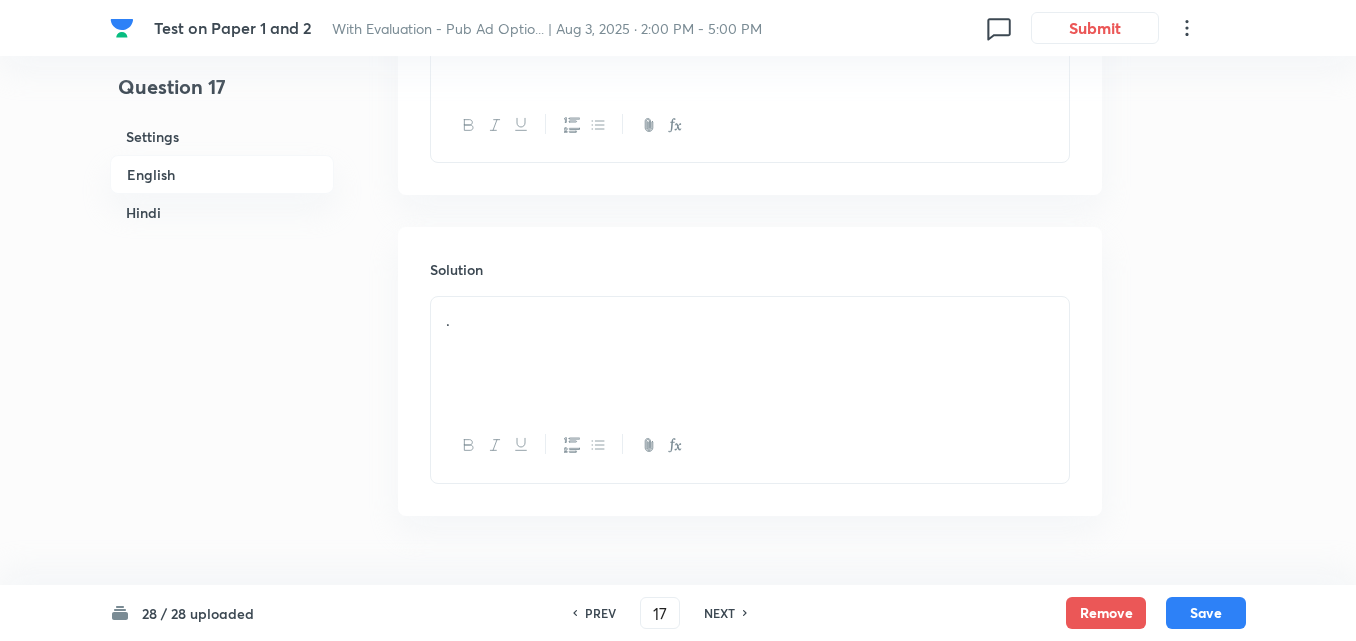 click on "English" at bounding box center (222, 174) 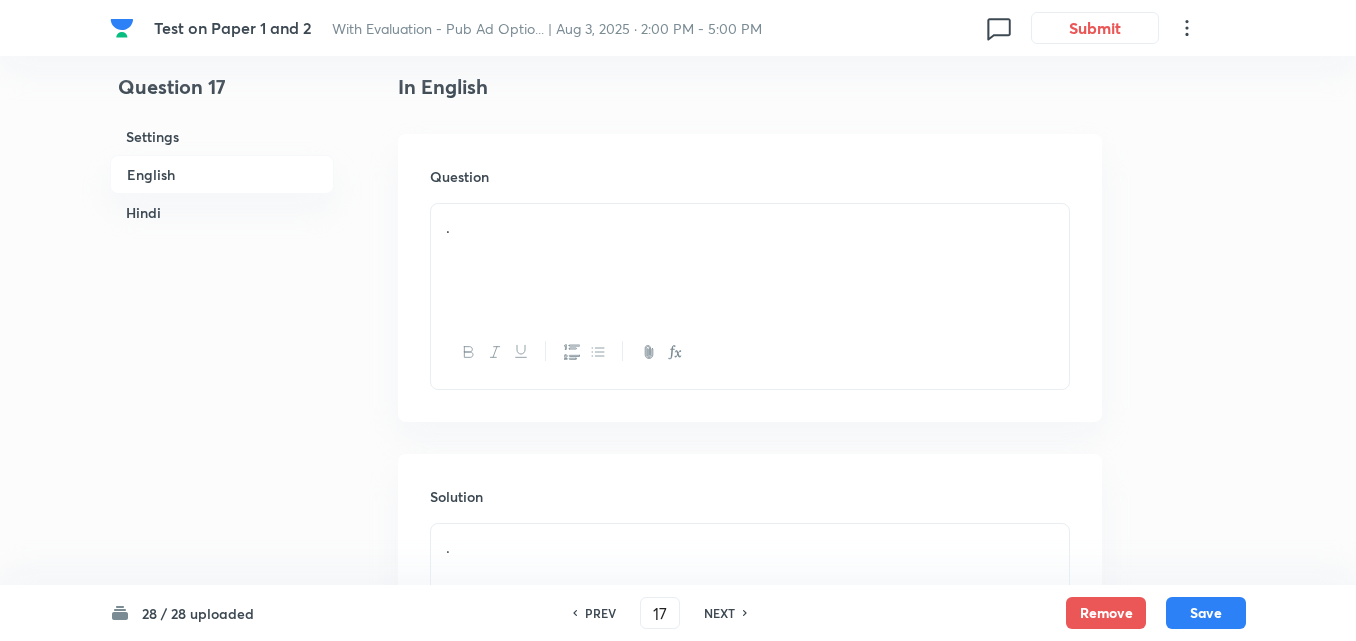 click on "Hindi" at bounding box center (222, 212) 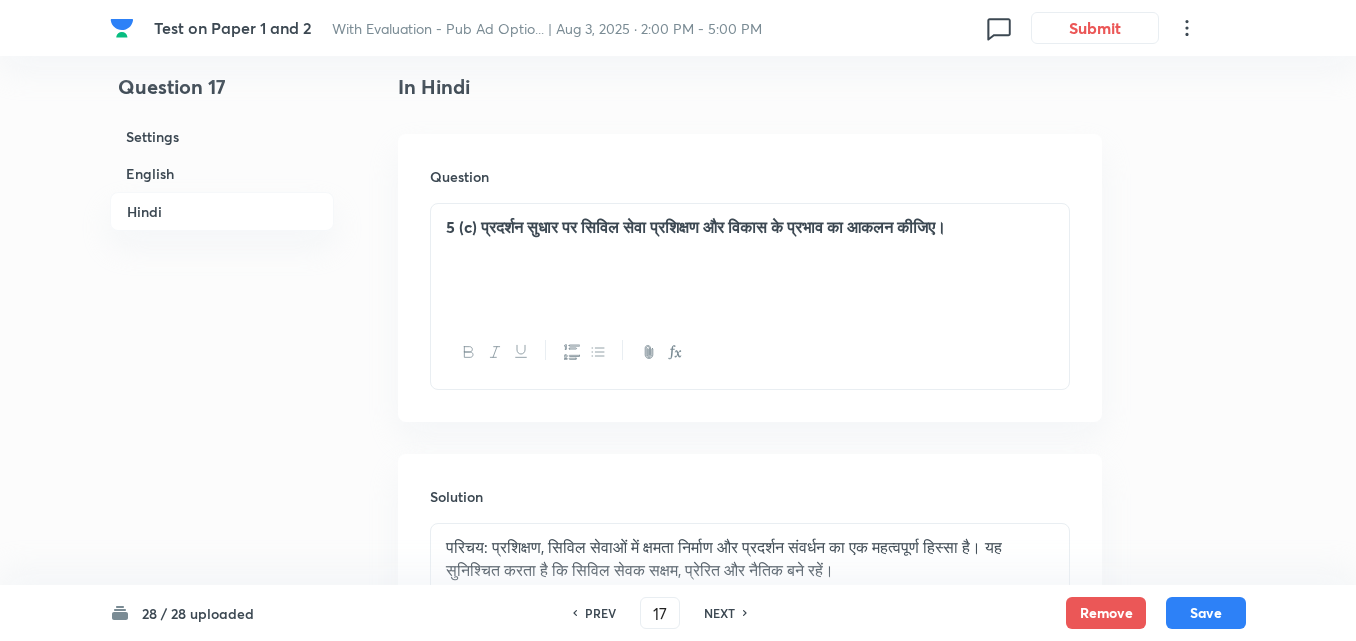 click on "English" at bounding box center [222, 173] 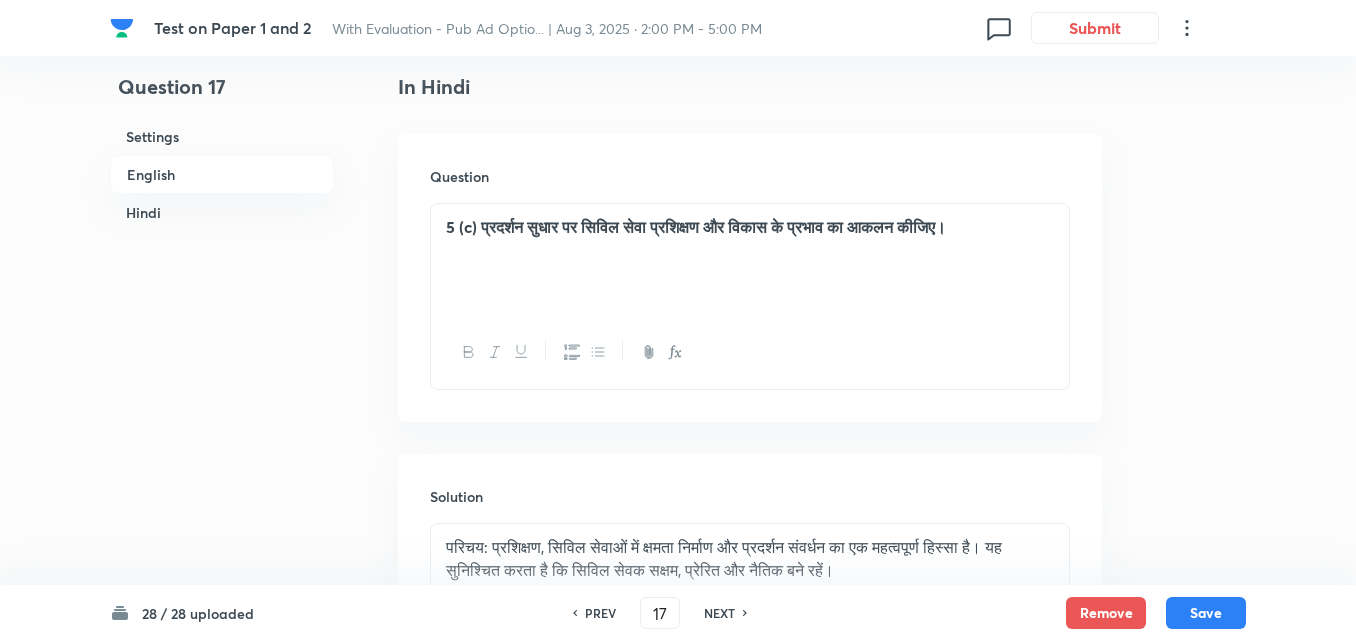 scroll, scrollTop: 516, scrollLeft: 0, axis: vertical 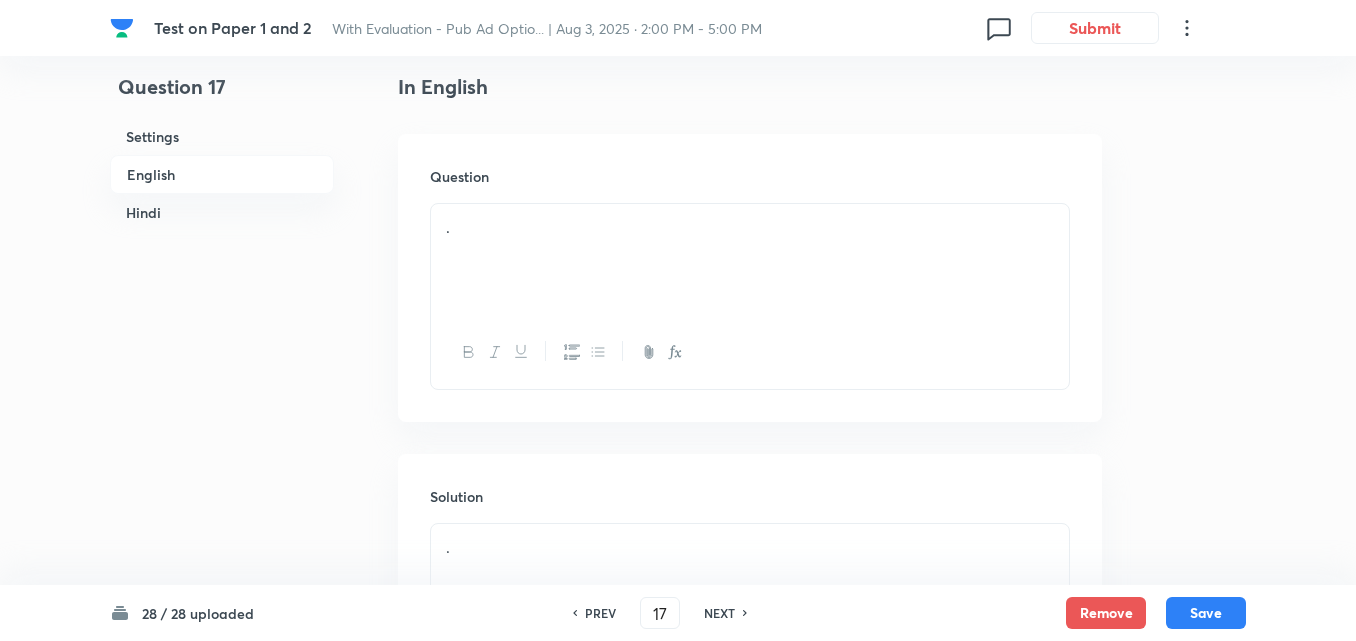 click on "." at bounding box center (750, 260) 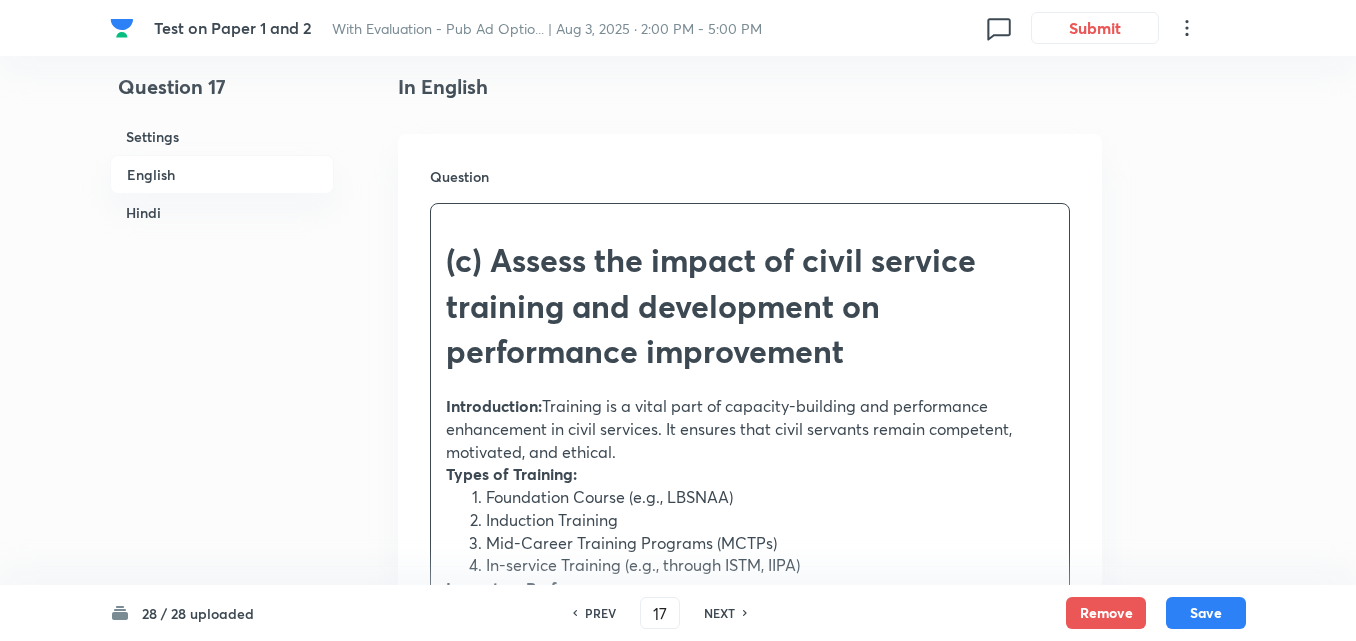 drag, startPoint x: 463, startPoint y: 386, endPoint x: 423, endPoint y: 386, distance: 40 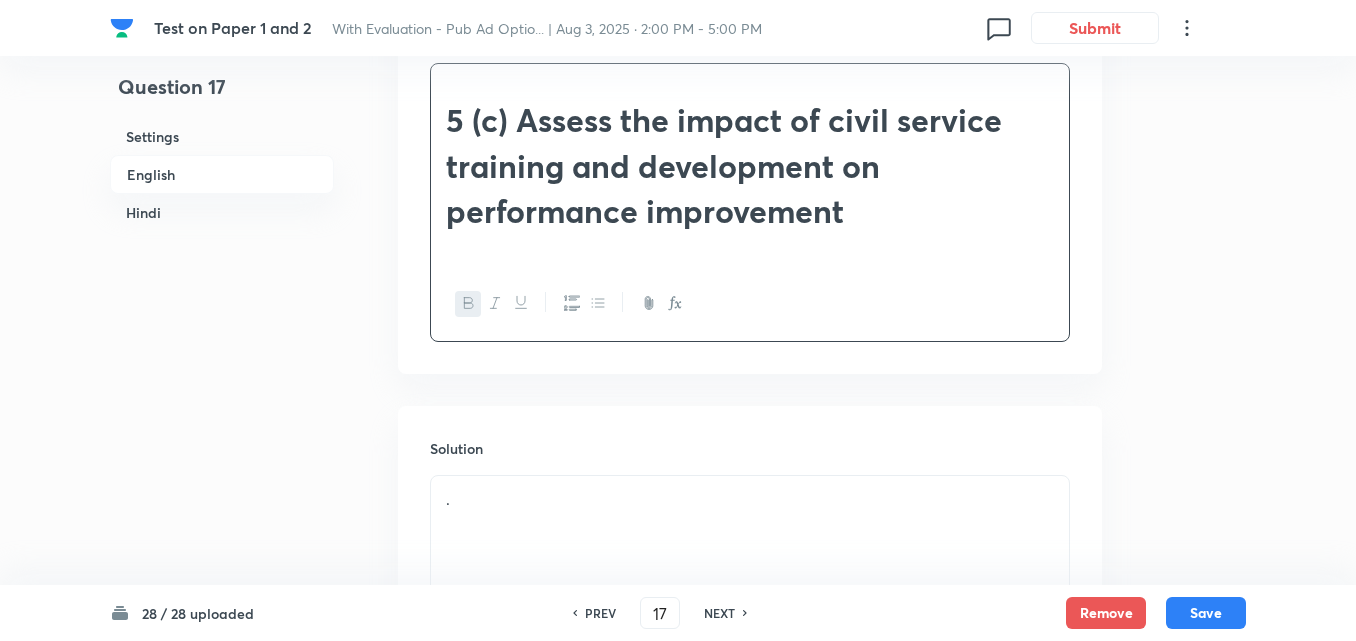 scroll, scrollTop: 916, scrollLeft: 0, axis: vertical 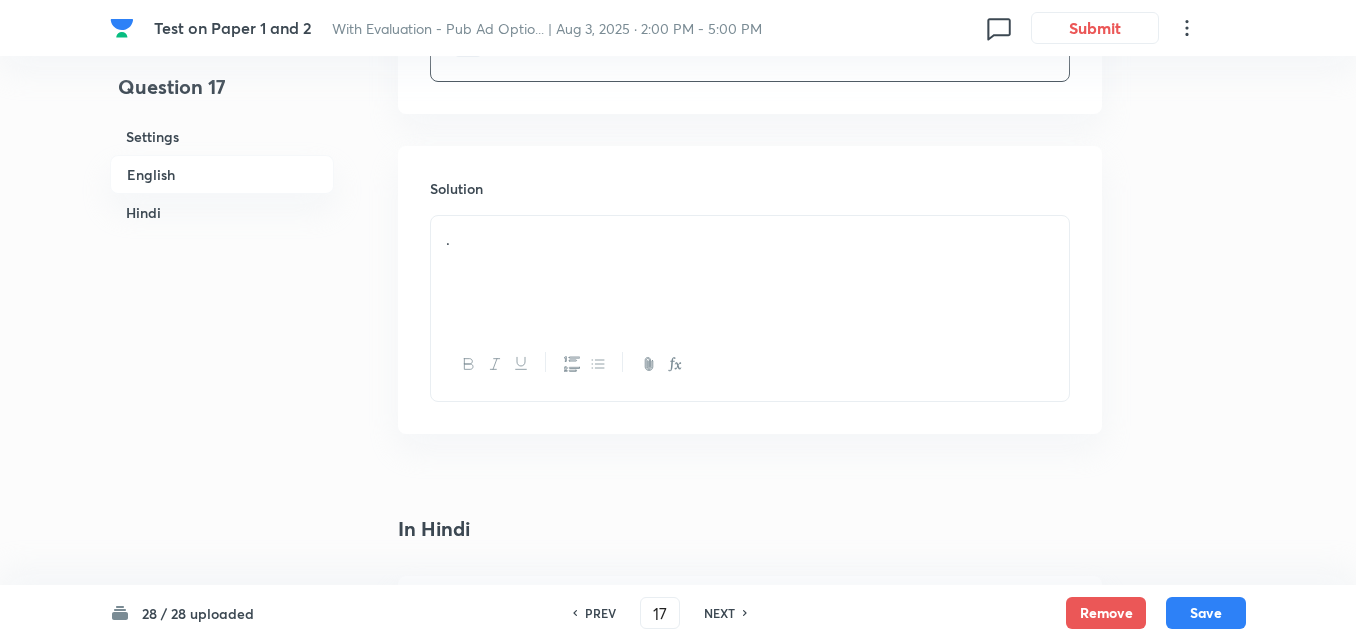 click on "." at bounding box center (750, 272) 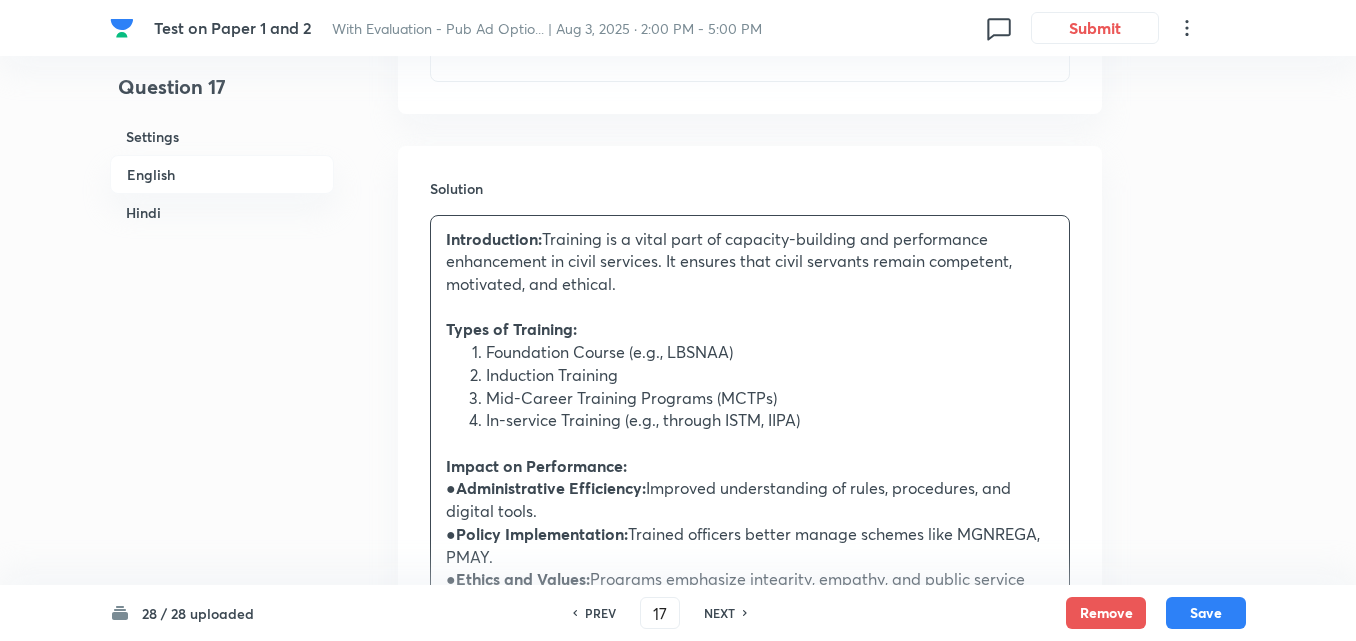 scroll, scrollTop: 1216, scrollLeft: 0, axis: vertical 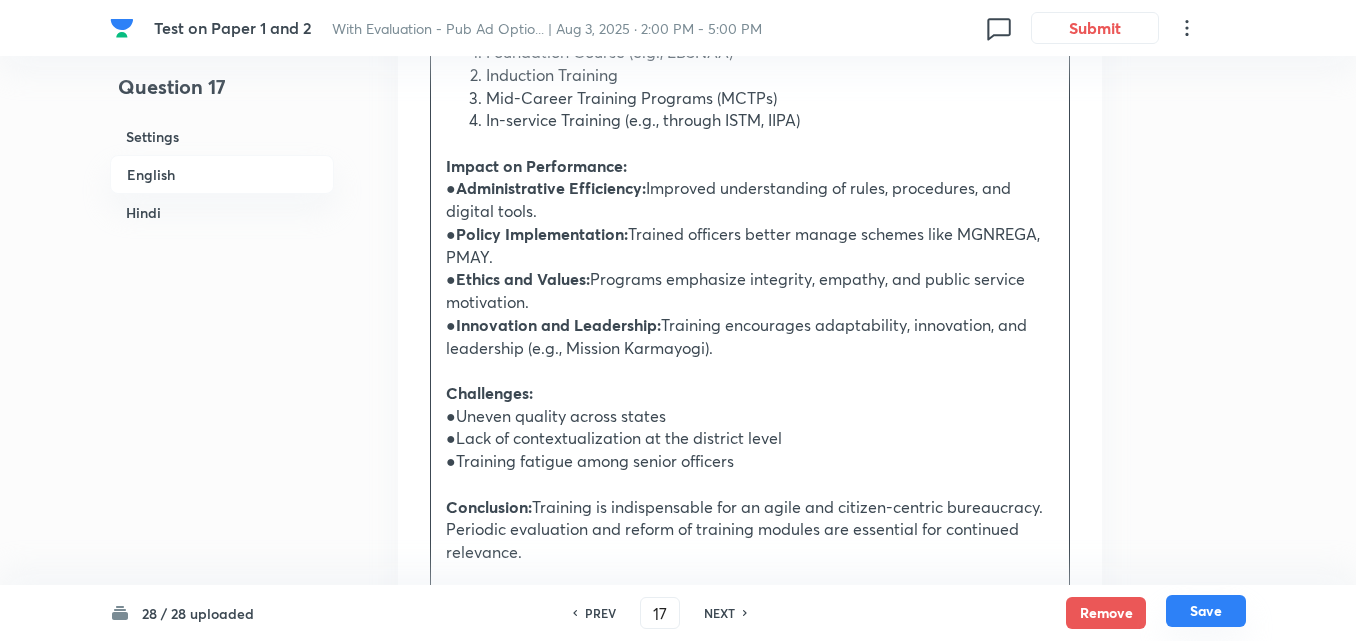 click on "Save" at bounding box center (1206, 611) 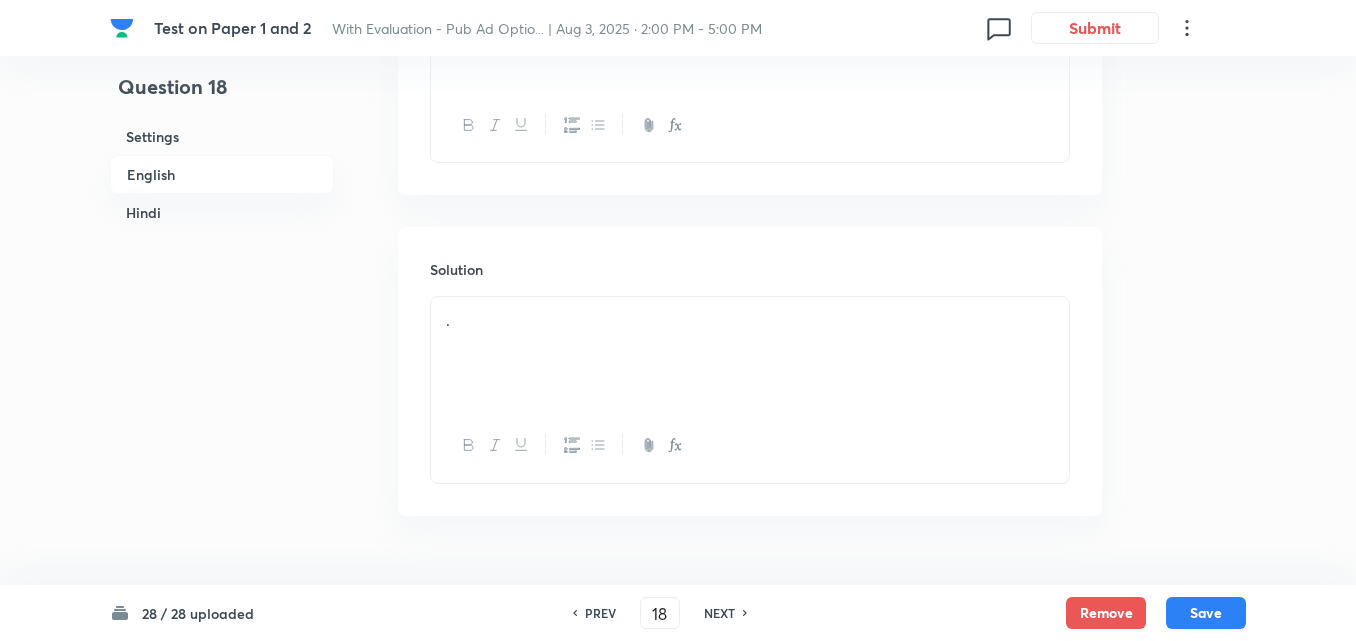 click on "English" at bounding box center [222, 174] 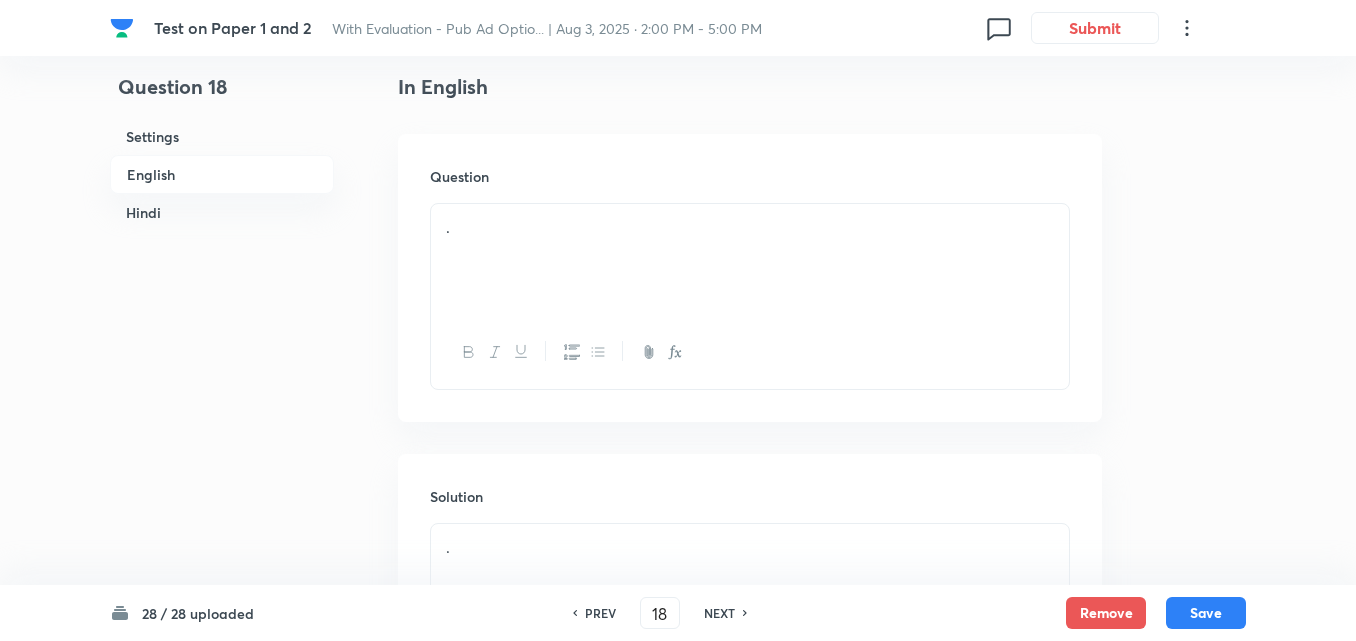 click on "Hindi" at bounding box center [222, 212] 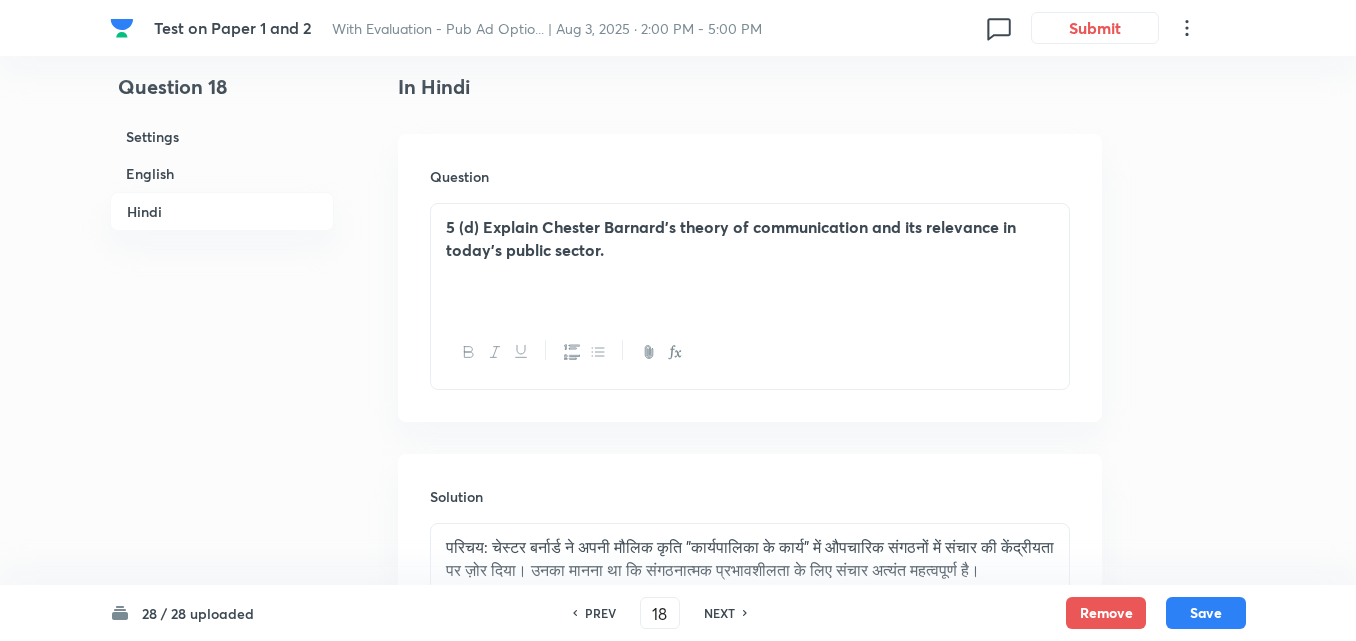 click on "English" at bounding box center (222, 173) 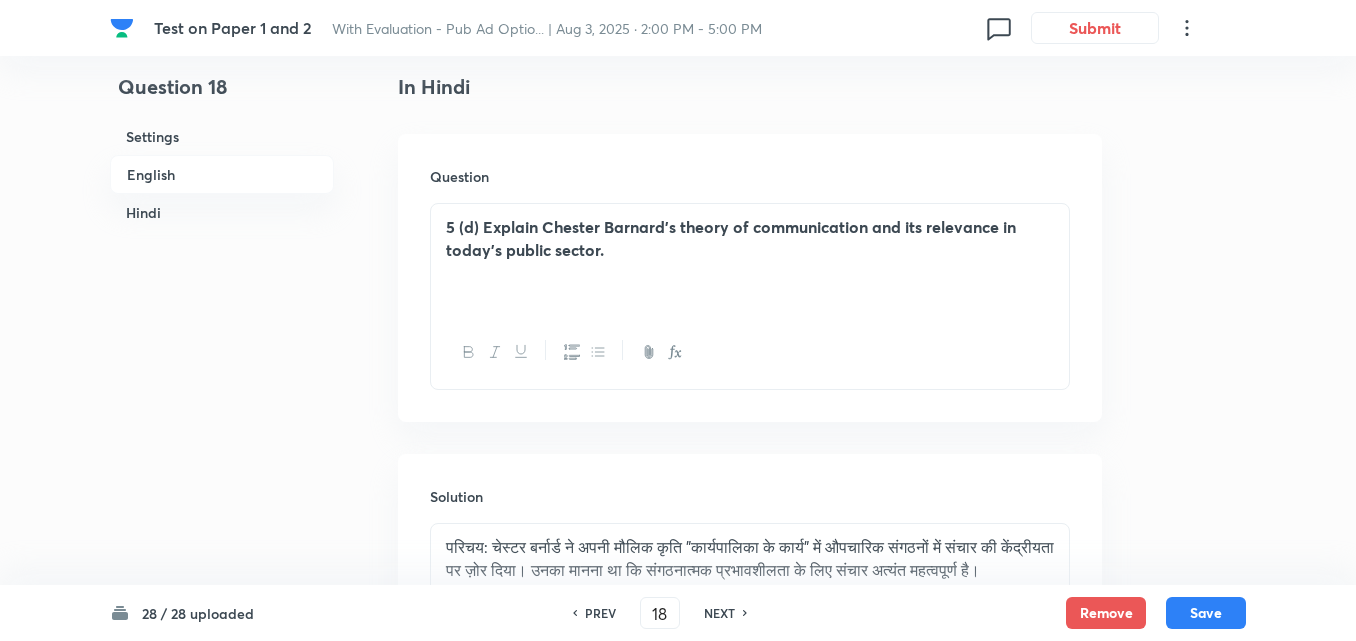 scroll, scrollTop: 516, scrollLeft: 0, axis: vertical 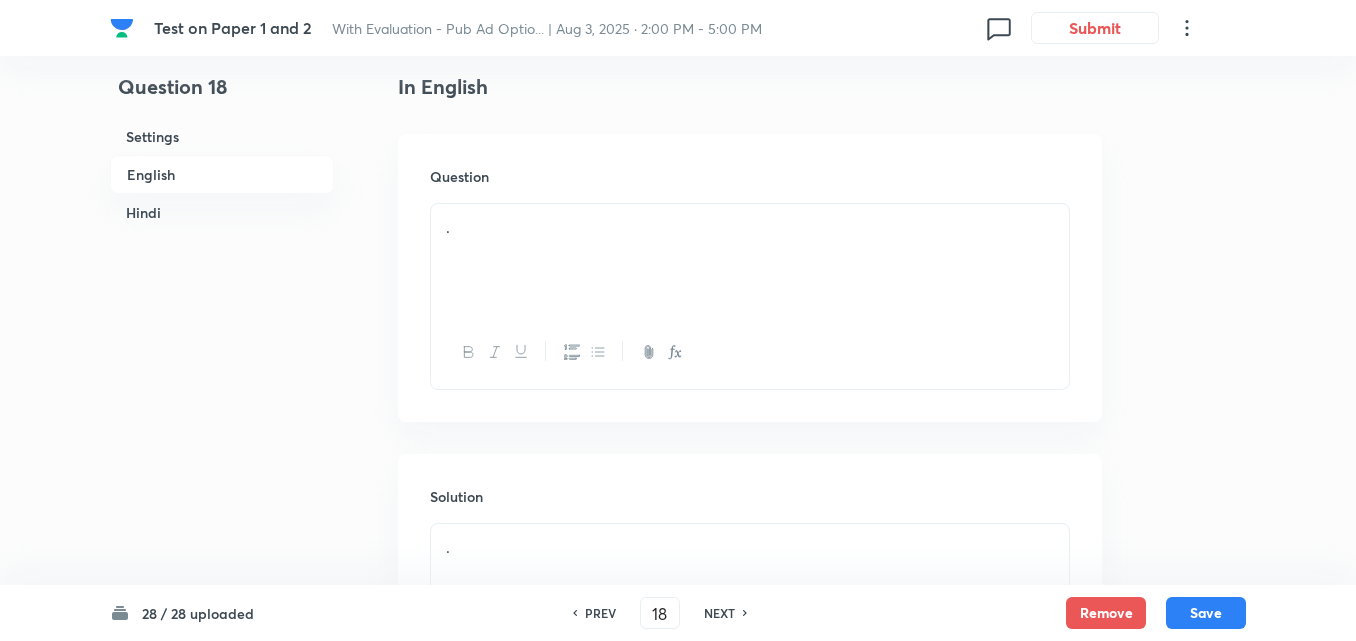click on "." at bounding box center [750, 260] 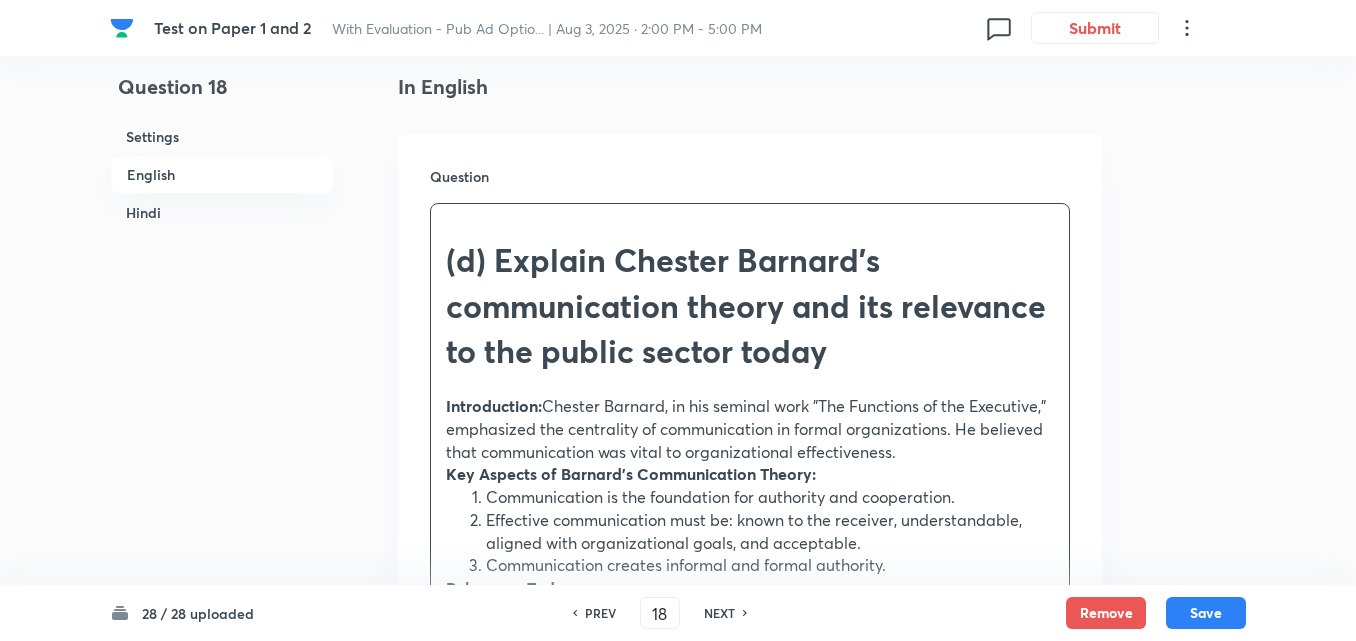 drag, startPoint x: 439, startPoint y: 384, endPoint x: 430, endPoint y: 389, distance: 10.29563 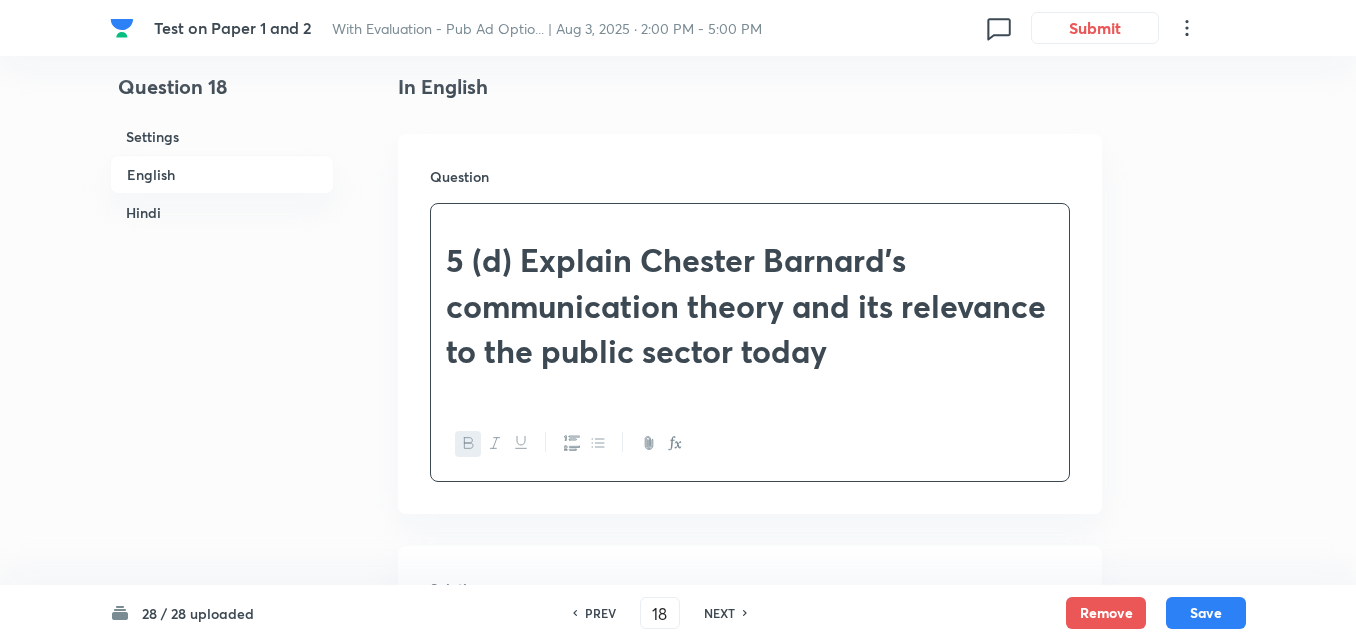 scroll, scrollTop: 816, scrollLeft: 0, axis: vertical 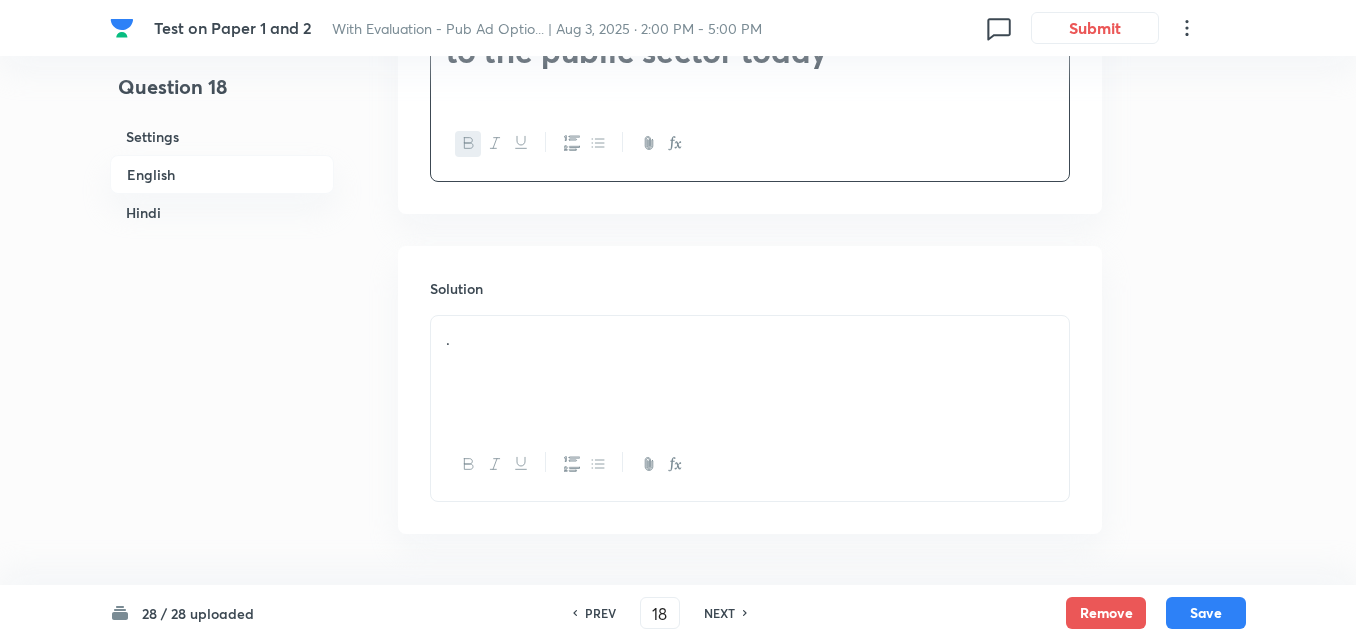 click on "." at bounding box center [750, 372] 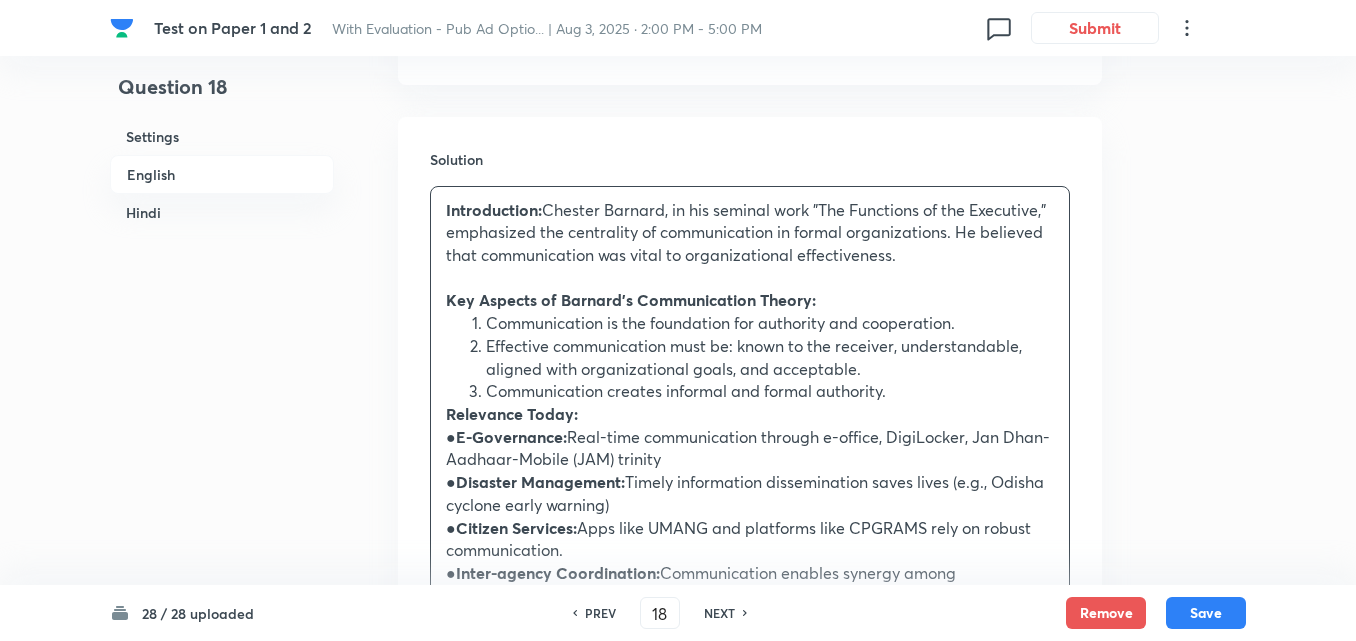 scroll, scrollTop: 1116, scrollLeft: 0, axis: vertical 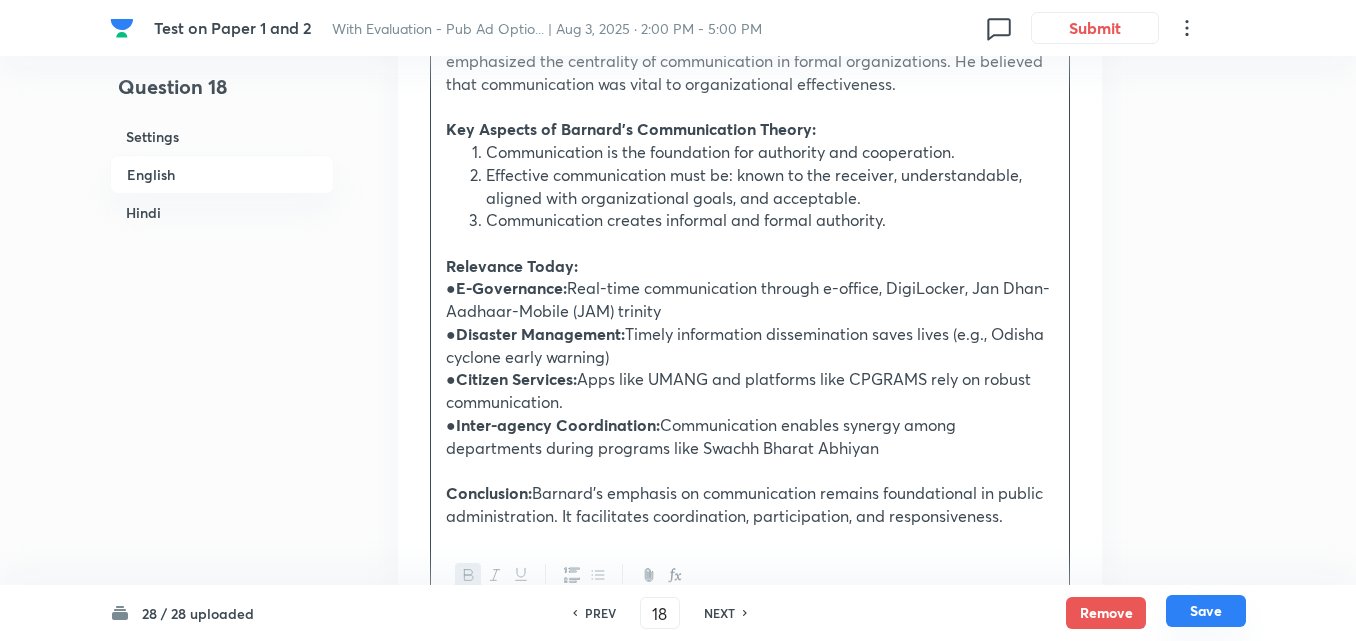 click on "Save" at bounding box center [1206, 611] 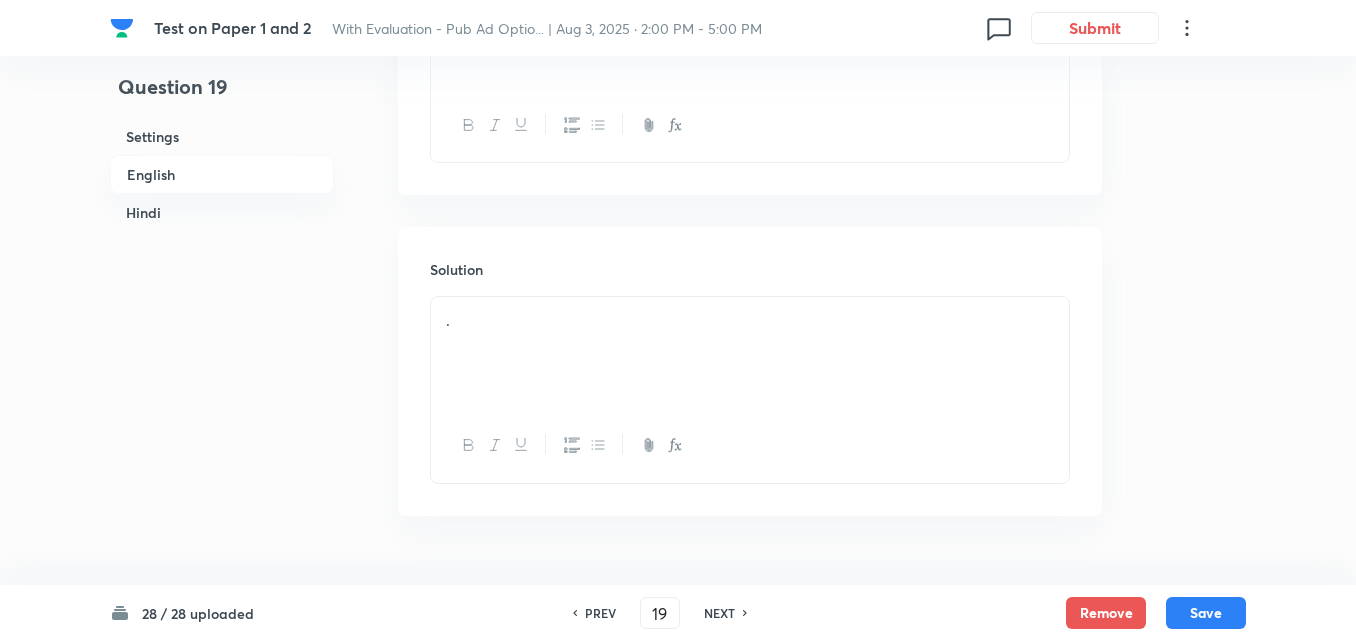 click on "English" at bounding box center [222, 174] 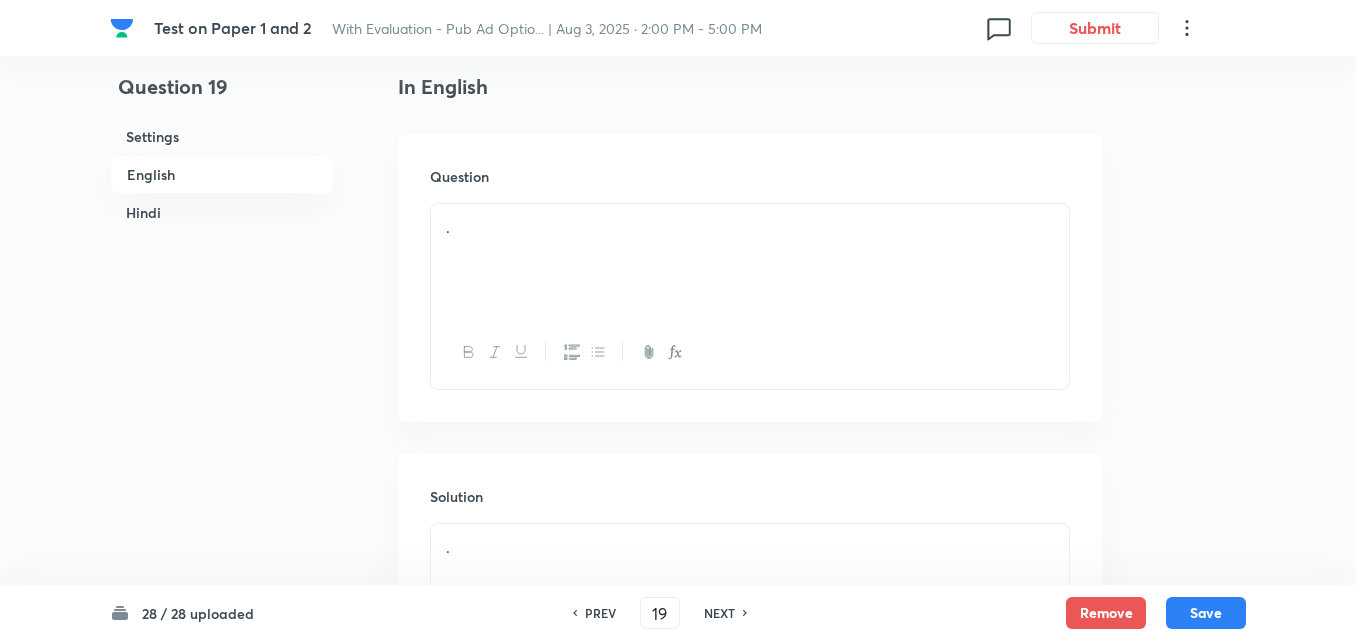 click on "Hindi" at bounding box center [222, 212] 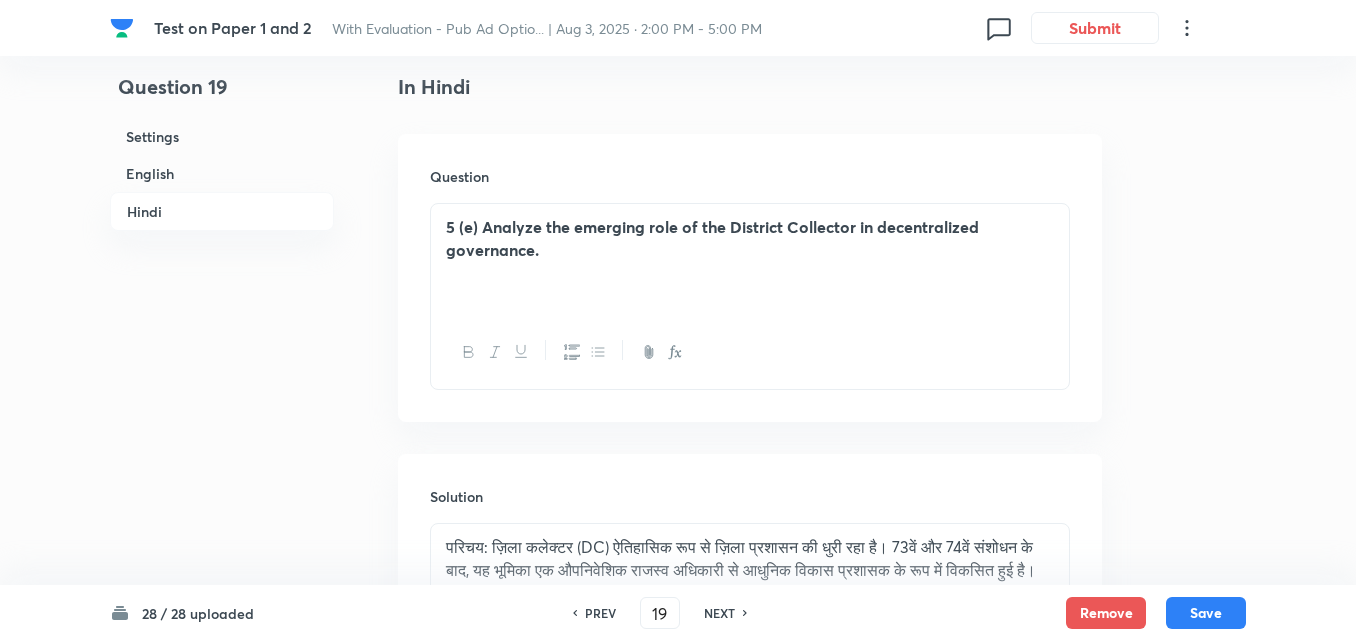 click on "English" at bounding box center [222, 173] 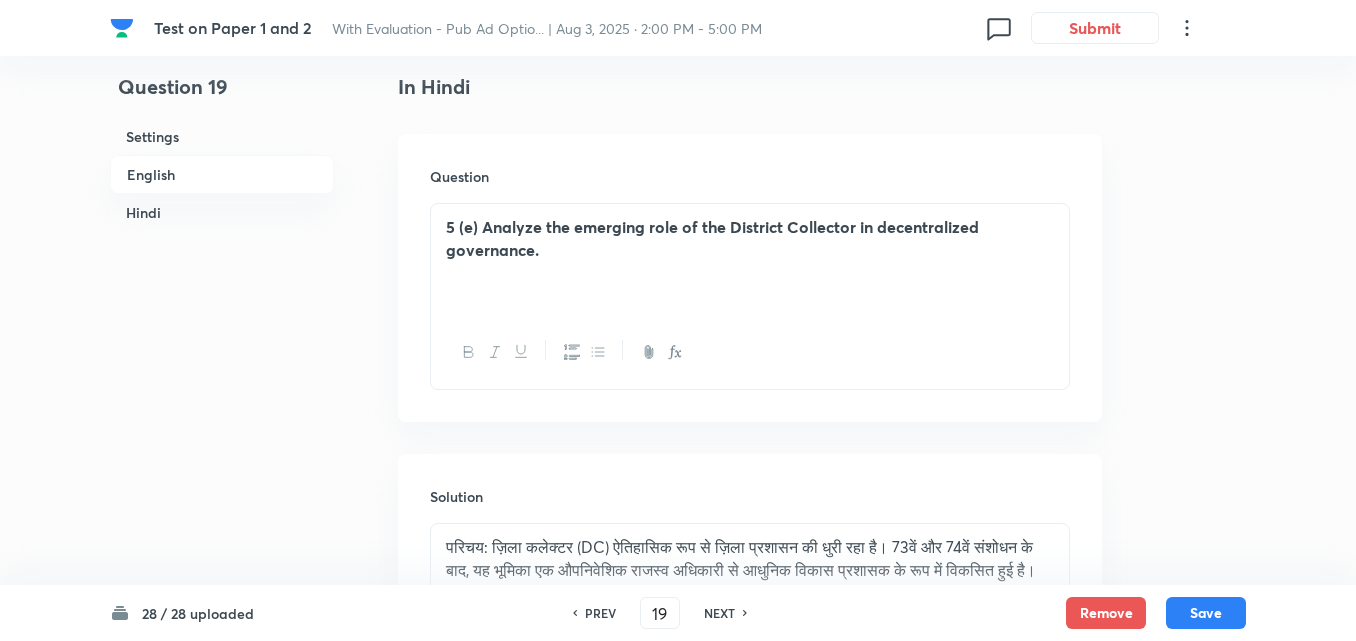 scroll, scrollTop: 516, scrollLeft: 0, axis: vertical 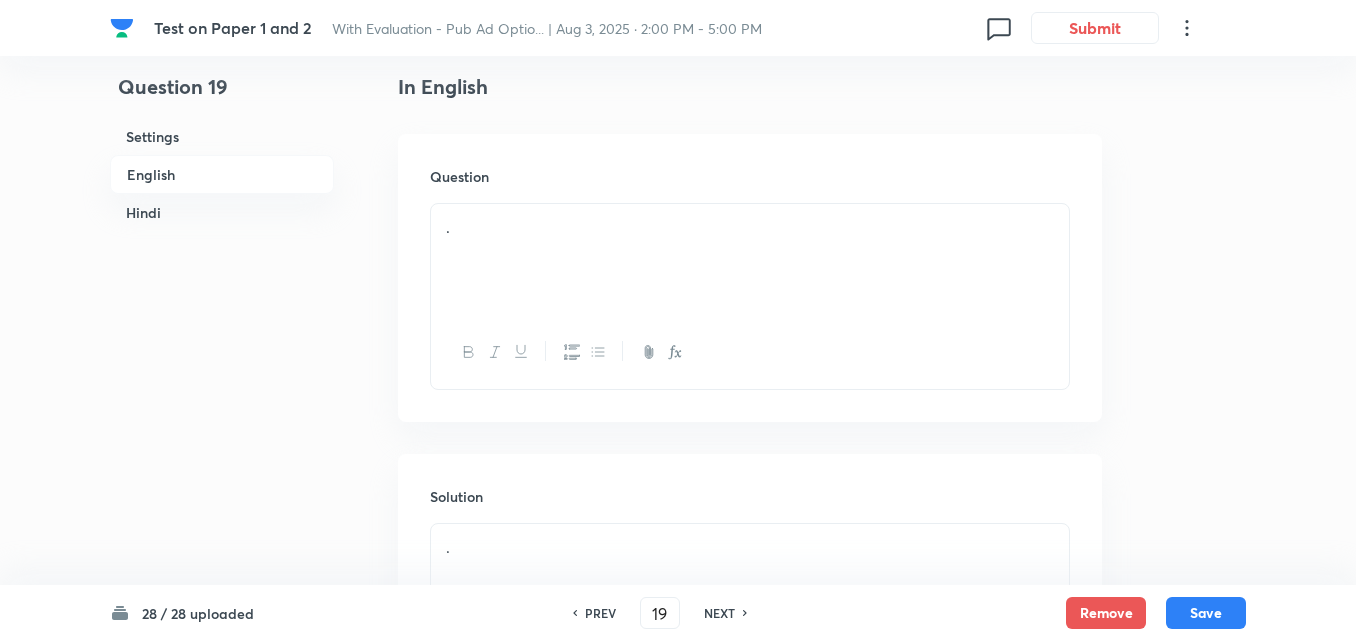 click on "." at bounding box center (750, 260) 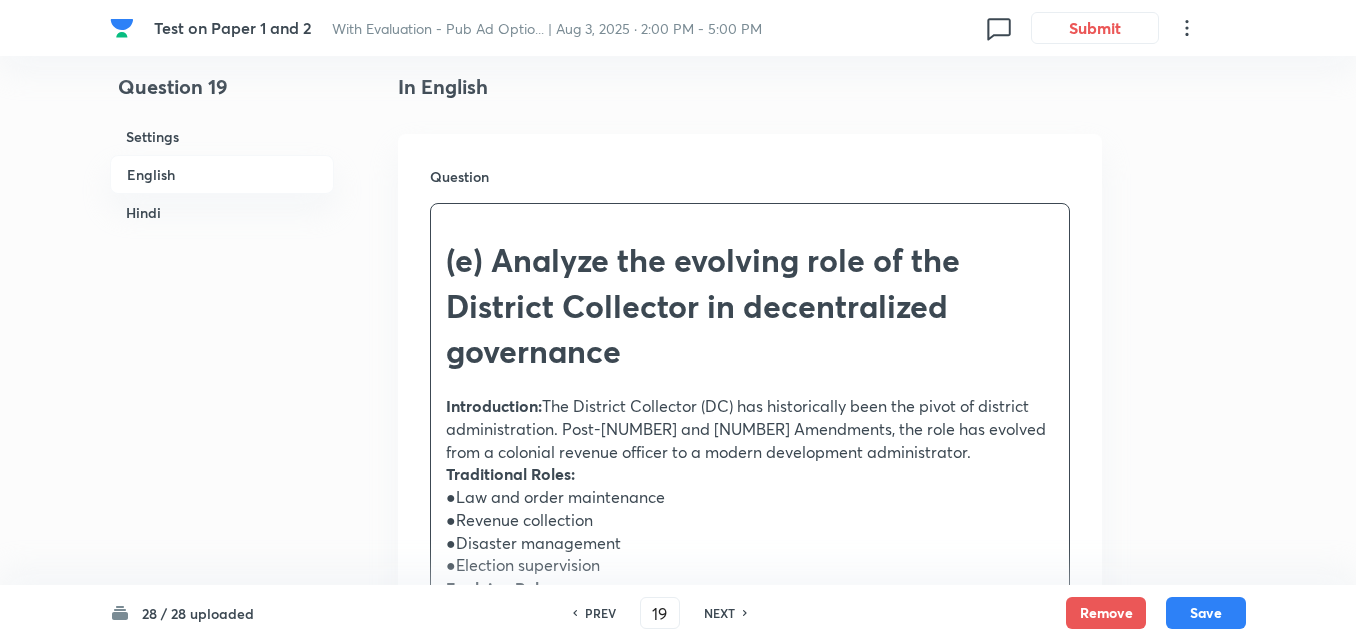 drag, startPoint x: 479, startPoint y: 363, endPoint x: 439, endPoint y: 375, distance: 41.761227 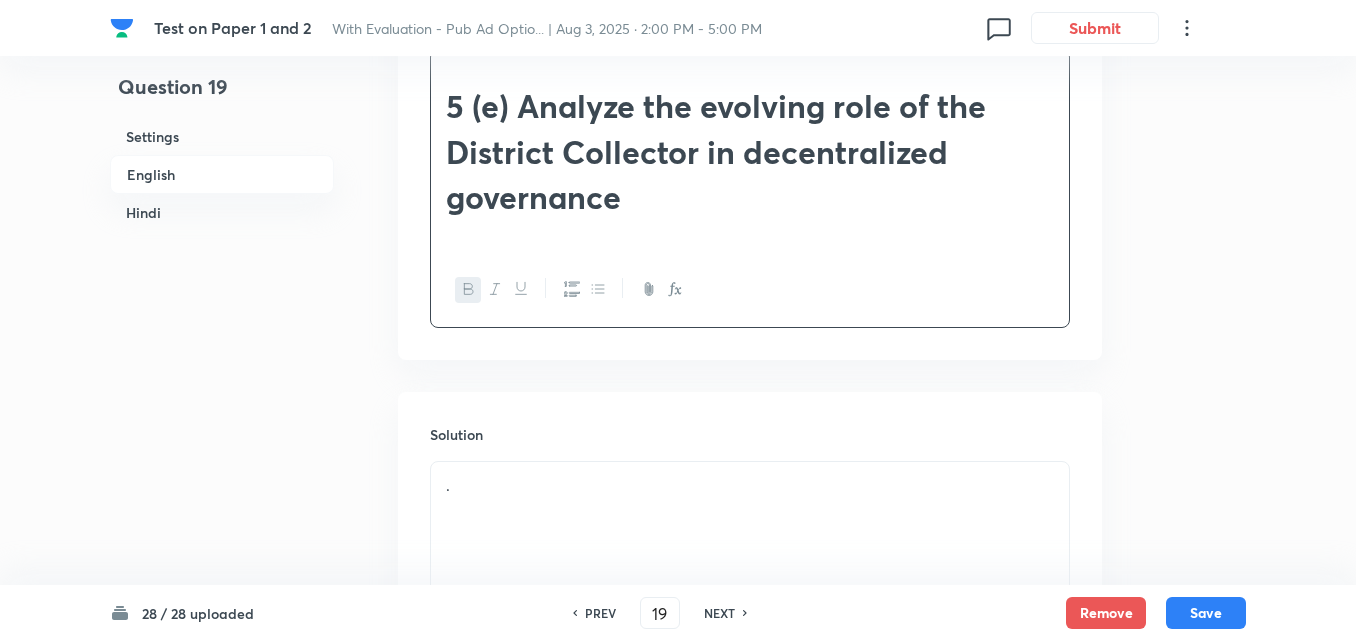 scroll, scrollTop: 916, scrollLeft: 0, axis: vertical 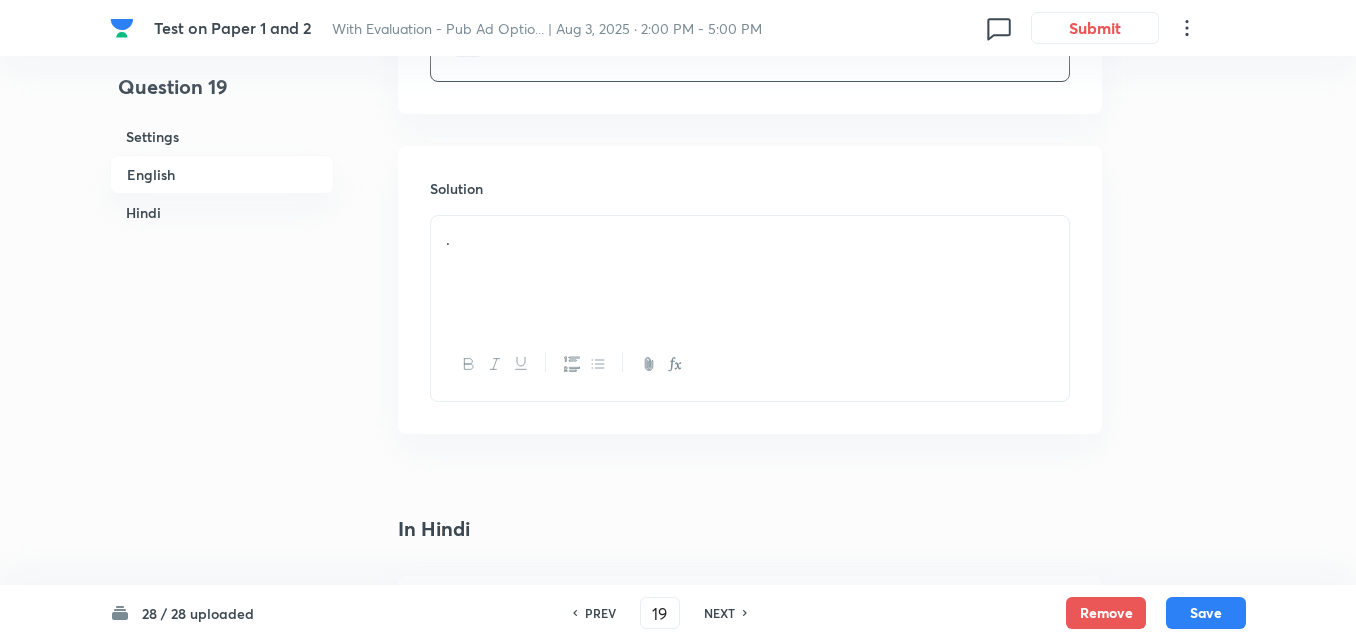 click on "." at bounding box center (750, 272) 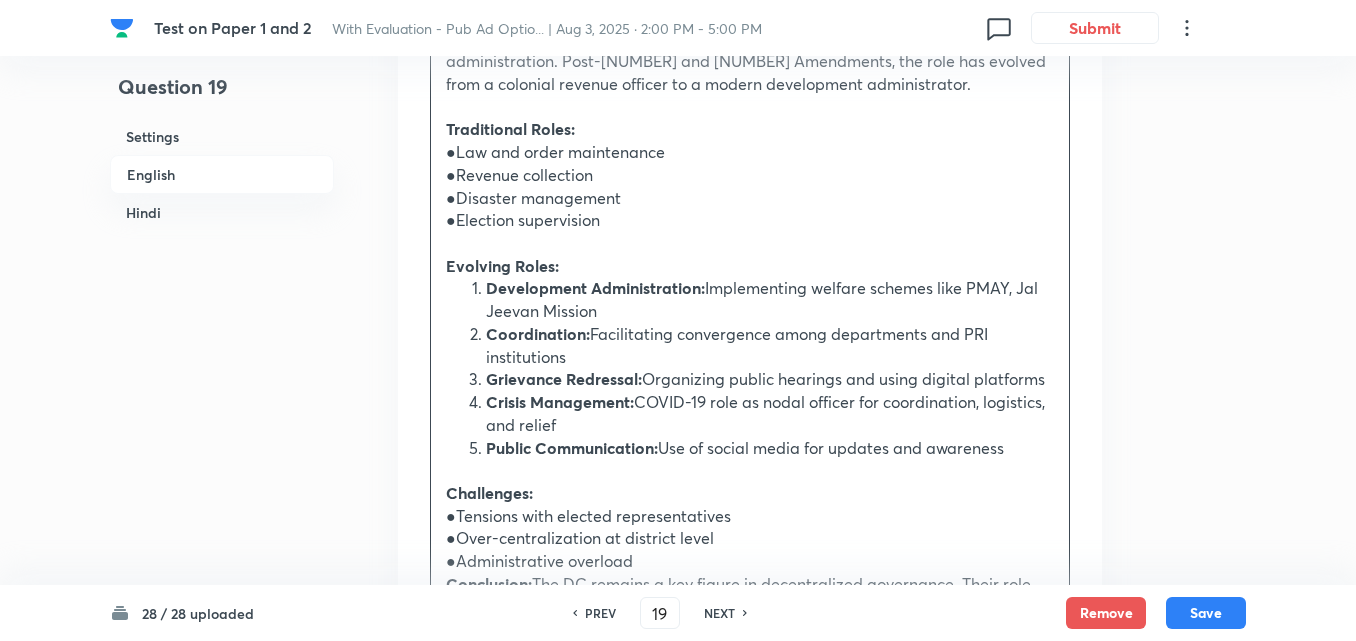 scroll, scrollTop: 1516, scrollLeft: 0, axis: vertical 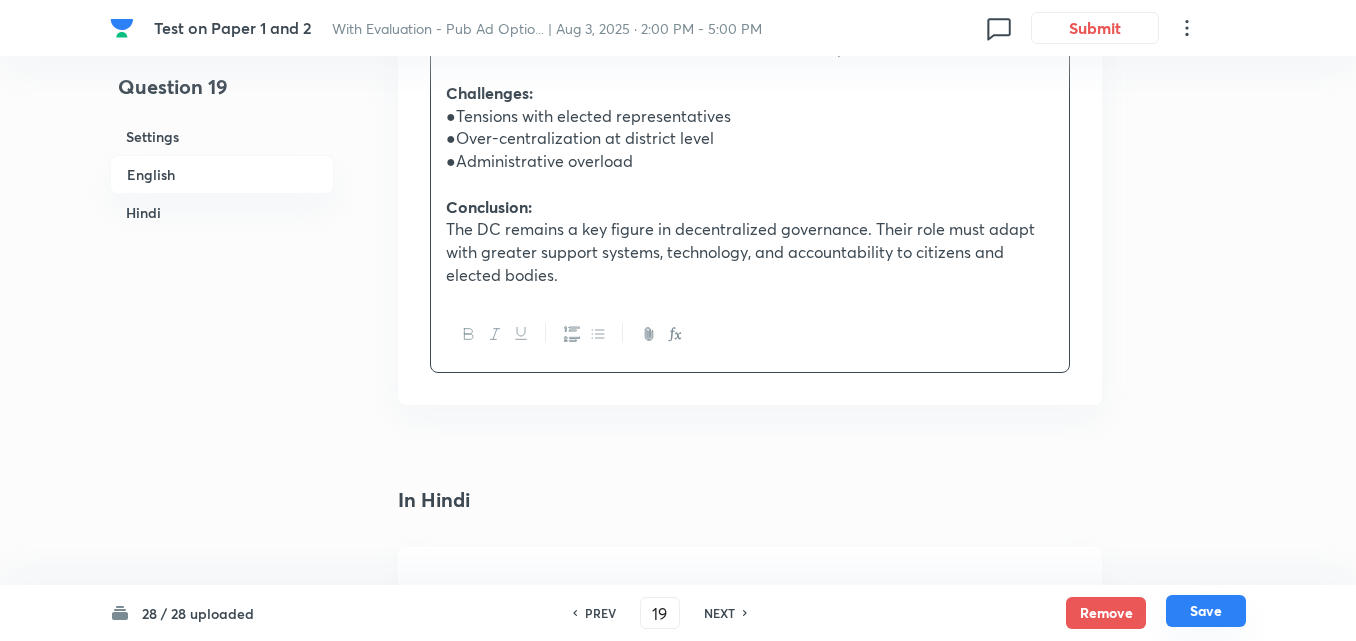 click on "Save" at bounding box center (1206, 611) 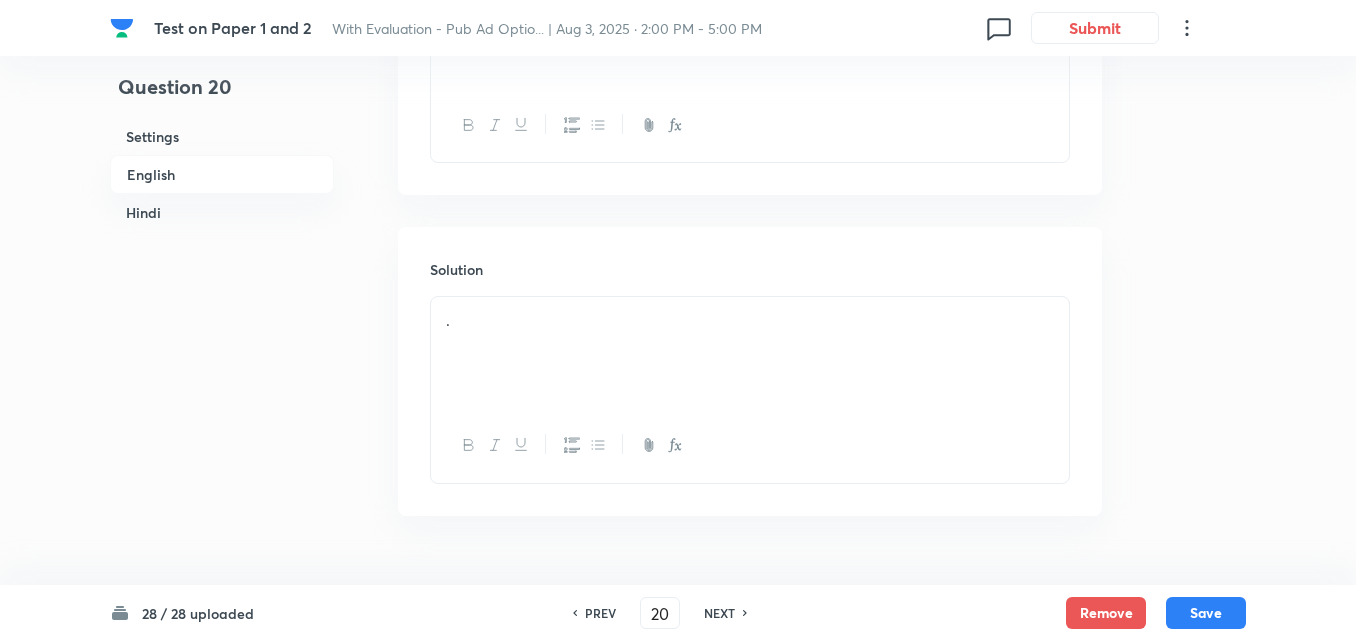 click on "English" at bounding box center (222, 174) 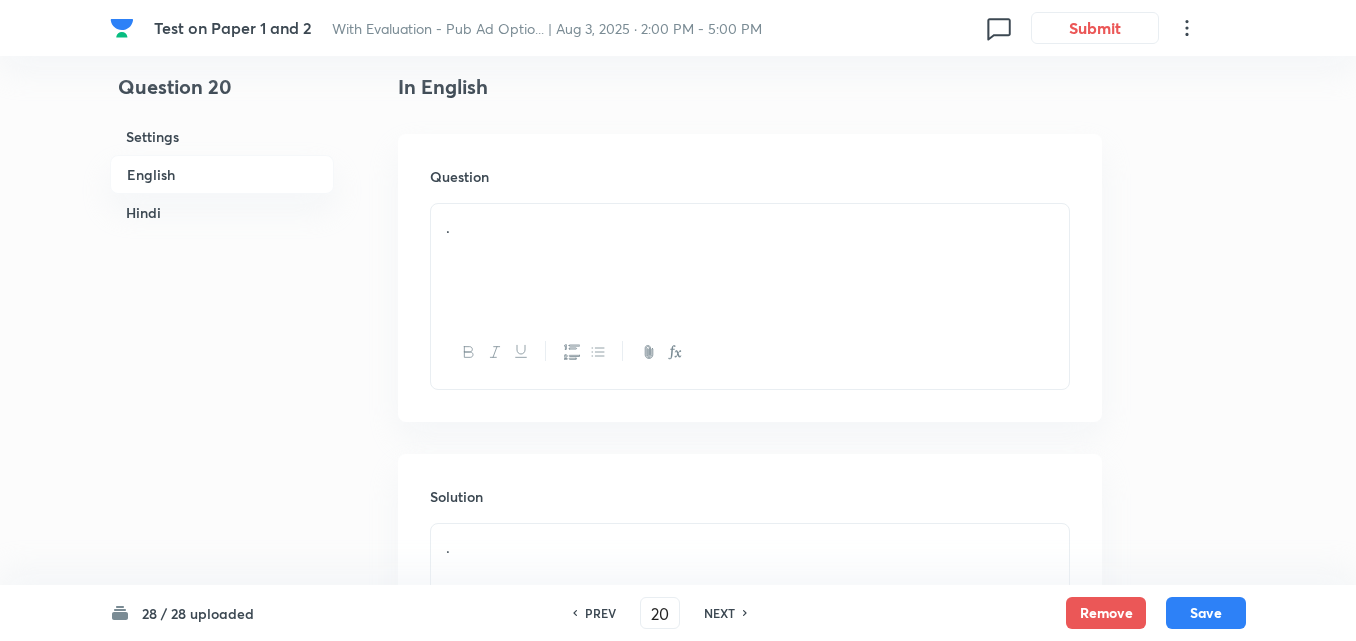 click on "Hindi" at bounding box center [222, 212] 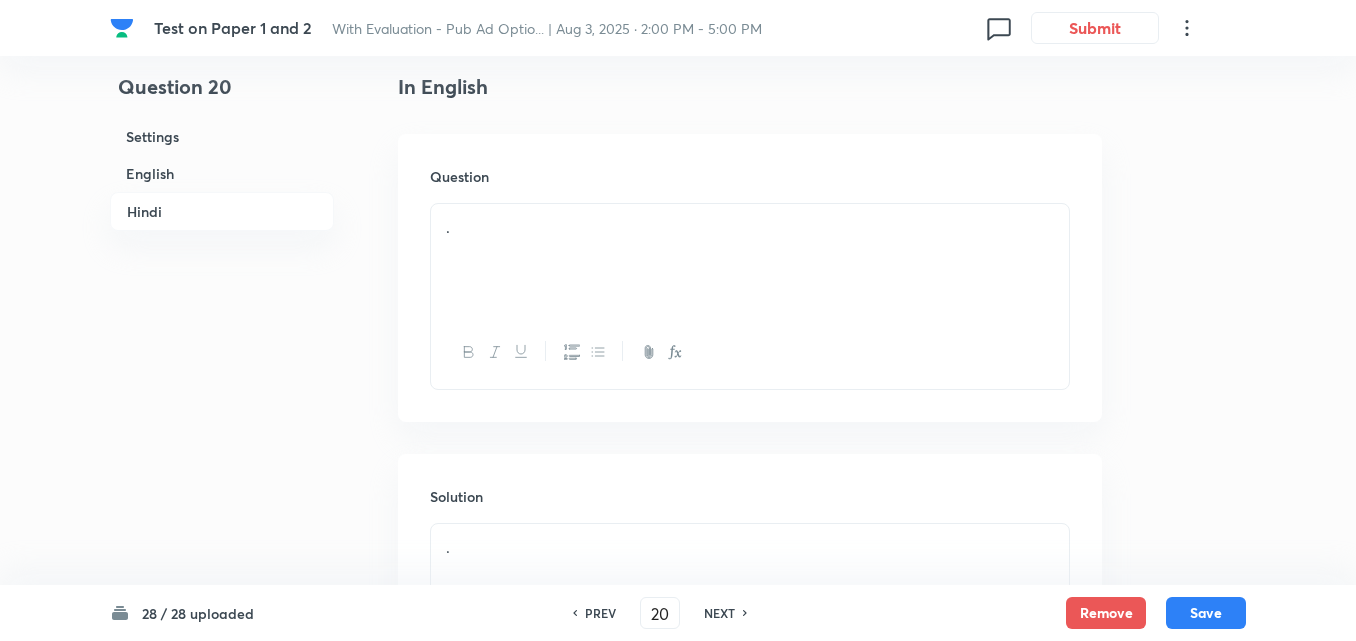 scroll, scrollTop: 1267, scrollLeft: 0, axis: vertical 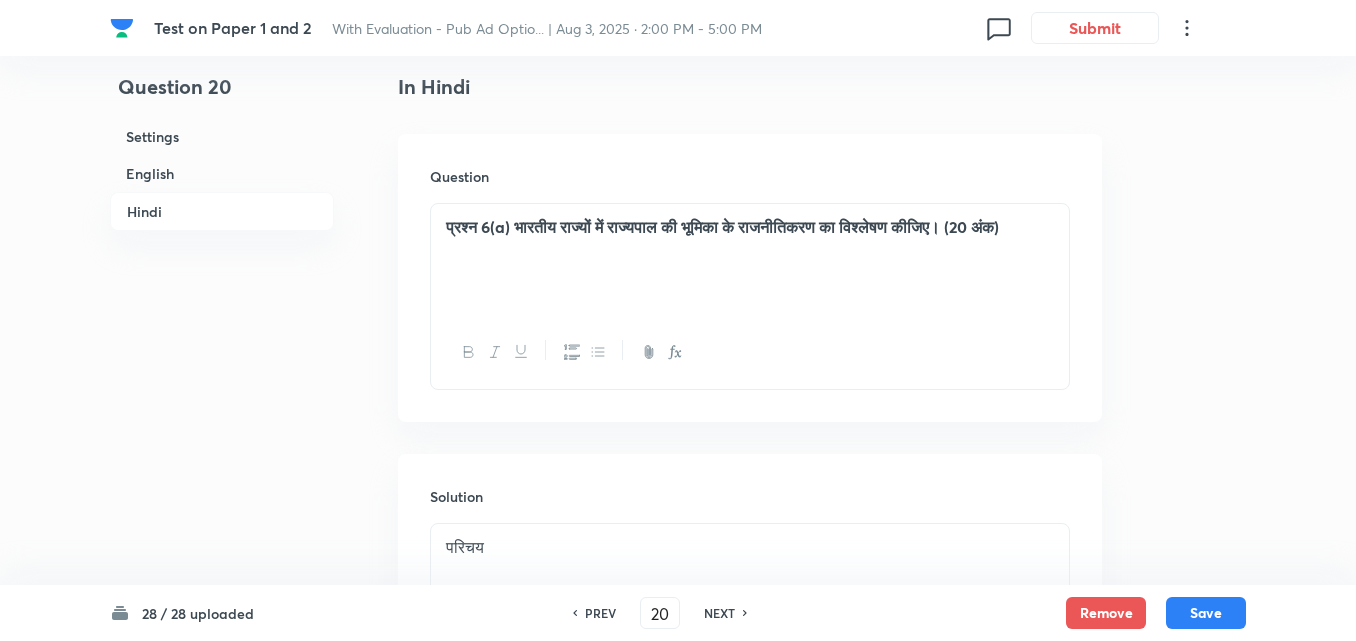 click on "Hindi" at bounding box center (222, 211) 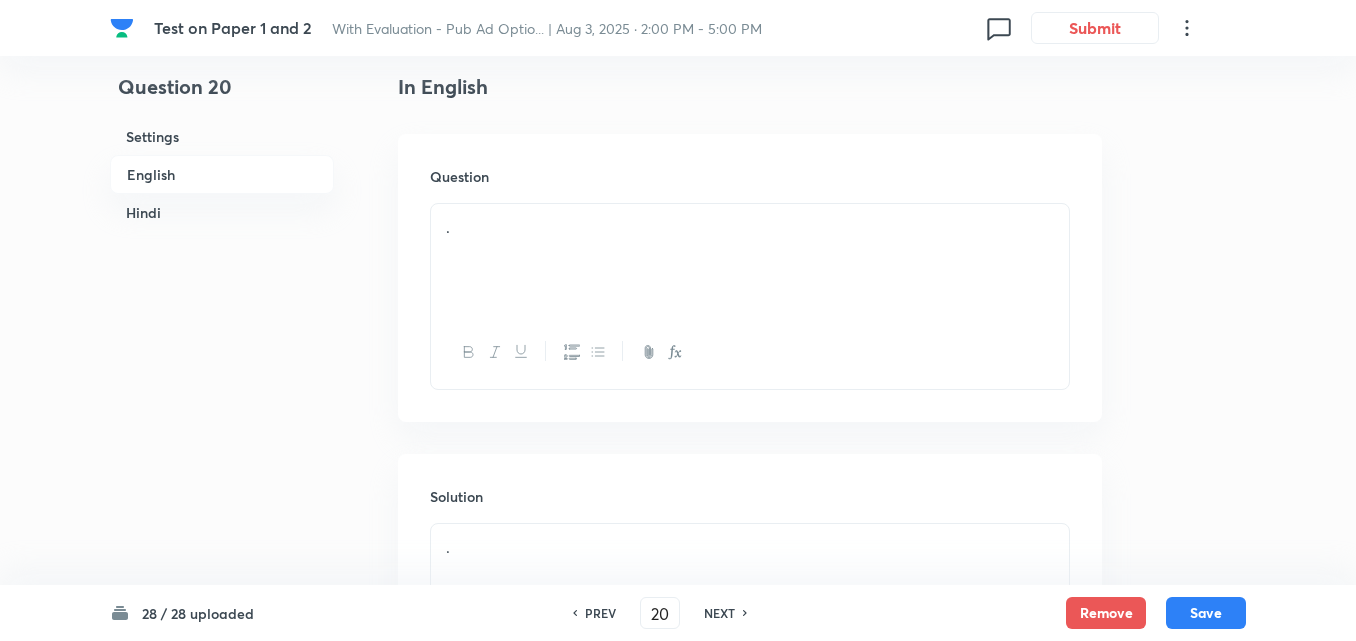 click on "." at bounding box center (750, 227) 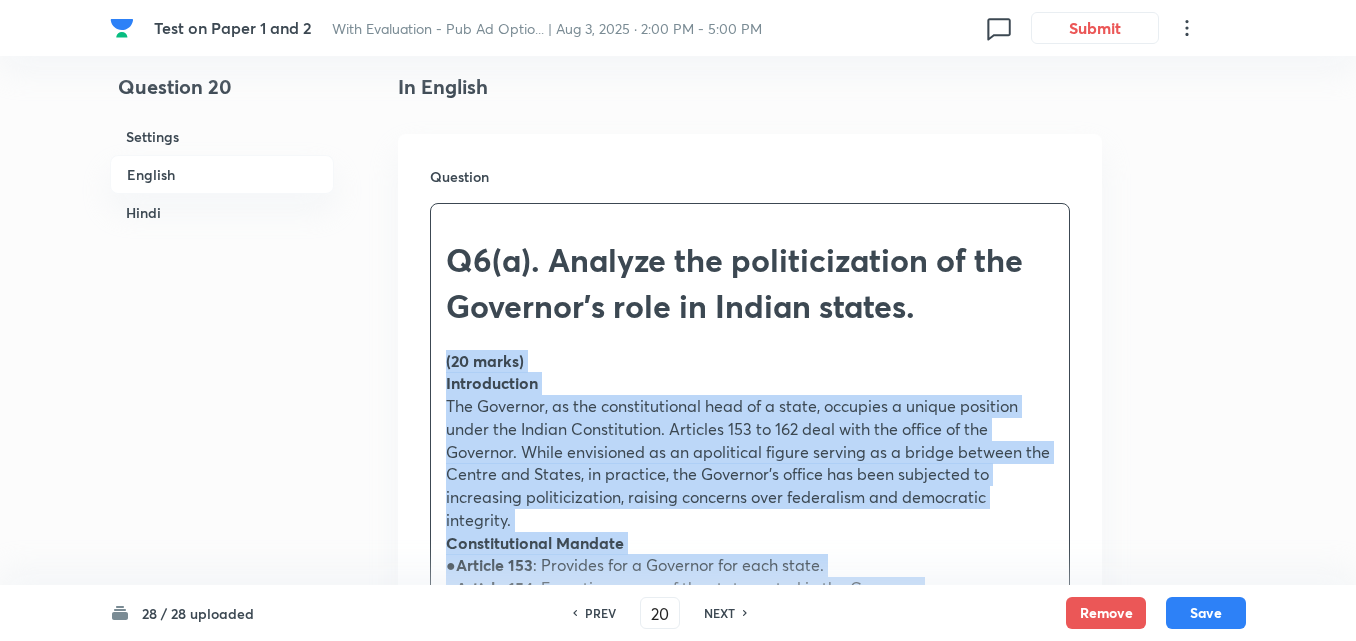 drag, startPoint x: 432, startPoint y: 359, endPoint x: 397, endPoint y: 349, distance: 36.40055 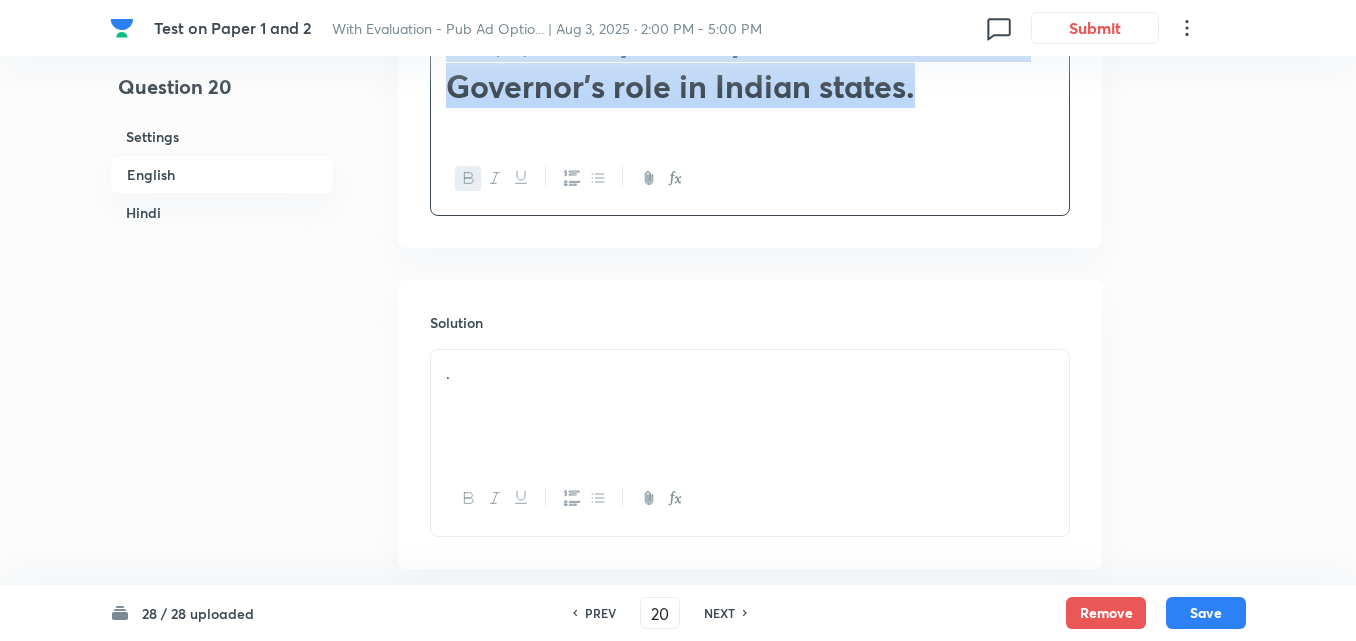 scroll, scrollTop: 916, scrollLeft: 0, axis: vertical 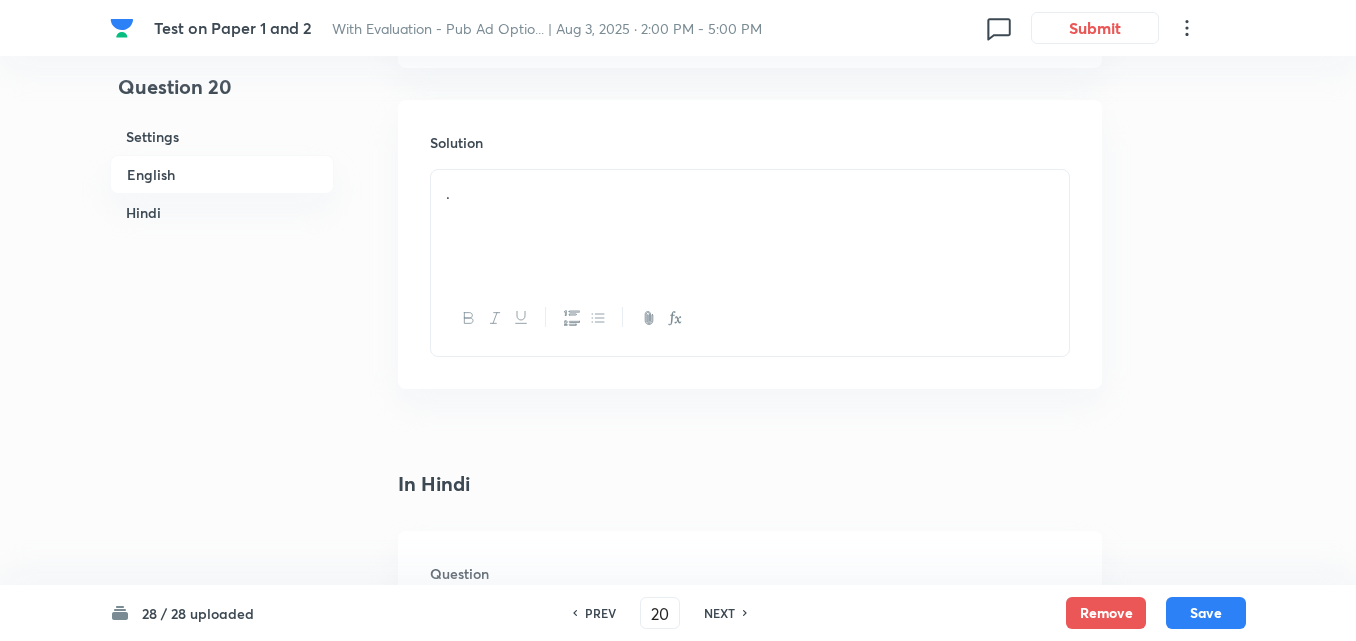 click on "." at bounding box center (750, 226) 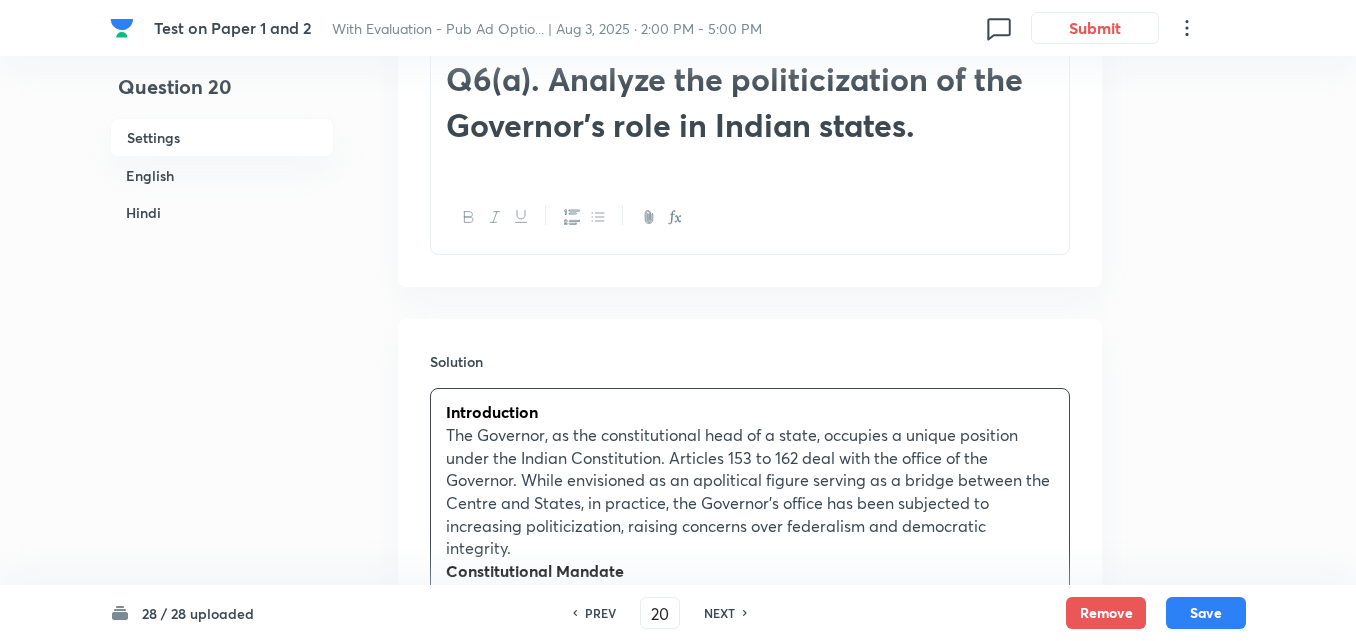 scroll, scrollTop: 416, scrollLeft: 0, axis: vertical 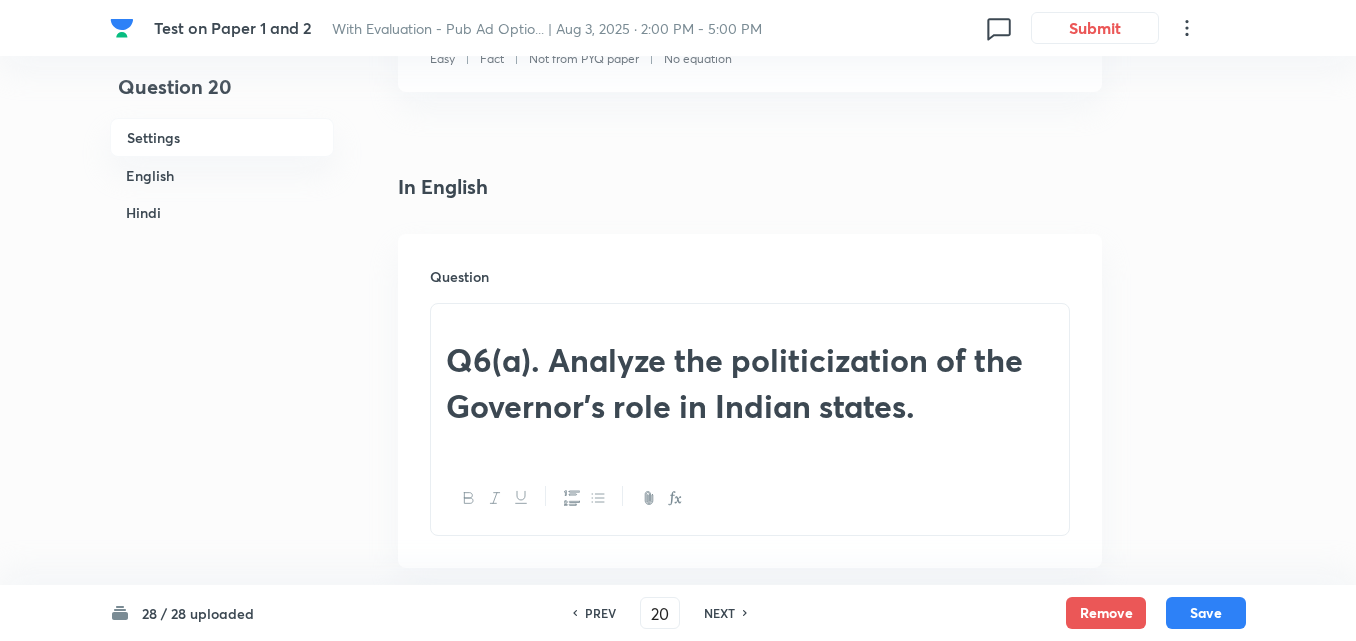 click on "Q6(a). Analyze the politicization of the Governor's role in Indian states." at bounding box center (750, 382) 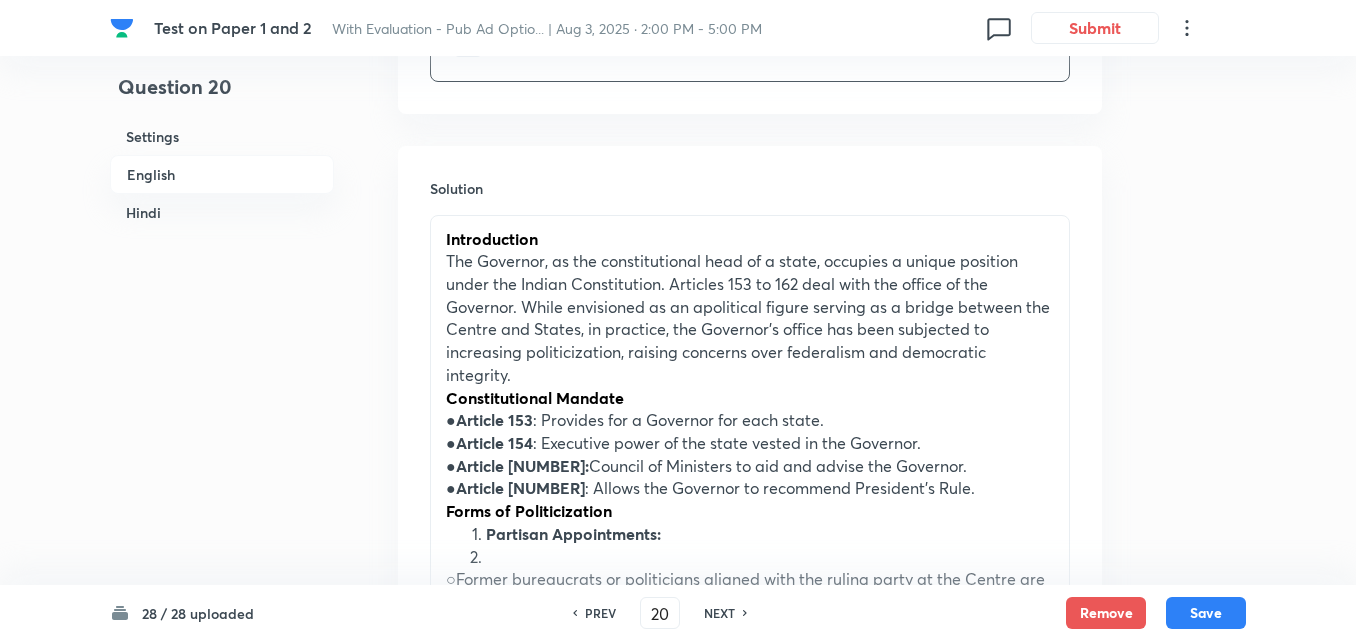 click on "The Governor, as the constitutional head of a state, occupies a unique position under the Indian Constitution. Articles 153 to 162 deal with the office of the Governor. While envisioned as an apolitical figure serving as a bridge between the Centre and States, in practice, the Governor's office has been subjected to increasing politicization, raising concerns over federalism and democratic integrity." at bounding box center [750, 318] 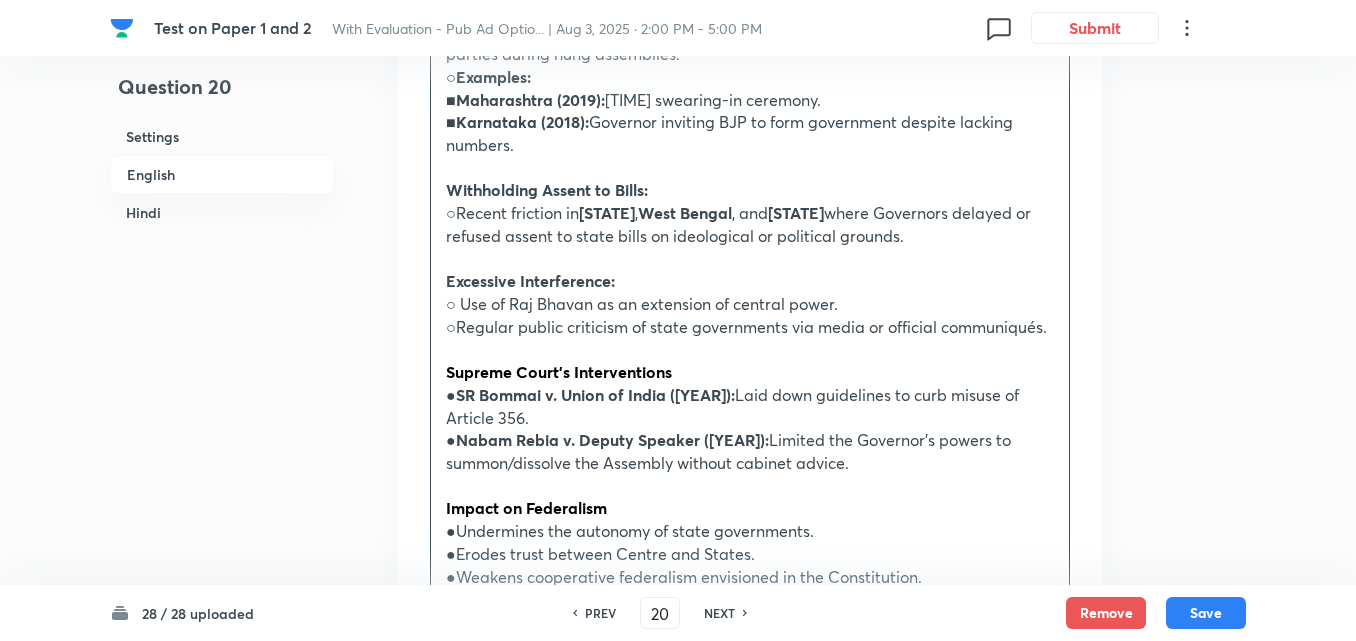 scroll, scrollTop: 1516, scrollLeft: 0, axis: vertical 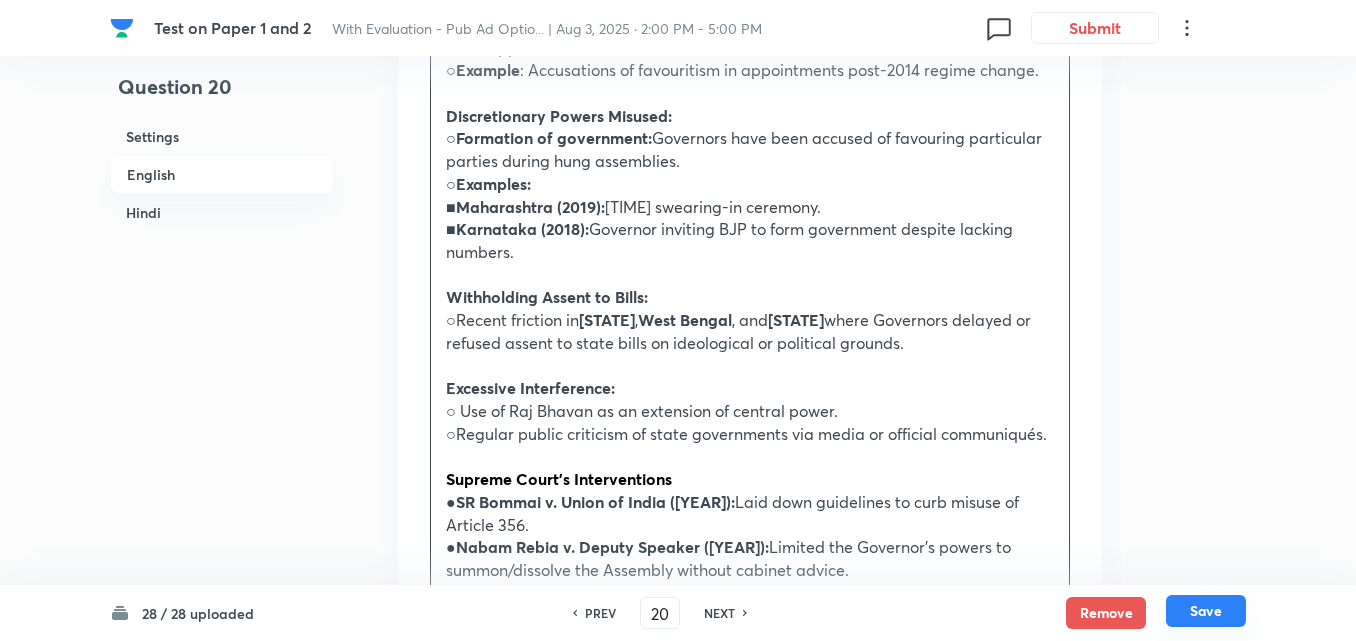 click on "Save" at bounding box center (1206, 611) 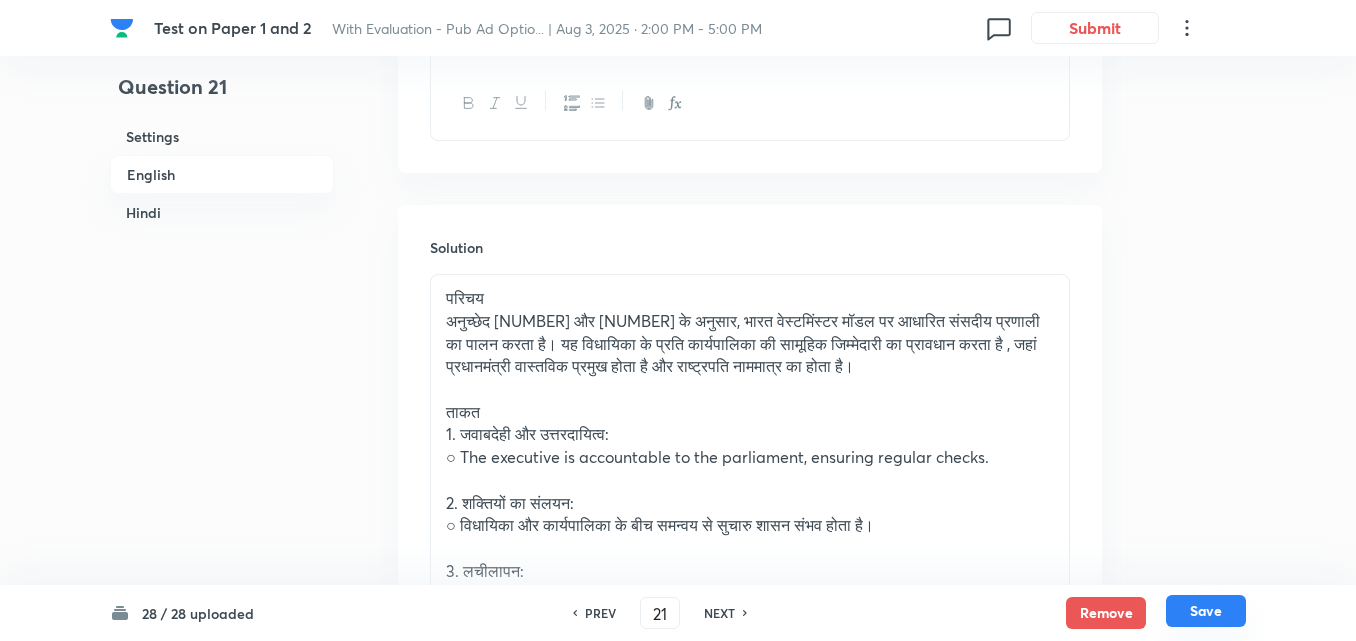 scroll, scrollTop: 743, scrollLeft: 0, axis: vertical 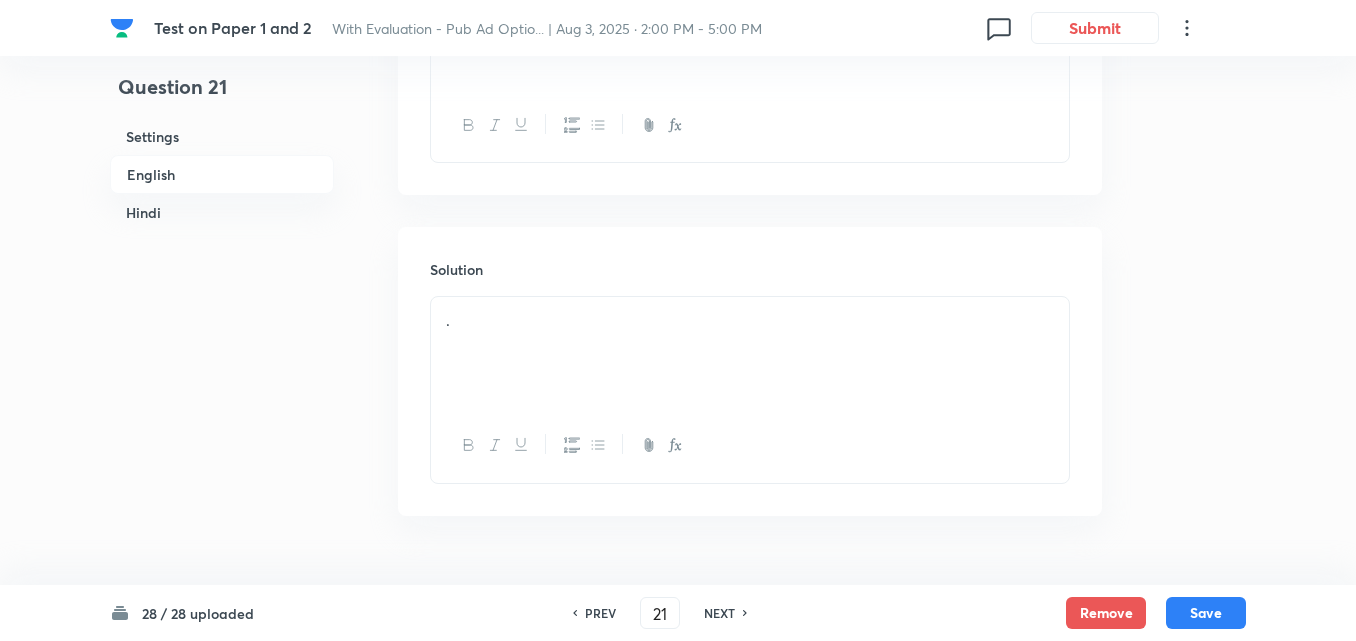 click on "English" at bounding box center [222, 174] 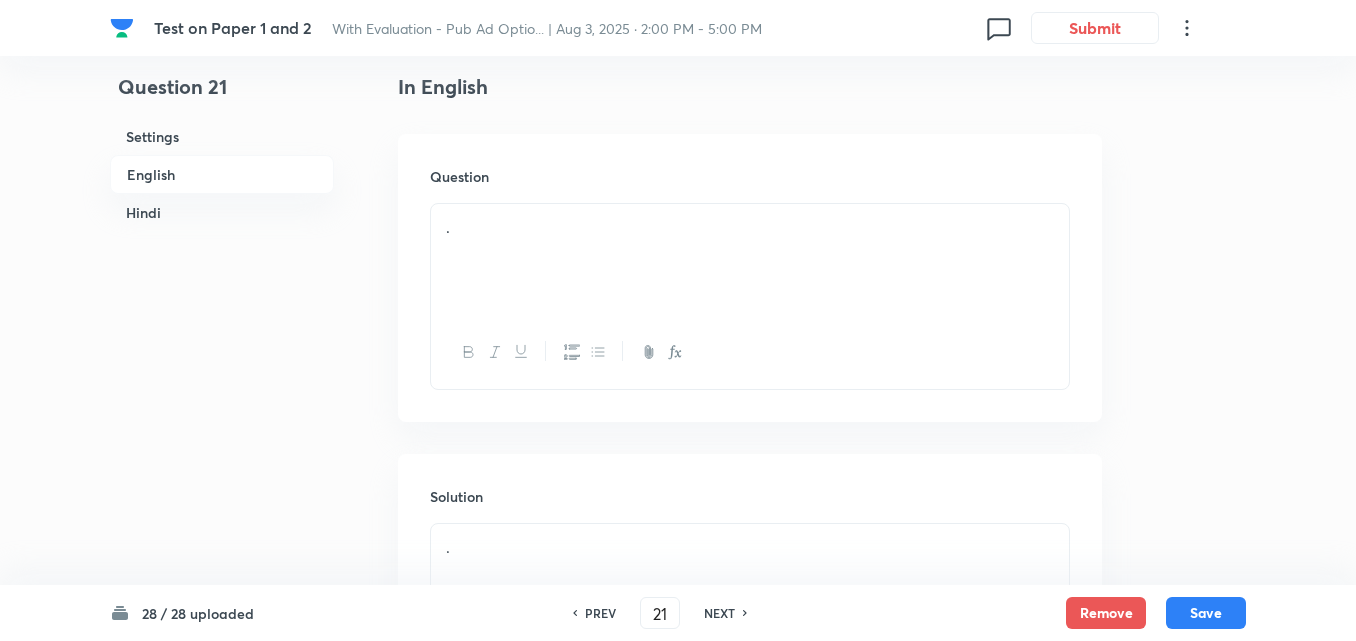 click on "Hindi" at bounding box center (222, 212) 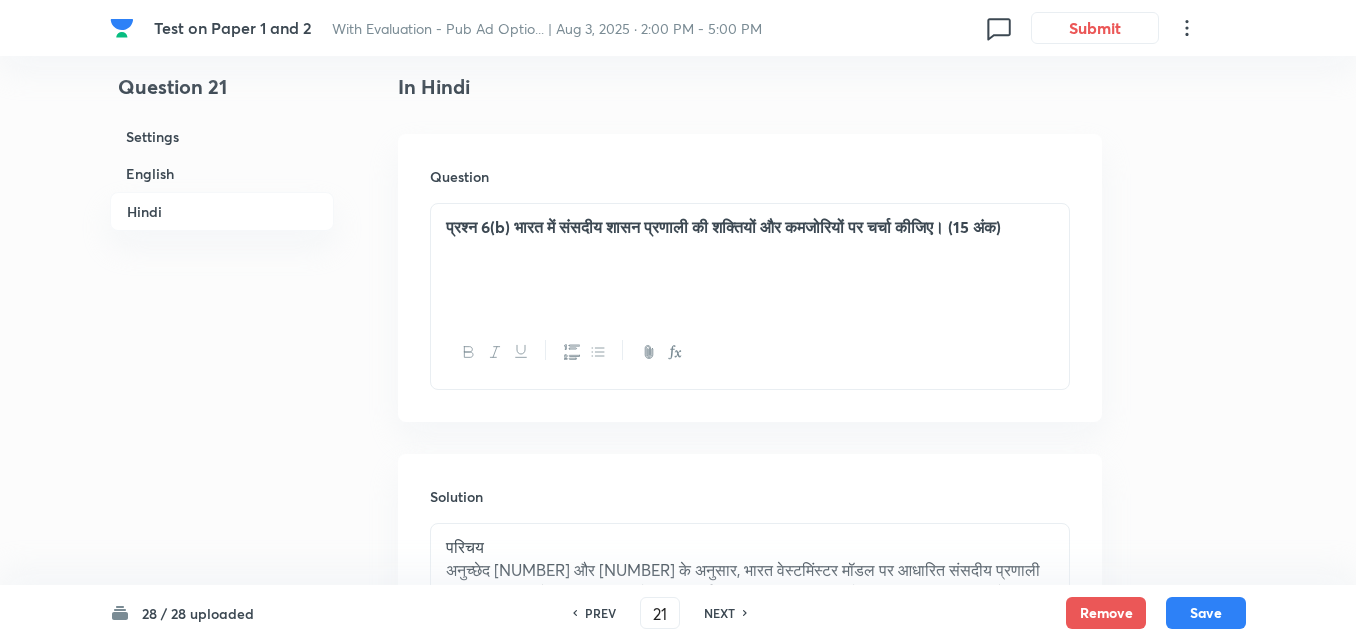click on "English" at bounding box center (222, 173) 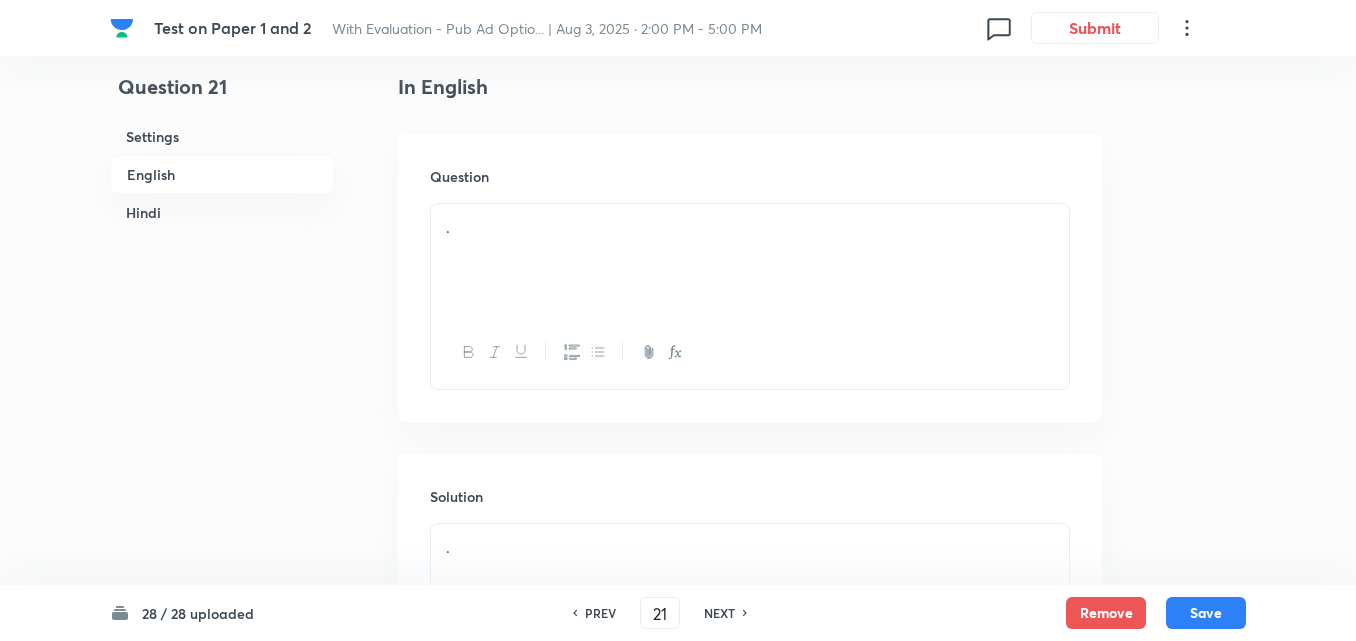 click on "." at bounding box center (750, 227) 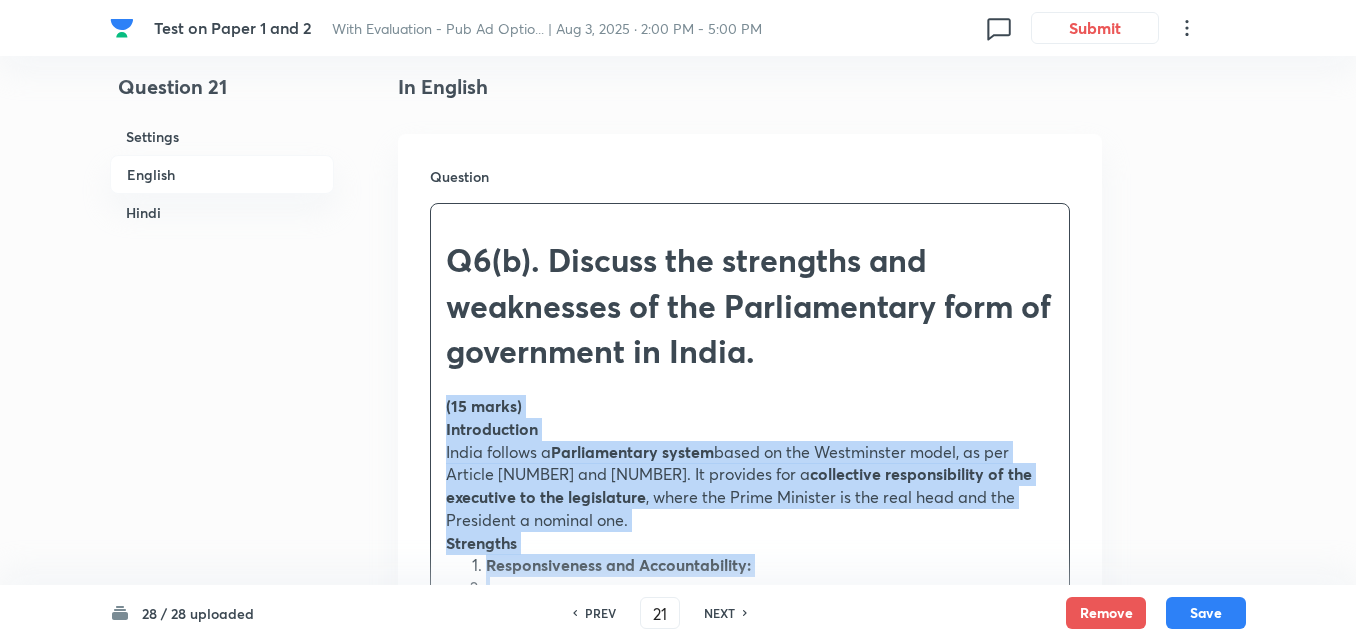 drag, startPoint x: 423, startPoint y: 390, endPoint x: 395, endPoint y: 381, distance: 29.410883 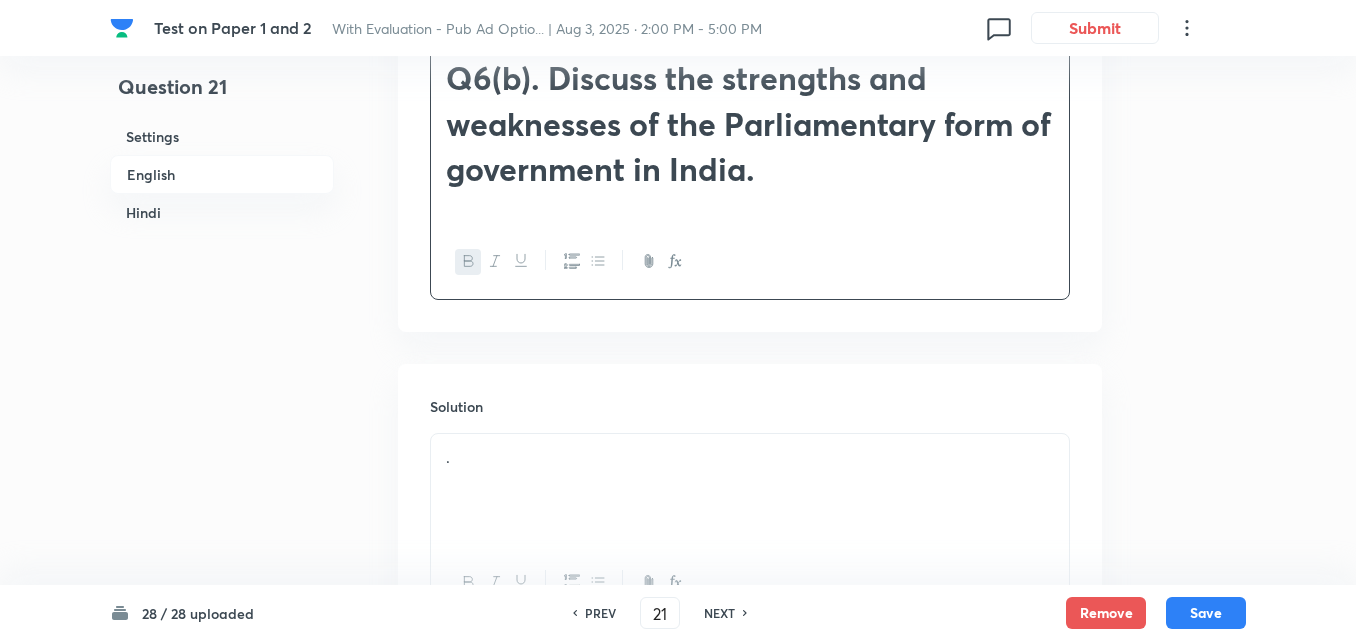 scroll, scrollTop: 916, scrollLeft: 0, axis: vertical 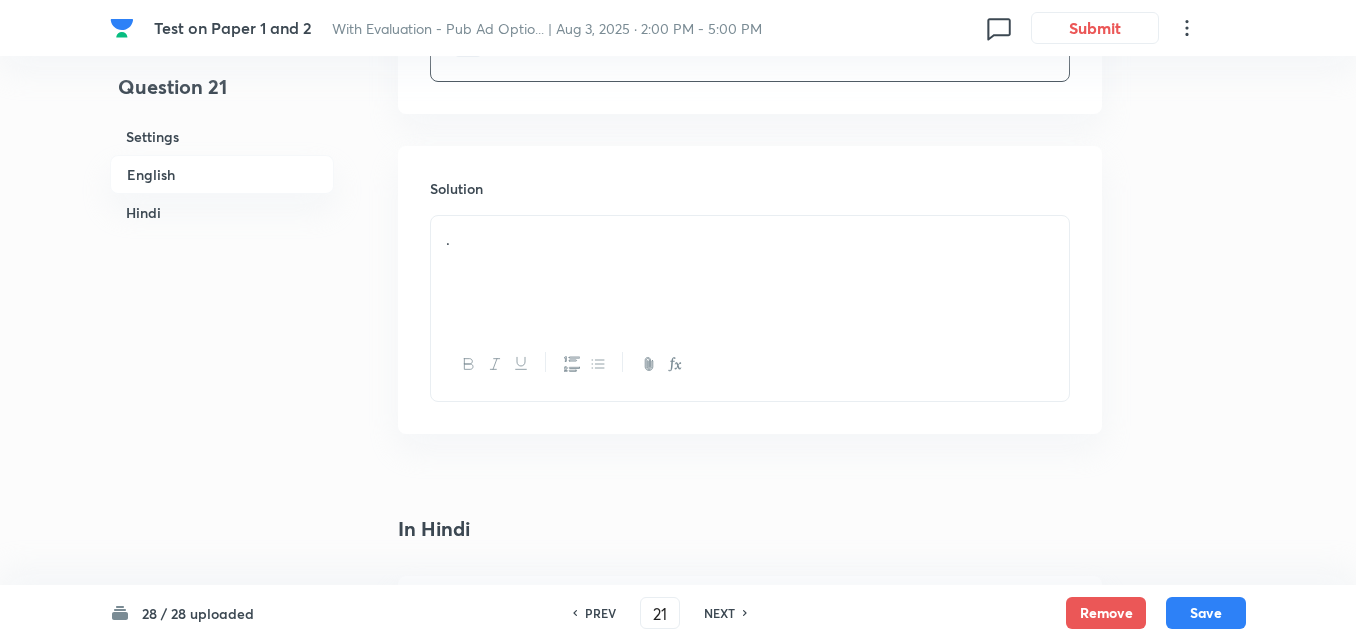 click on "." at bounding box center (750, 272) 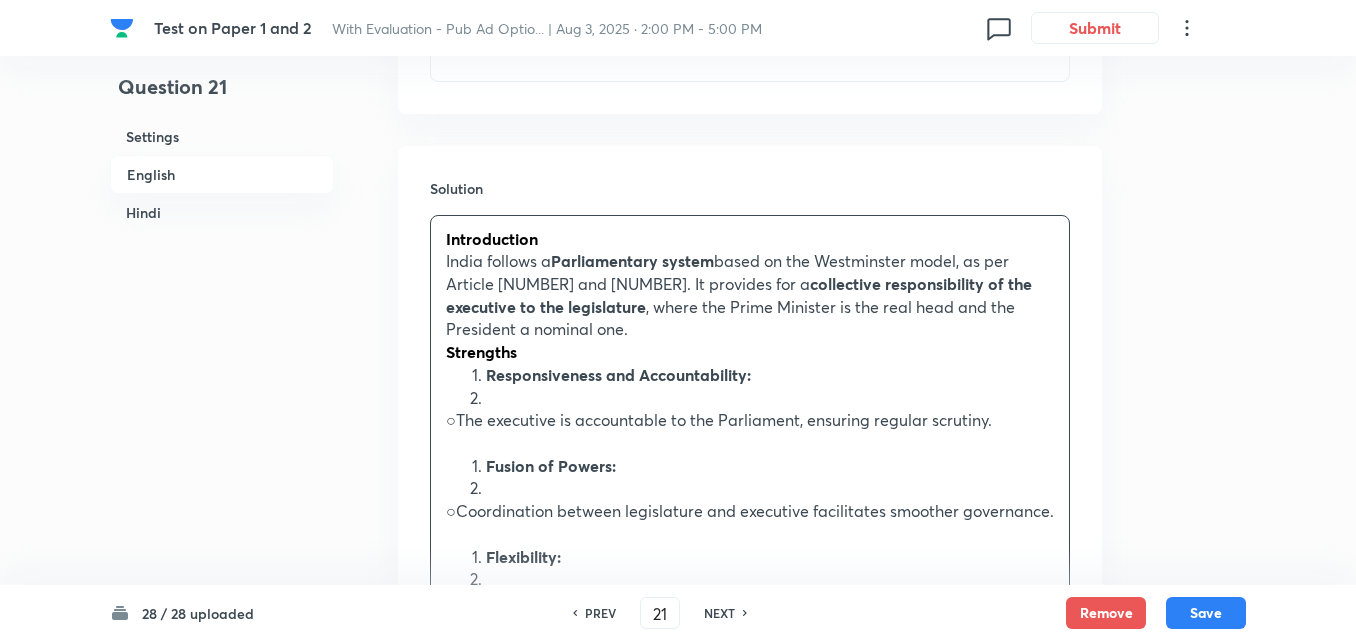 scroll, scrollTop: 416, scrollLeft: 0, axis: vertical 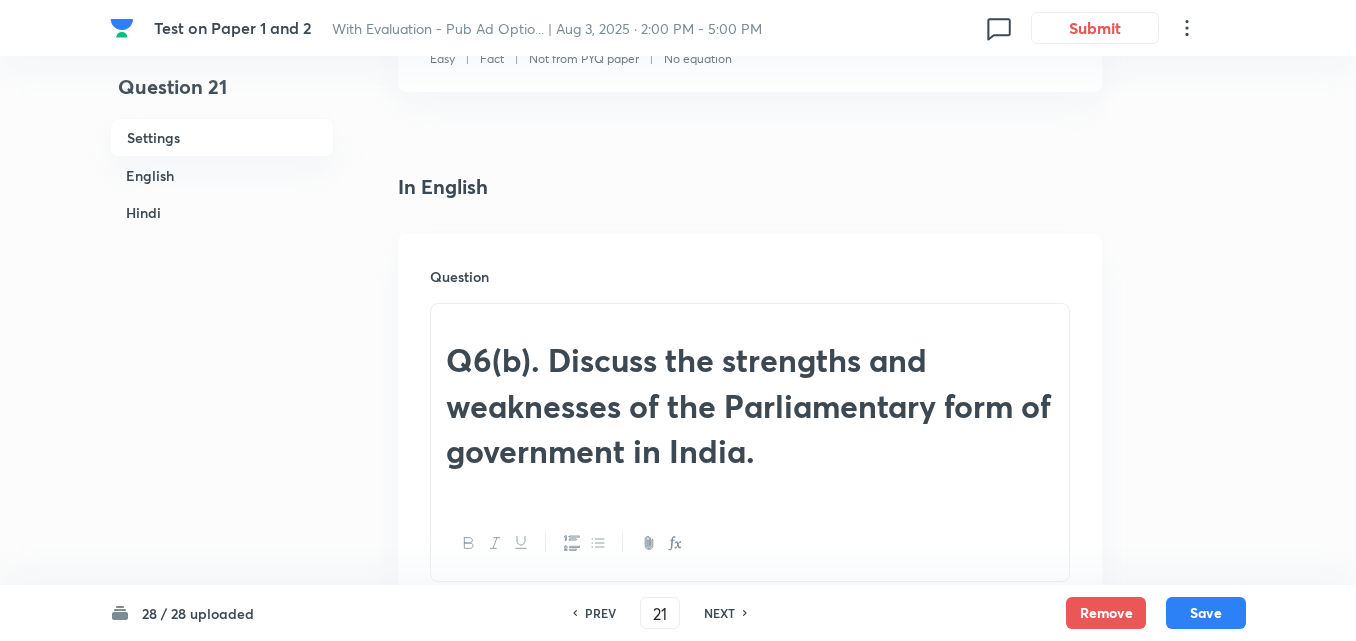 click on "Q6(b). Discuss the strengths and weaknesses of the Parliamentary form of government in India." at bounding box center (750, 405) 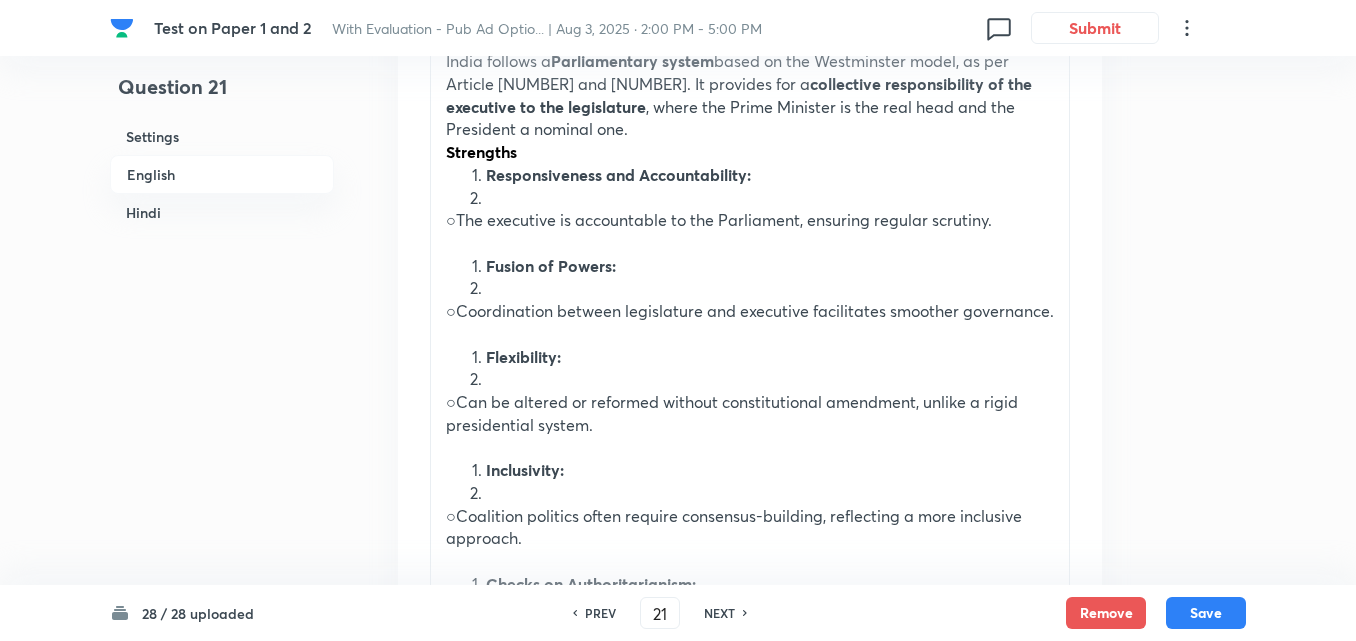 click on "Fusion of Powers:" at bounding box center (770, 266) 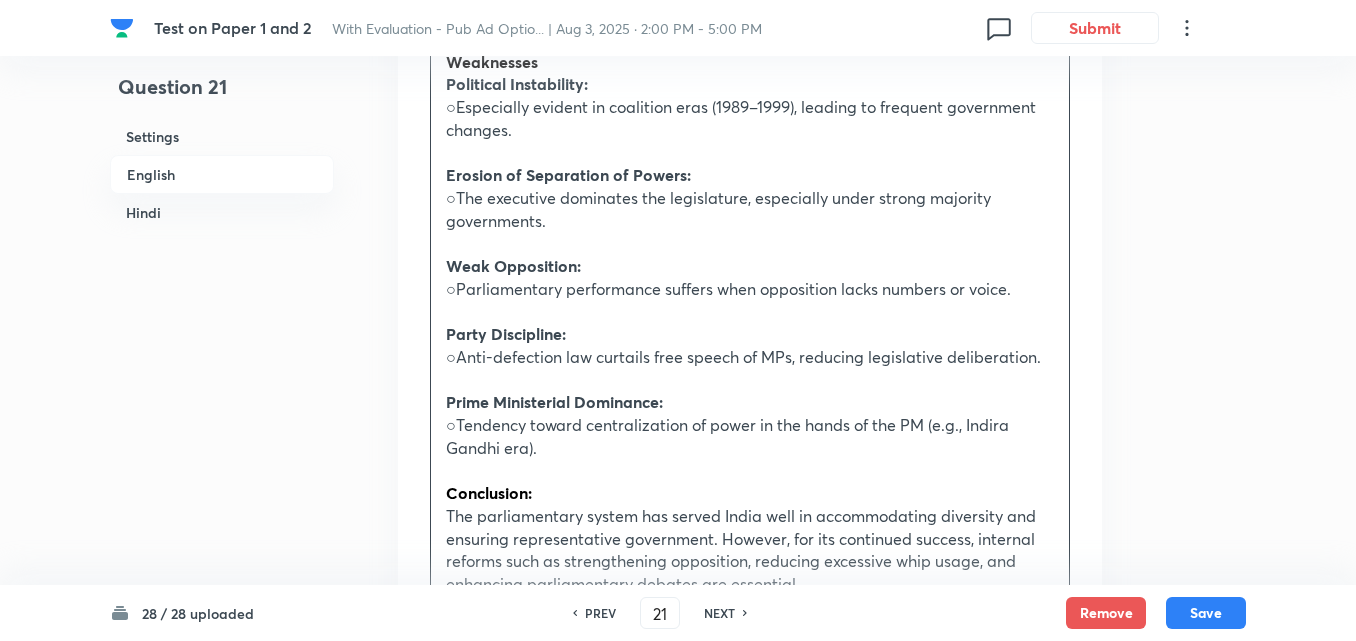scroll, scrollTop: 1473, scrollLeft: 0, axis: vertical 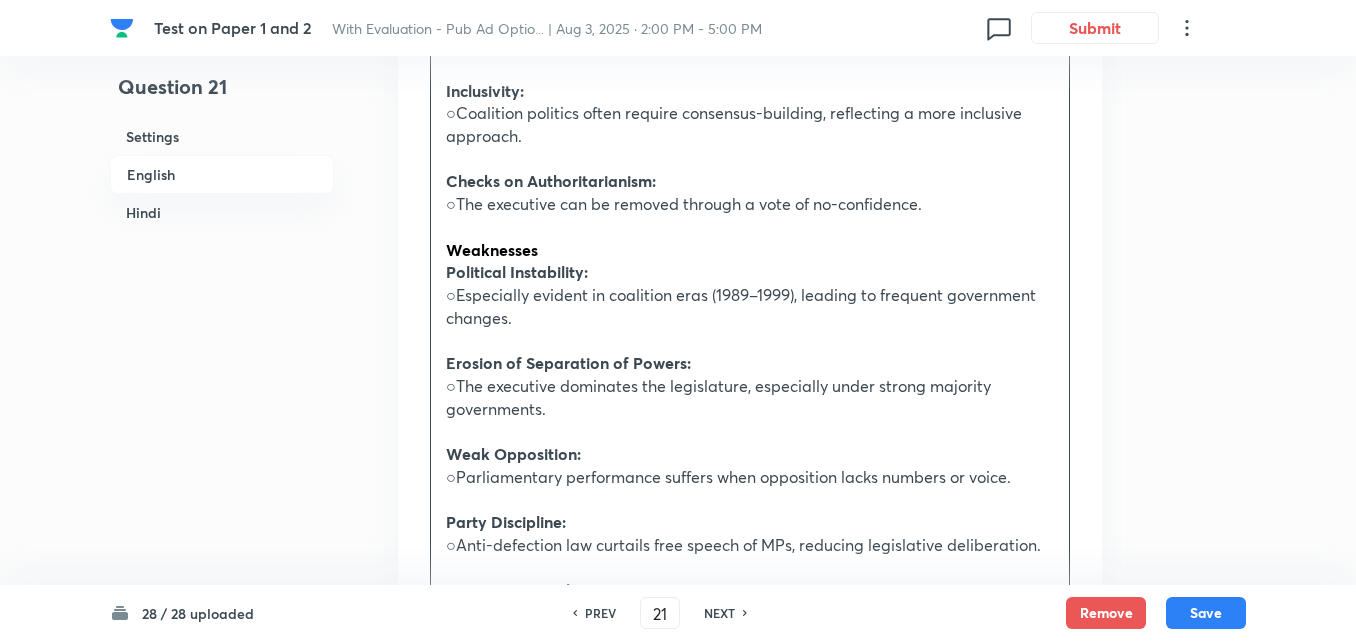 click on "Weaknesses" at bounding box center (750, 250) 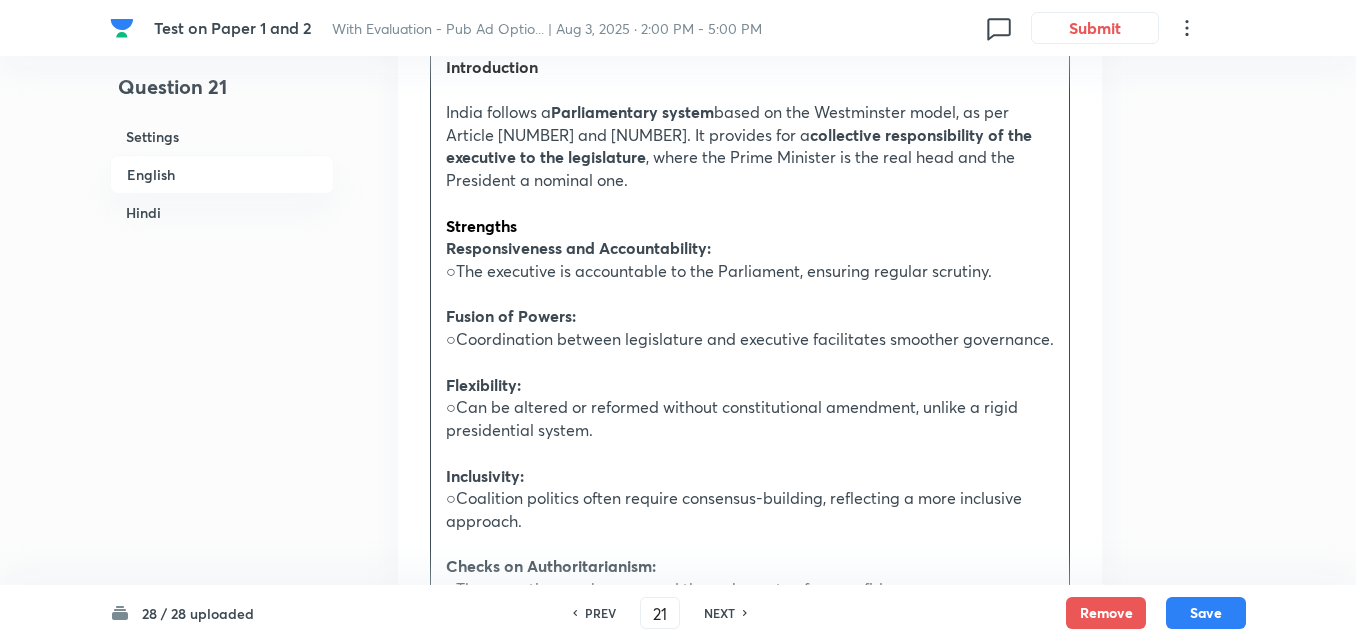 scroll, scrollTop: 1073, scrollLeft: 0, axis: vertical 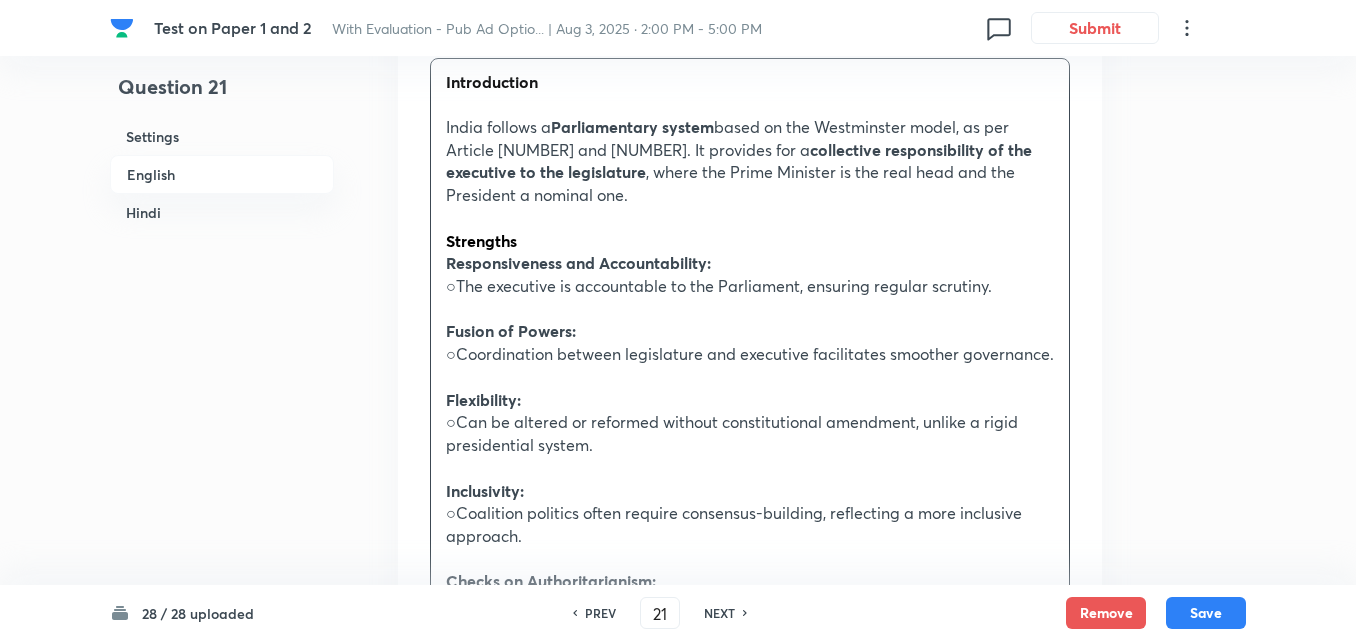click on "Strengths" at bounding box center (750, 241) 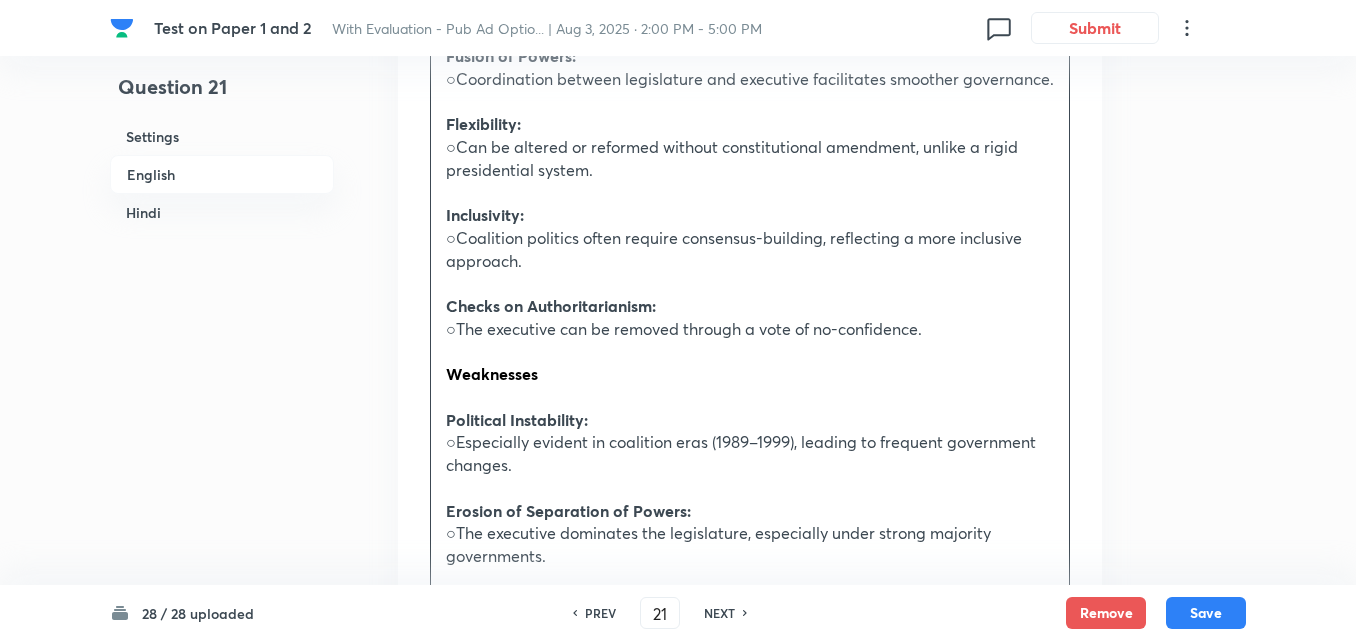 scroll, scrollTop: 1373, scrollLeft: 0, axis: vertical 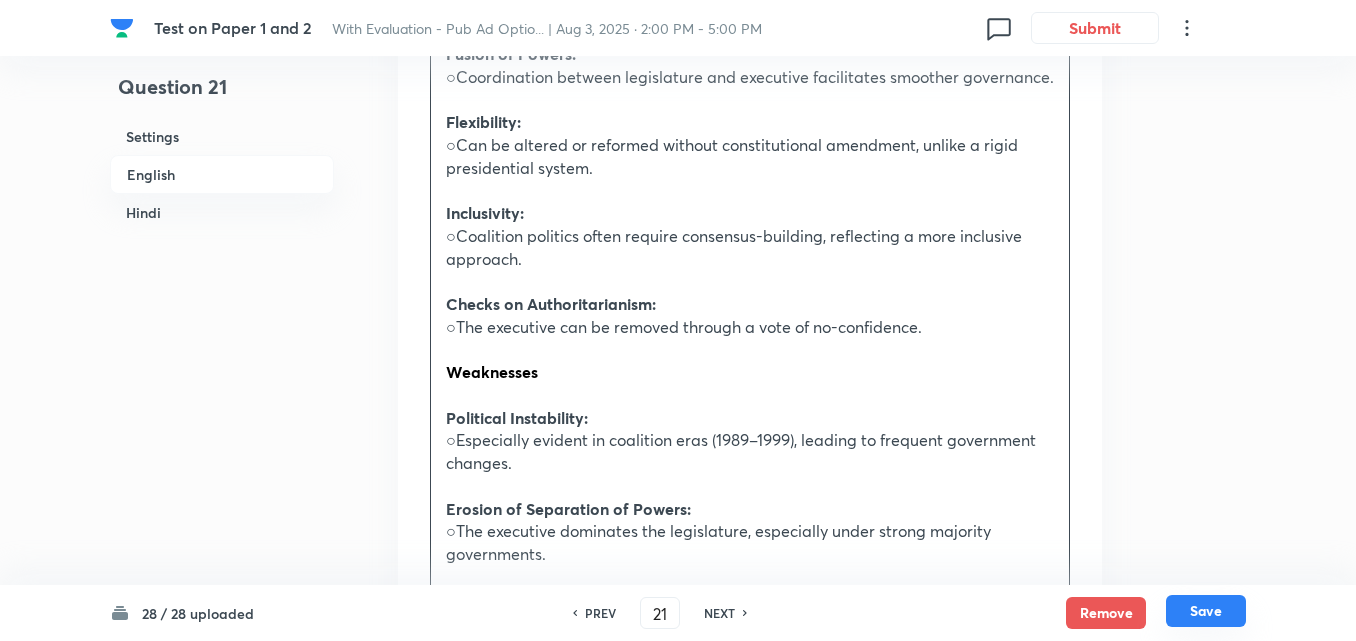 click on "Save" at bounding box center (1206, 611) 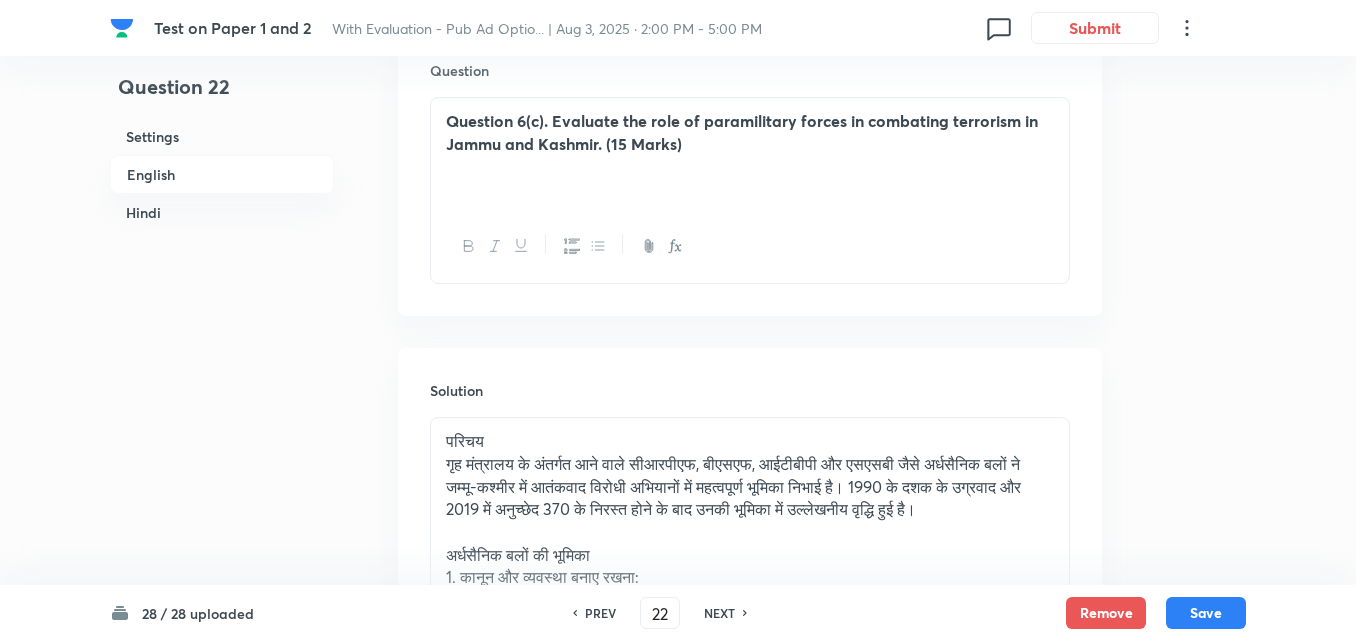 scroll, scrollTop: 743, scrollLeft: 0, axis: vertical 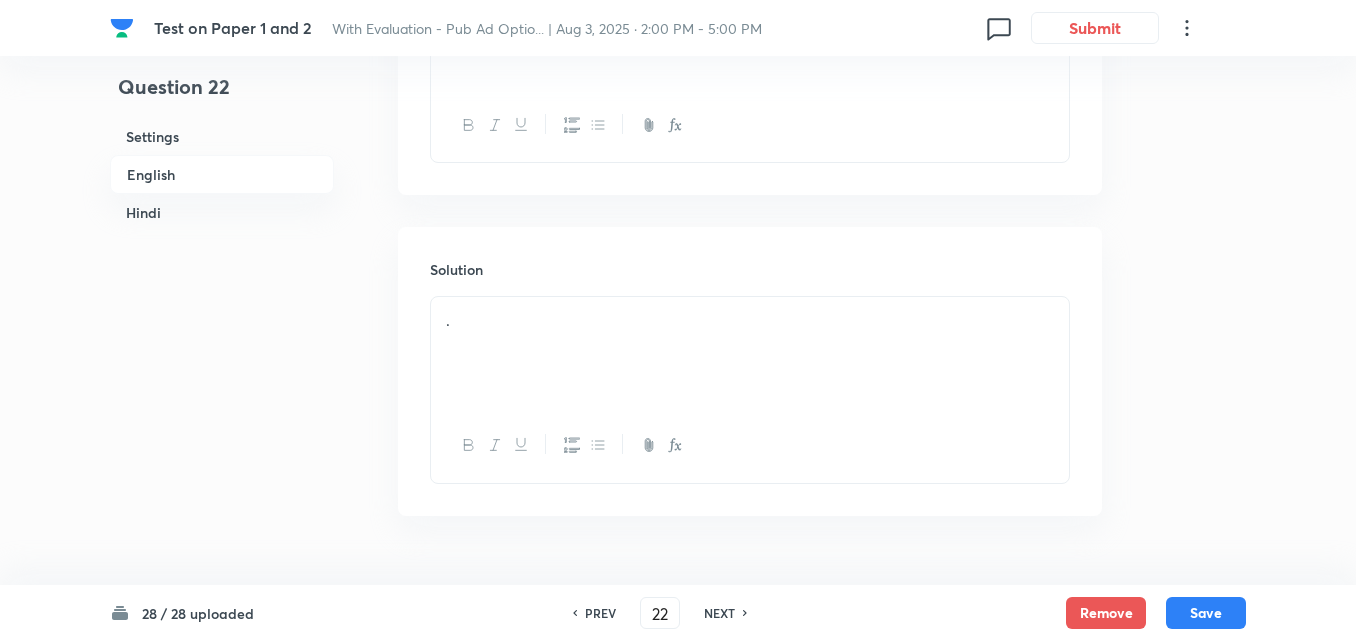 click on "English" at bounding box center (222, 174) 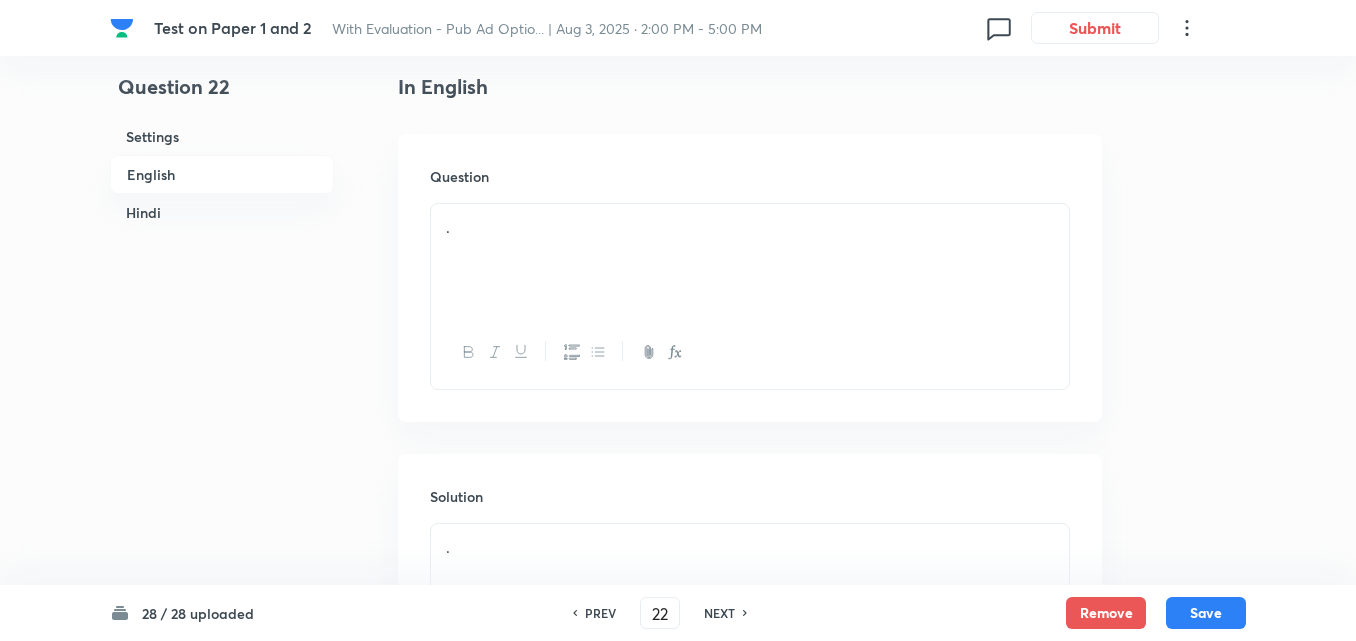 click on "Hindi" at bounding box center [222, 212] 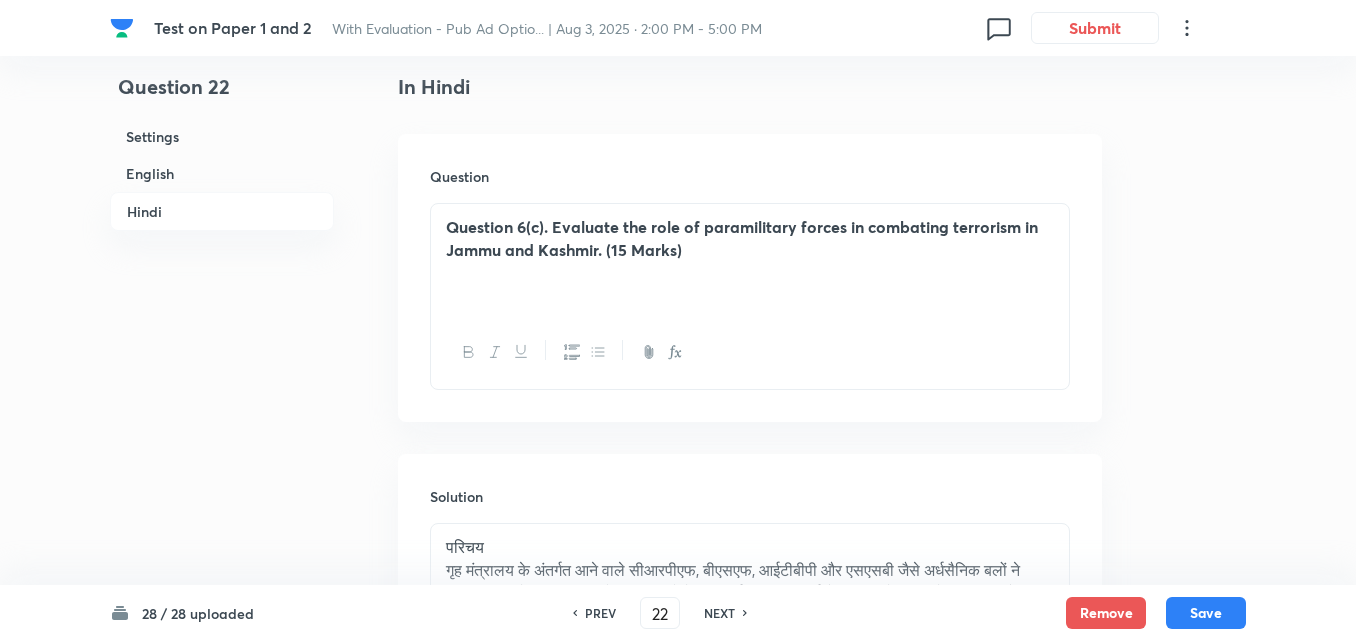 click on "English" at bounding box center [222, 173] 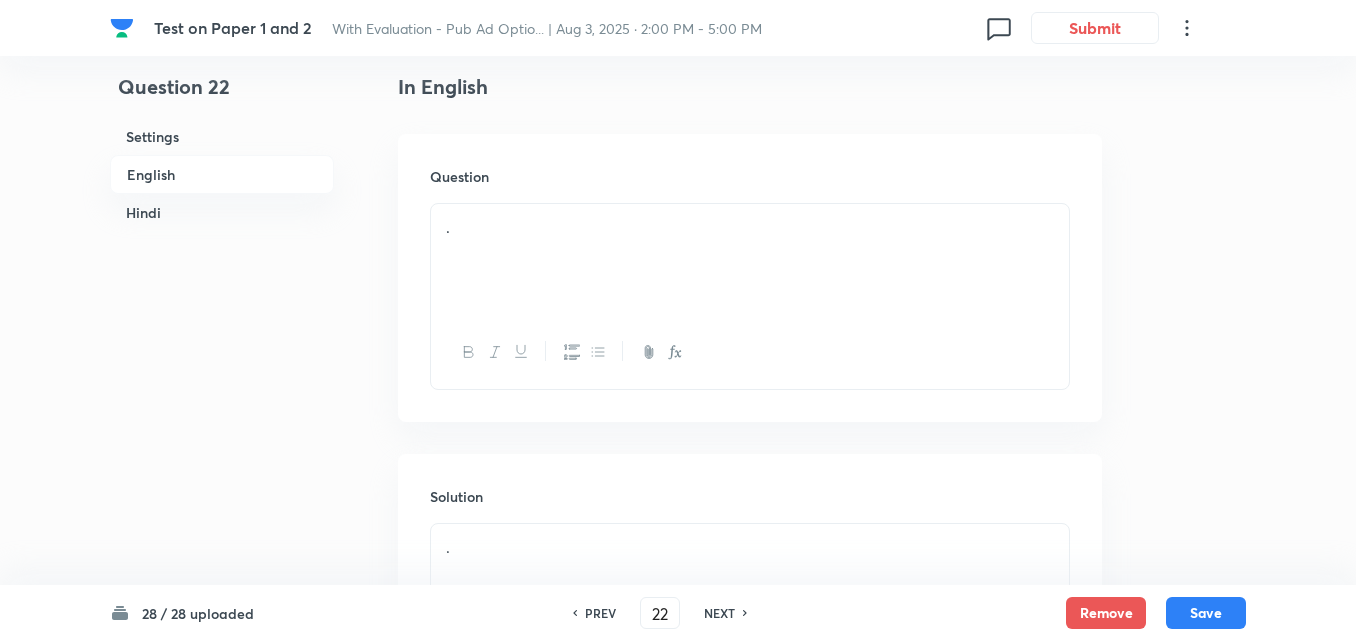 click on "." at bounding box center [750, 260] 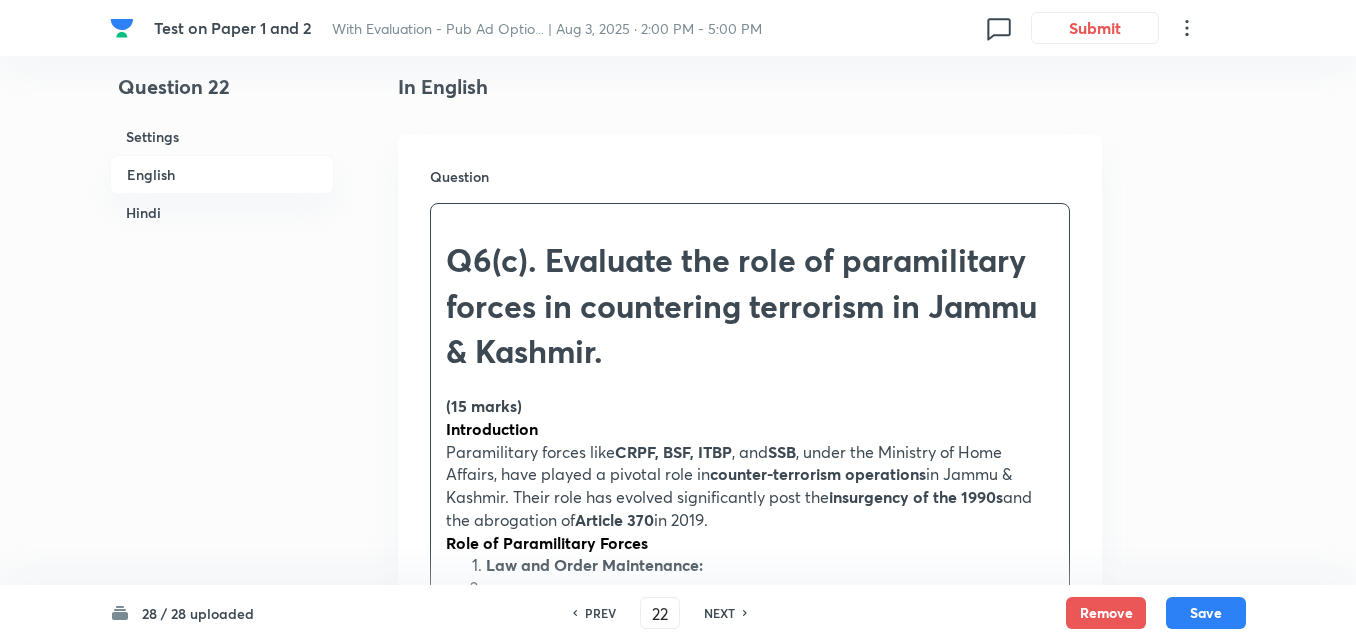 click on "Introduction Paramilitary forces like CRPF, BSF, ITBP , and SSB , under the Ministry of Home Affairs, have played a pivotal role in counter-terrorism operations in Jammu & Kashmir. Their role has evolved significantly post the insurgency of the 1990s and the abrogation of Article [NUMBER] in 2019. Role of Paramilitary Forces Law and Order Maintenance: ○CRPF is the lead force in managing civil unrest, curfews, and crowd control. ○Vital during events like post-Burhan Wani protests (2016) and Article [NUMBER] abrogation (2019). Anti-Terror Operations: ○Work in coordination with the Indian Army and J&K Police . ○Provide cordon and search support in operations like Operation All-Out . Border Security: ○BSF guards the International Border (IB) ; ITBP assists along high-altitude areas near the LAC . ○Monitor infiltration attempts from Pakistan-occupied Kashmir. Intelligence Gathering: ." at bounding box center [750, 1021] 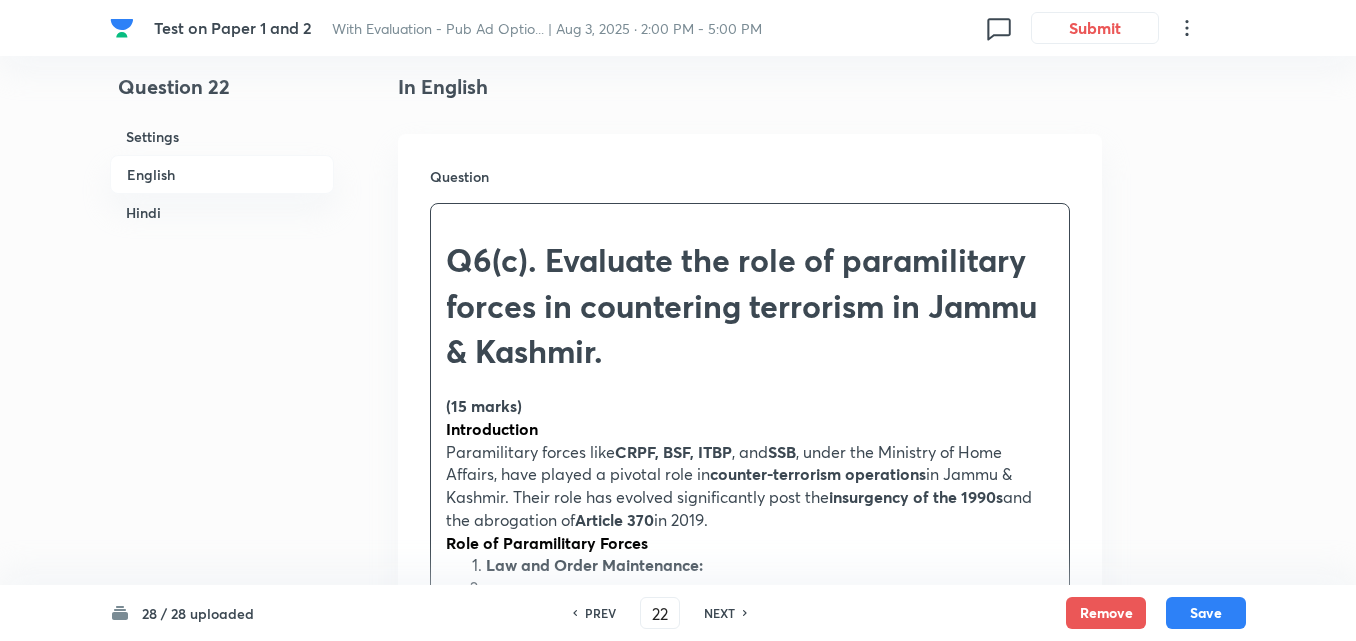 click on "Question Q6(c). Evaluate the role of paramilitary forces in countering terrorism in Jammu & Kashmir. (15 marks) Introduction Paramilitary forces like CRPF, BSF, ITBP , and SSB , under the Ministry of Home Affairs, have played a pivotal role in counter-terrorism operations in Jammu & Kashmir. Their role has evolved significantly post the insurgency of the 1990s and the abrogation of Article 370 in 2019. Role of Paramilitary Forces Law and Order Maintenance: ○CRPF is the lead force in managing civil unrest, curfews, and crowd control. ○Vital during events like post-Burhan Wani protests (2016) and Article 370 abrogation (2019). Anti-Terror Operations: ○Work in coordination with the Indian Army and J&K Police . ○Provide cordon and search support in operations like Operation All-Out . Border Security: ○BSF guards the International Border (IB) ; ITBP assists along high-altitude areas near the LAC . ○Monitor infiltration attempts from Pakistan-occupied Kashmir. Intelligence Gathering:" at bounding box center (750, 1039) 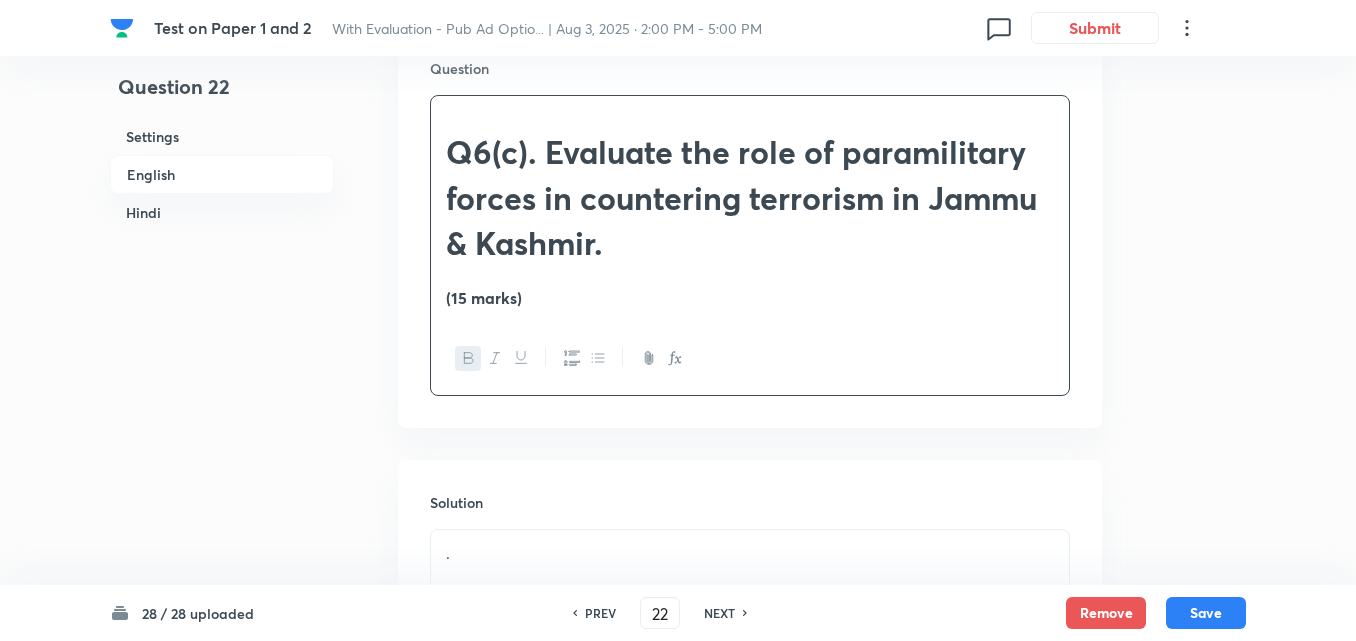 scroll, scrollTop: 816, scrollLeft: 0, axis: vertical 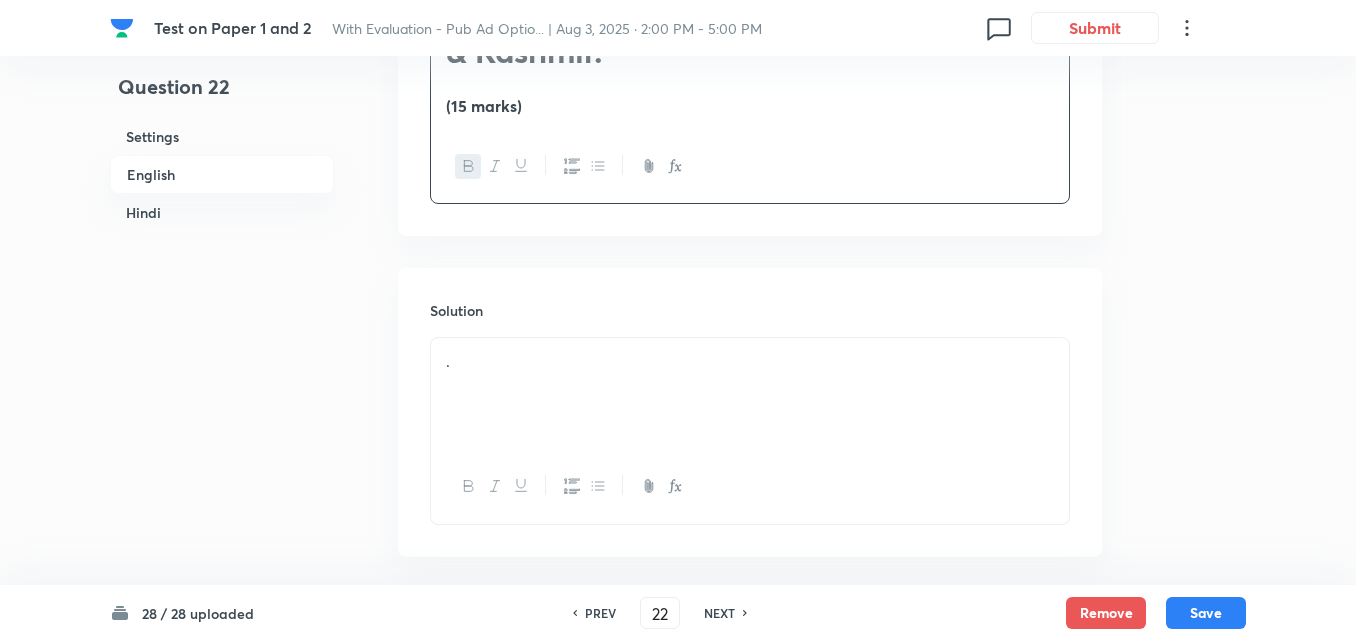 click on "." at bounding box center [750, 361] 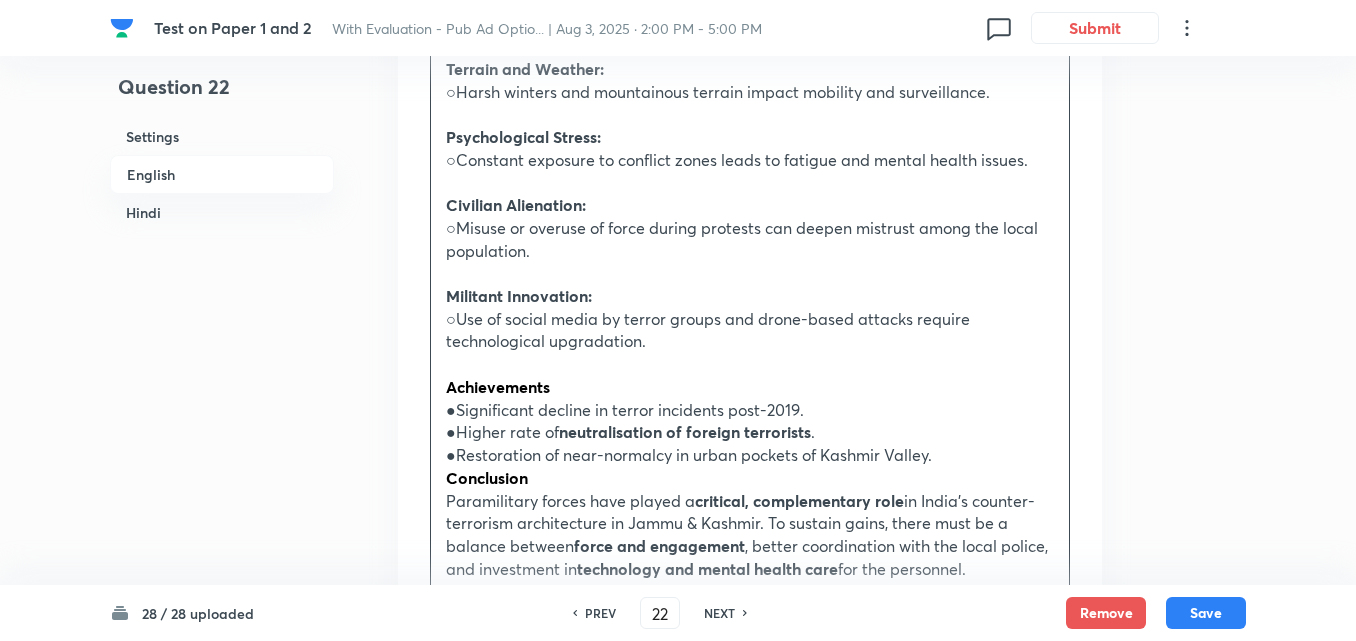 scroll, scrollTop: 1916, scrollLeft: 0, axis: vertical 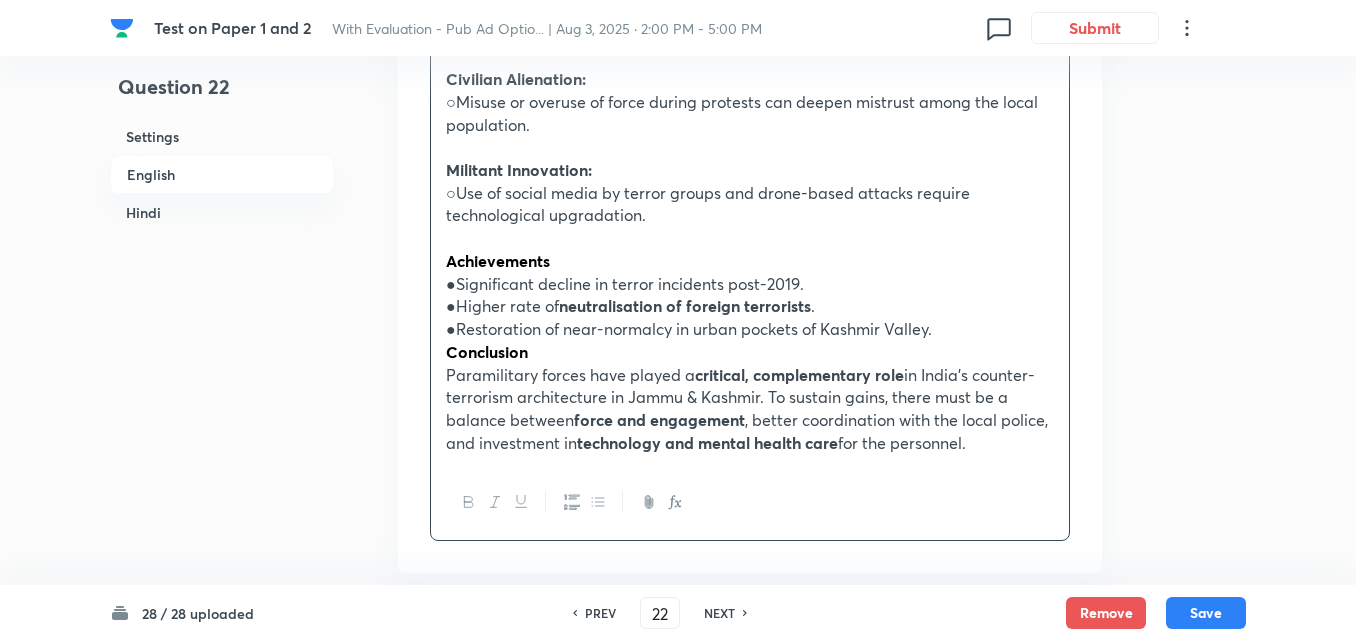 click on "Conclusion" at bounding box center (487, 351) 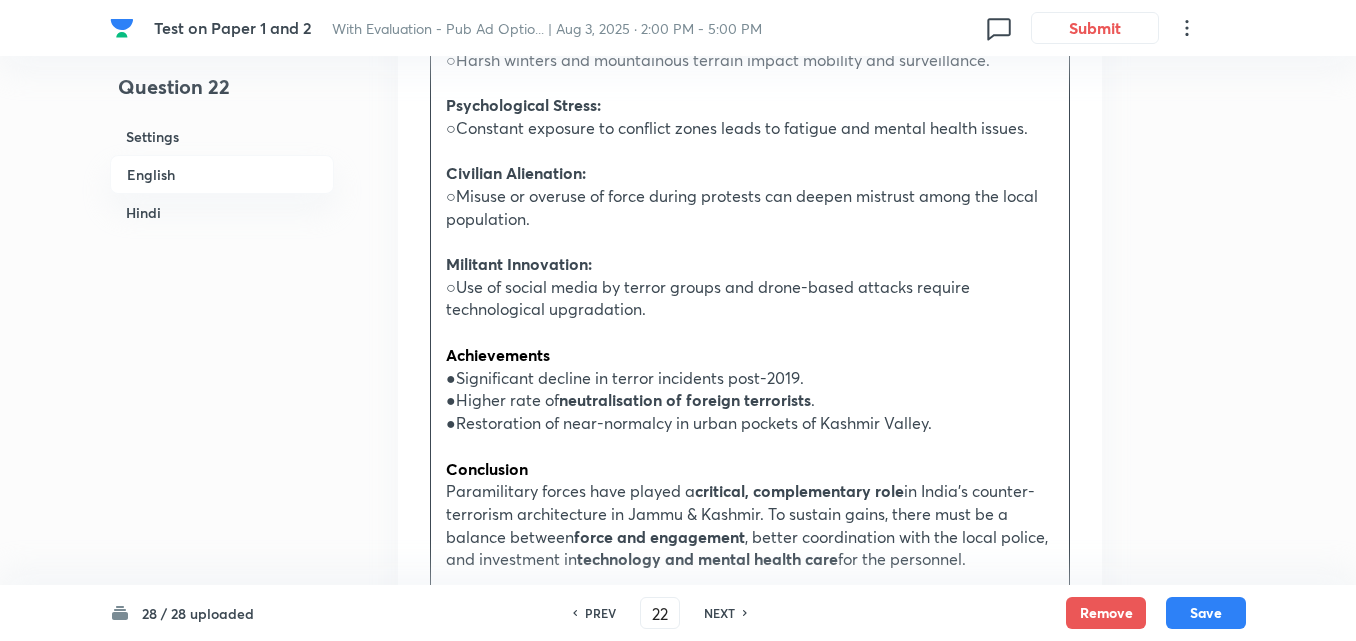 scroll, scrollTop: 1916, scrollLeft: 0, axis: vertical 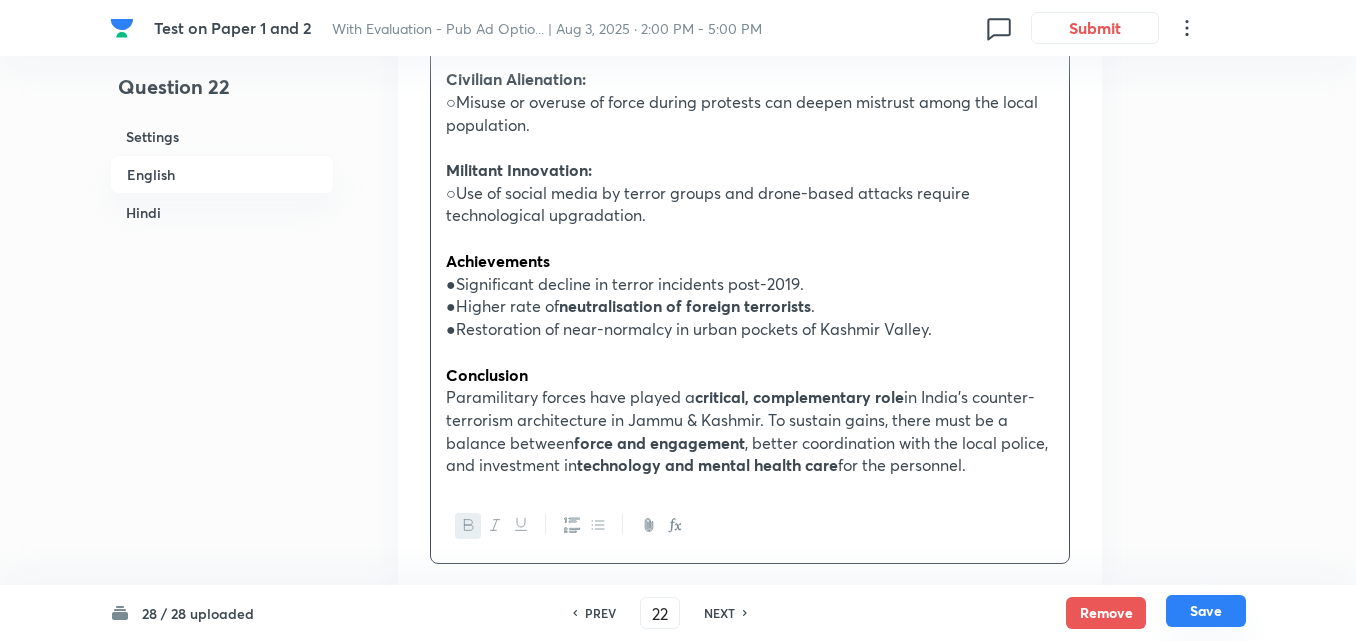 click on "Save" at bounding box center [1206, 611] 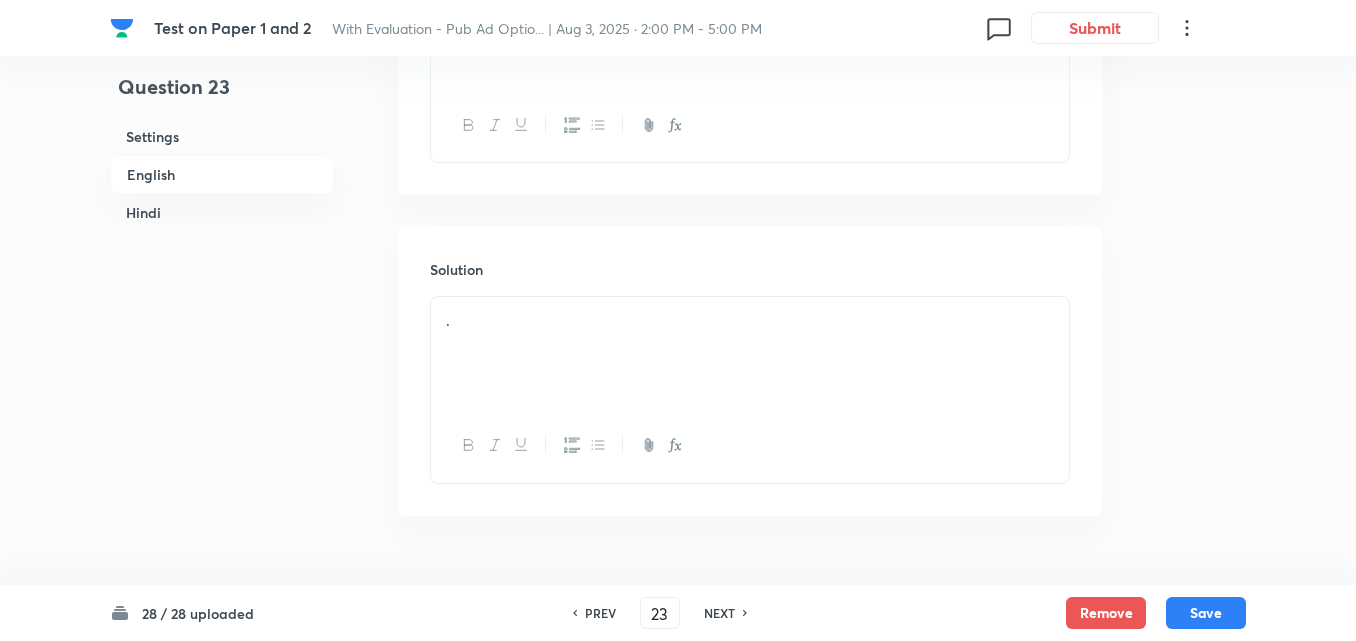click on "English" at bounding box center [222, 174] 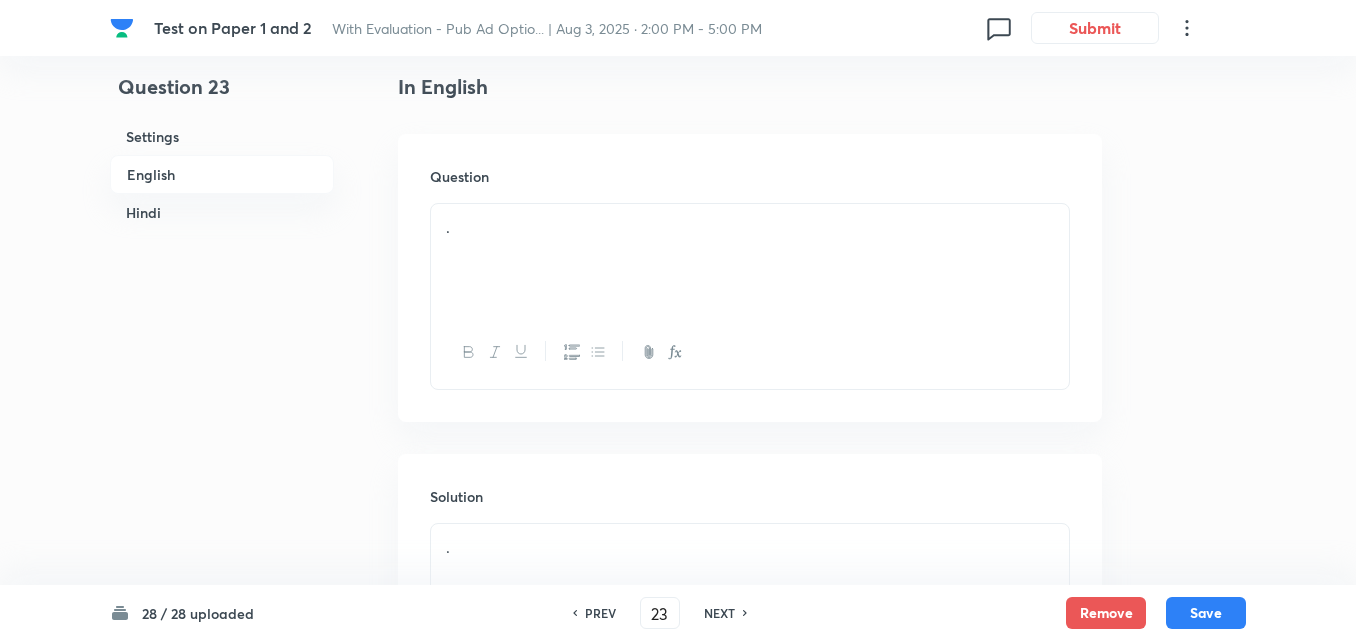 click on "Hindi" at bounding box center [222, 212] 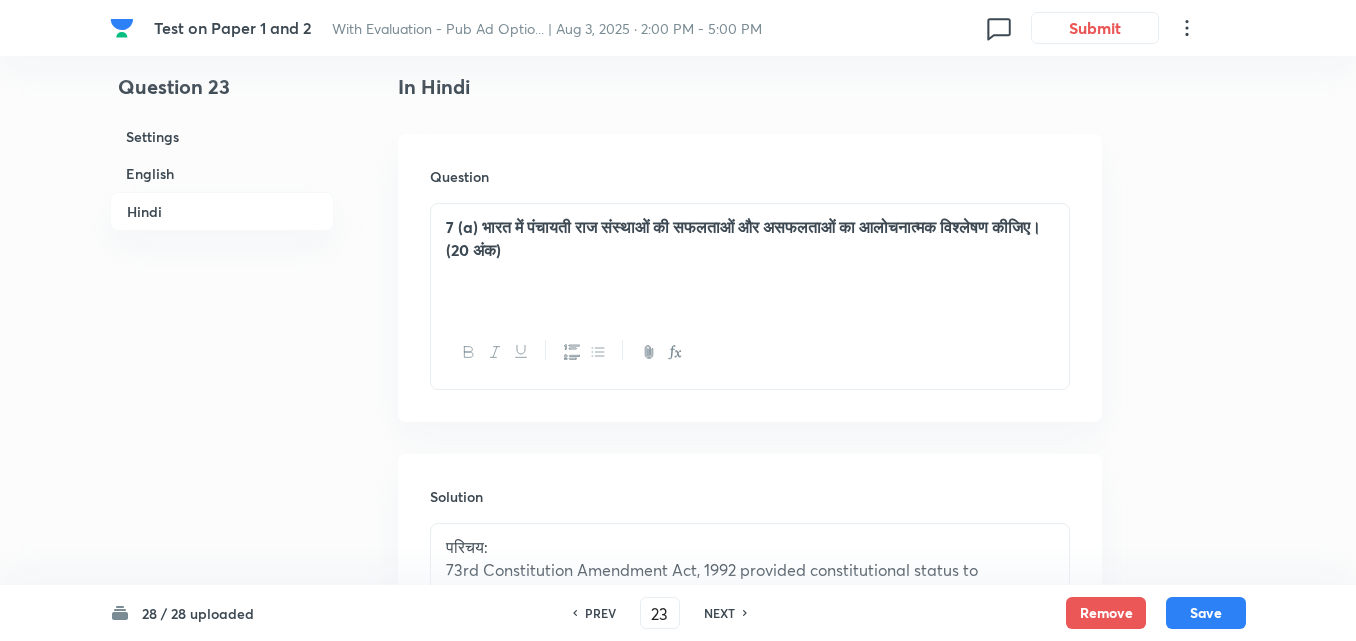 click on "English" at bounding box center [222, 173] 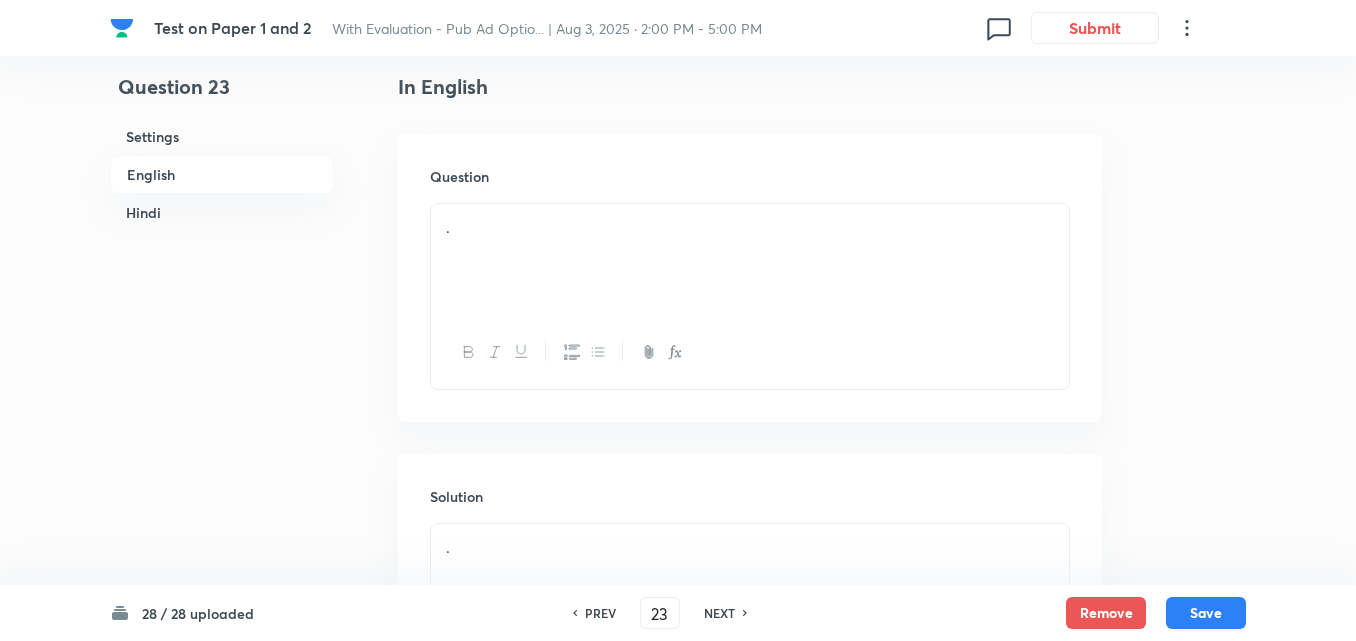 click on "." at bounding box center [750, 227] 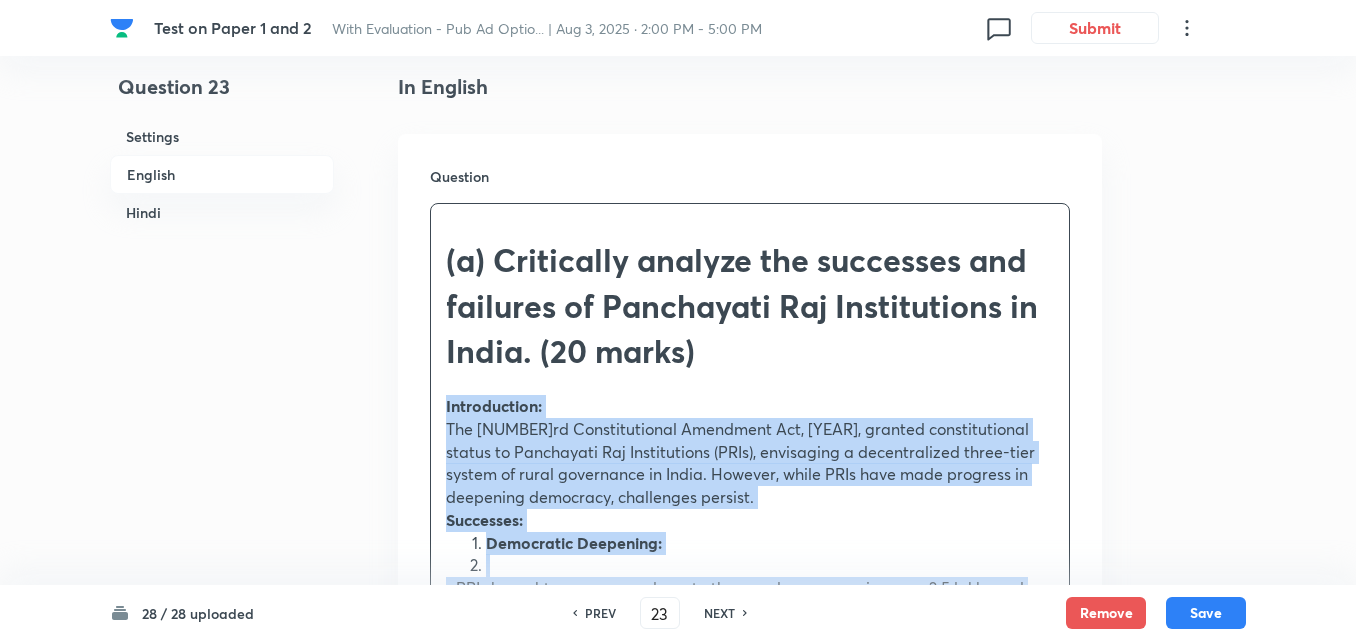 click on "Question (a) Critically analyze the successes and failures of Panchayati Raj Institutions in India. (20 marks) Introduction: The 73rd Constitutional Amendment Act, 1992, granted constitutional status to Panchayati Raj Institutions (PRIs), envisaging a decentralized three-tier system of rural governance in India. However, while PRIs have made progress in deepening democracy, challenges persist. Successes: Democratic Deepening: ○PRIs brought governance closer to the people, empowering over 2.5 lakh rural bodies and over 30 lakh elected representatives. &nbsp;○Enabled participation of marginalized communities due to statutory reservation. Women's Empowerment: &nbsp;○One-third reservation (now increased to 50% in many states) led to the rise of women leaders, breaking traditional patriarchal structures. Localized Development: &nbsp;○Addressing local issues like sanitation, rural roads, drinking water, and housing has improved service delivery. Training and Capacity Building: Failures: Inadequate Devolution of Powers:" at bounding box center (750, 948) 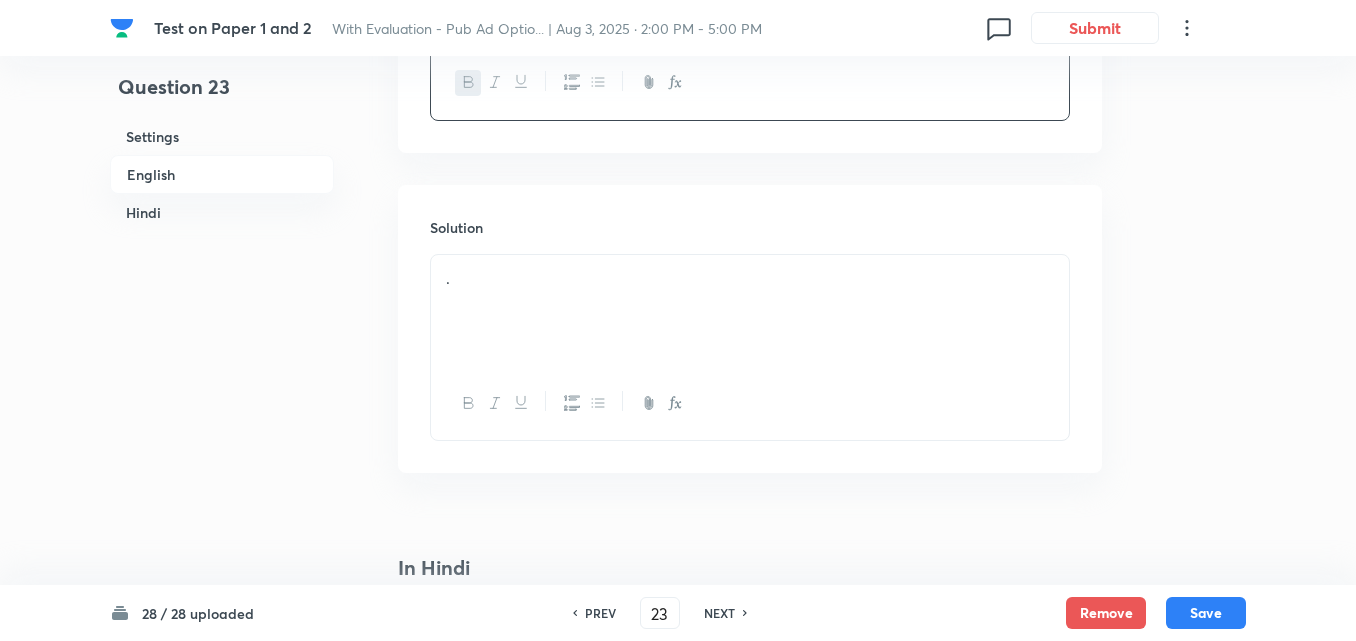 scroll, scrollTop: 1016, scrollLeft: 0, axis: vertical 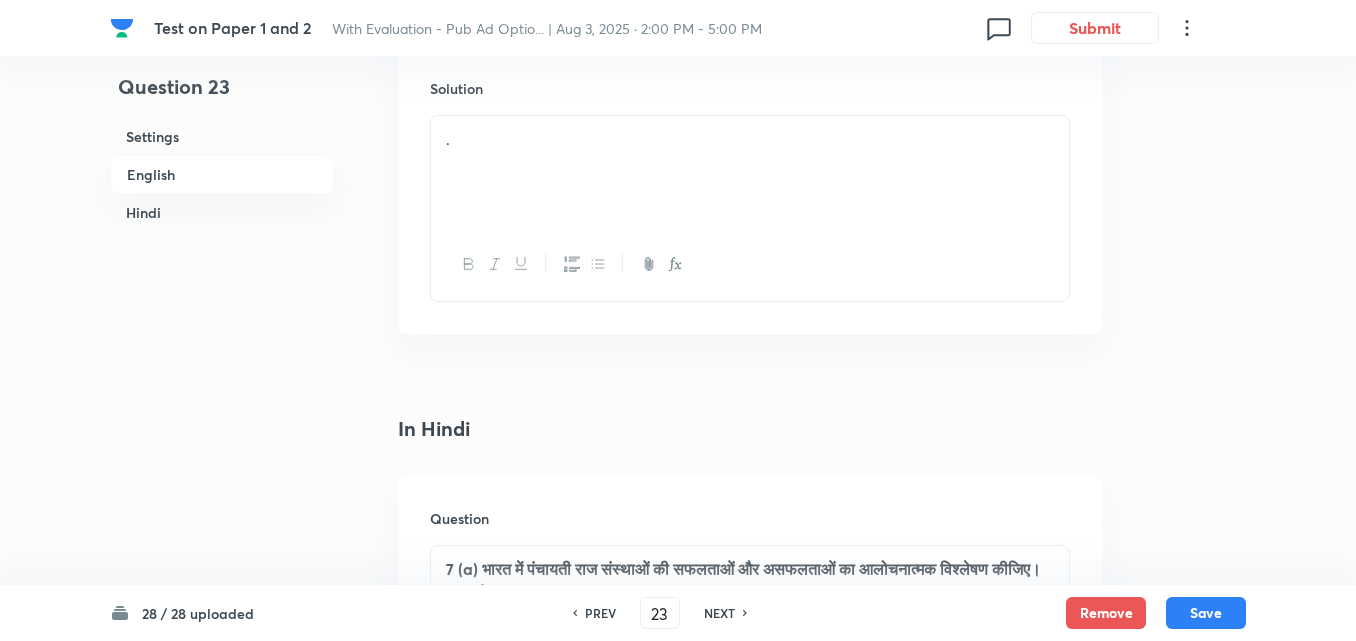 click on "." at bounding box center (750, 172) 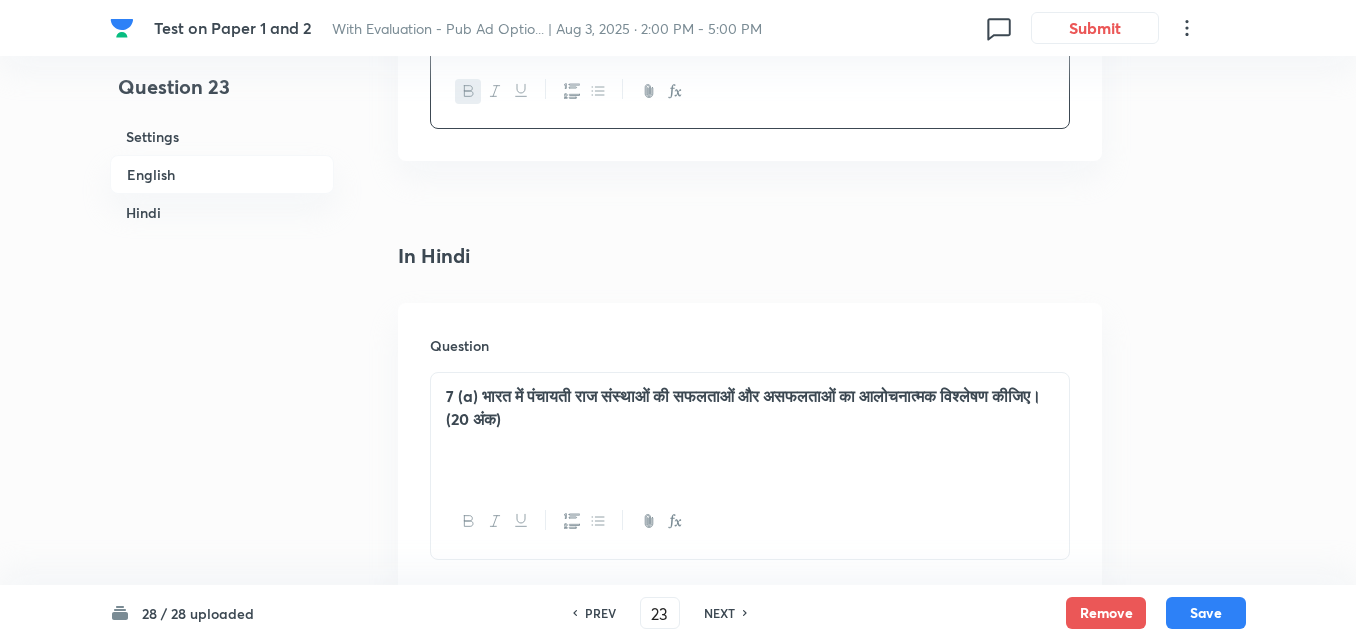 scroll, scrollTop: 2216, scrollLeft: 0, axis: vertical 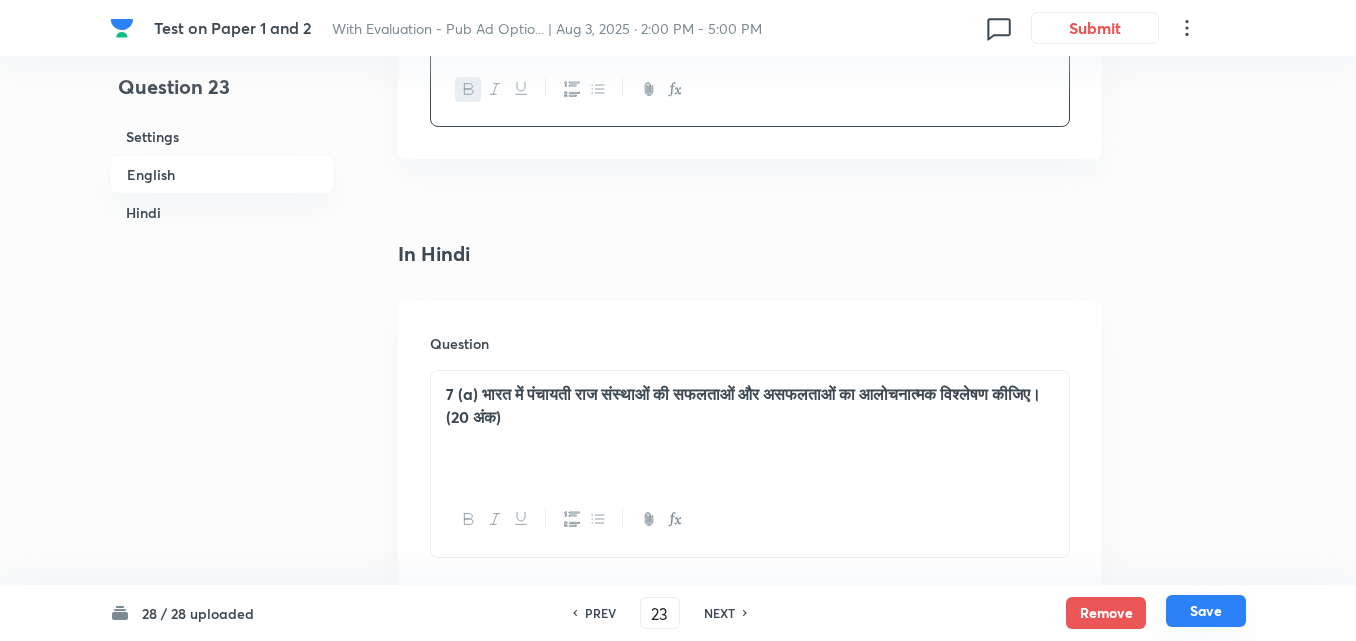 click on "Save" at bounding box center [1206, 611] 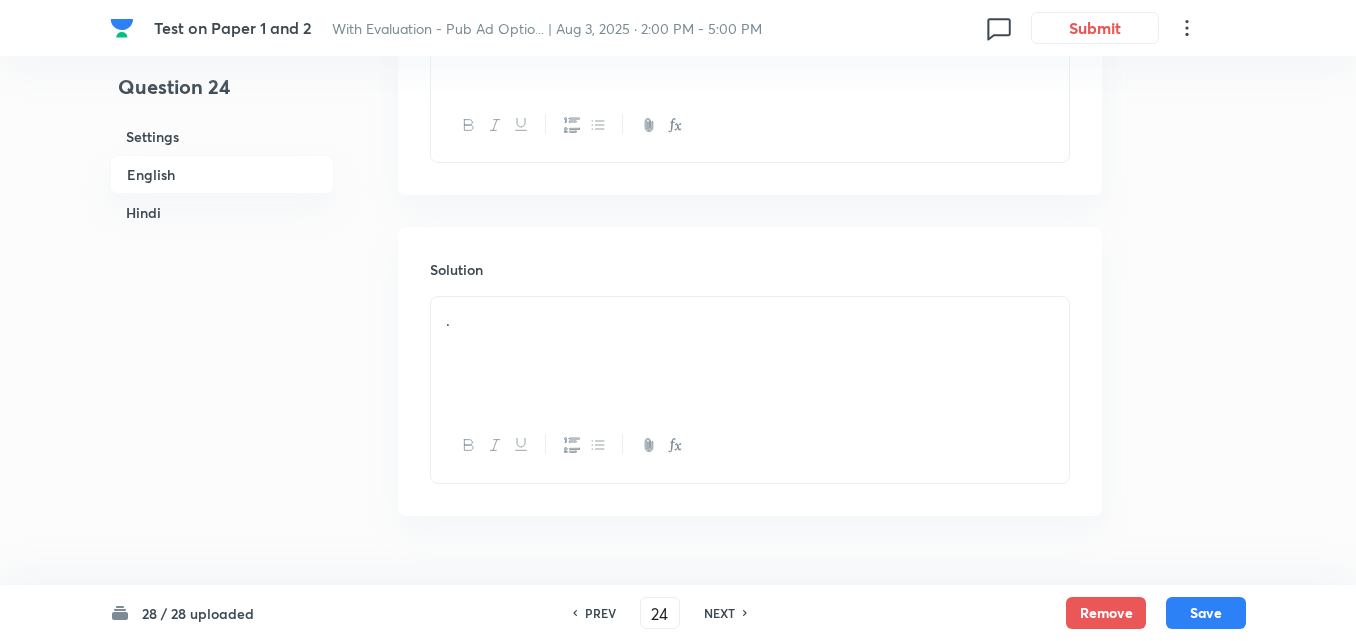 click on "English" at bounding box center [222, 174] 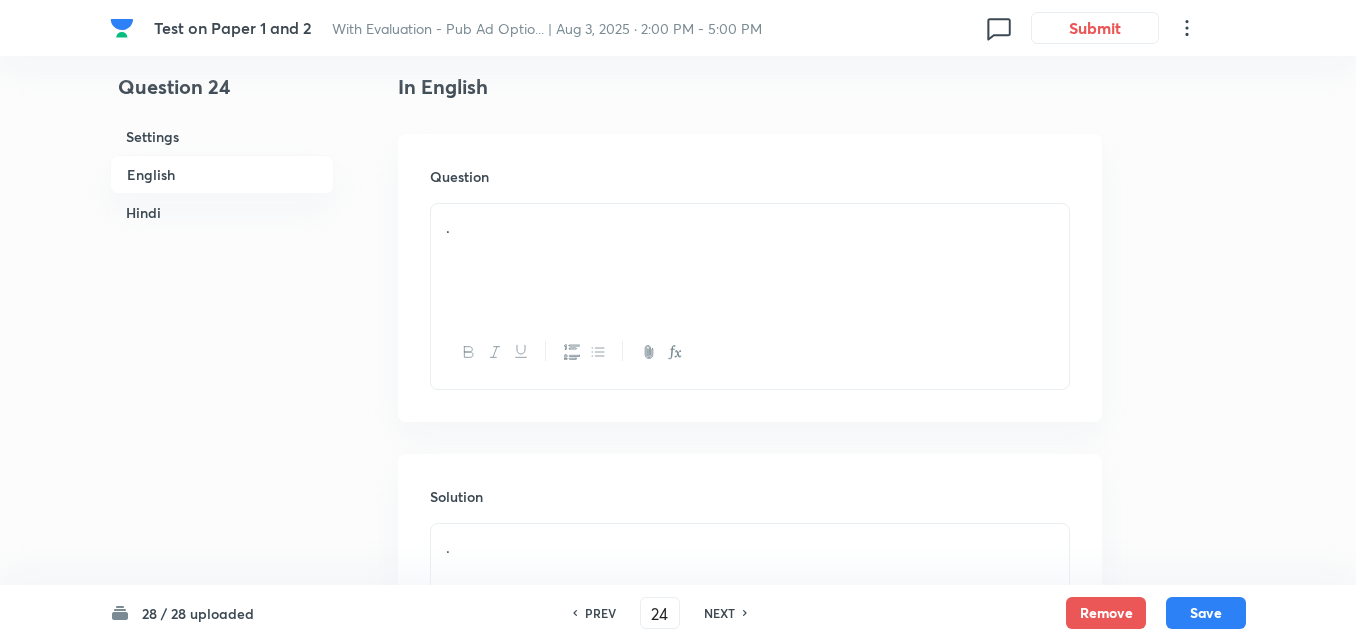 click on "Hindi" at bounding box center [222, 212] 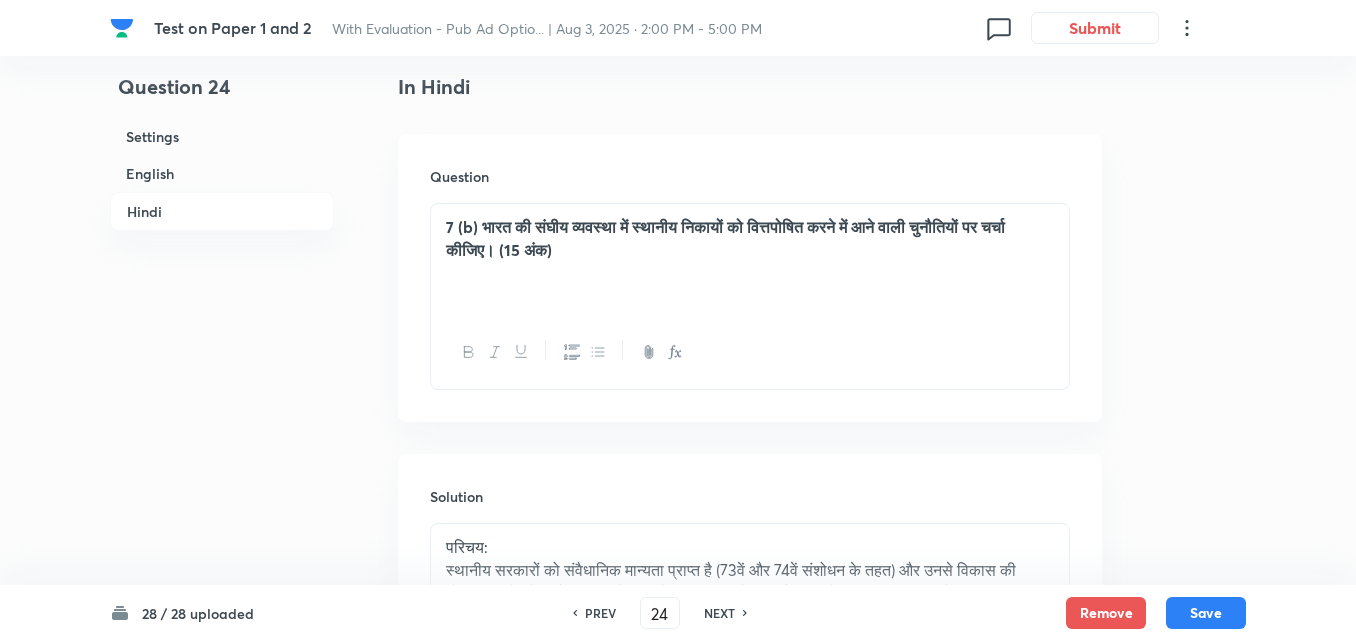 click on "7 (b) भारत की संघीय व्यवस्था में स्थानीय निकायों को वित्तपोषित करने में आने वाली चुनौतियों पर चर्चा कीजिए। (15 अंक)" at bounding box center (750, 260) 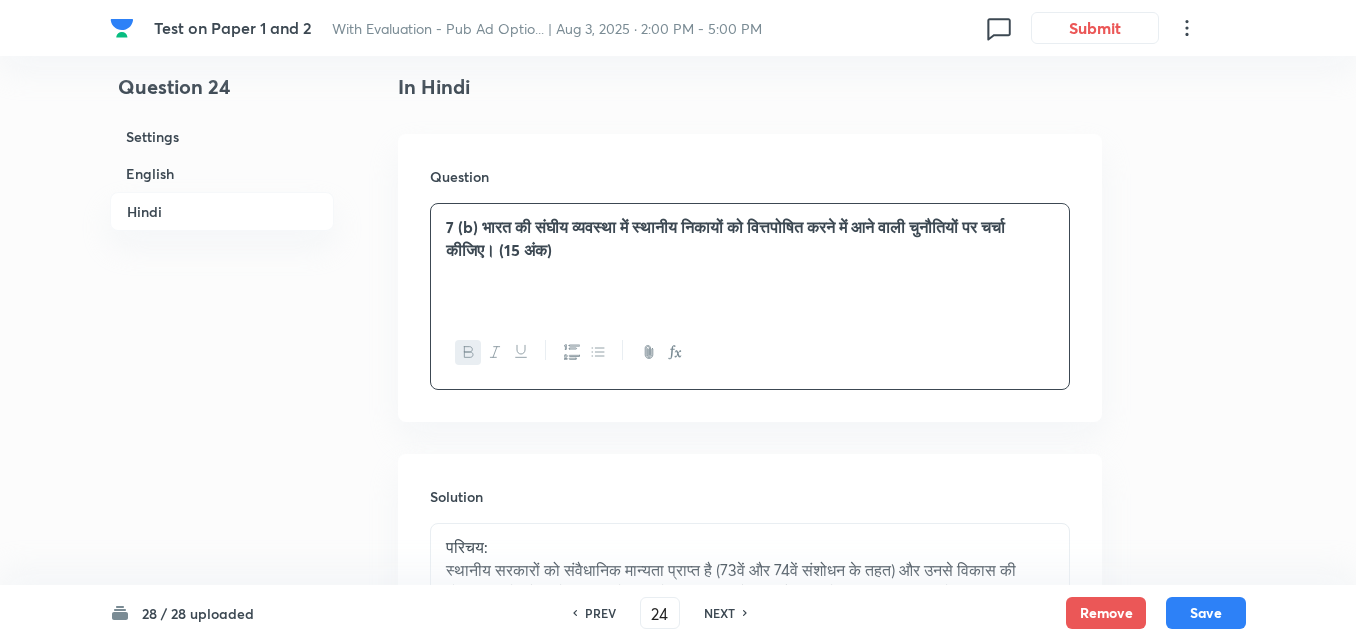click on "English" at bounding box center [222, 173] 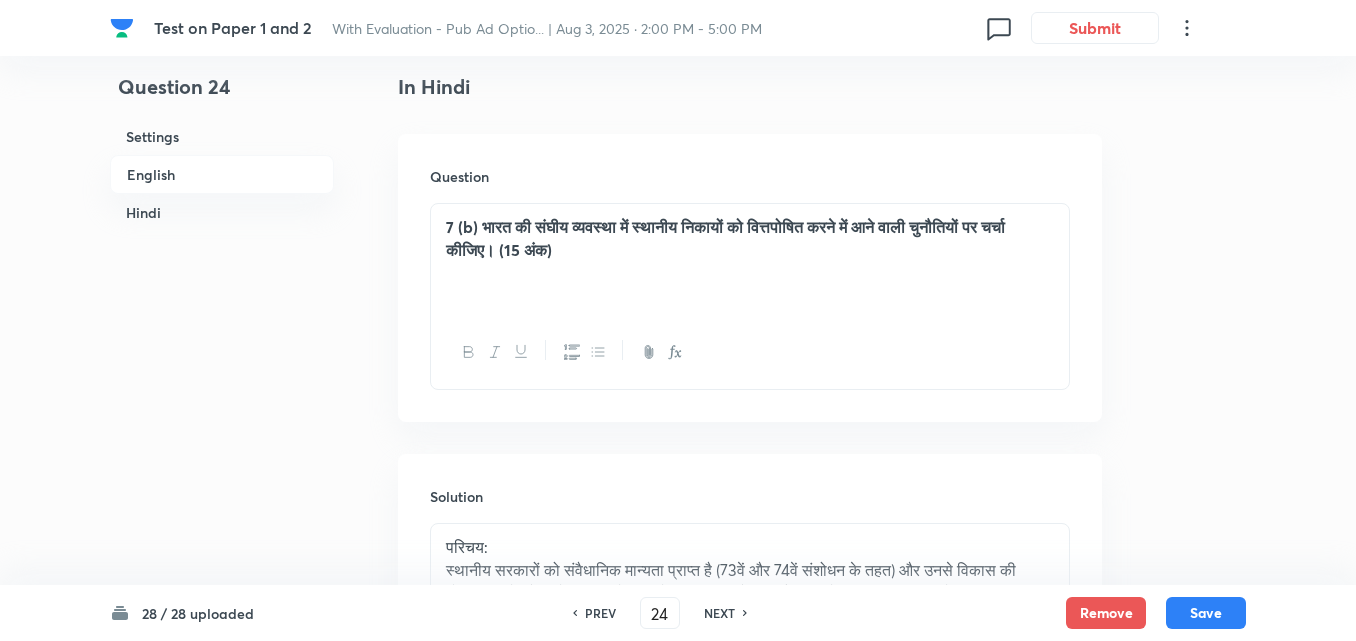 scroll, scrollTop: 516, scrollLeft: 0, axis: vertical 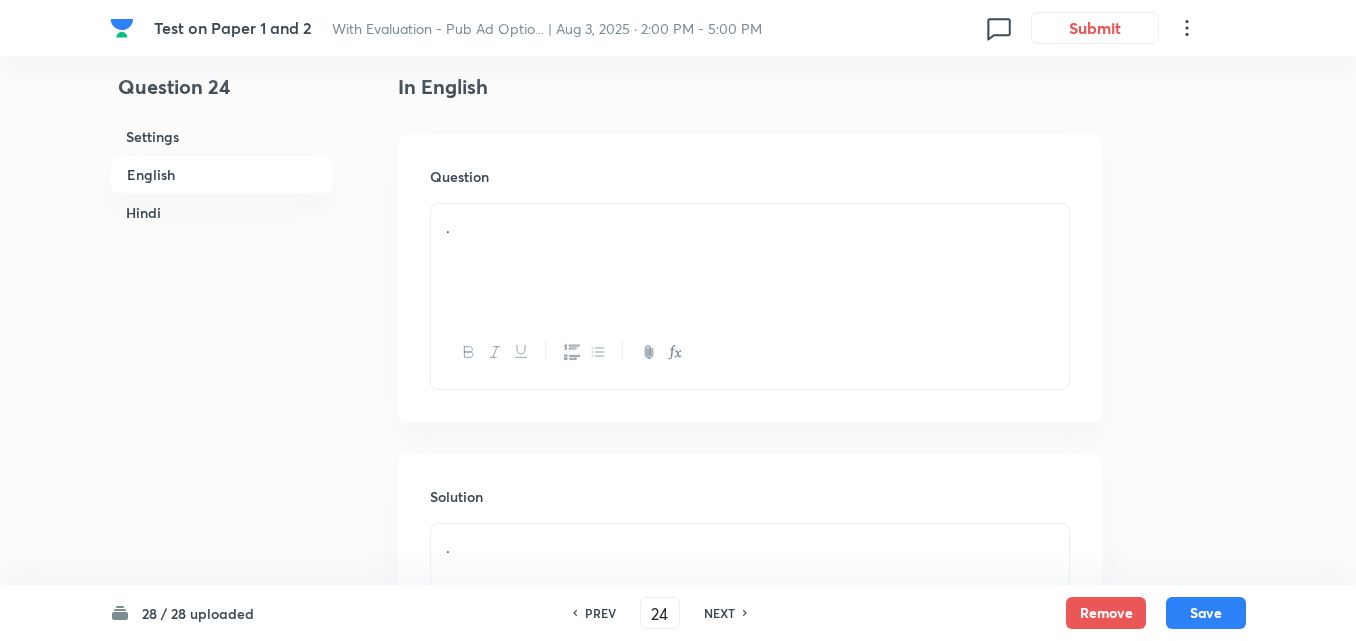 click on "English" at bounding box center (222, 174) 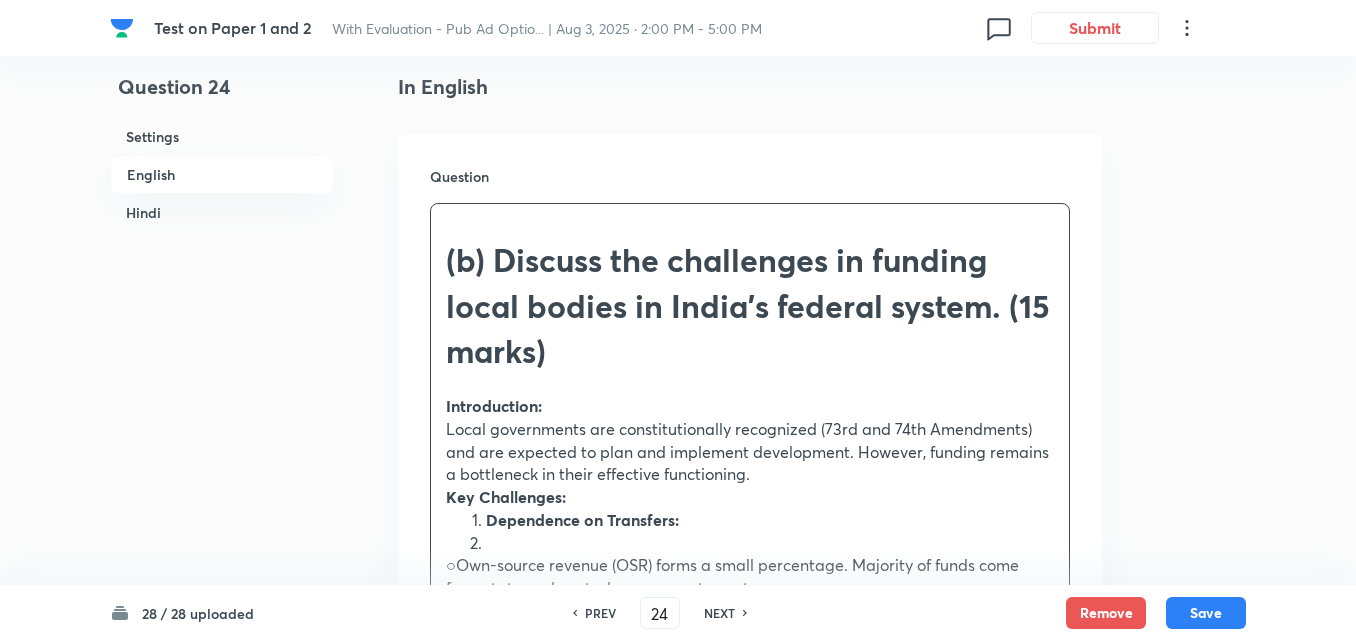drag, startPoint x: 460, startPoint y: 409, endPoint x: 415, endPoint y: 407, distance: 45.044422 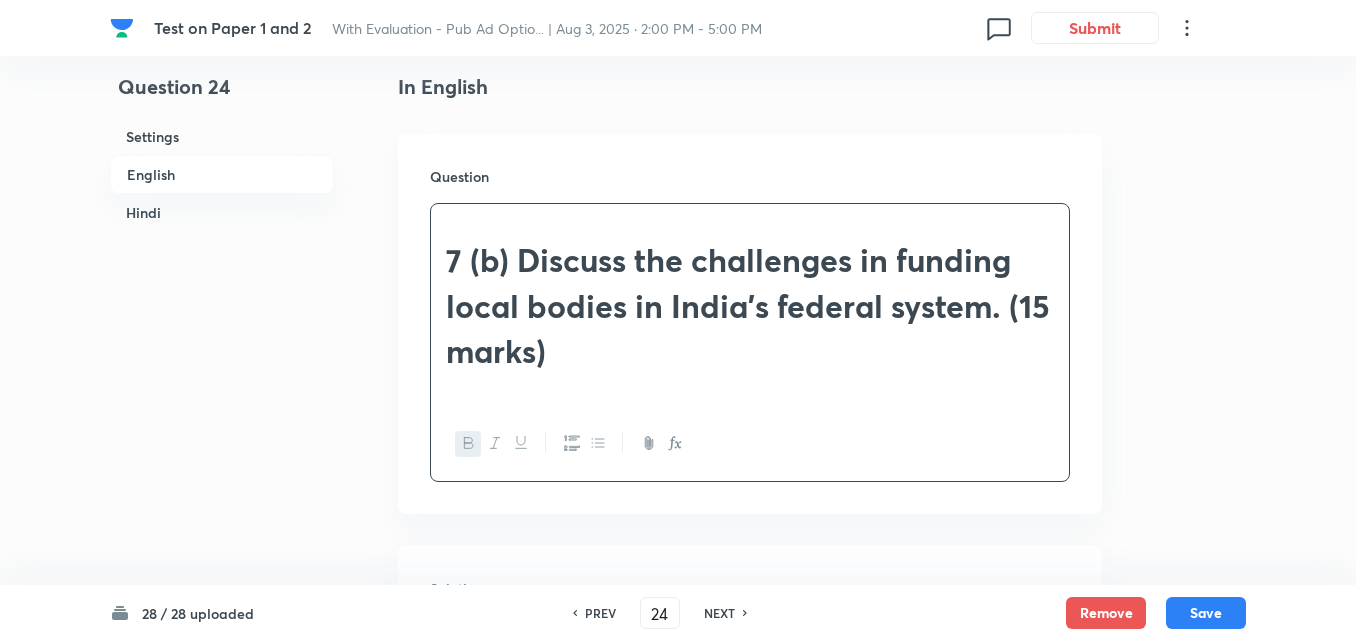scroll, scrollTop: 916, scrollLeft: 0, axis: vertical 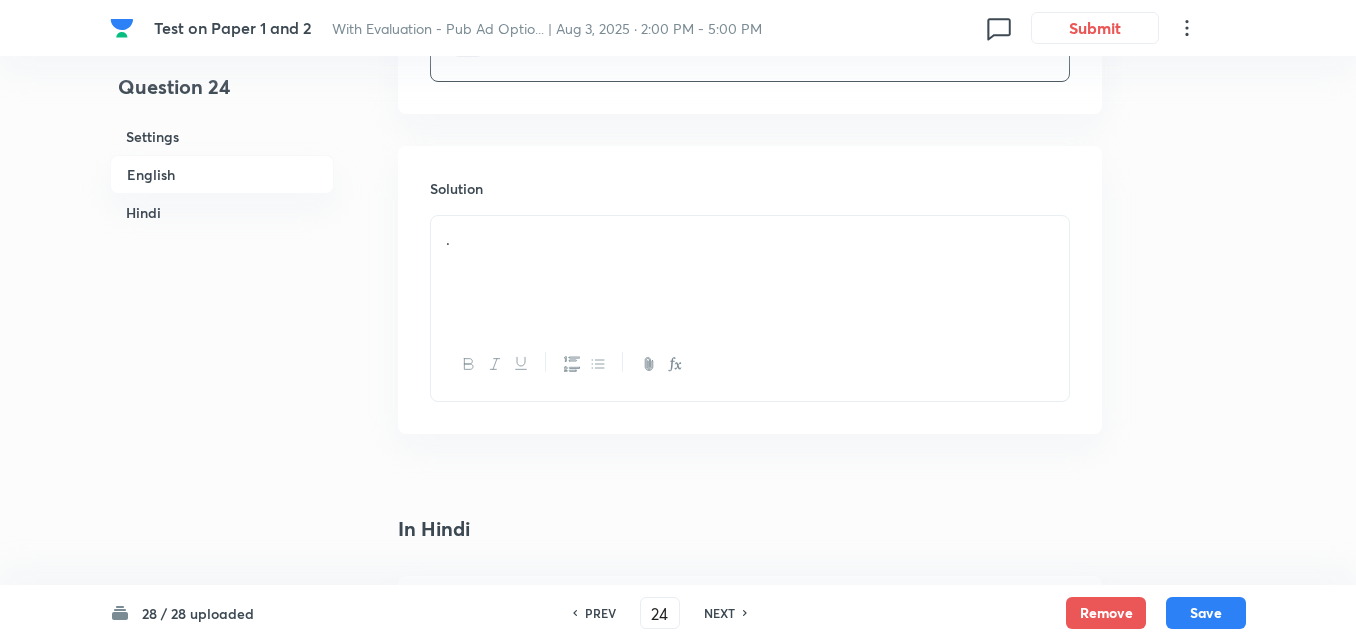 click on "." at bounding box center [750, 272] 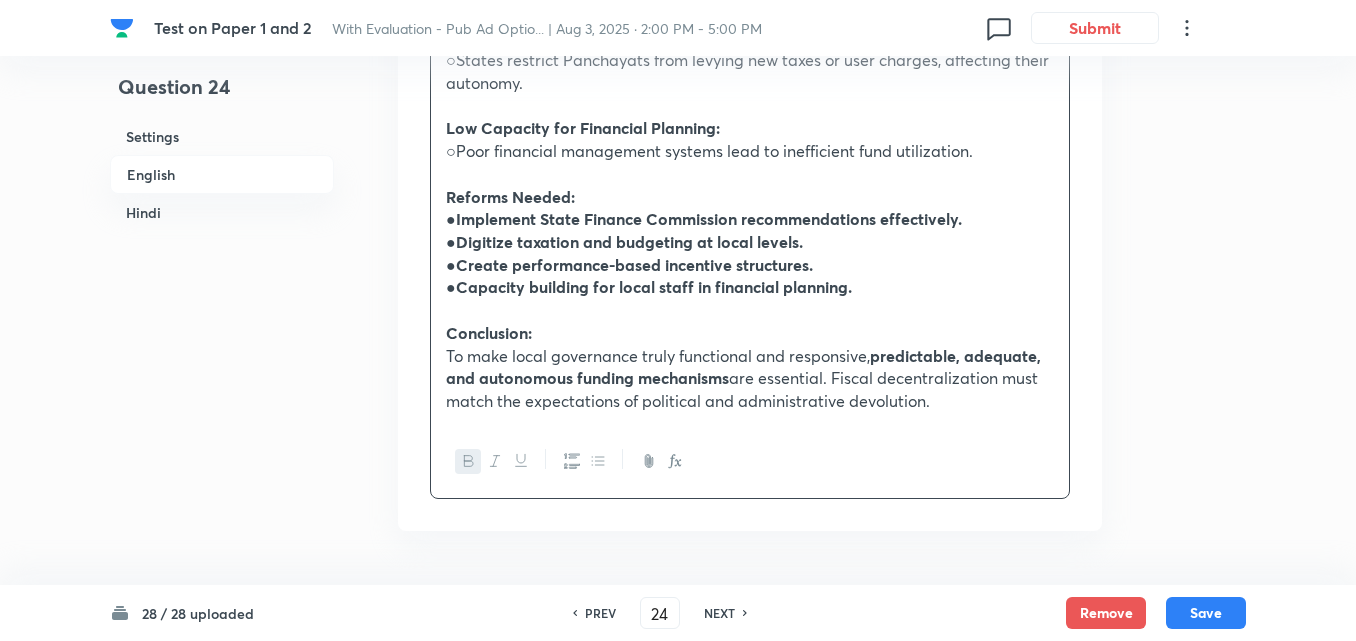 scroll, scrollTop: 1716, scrollLeft: 0, axis: vertical 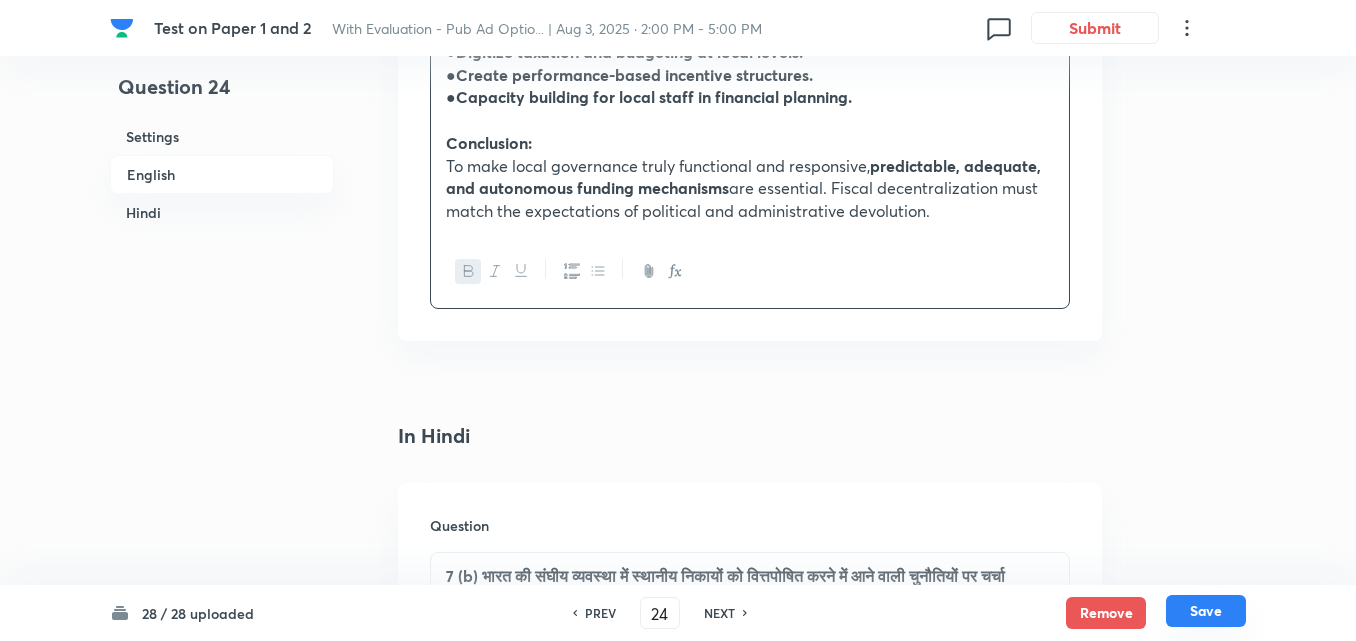 click on "Save" at bounding box center [1206, 611] 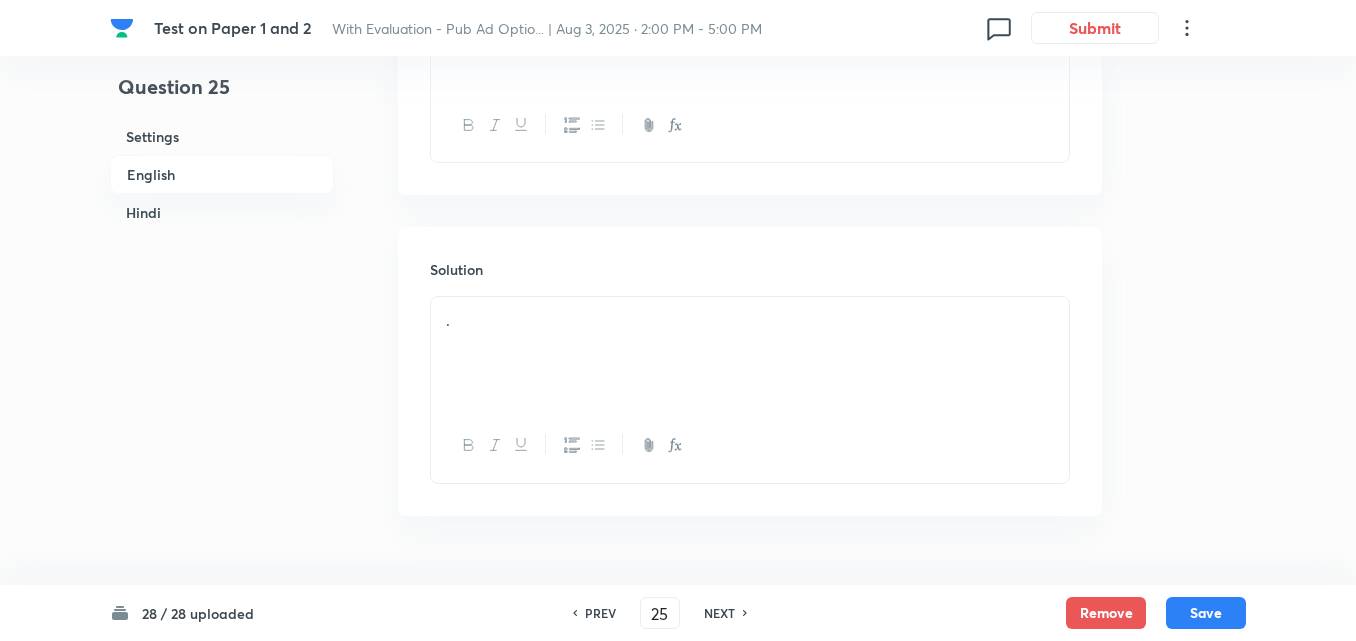 click on "English" at bounding box center [222, 174] 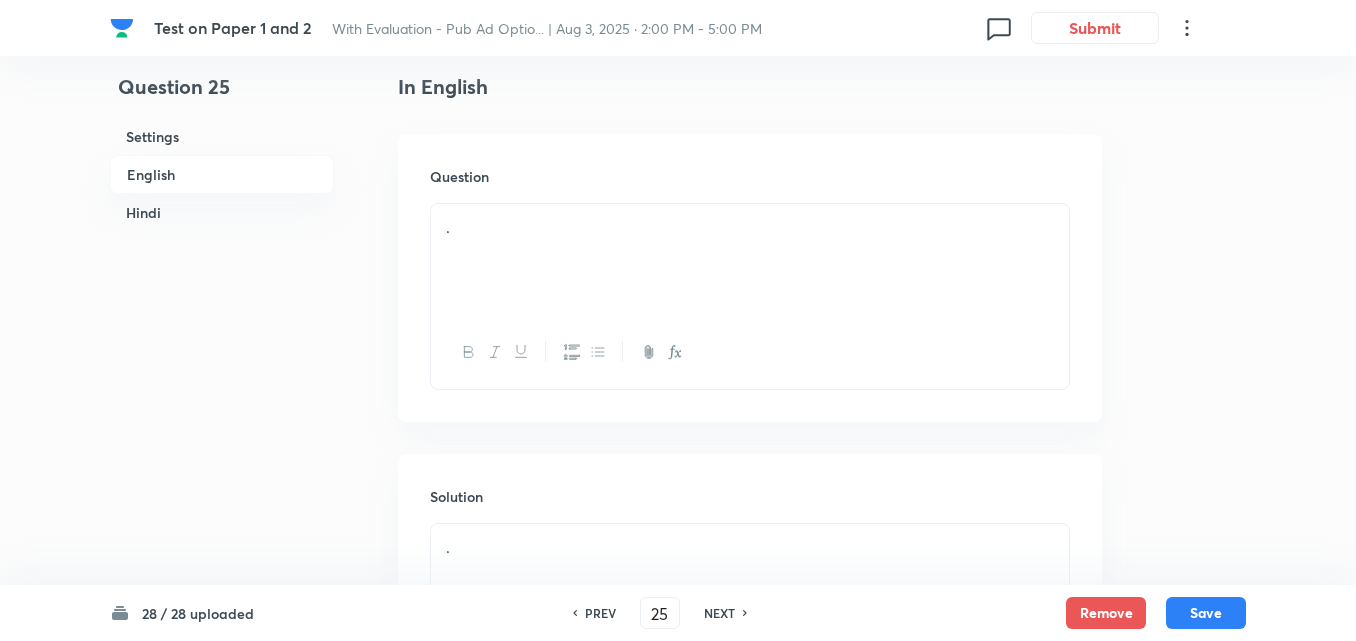 click on "Hindi" at bounding box center (222, 212) 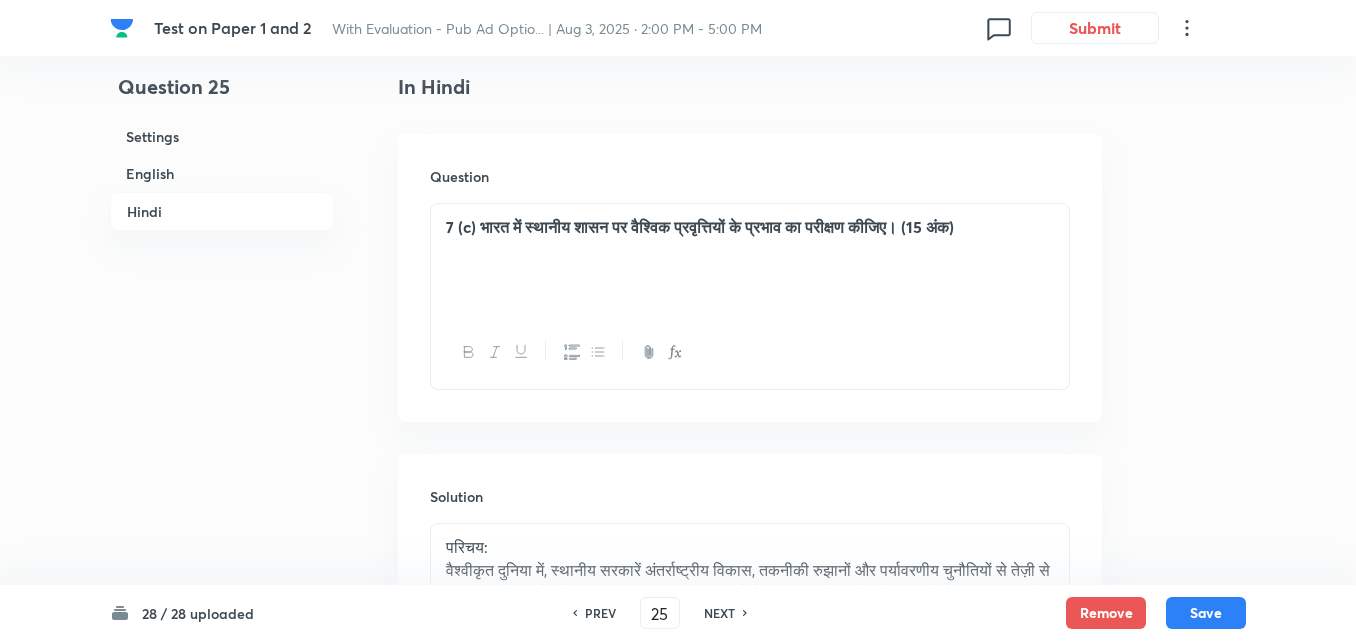 click on "English" at bounding box center [222, 173] 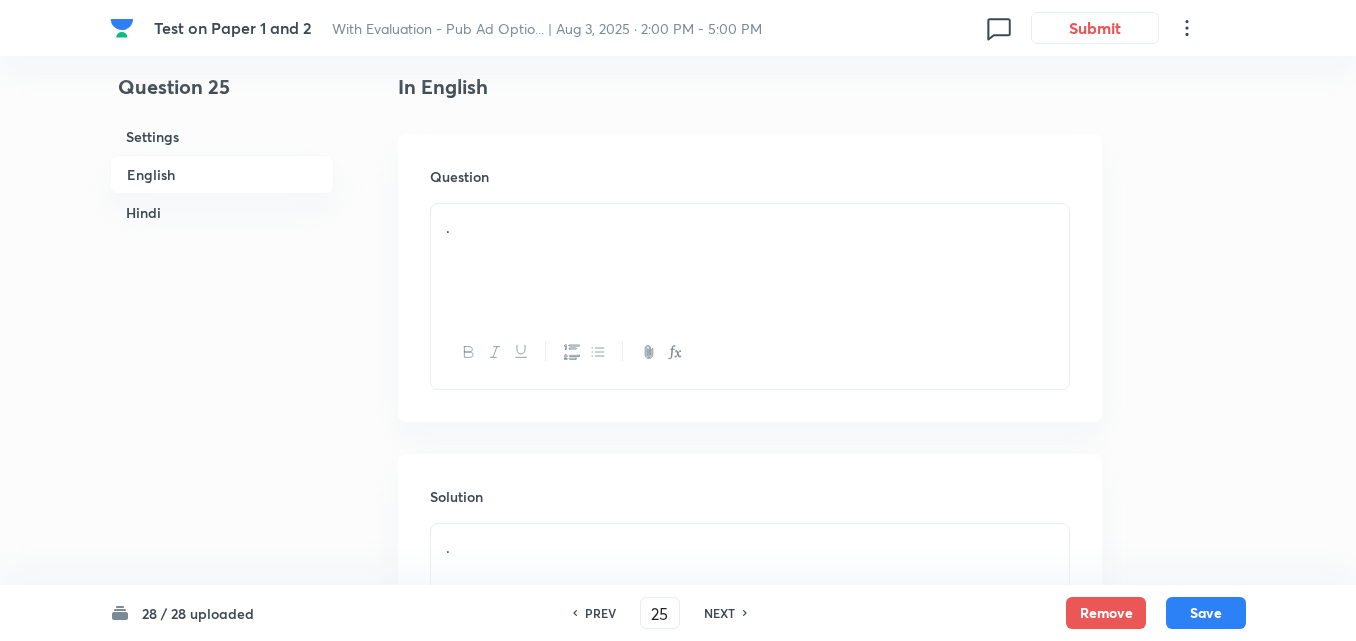 click on "." at bounding box center [750, 260] 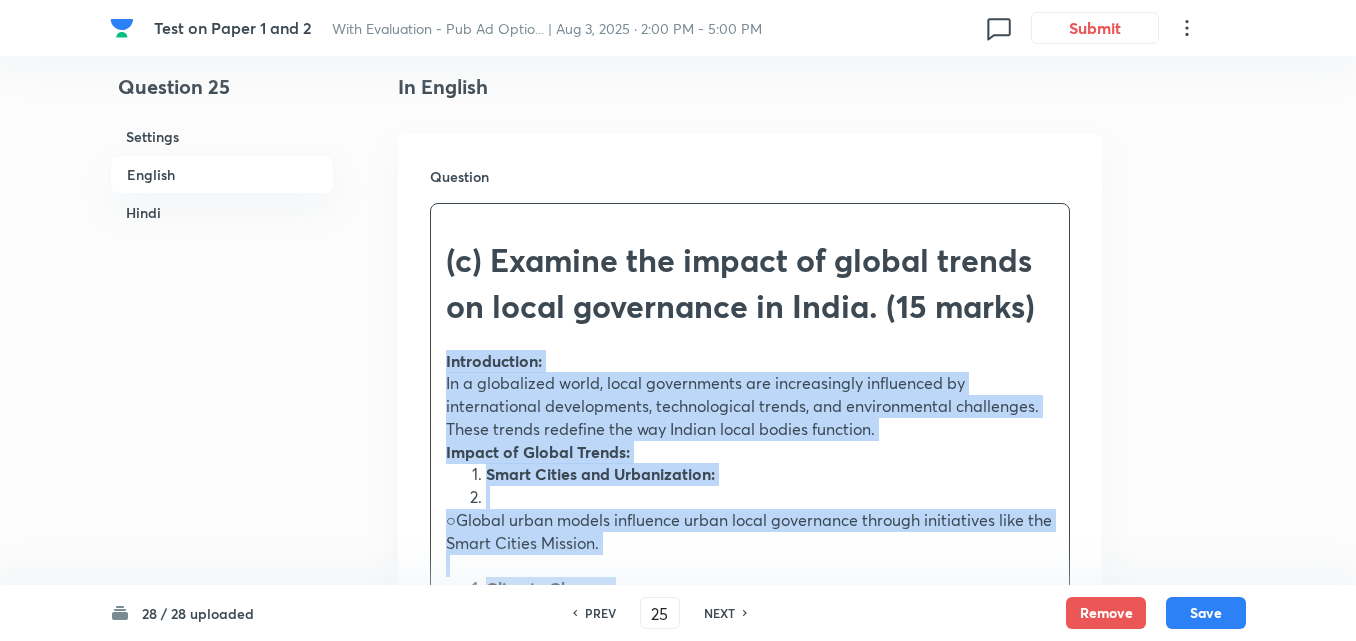 drag, startPoint x: 475, startPoint y: 346, endPoint x: 374, endPoint y: 341, distance: 101.12369 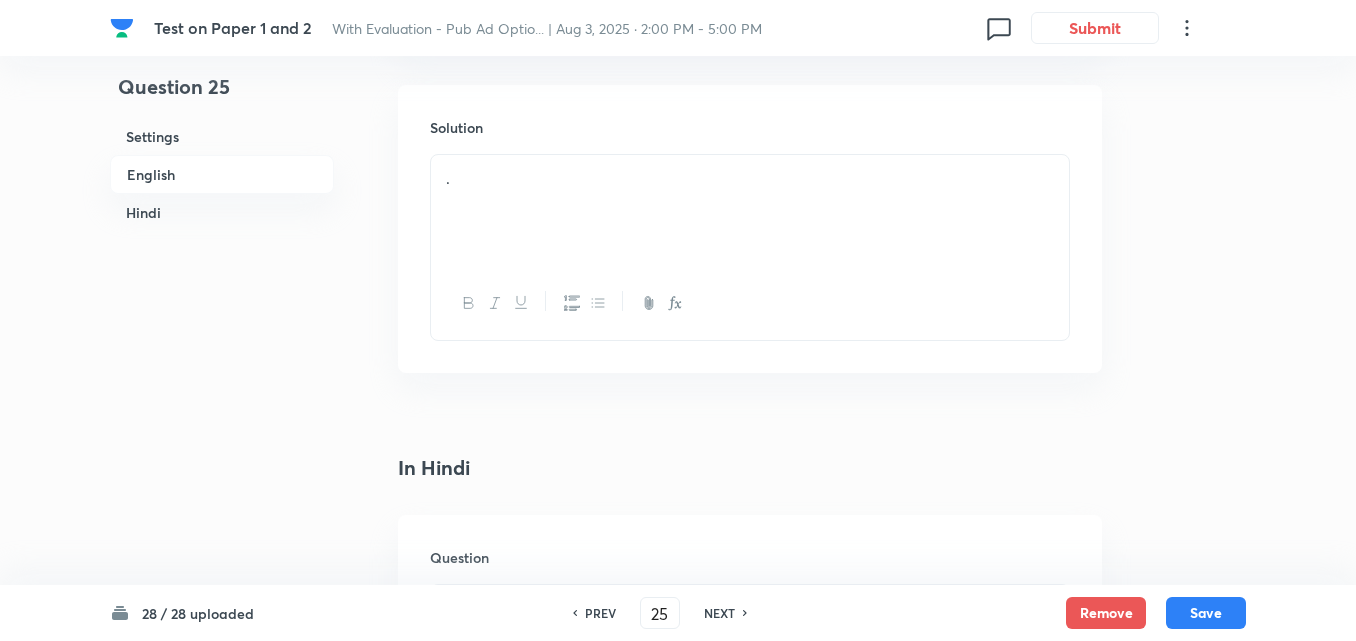 scroll, scrollTop: 1016, scrollLeft: 0, axis: vertical 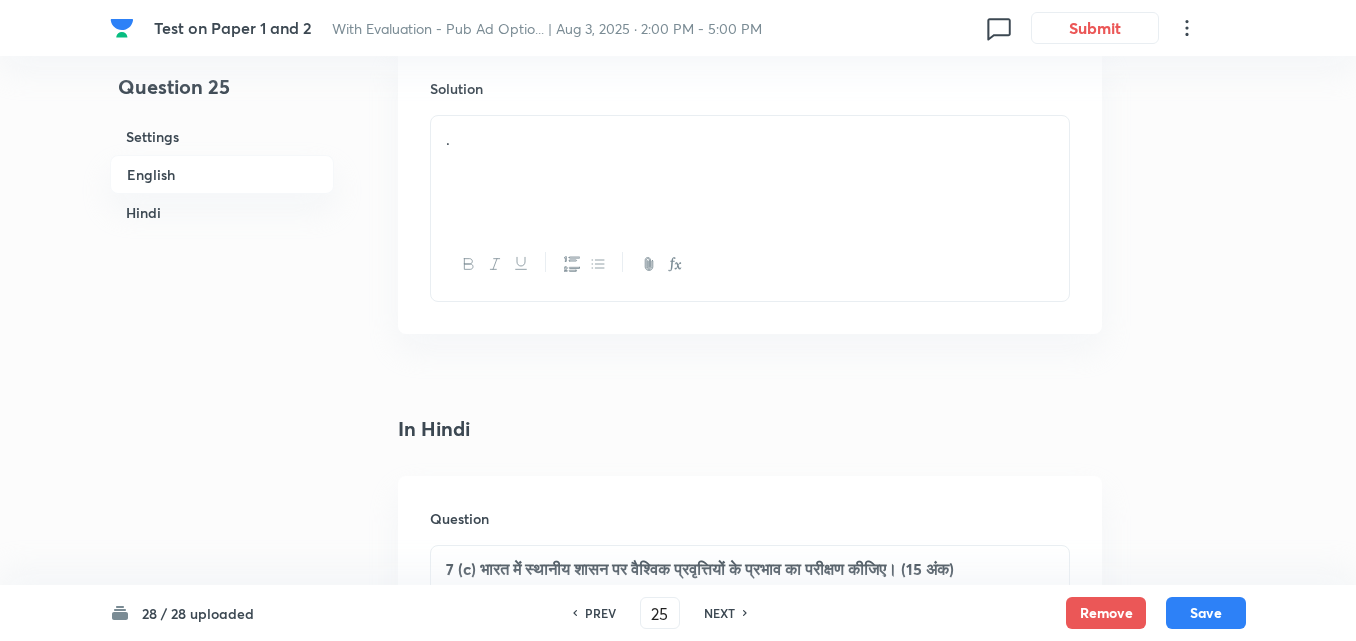click on "." at bounding box center (750, 172) 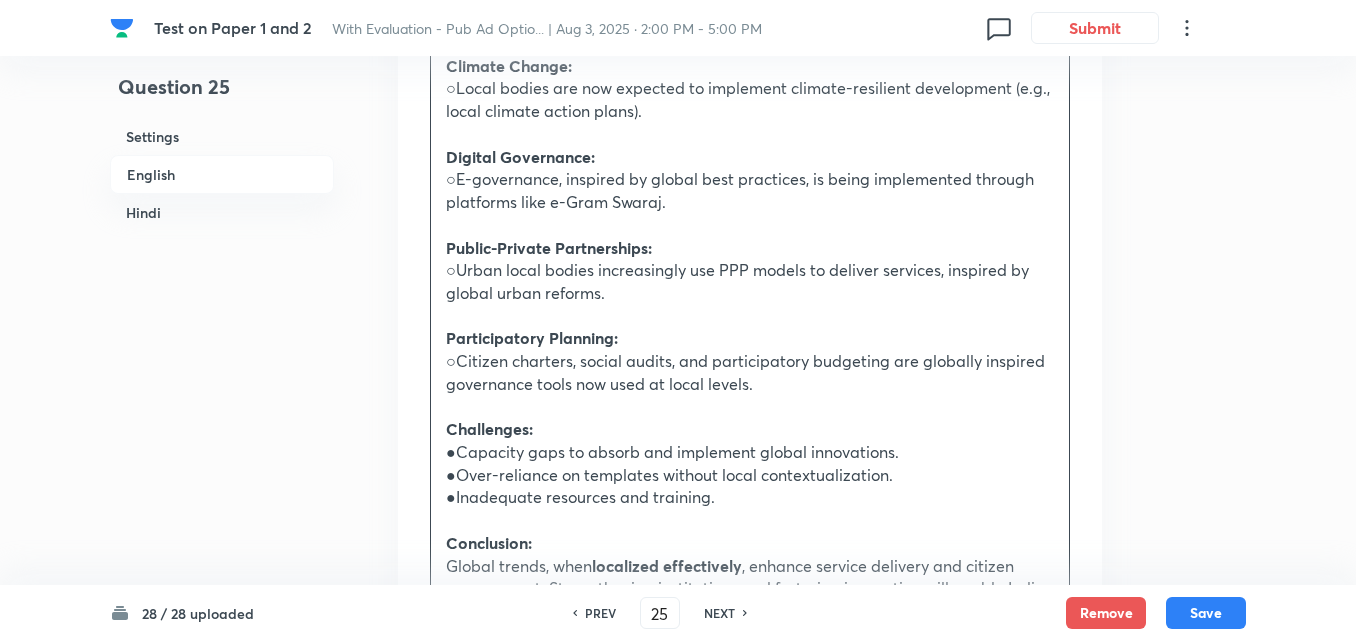 scroll, scrollTop: 1616, scrollLeft: 0, axis: vertical 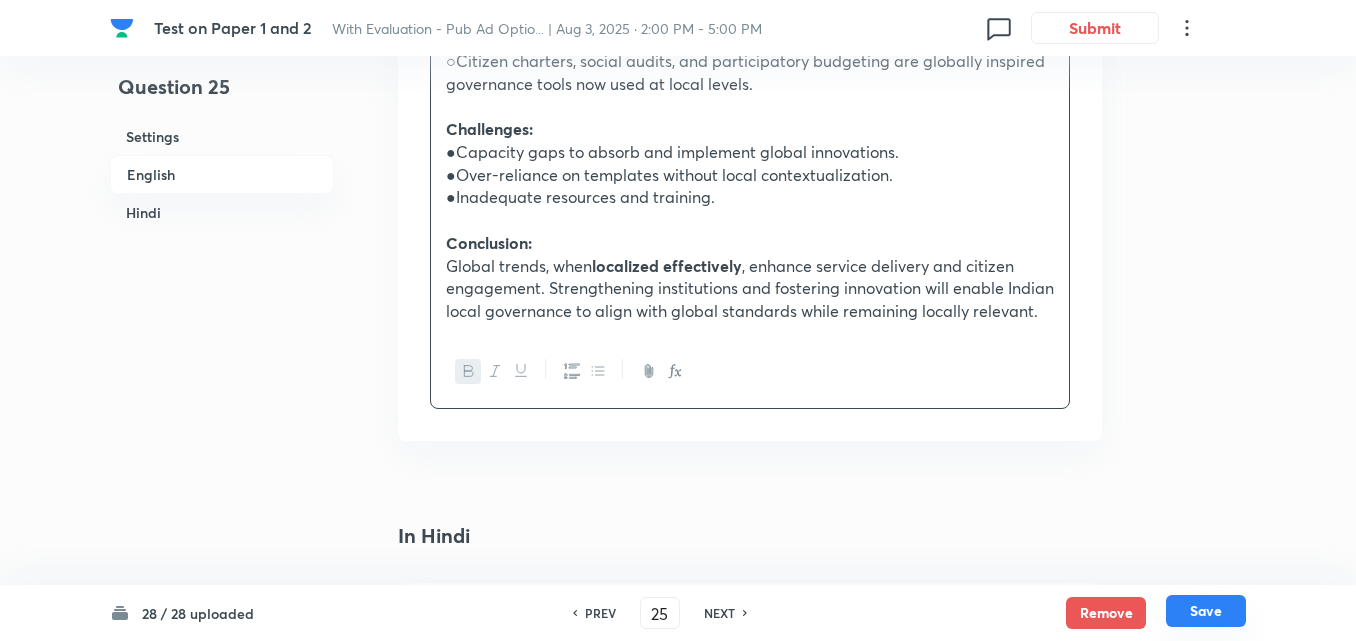 click on "Save" at bounding box center [1206, 611] 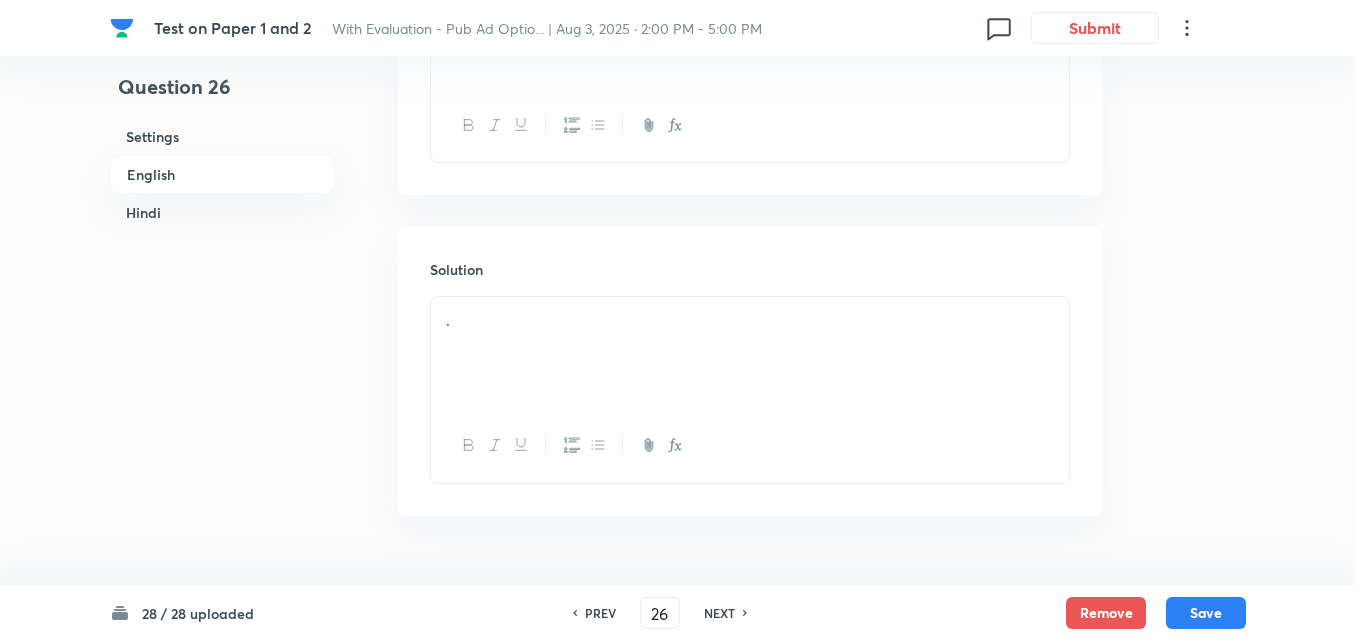 click on "English" at bounding box center (222, 174) 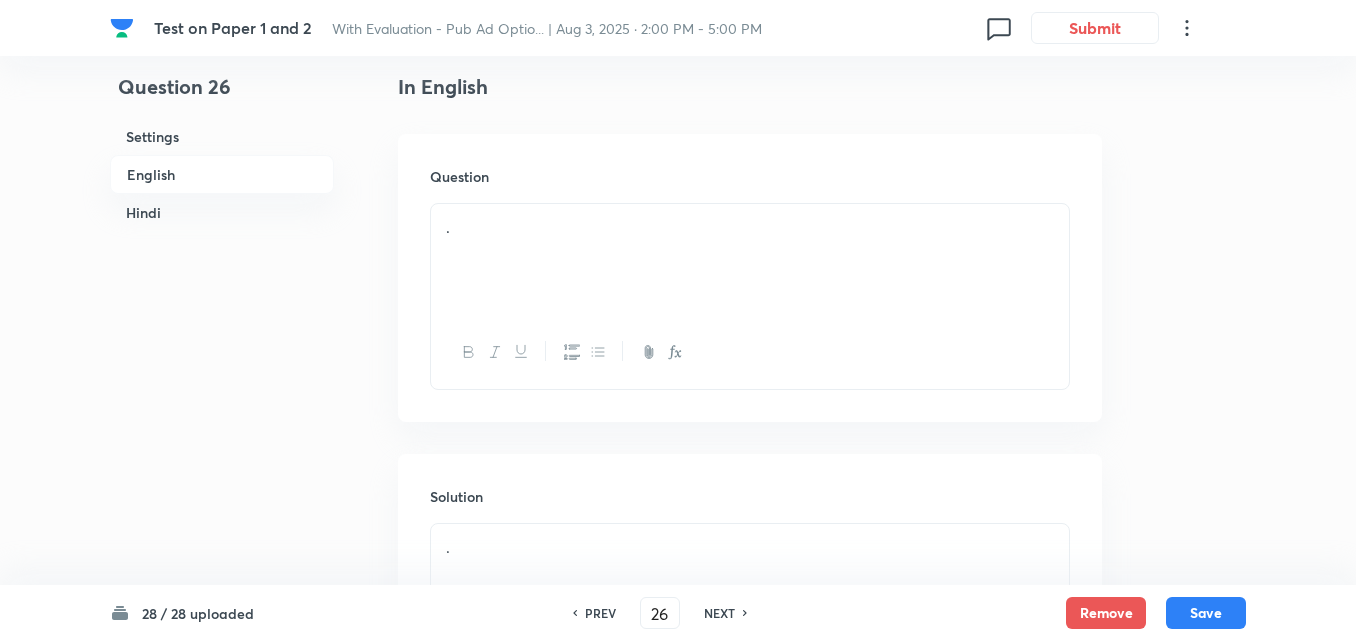 click on "Hindi" at bounding box center (222, 212) 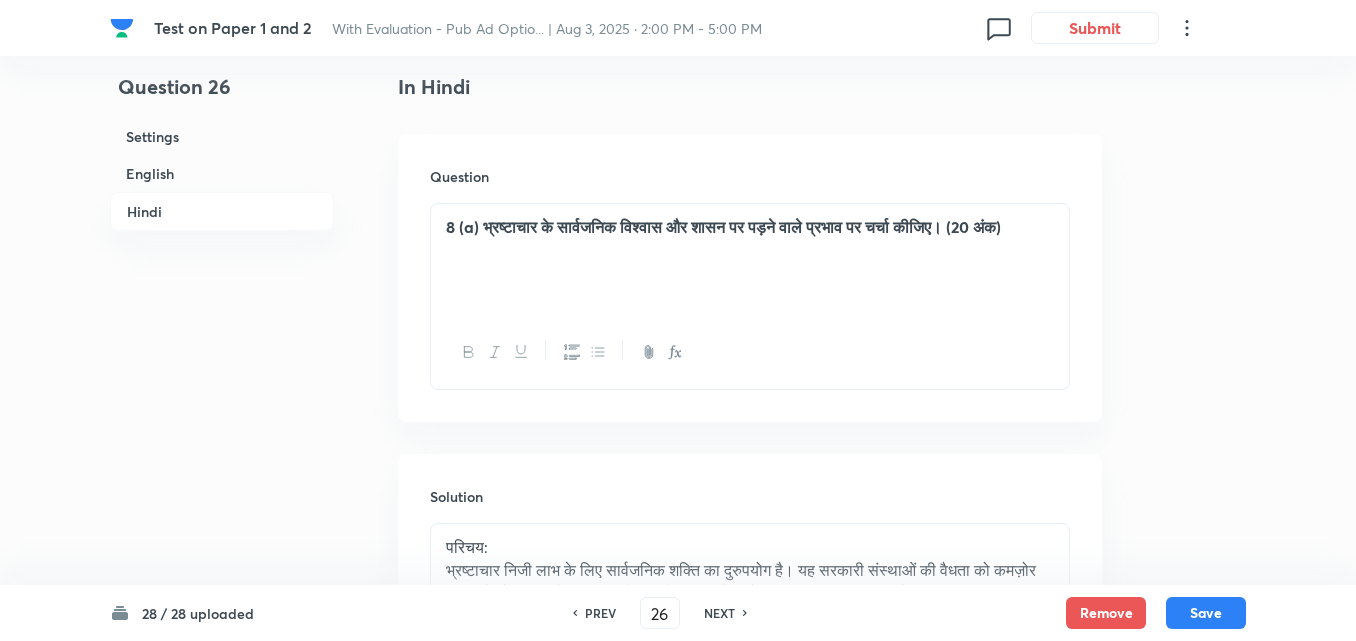 click on "English" at bounding box center (222, 173) 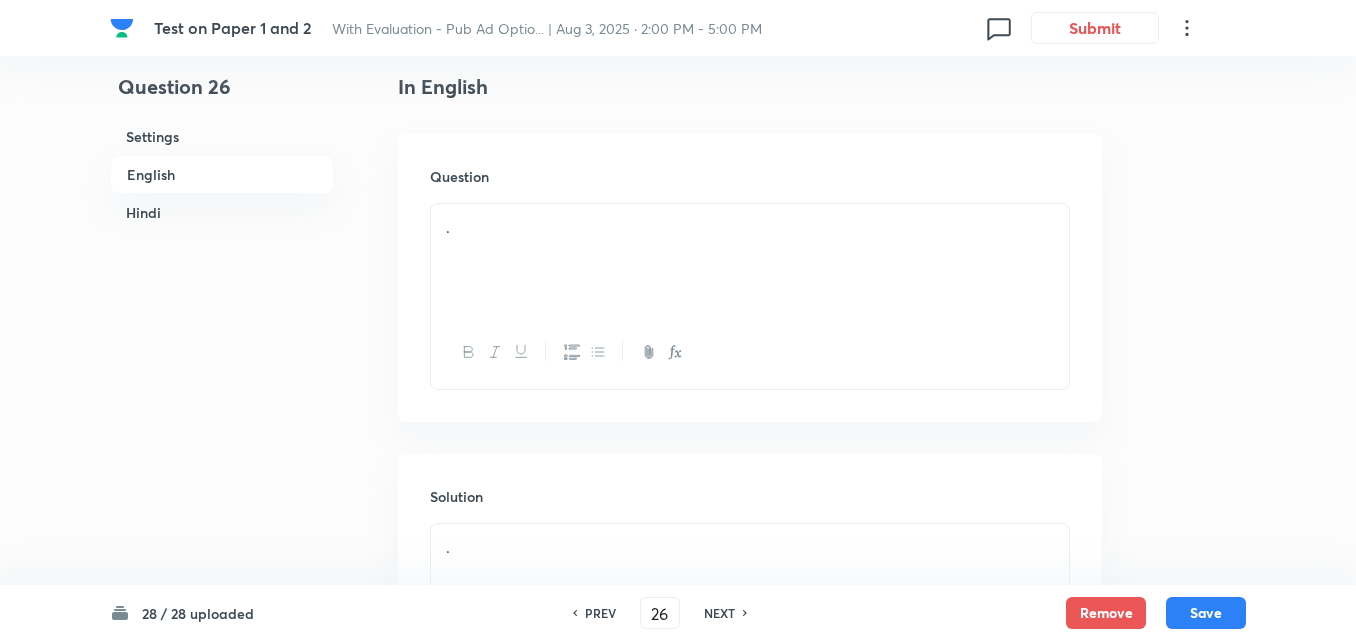 click on "." at bounding box center [750, 260] 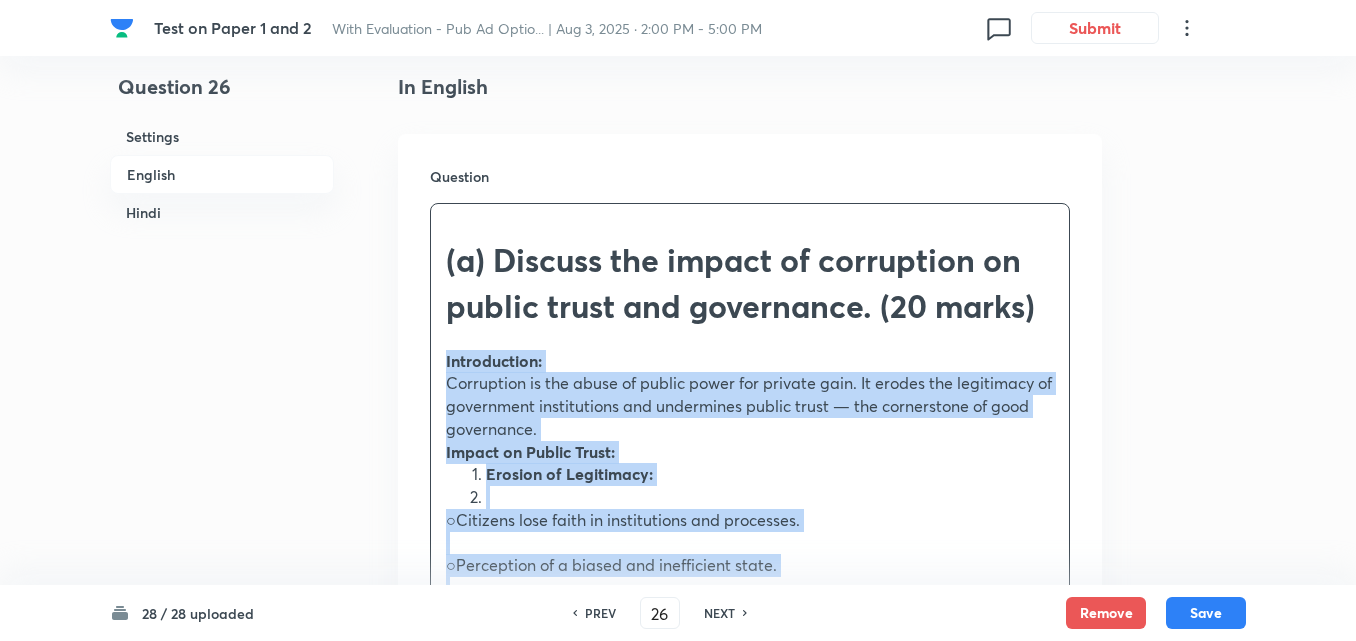 click on "Introduction: Corruption is the abuse of public power for private gain. It erodes the legitimacy of government institutions and undermines public trust — the cornerstone of good governance. Impact on Public Trust: Erosion of Legitimacy: ○Citizens lose faith in institutions and processes. ○Perception of a biased and inefficient state. Civic Disengagement: ○People feel powerless and disillusioned, leading to reduced participation. Decline in Compliance: ○Tax evasion and bypassing regulations increase. Impact on Governance: Policy Distortion: ○Policies may favor special interest groups over public interest. Administrative Inefficiency: ○Delays, cost overruns, and poor-quality services (e.g., PDS leakages). Undermining Rule of Law: ○Promotes crony capitalism, rent-seeking, and elite capture. Widening Inequality: ○Benefits flow to those who can ‘buy access’. Examples: Conclusion:" at bounding box center (750, 789) 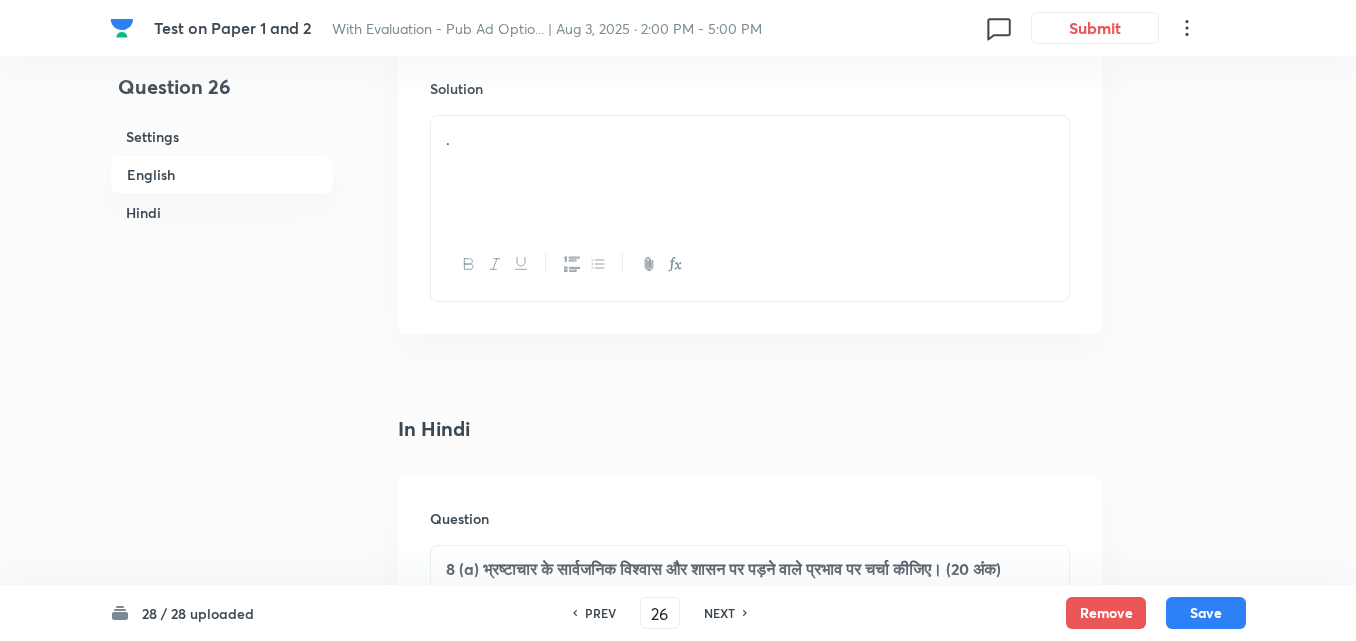 click on "." at bounding box center (750, 172) 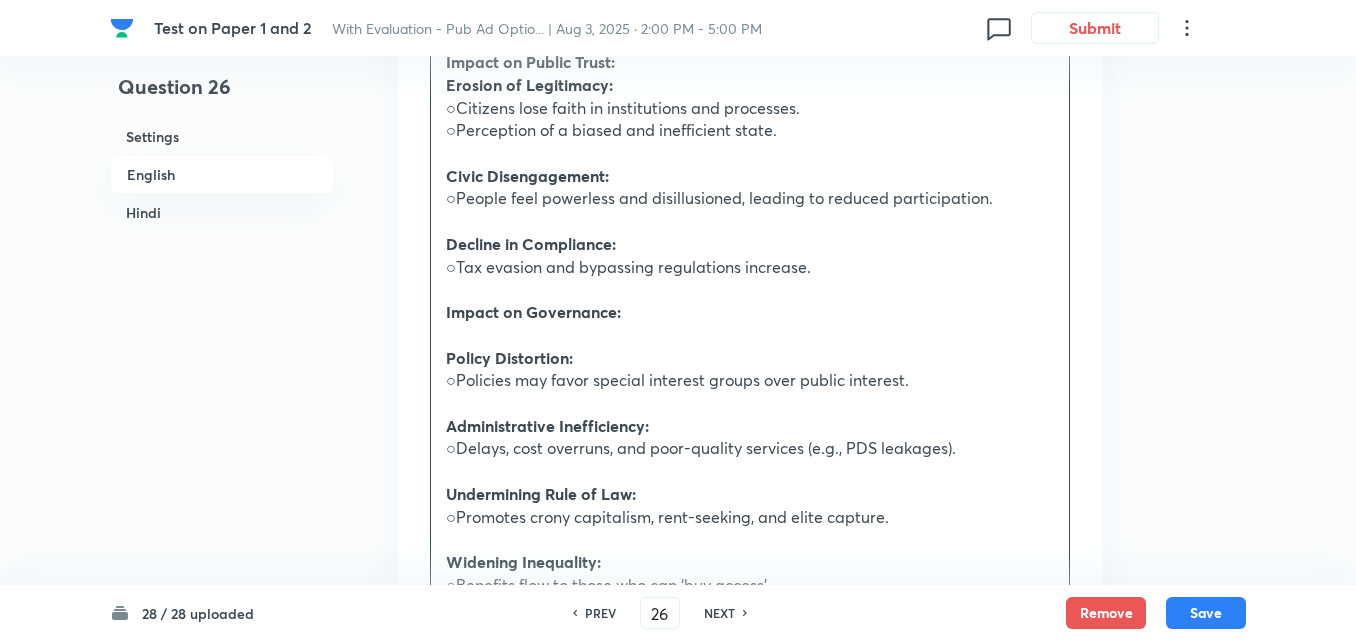 scroll, scrollTop: 916, scrollLeft: 0, axis: vertical 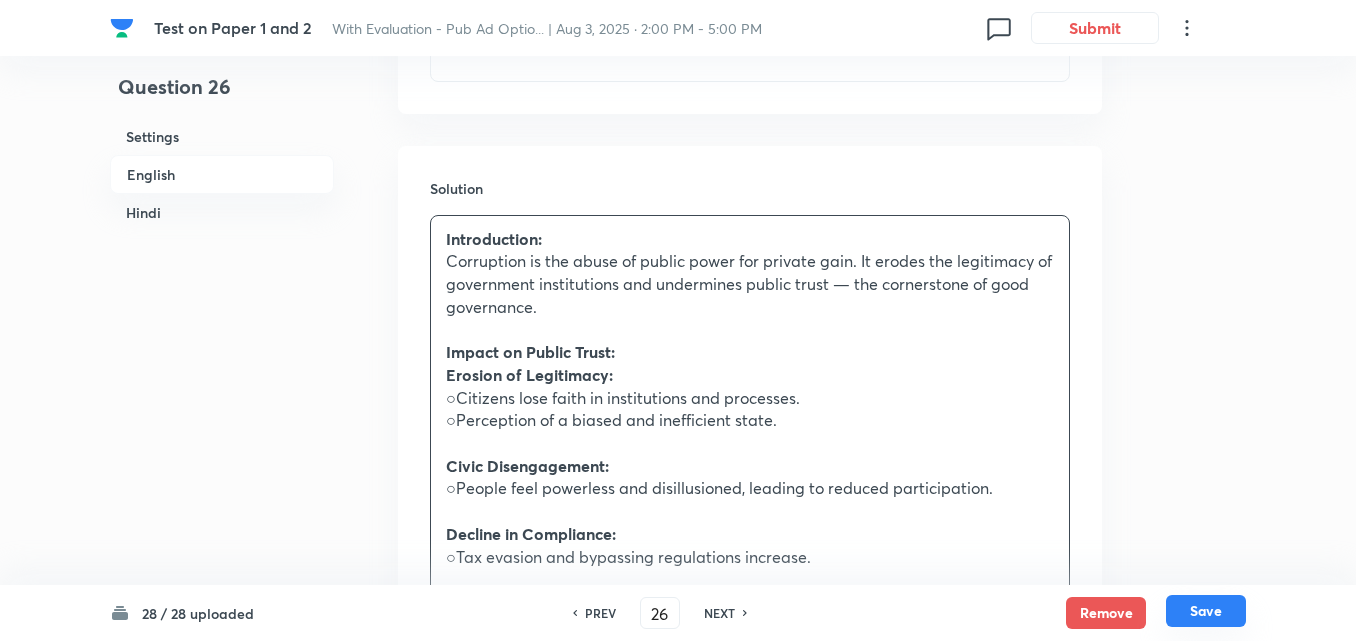click on "Save" at bounding box center (1206, 611) 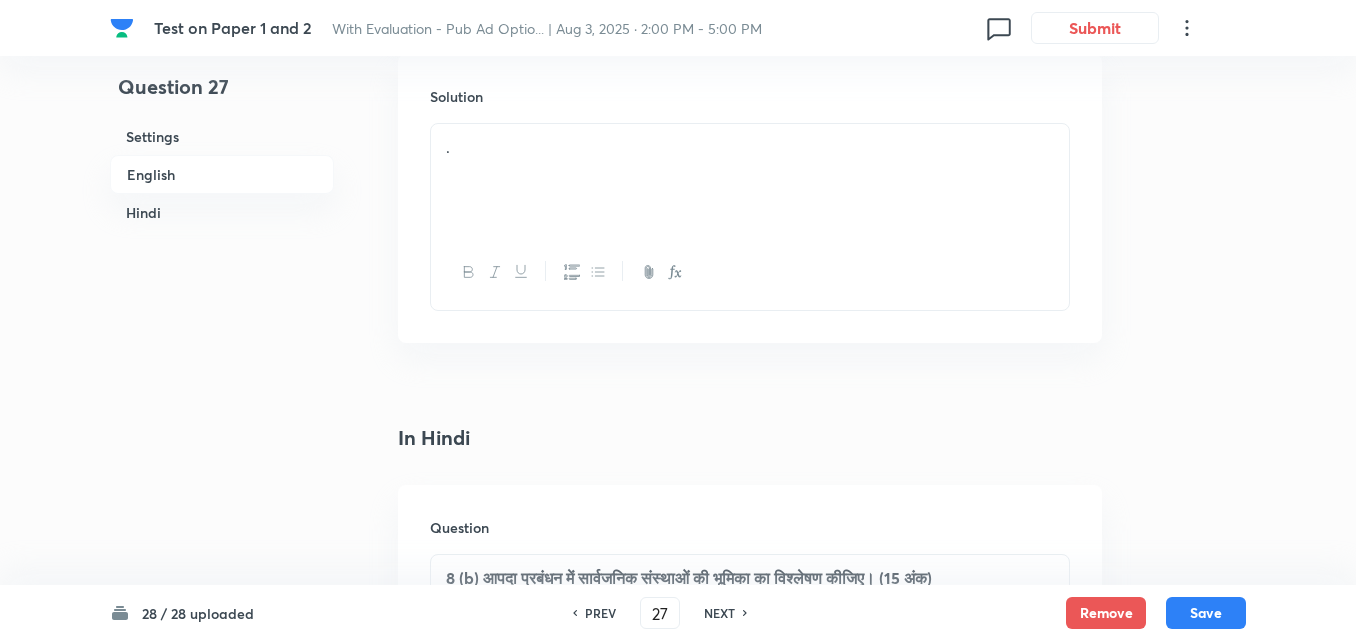 click on "English" at bounding box center [222, 174] 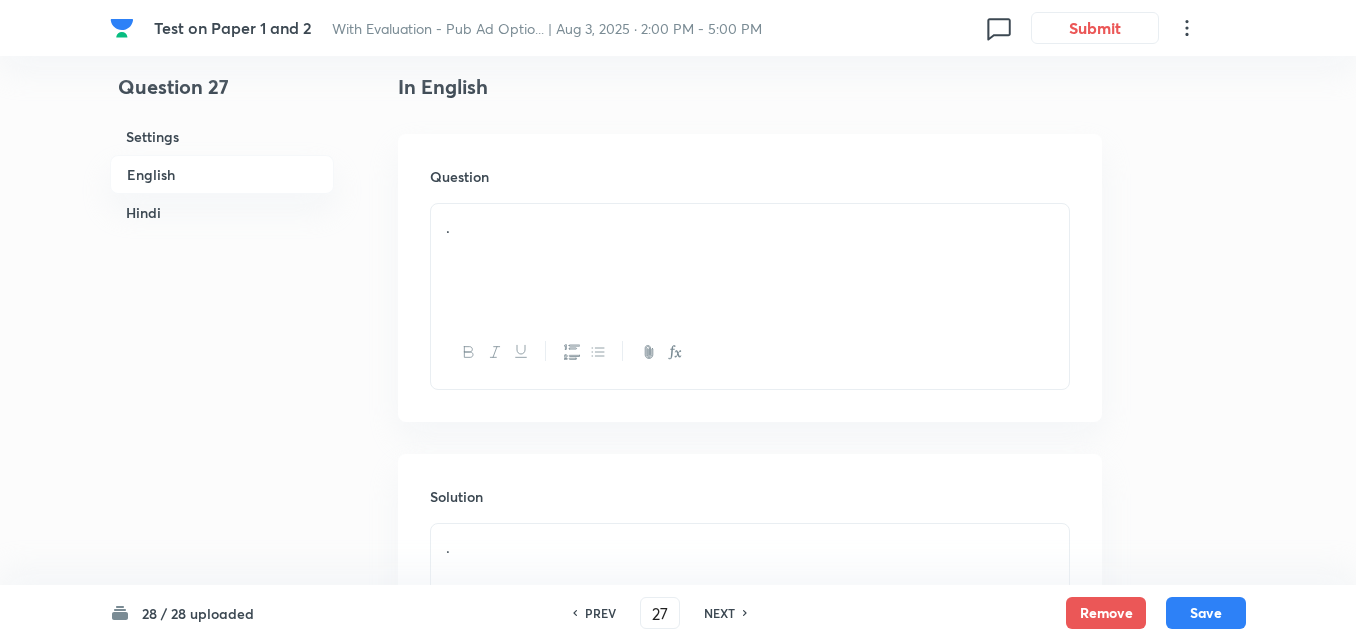 click on "Hindi" at bounding box center (222, 212) 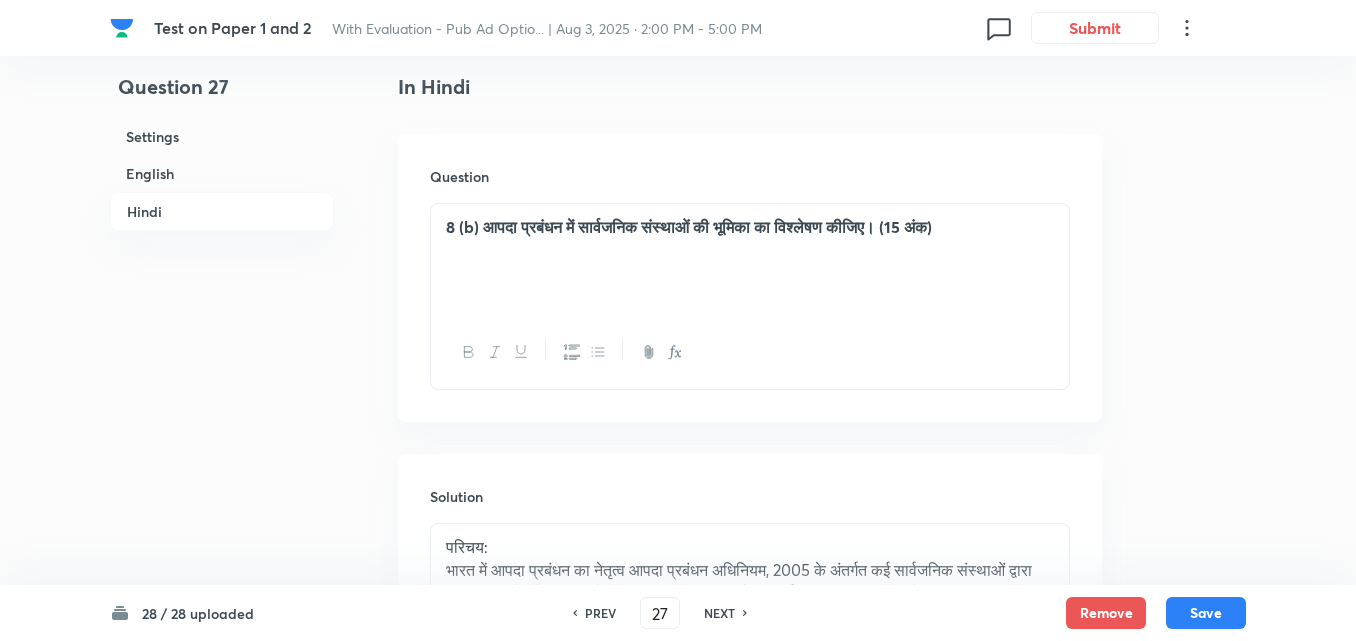click on "English" at bounding box center (222, 173) 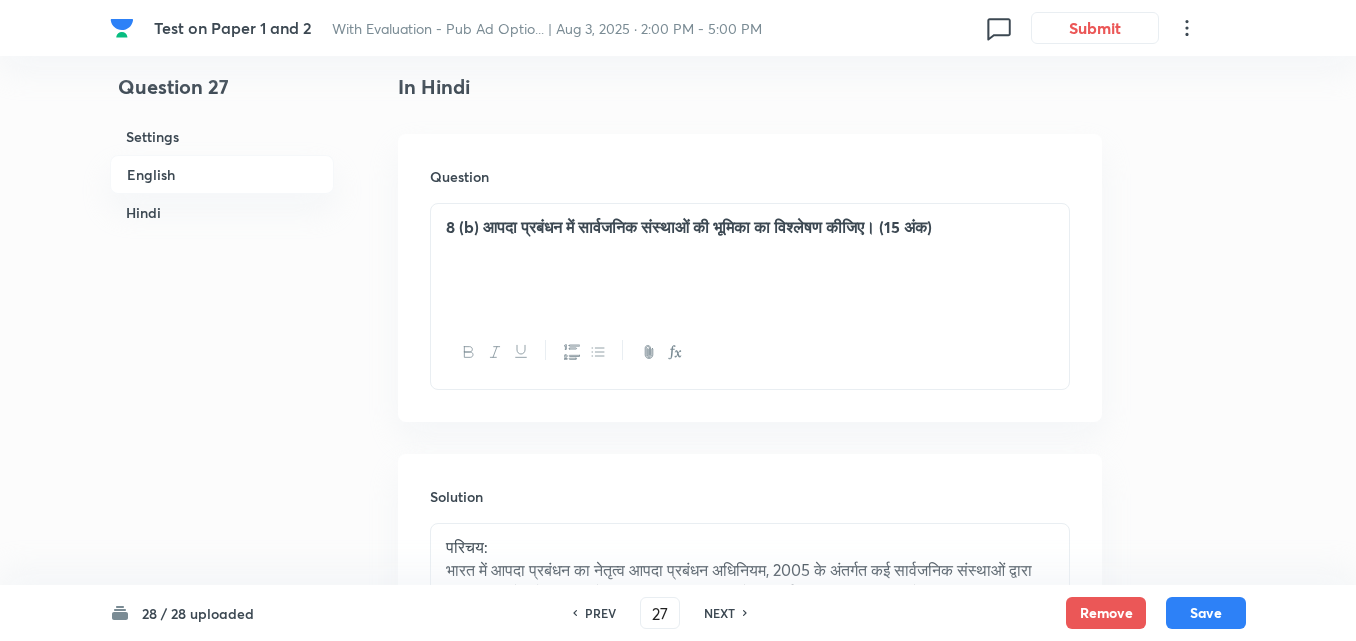 scroll, scrollTop: 516, scrollLeft: 0, axis: vertical 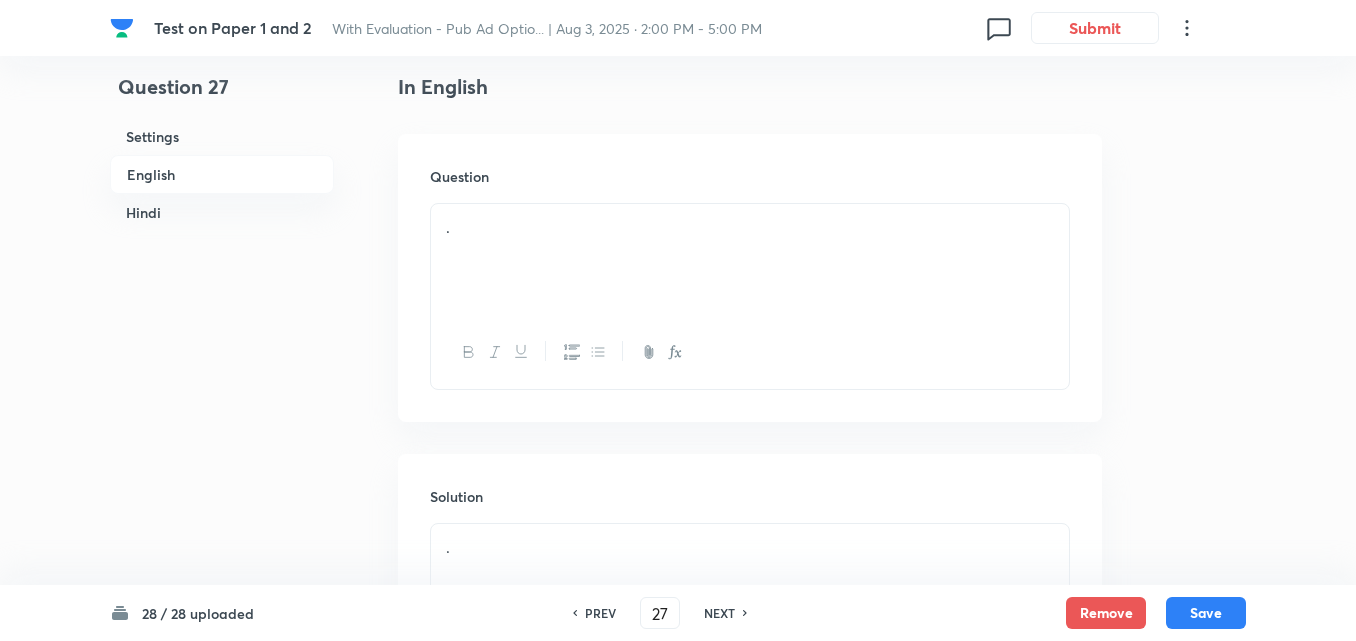 click on "." at bounding box center [750, 260] 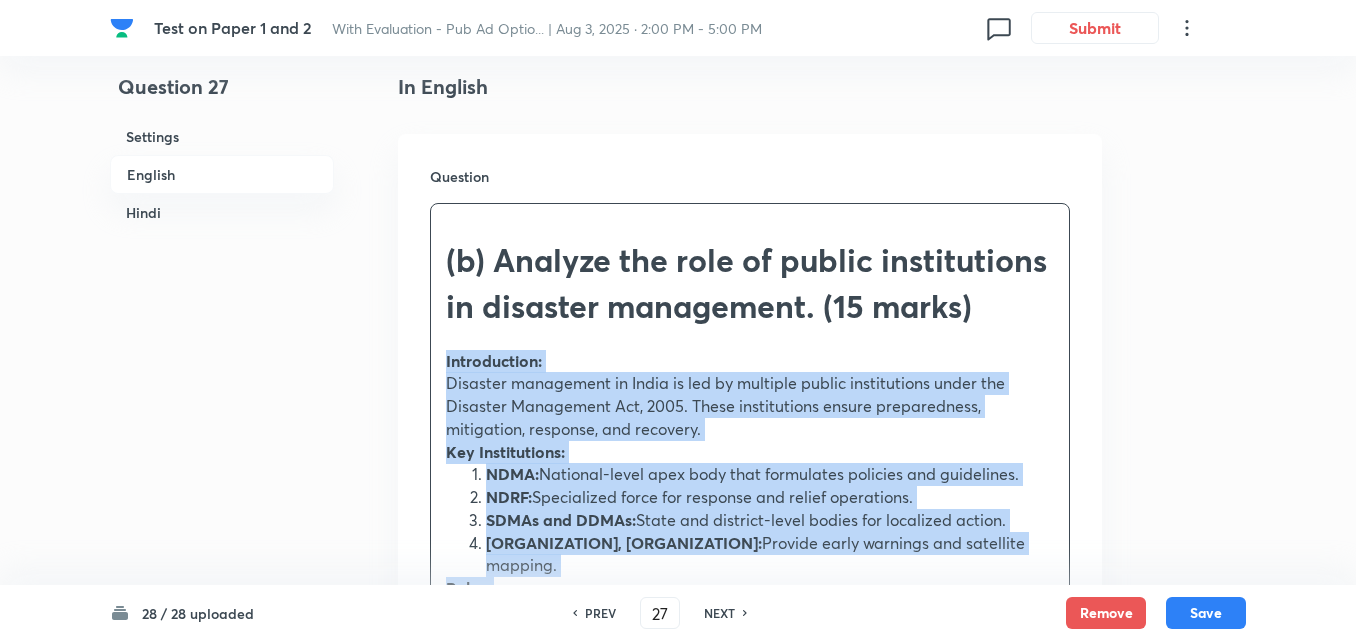 drag, startPoint x: 443, startPoint y: 338, endPoint x: 427, endPoint y: 344, distance: 17.088007 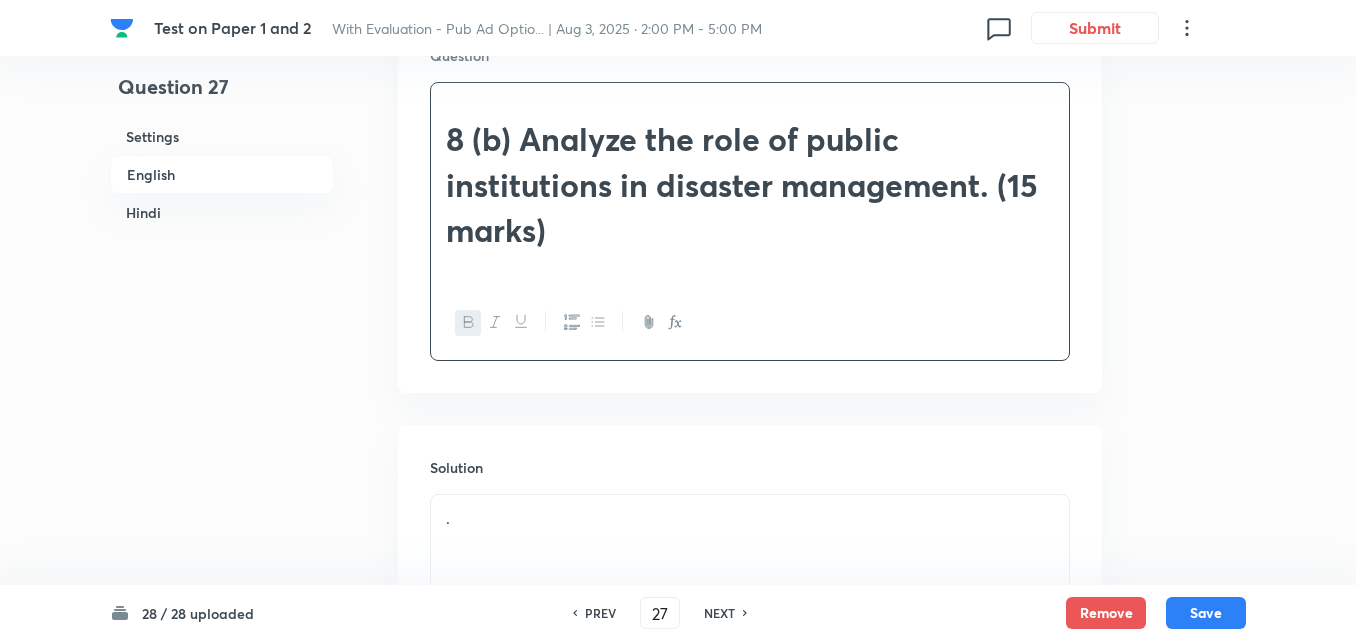 scroll, scrollTop: 816, scrollLeft: 0, axis: vertical 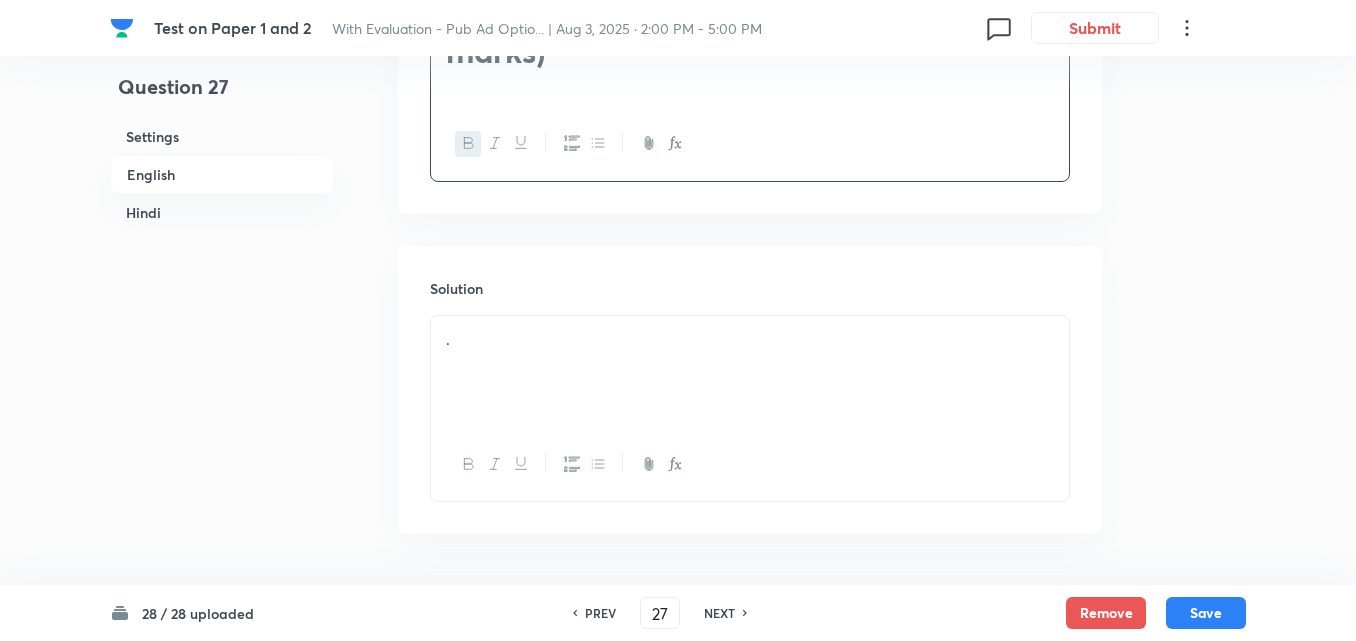 click on "." at bounding box center [750, 339] 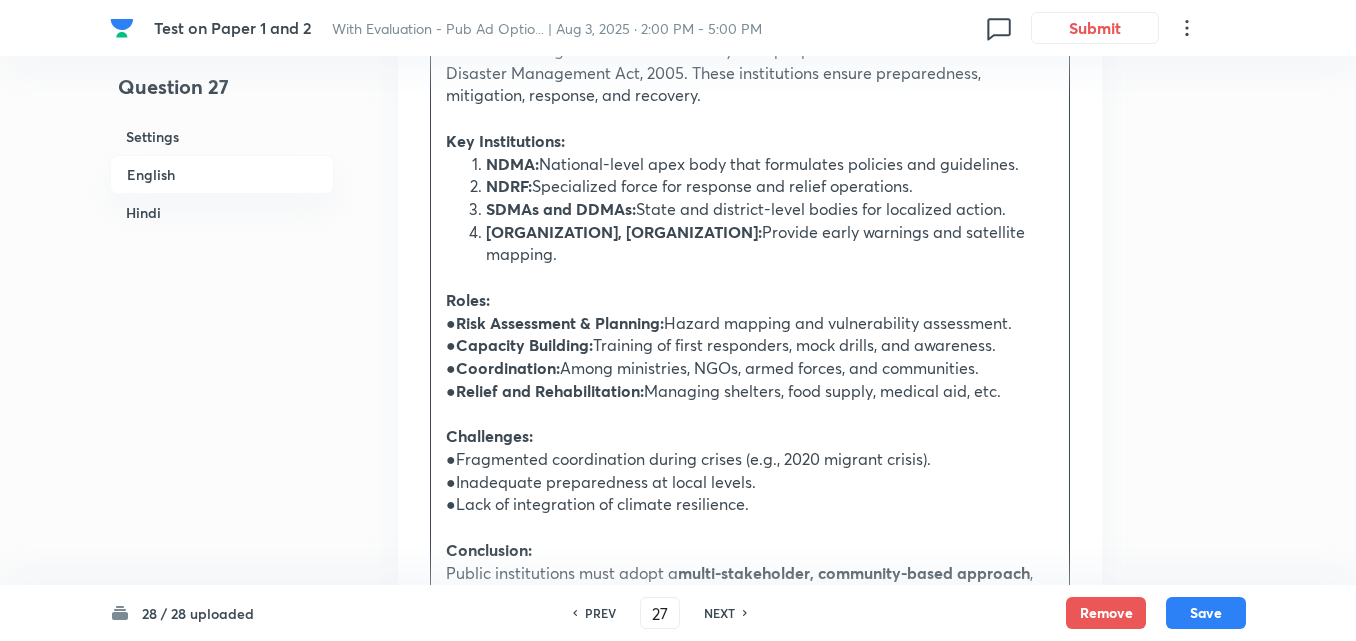 scroll, scrollTop: 1001, scrollLeft: 0, axis: vertical 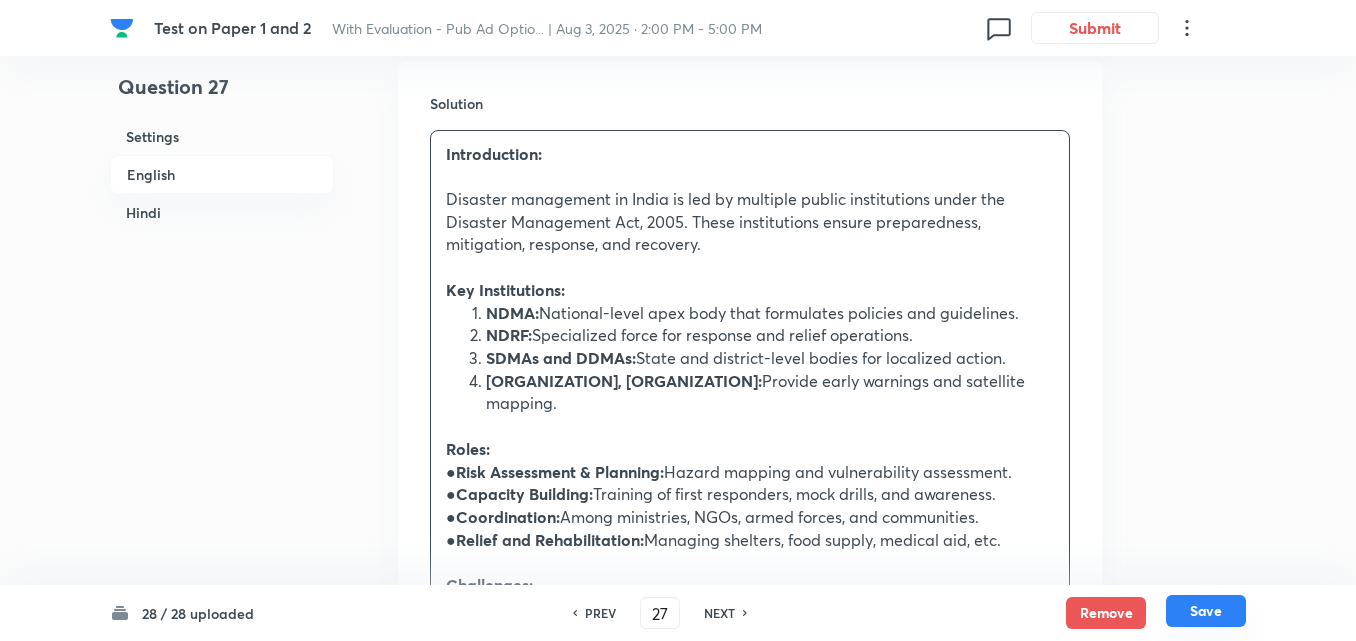 click on "Save" at bounding box center [1206, 611] 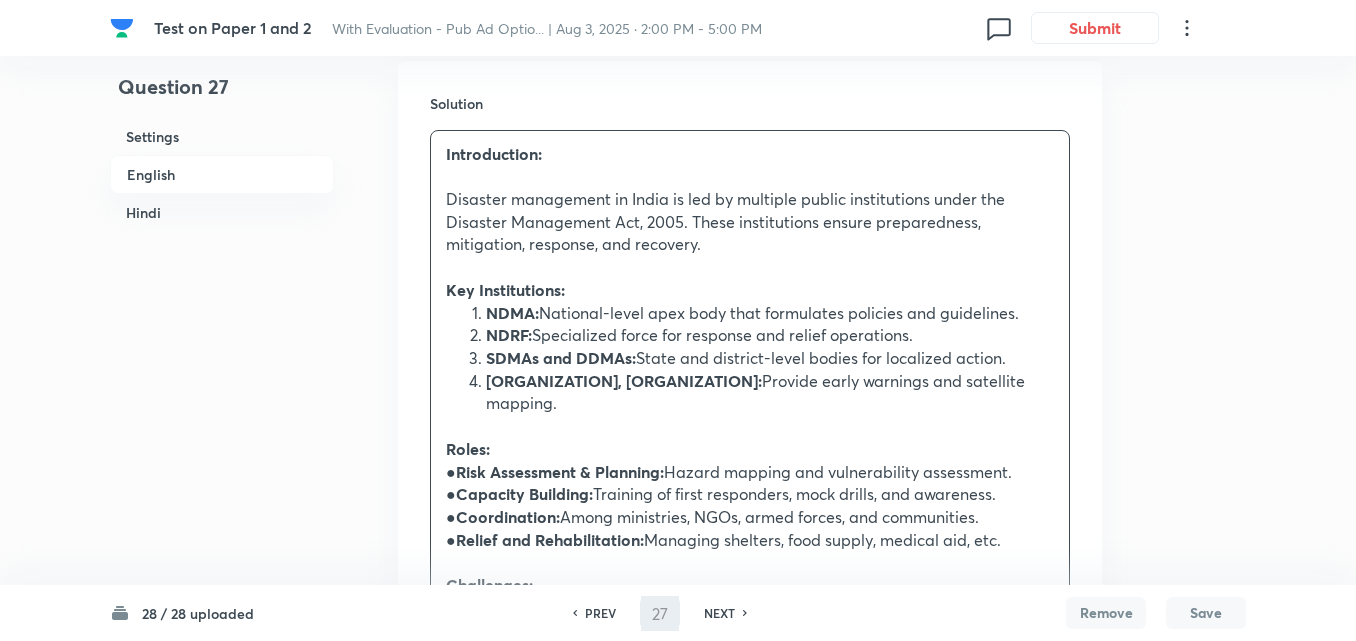 type on "28" 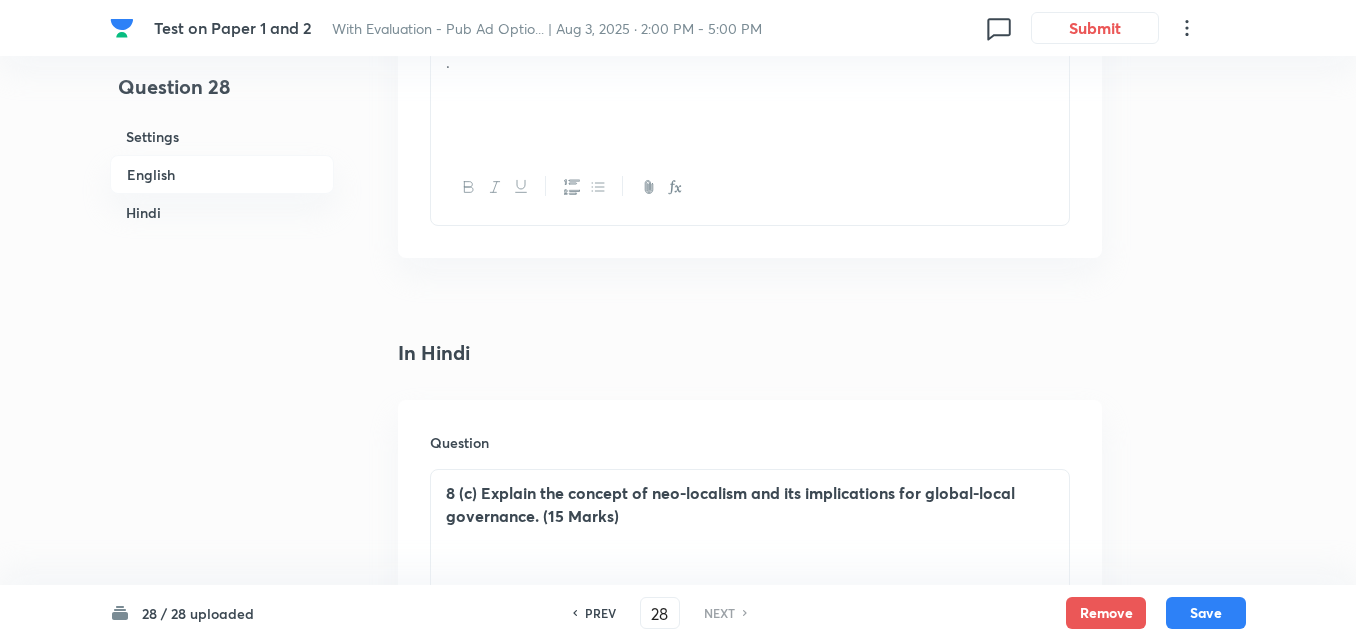 click on "English" at bounding box center (222, 174) 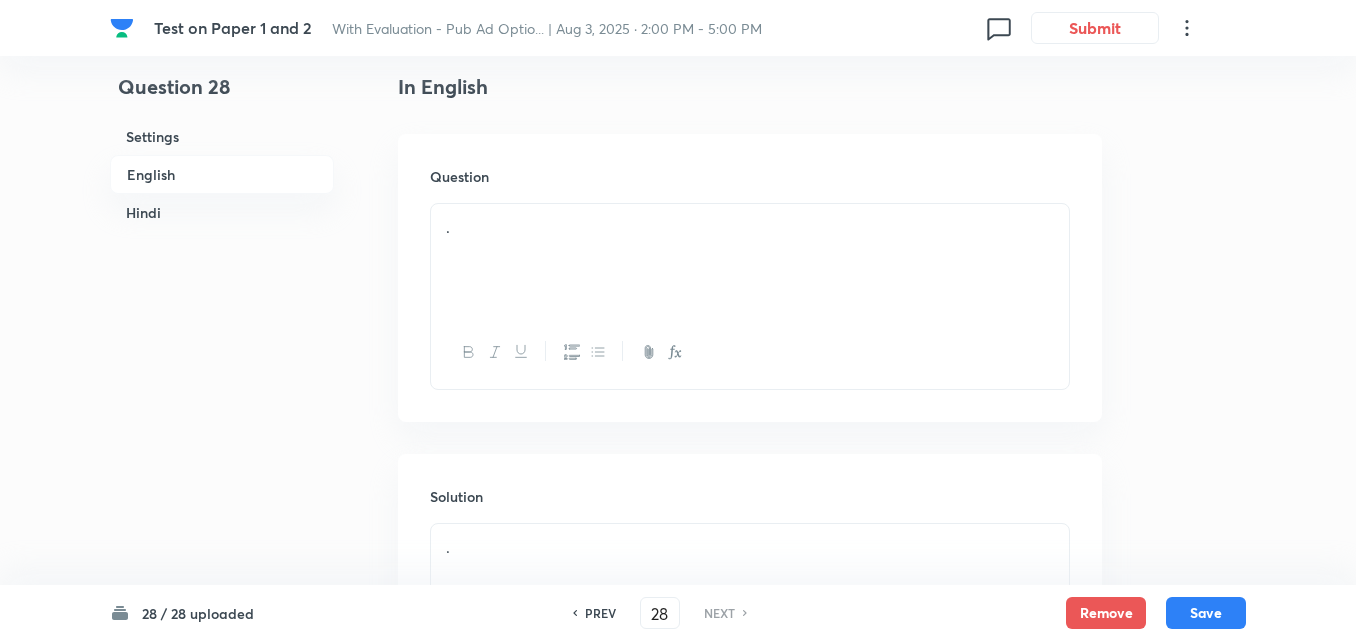 click on "Hindi" at bounding box center [222, 212] 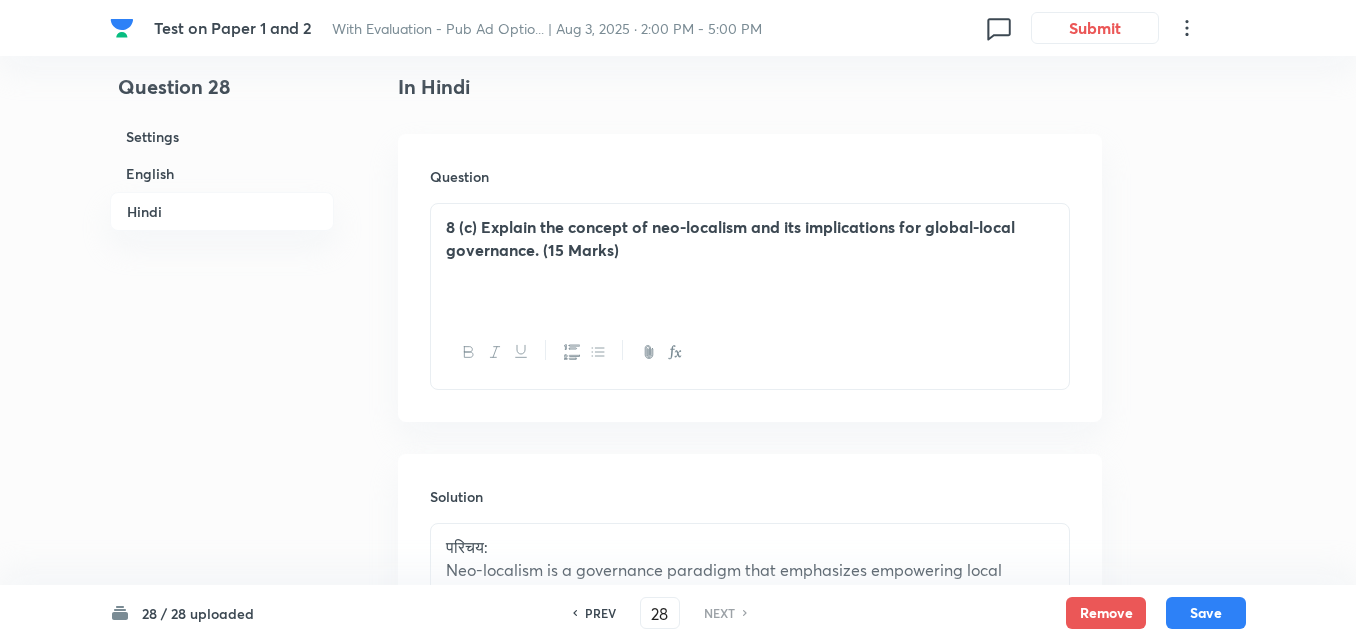 click on "8 (c) Explain the concept of neo-localism and its implications for global-local governance. (15 Marks)" at bounding box center (750, 260) 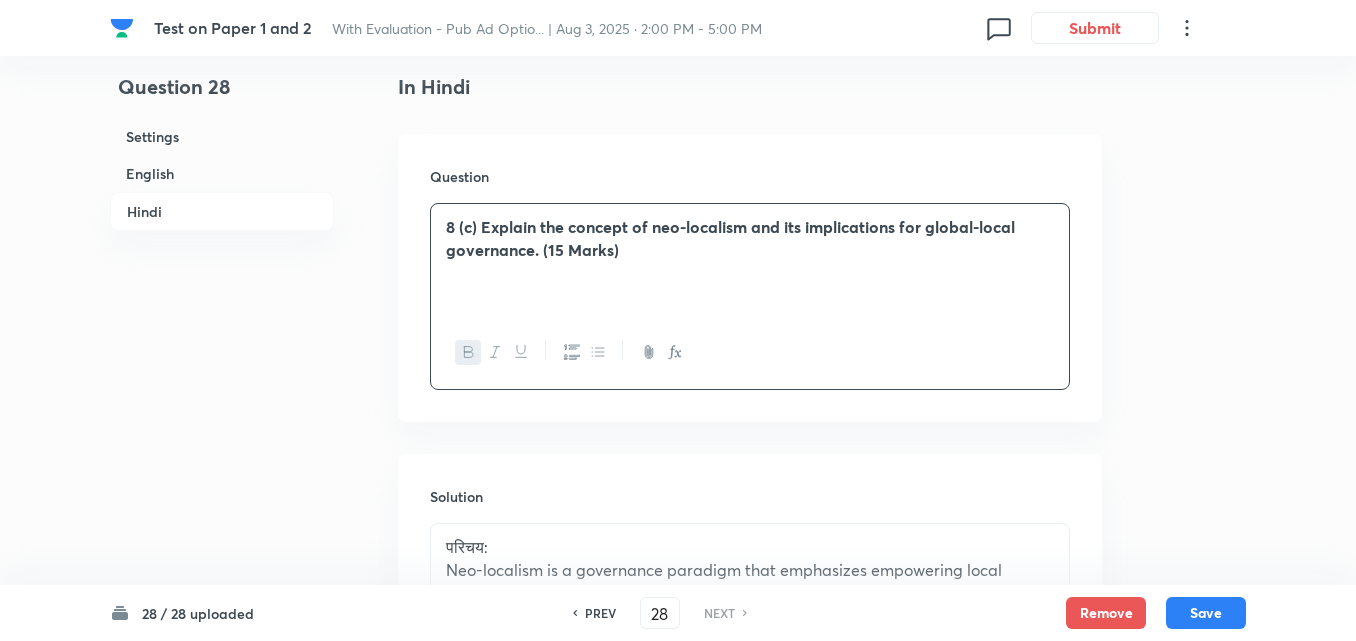 click on "English" at bounding box center [222, 173] 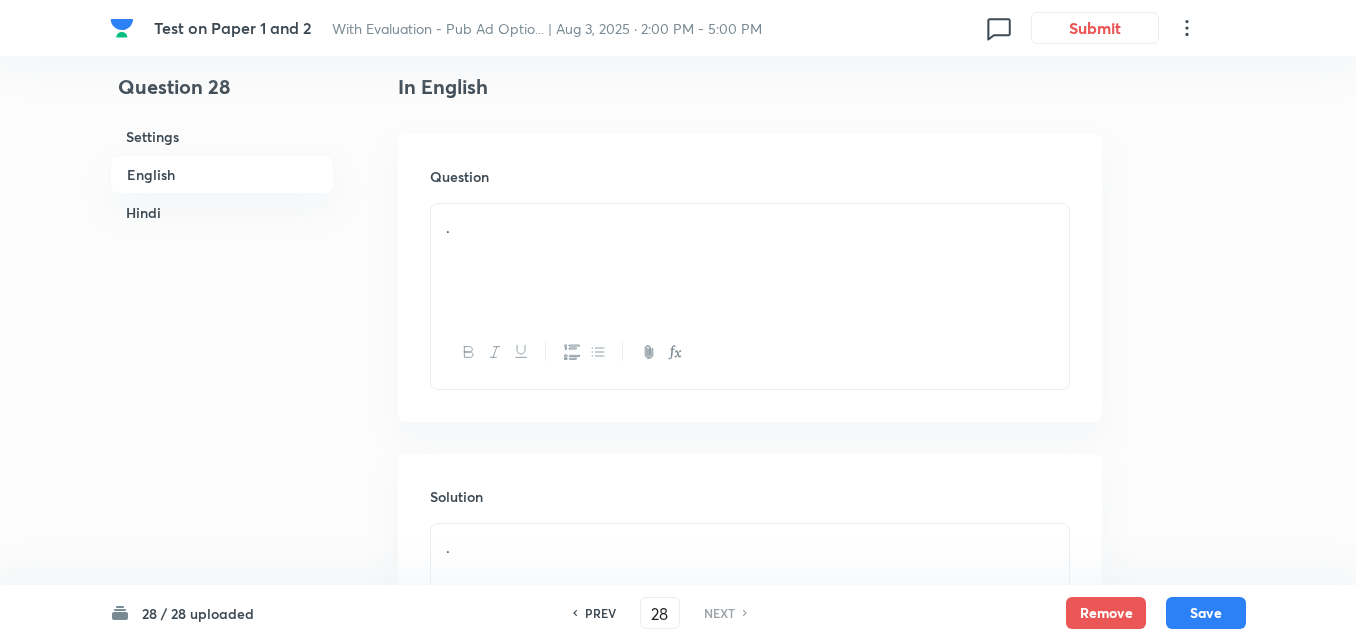 click on "." at bounding box center (750, 260) 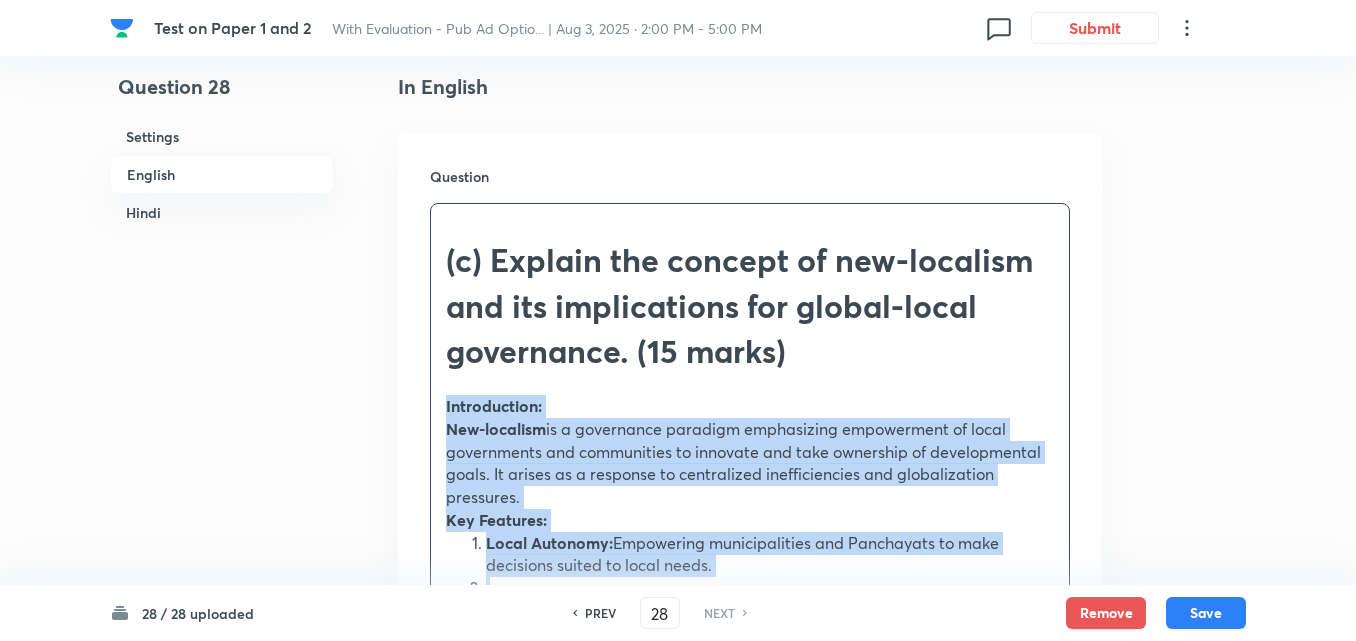 drag, startPoint x: 438, startPoint y: 389, endPoint x: 399, endPoint y: 381, distance: 39.812057 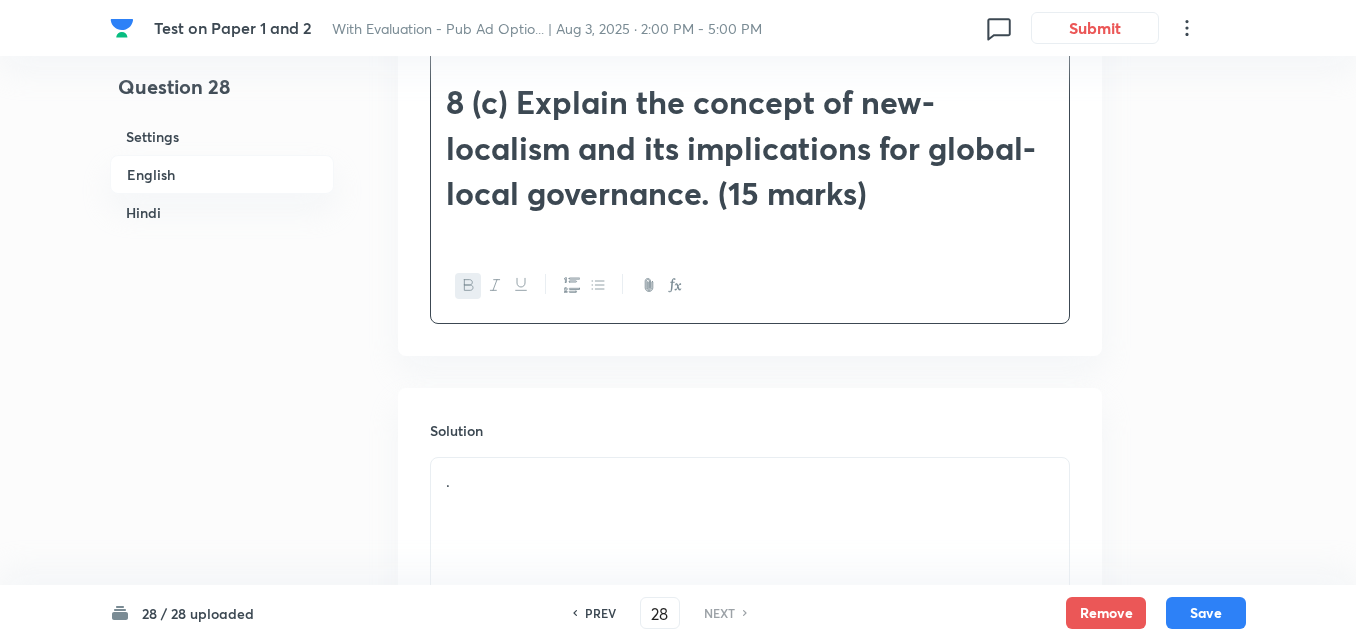 scroll, scrollTop: 816, scrollLeft: 0, axis: vertical 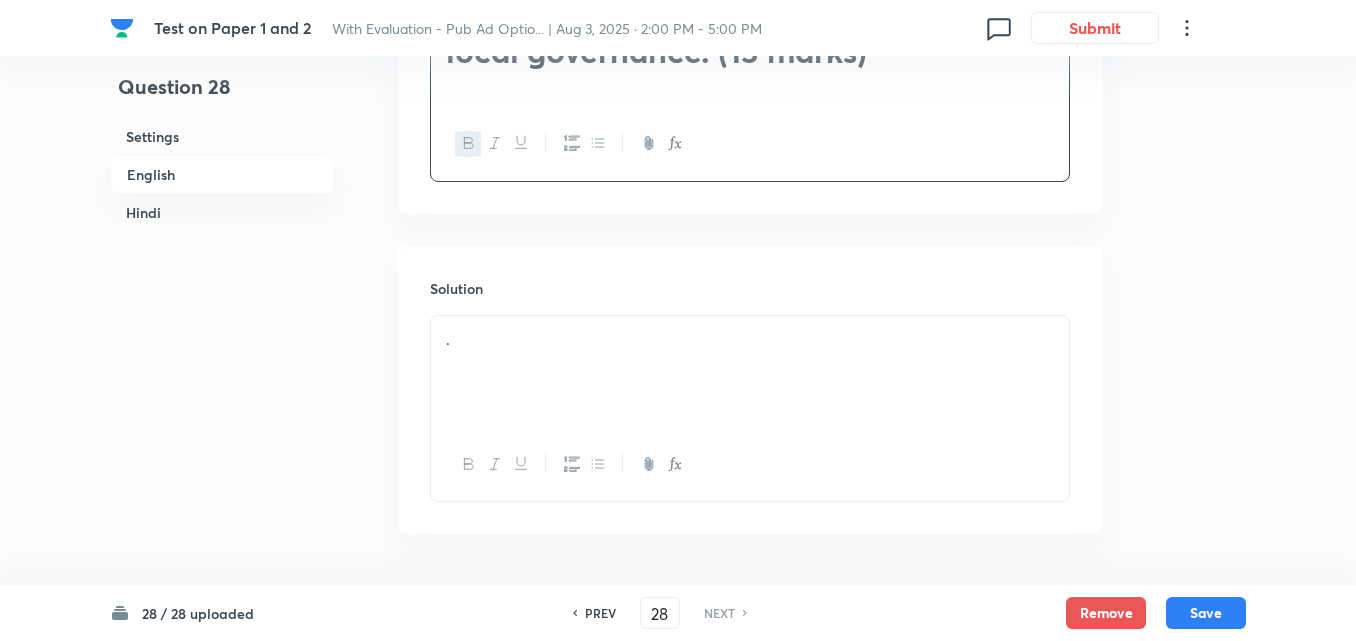 click on "." at bounding box center [750, 372] 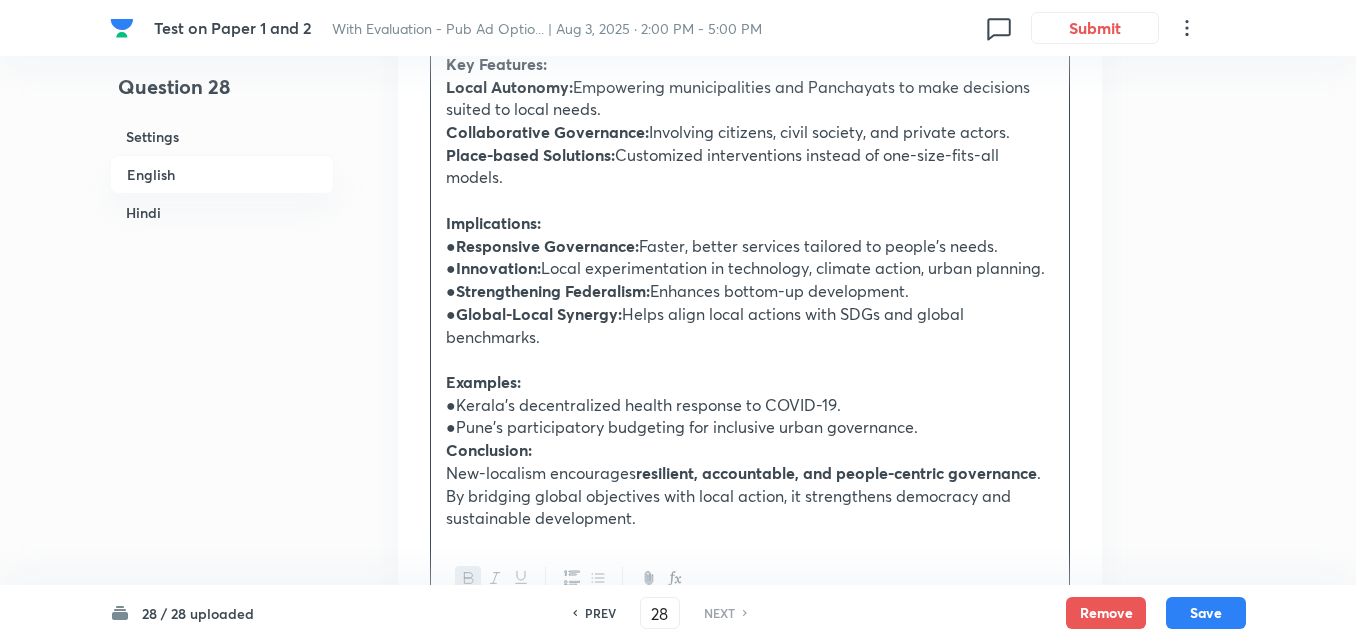 scroll, scrollTop: 1316, scrollLeft: 0, axis: vertical 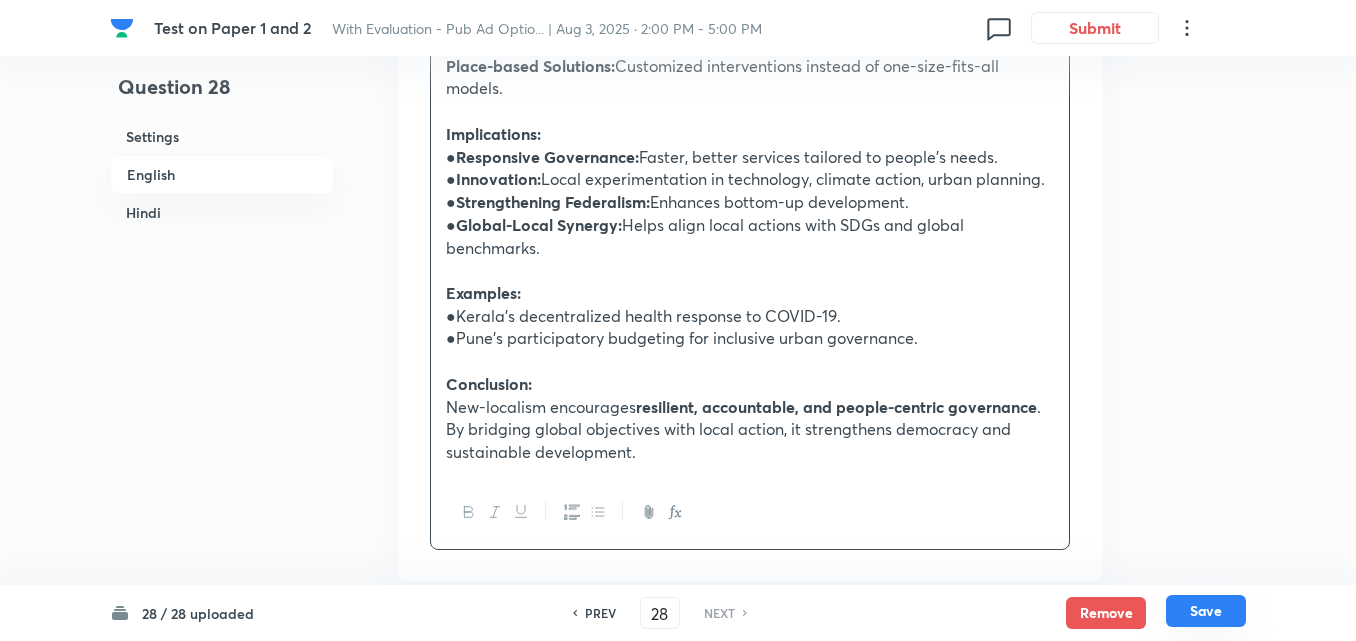 click on "Save" at bounding box center [1206, 611] 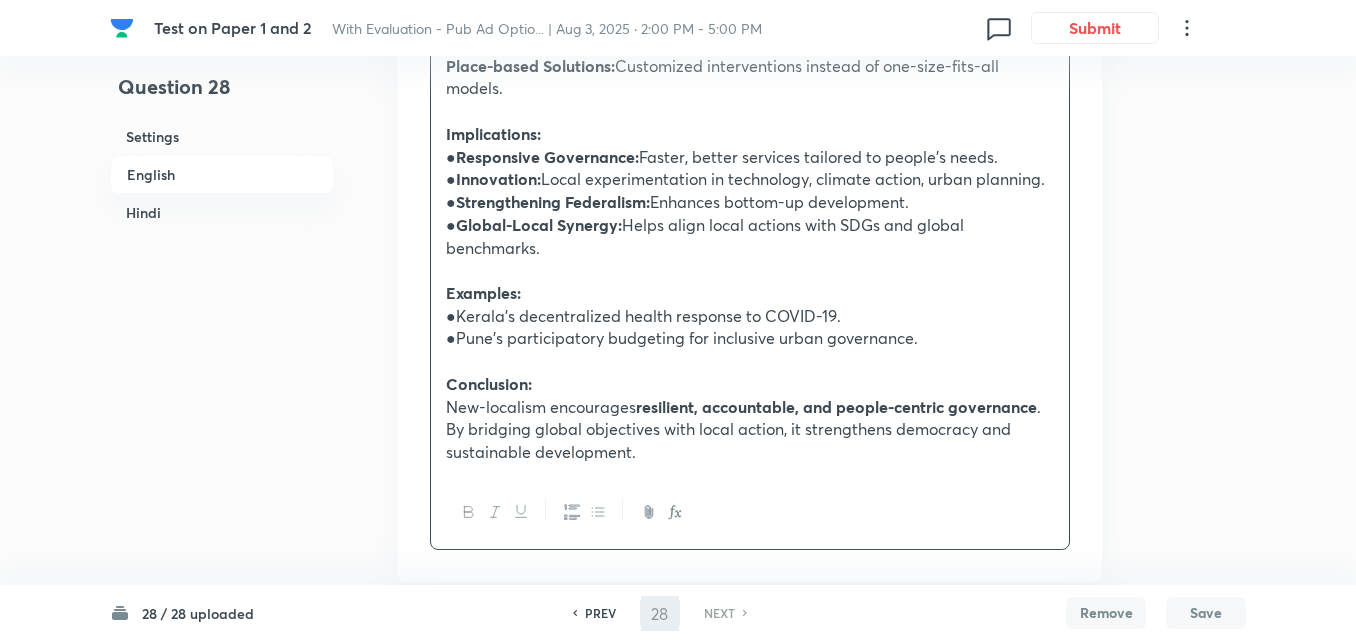 type 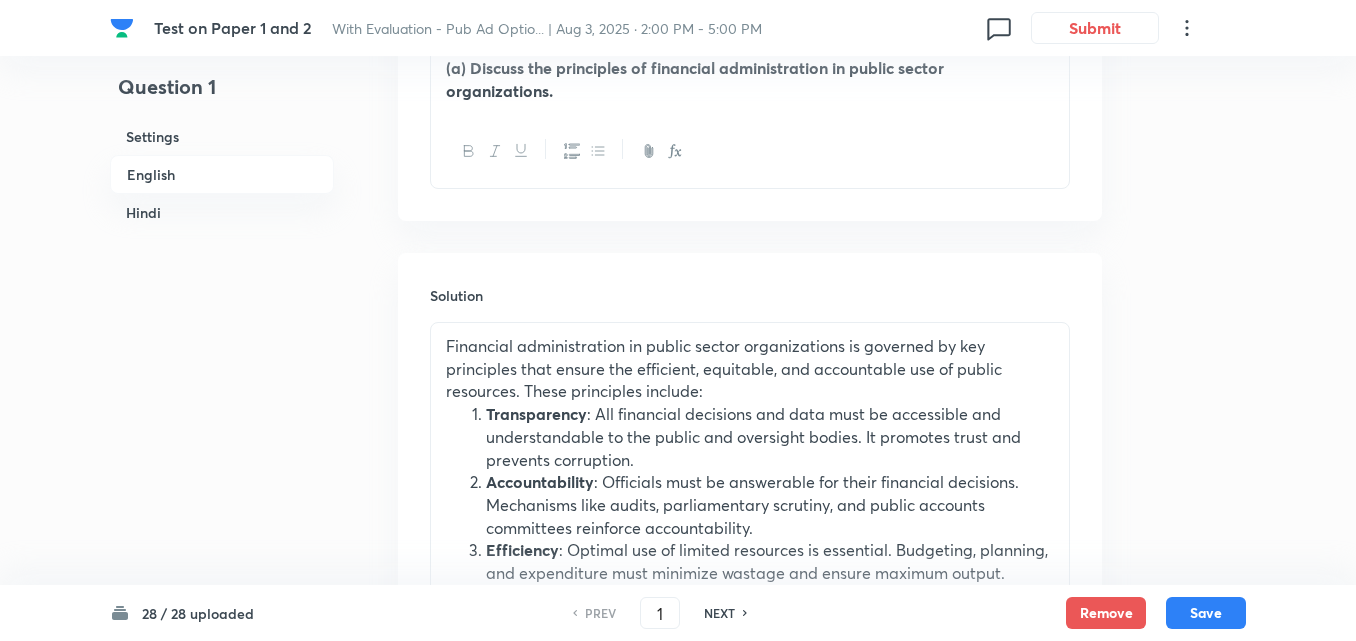 scroll, scrollTop: 743, scrollLeft: 0, axis: vertical 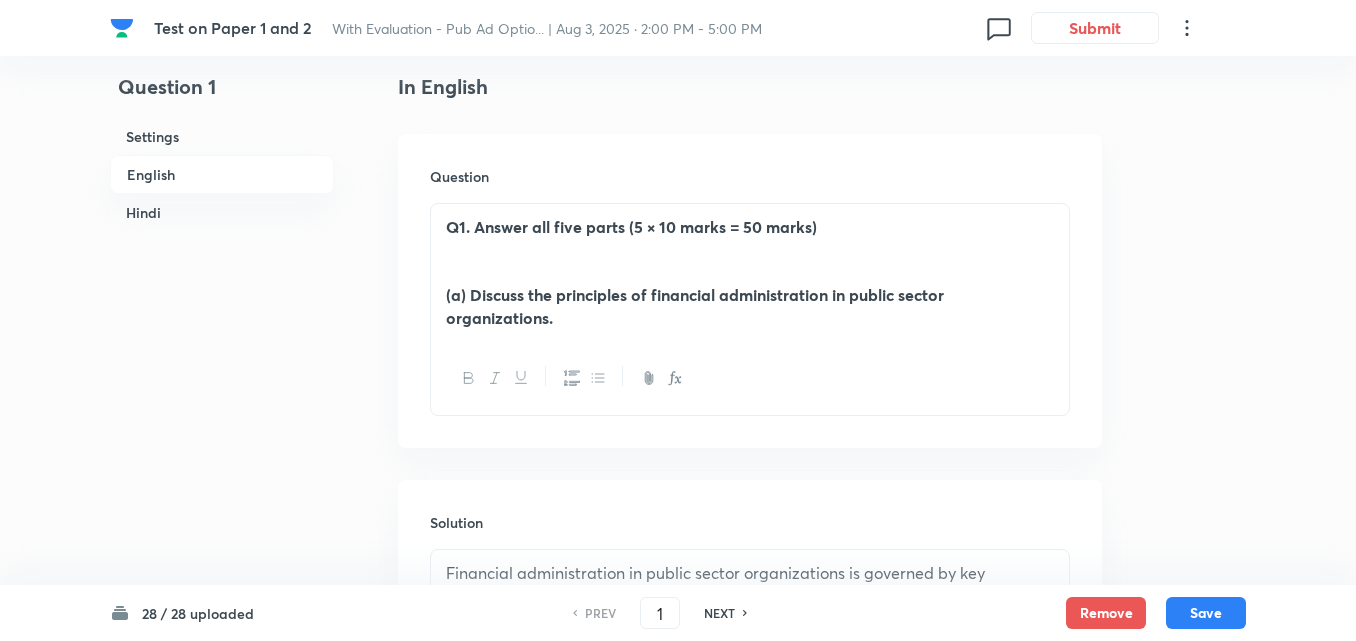 click on "Hindi" at bounding box center (222, 212) 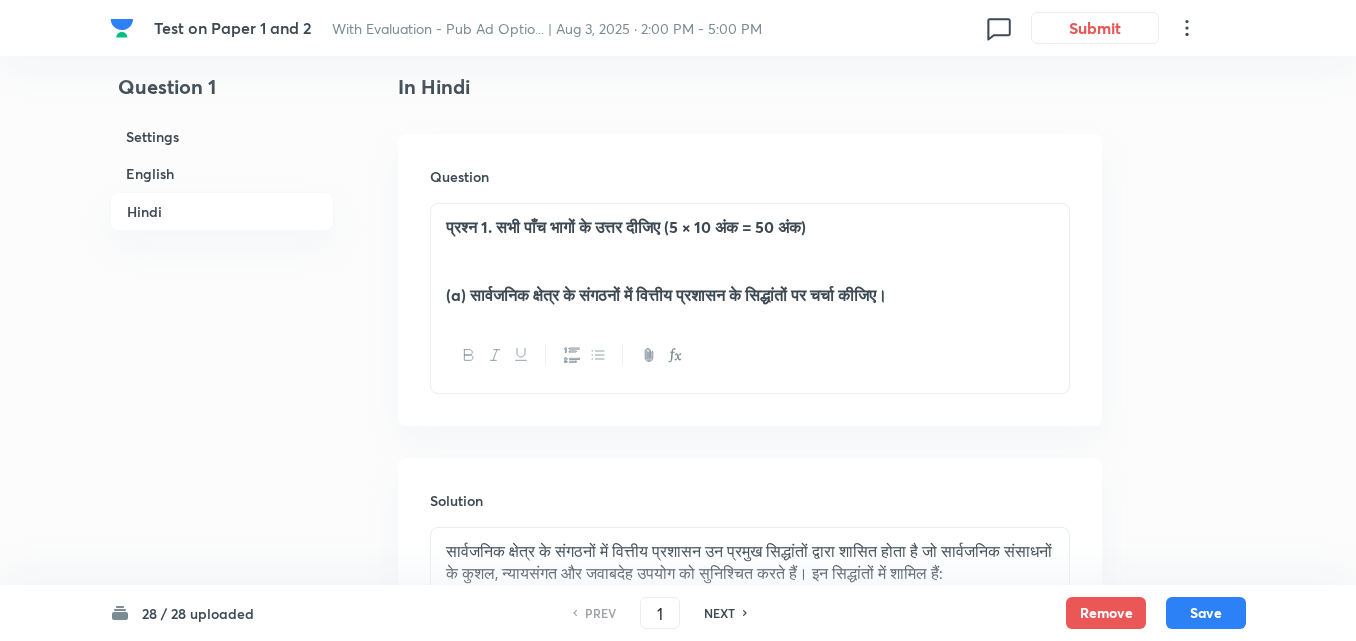 click on "English" at bounding box center [222, 173] 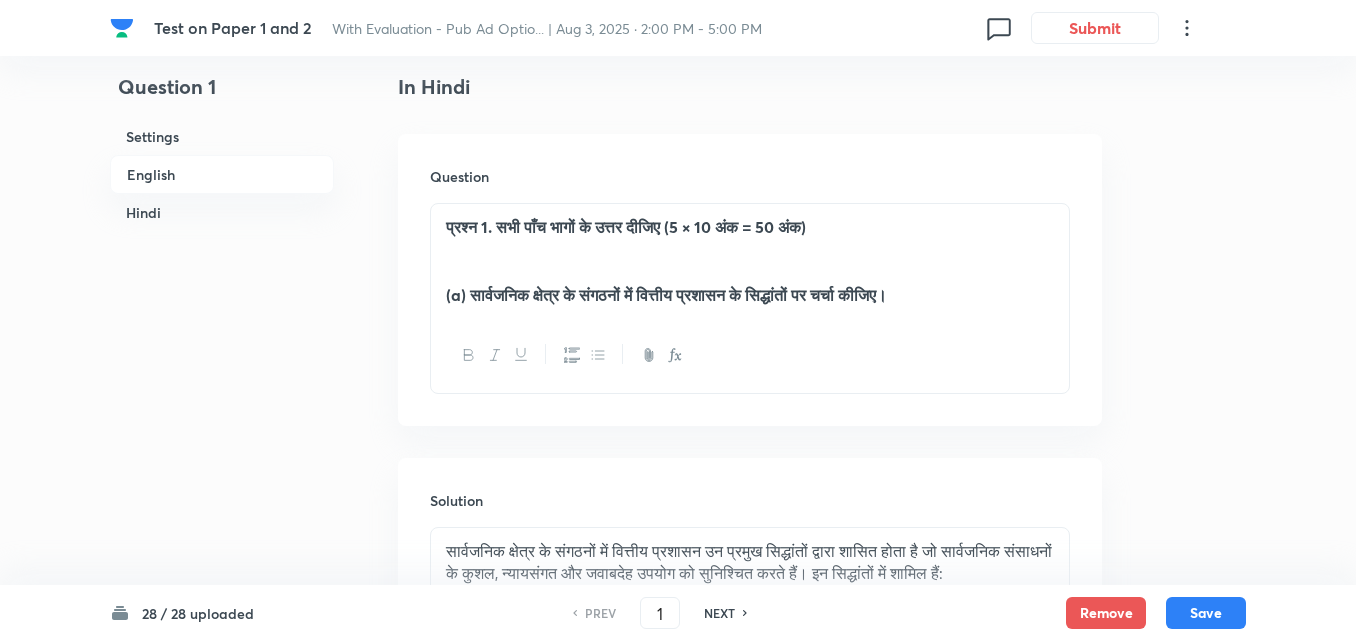 scroll, scrollTop: 516, scrollLeft: 0, axis: vertical 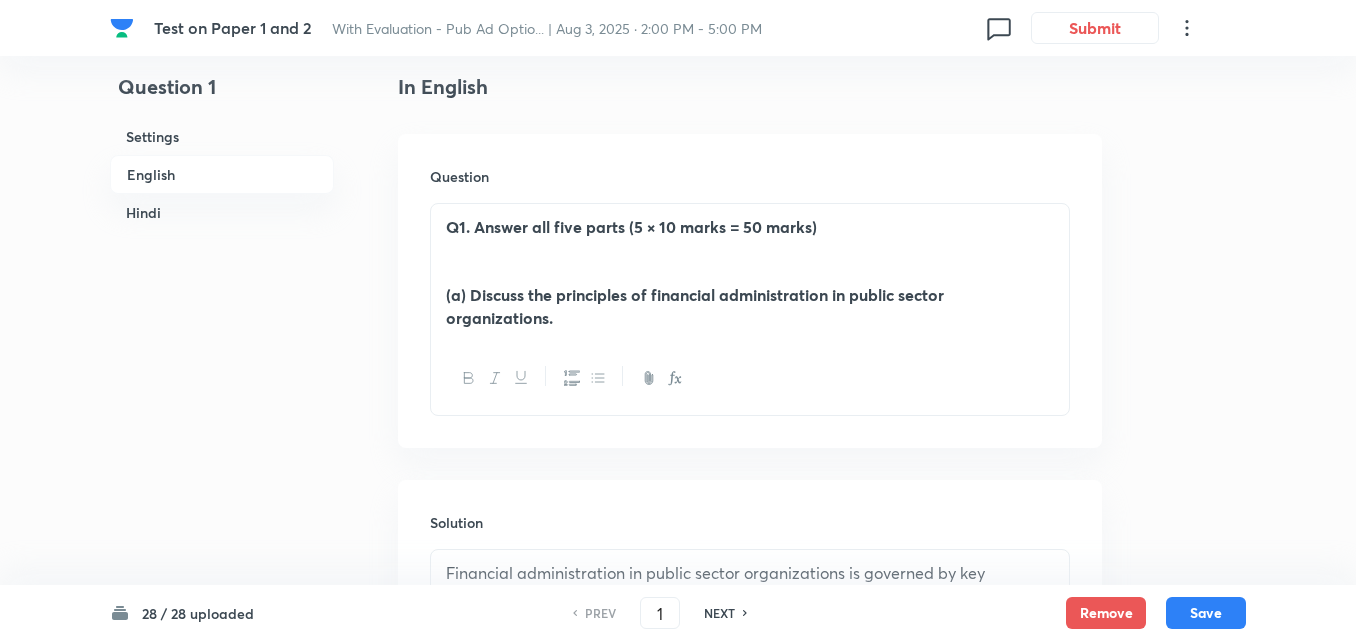 click on "NEXT" at bounding box center [719, 613] 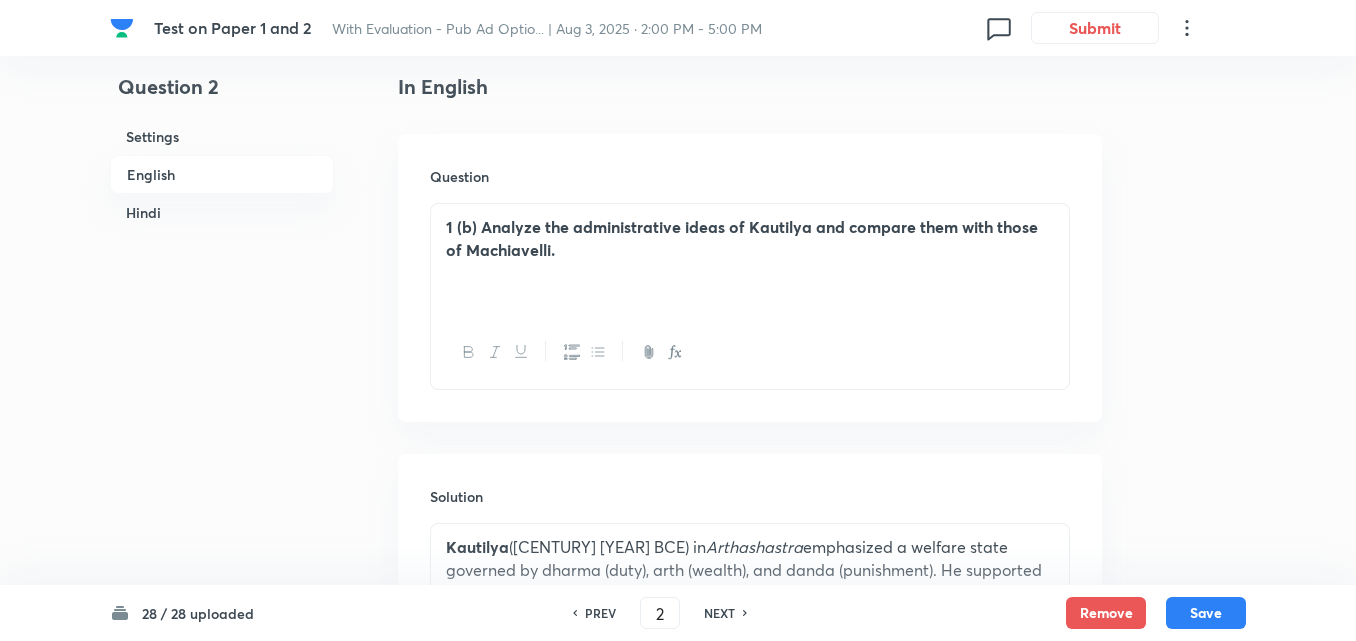 click on "NEXT" at bounding box center [719, 613] 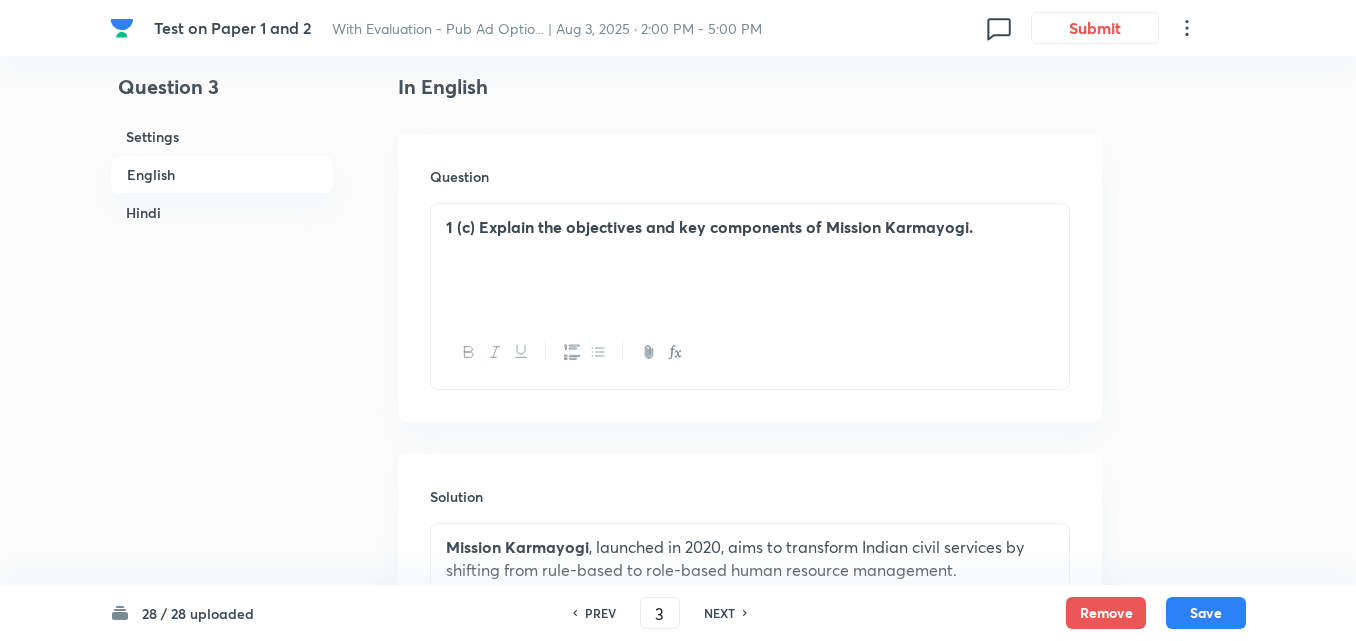 click on "NEXT" at bounding box center [719, 613] 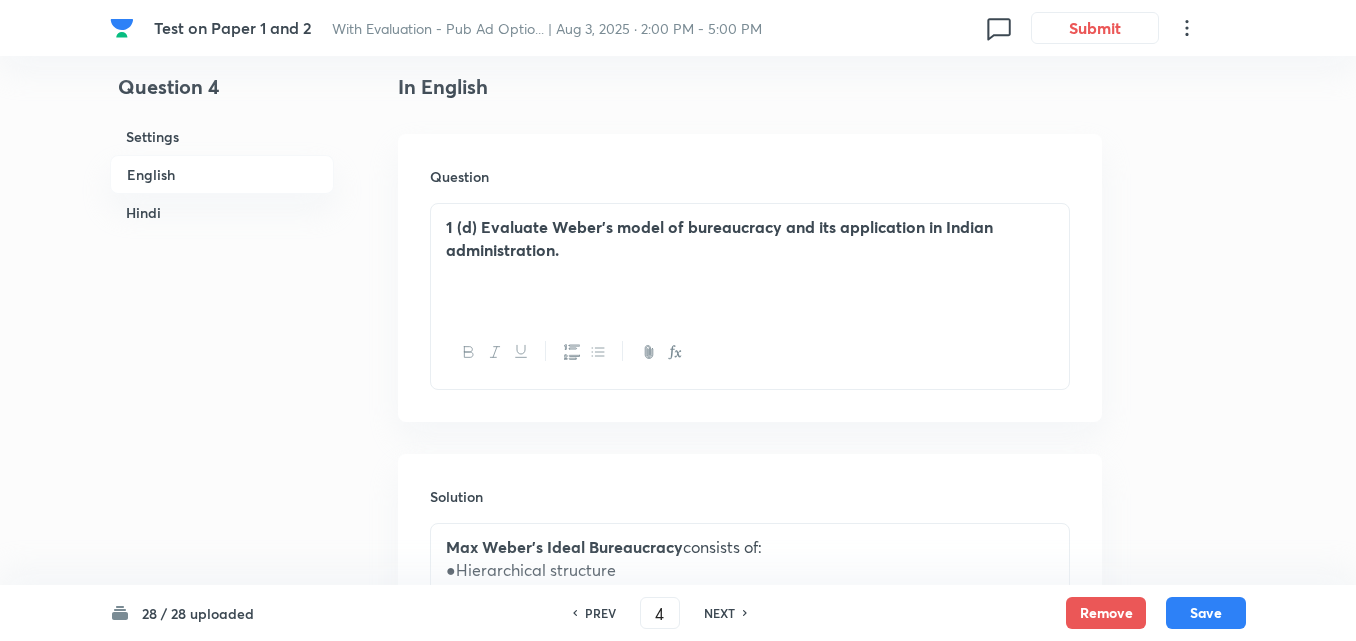 click on "NEXT" at bounding box center (719, 613) 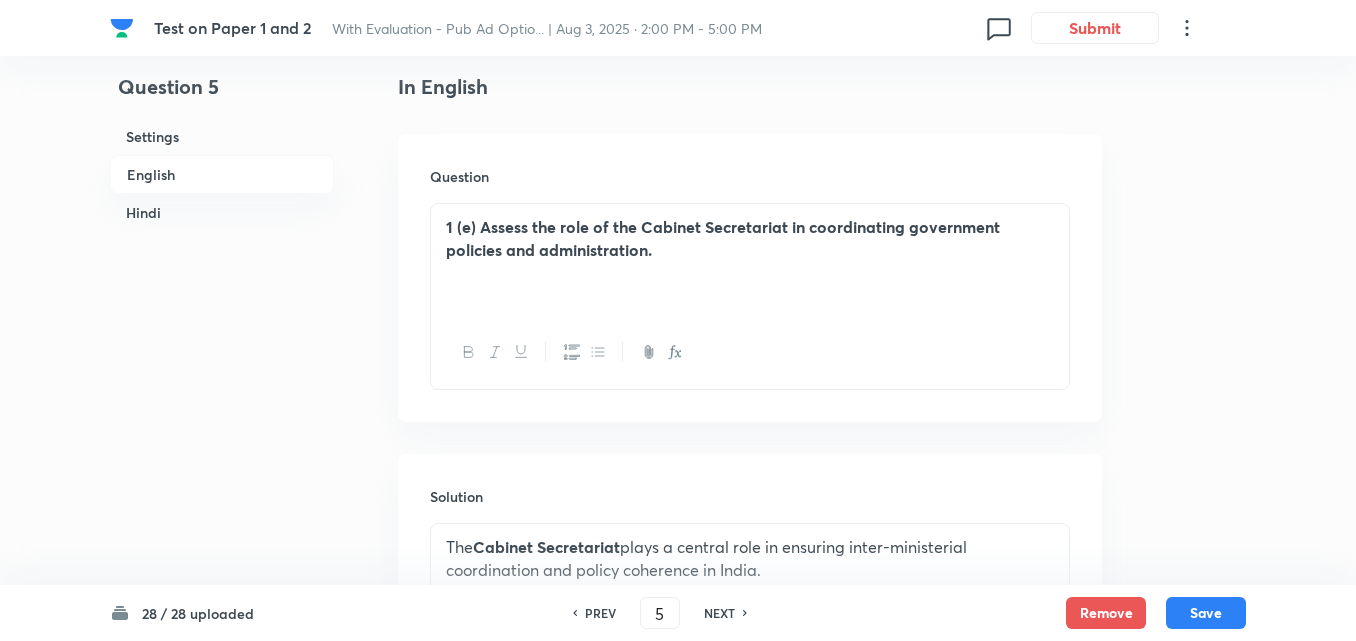 click on "NEXT" at bounding box center (719, 613) 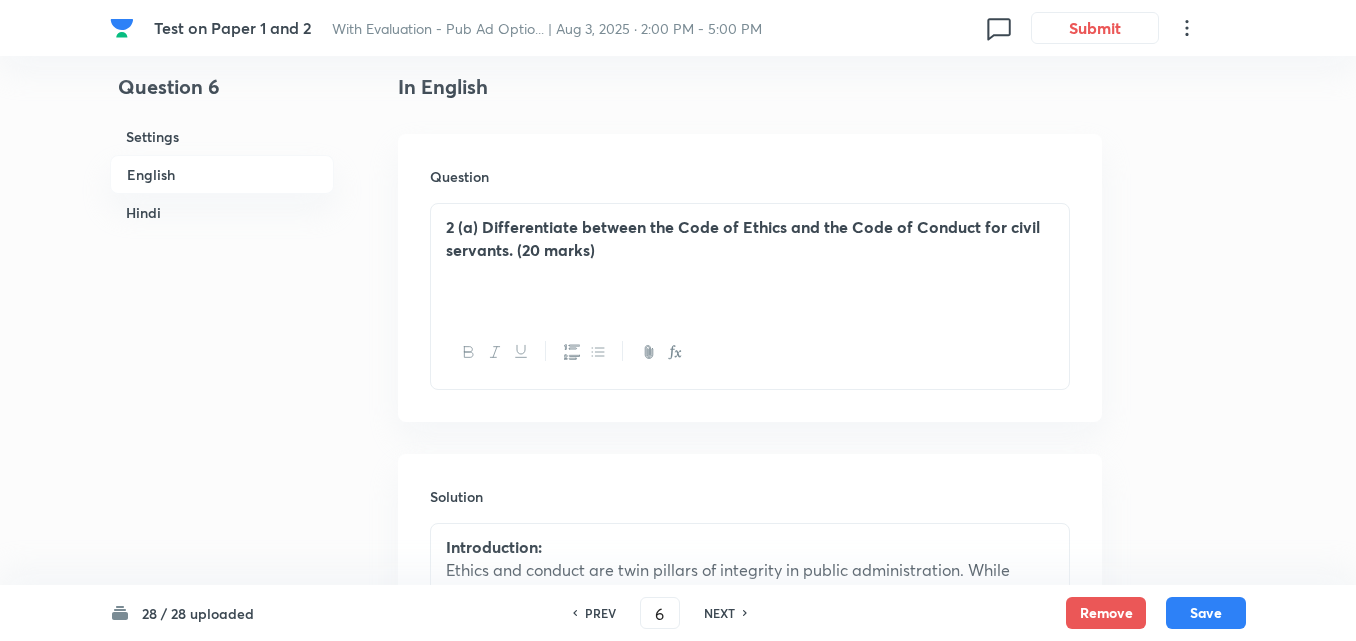 click on "NEXT" at bounding box center [719, 613] 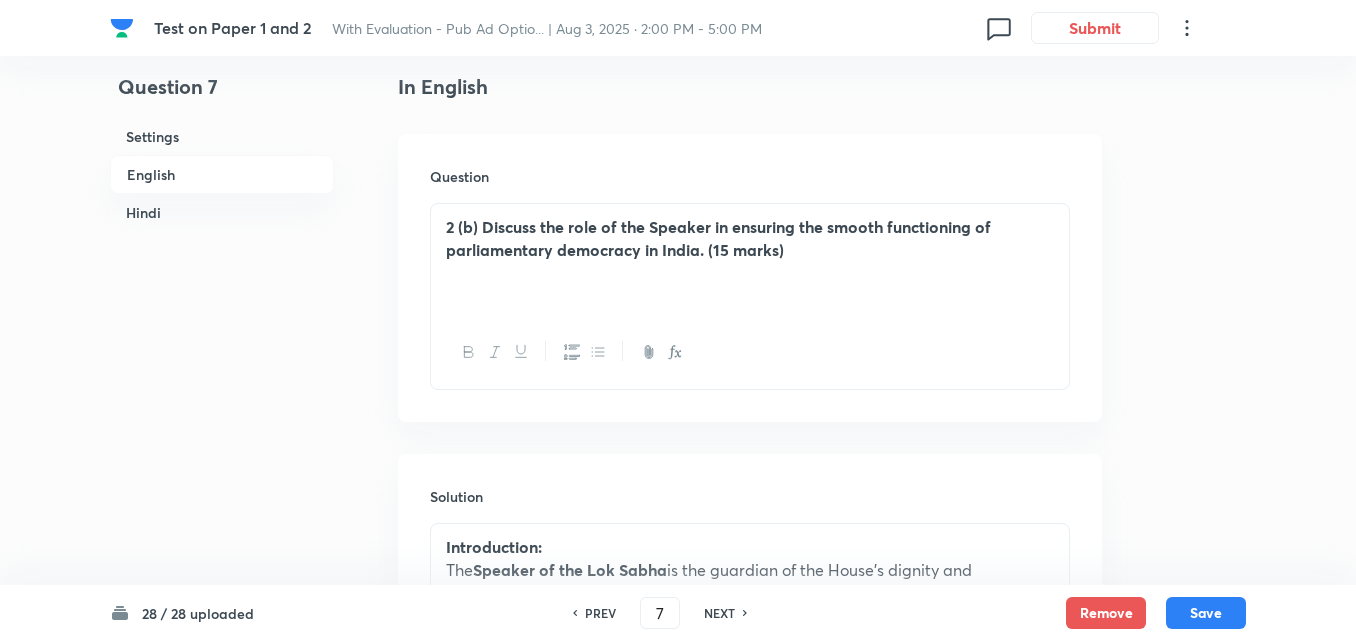 click on "NEXT" at bounding box center [719, 613] 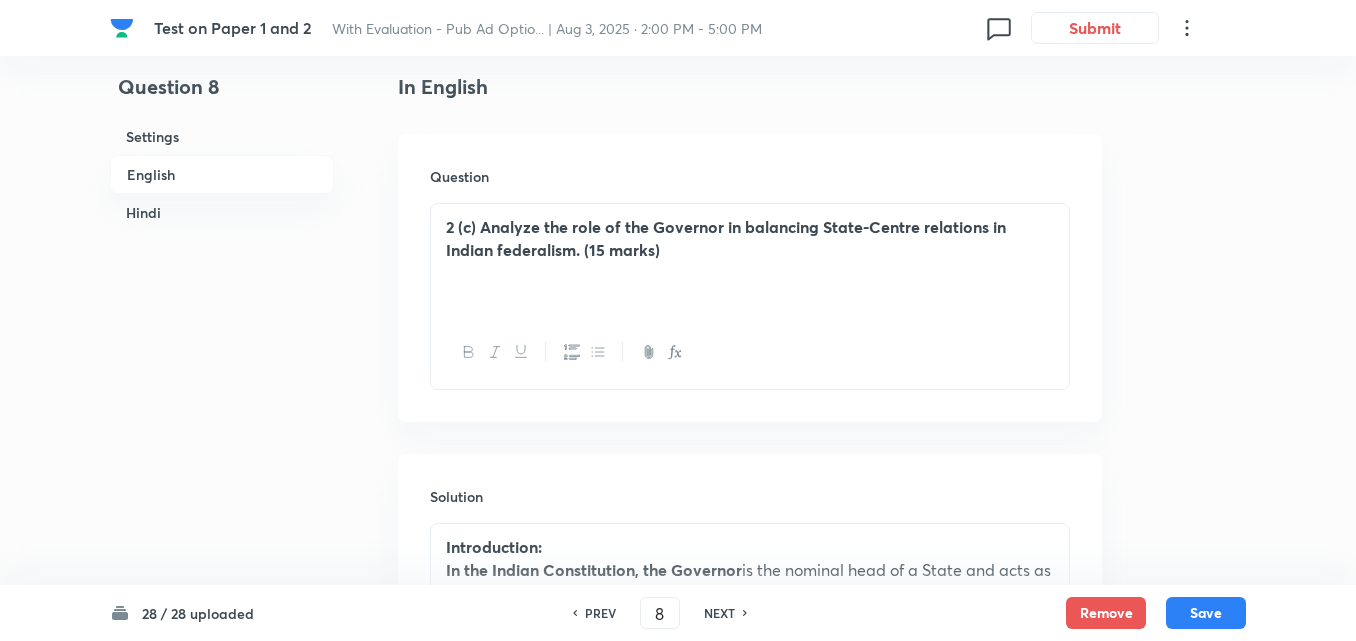 click on "NEXT" at bounding box center [719, 613] 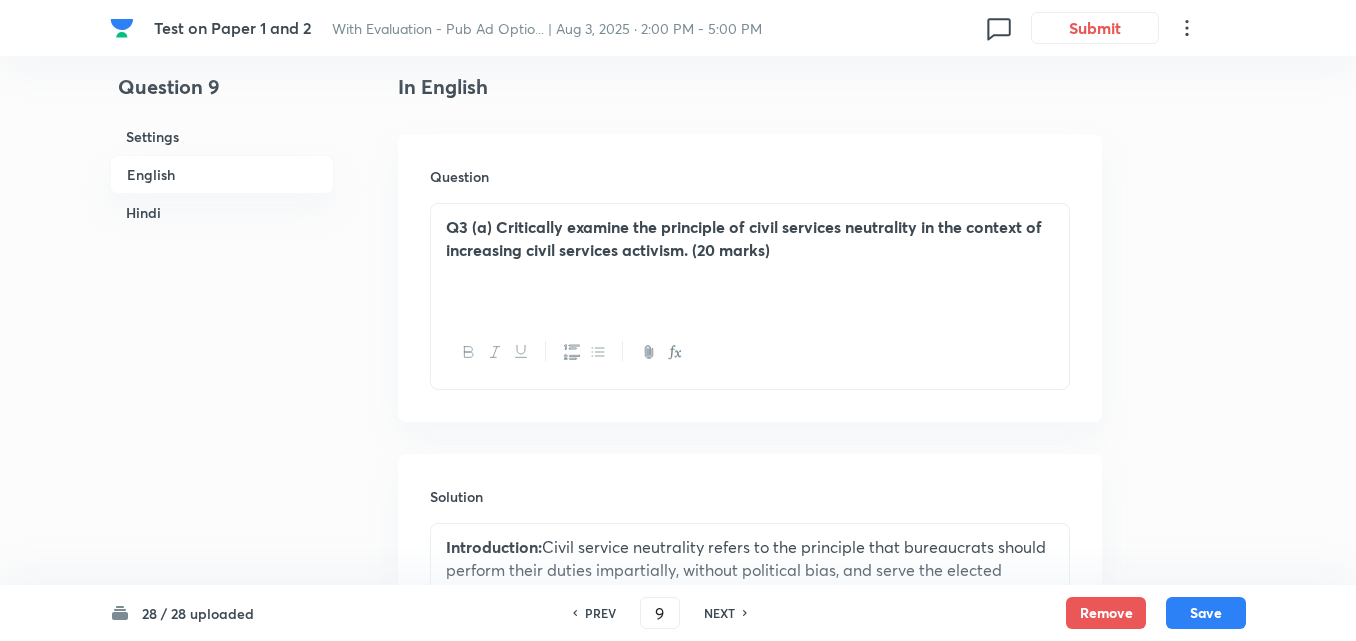 click on "NEXT" at bounding box center (719, 613) 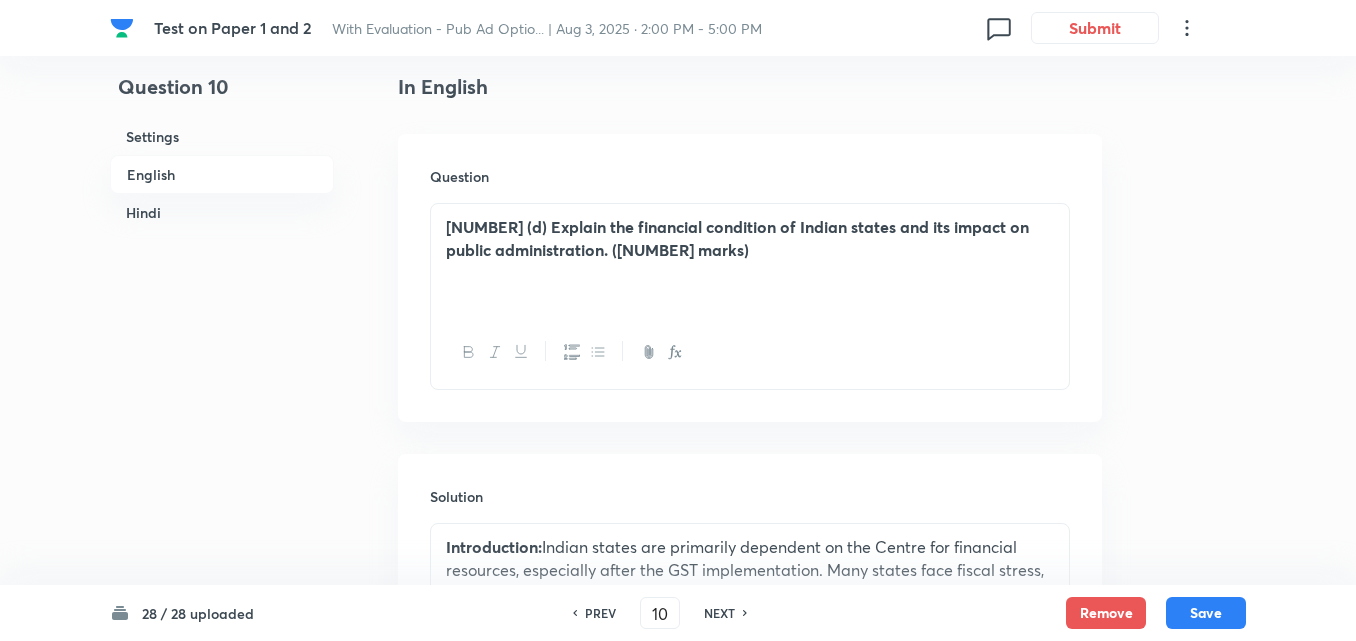 click on "NEXT" at bounding box center [719, 613] 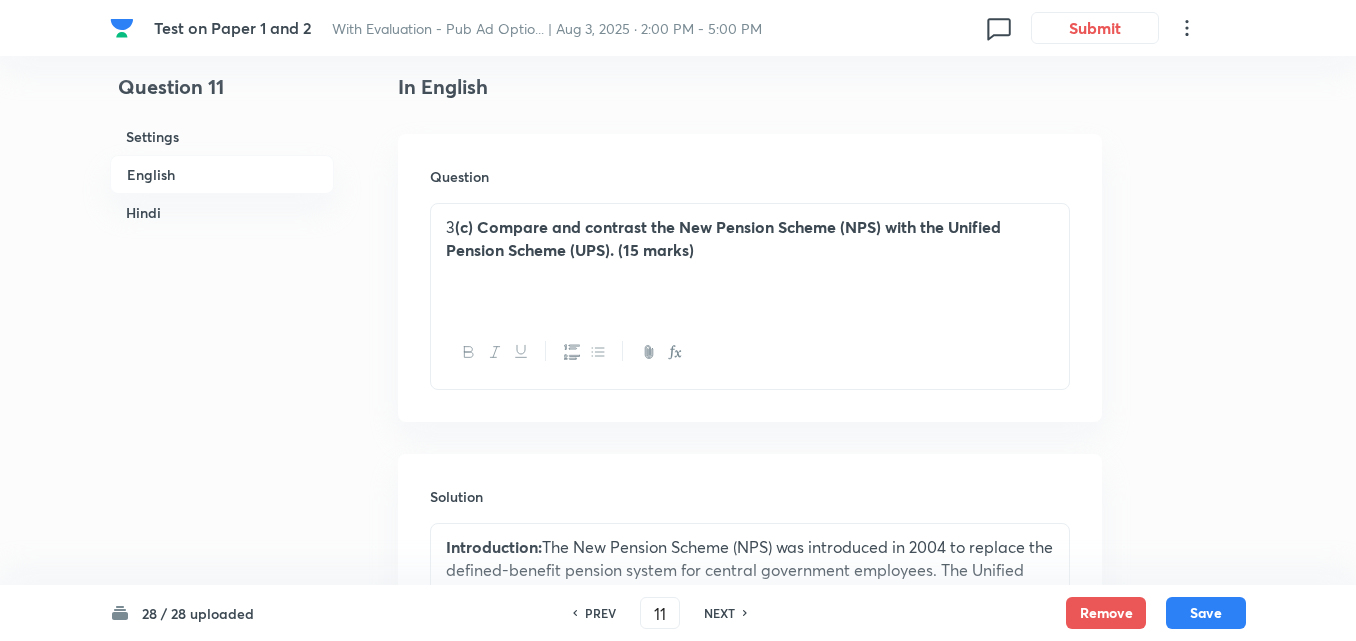 click on "NEXT" at bounding box center [719, 613] 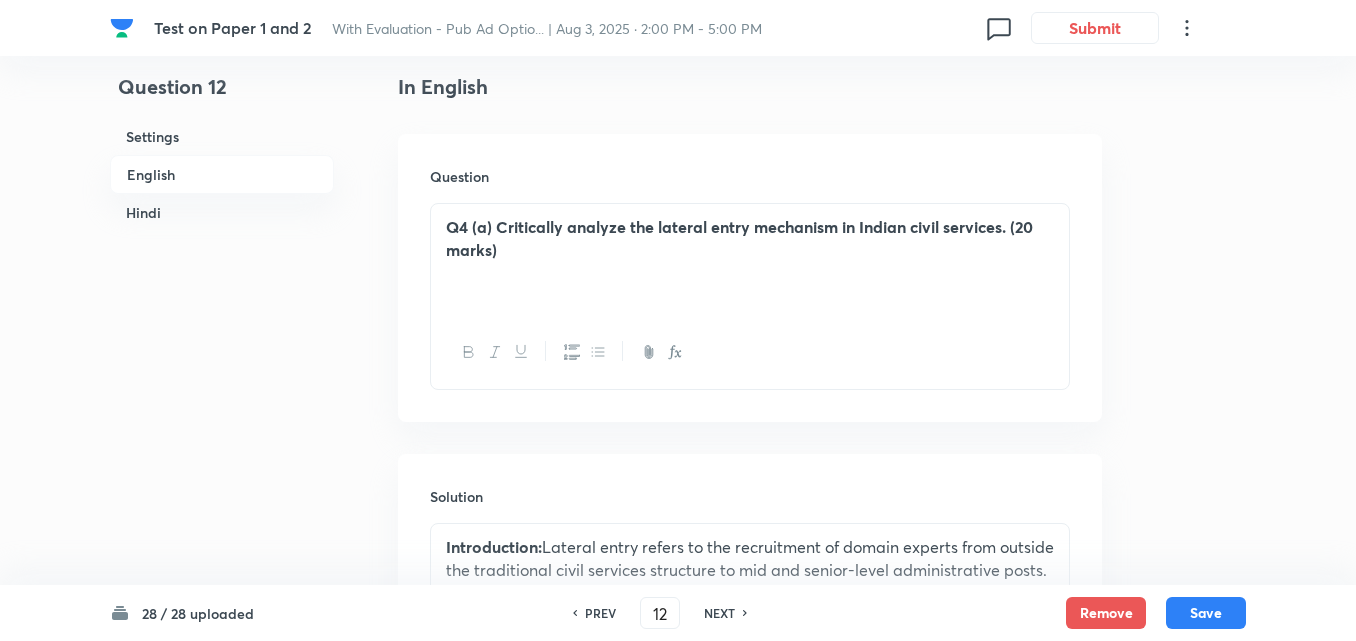 click on "NEXT" at bounding box center [719, 613] 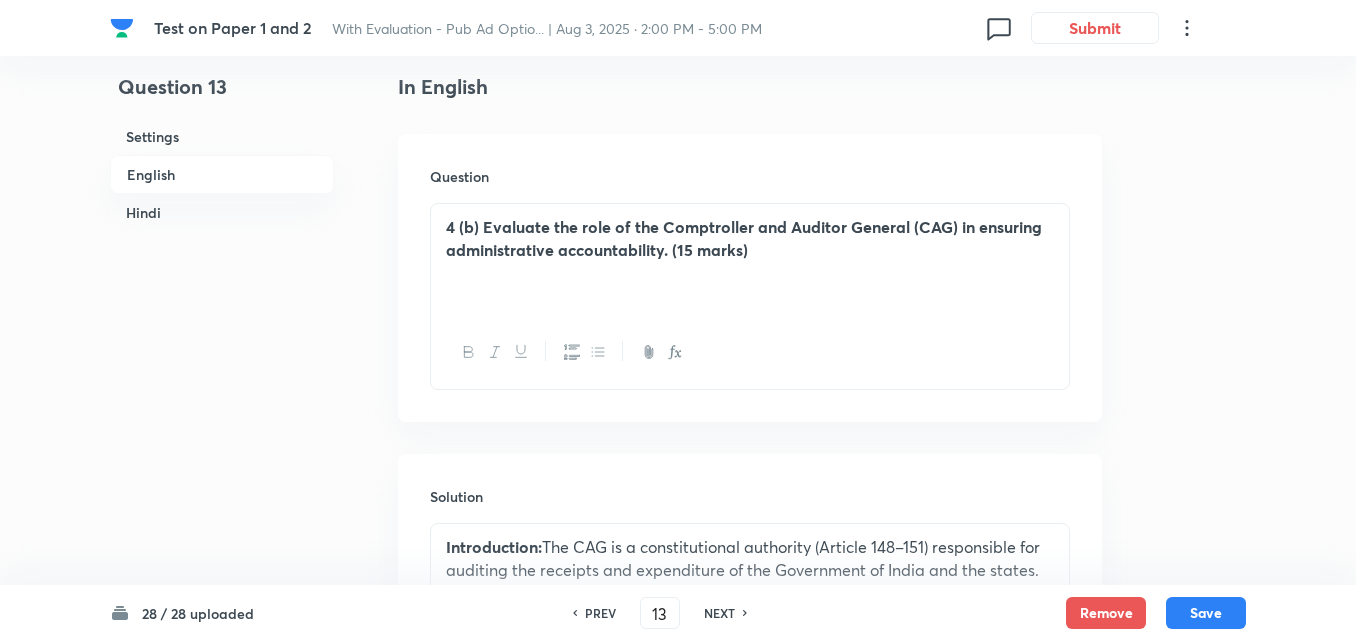 click on "NEXT" at bounding box center [719, 613] 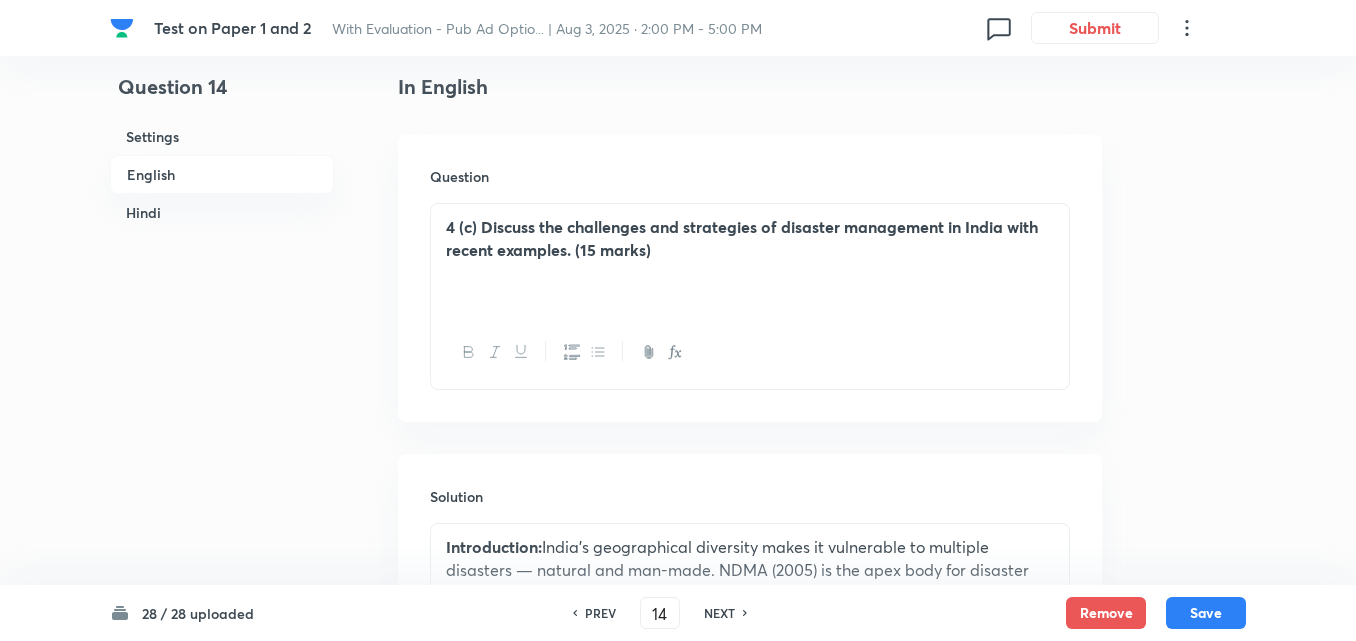 click on "NEXT" at bounding box center [719, 613] 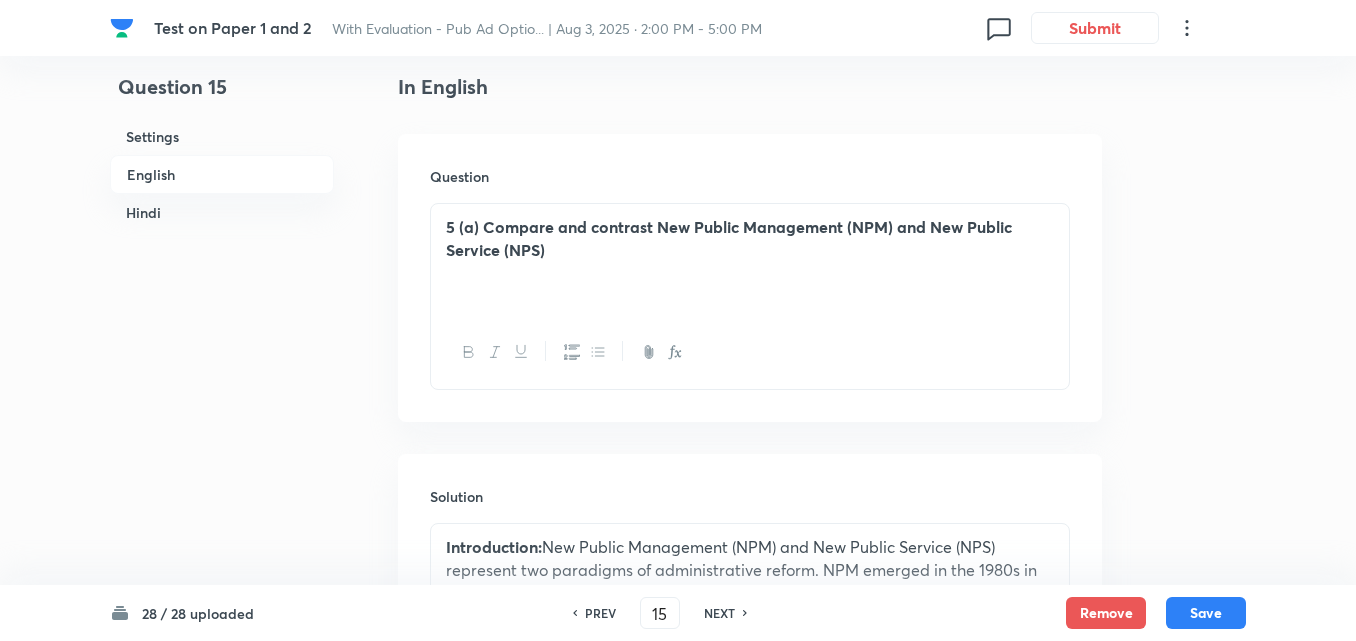 click on "NEXT" at bounding box center (719, 613) 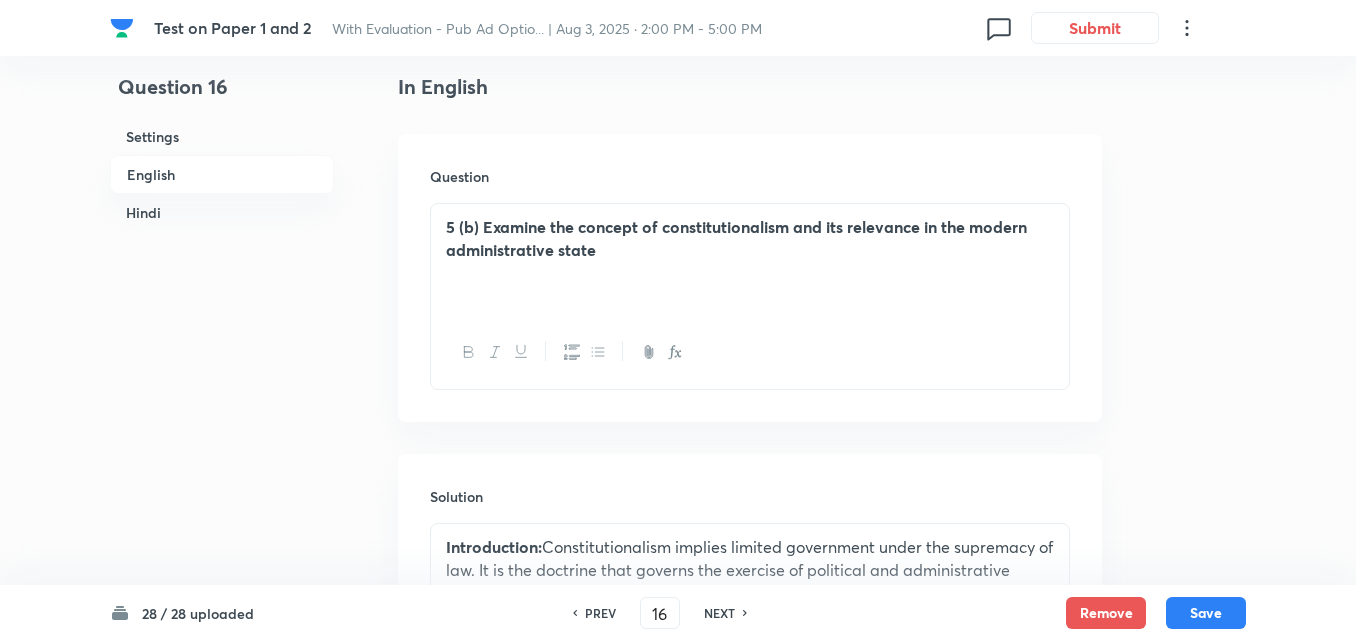 click on "NEXT" at bounding box center (719, 613) 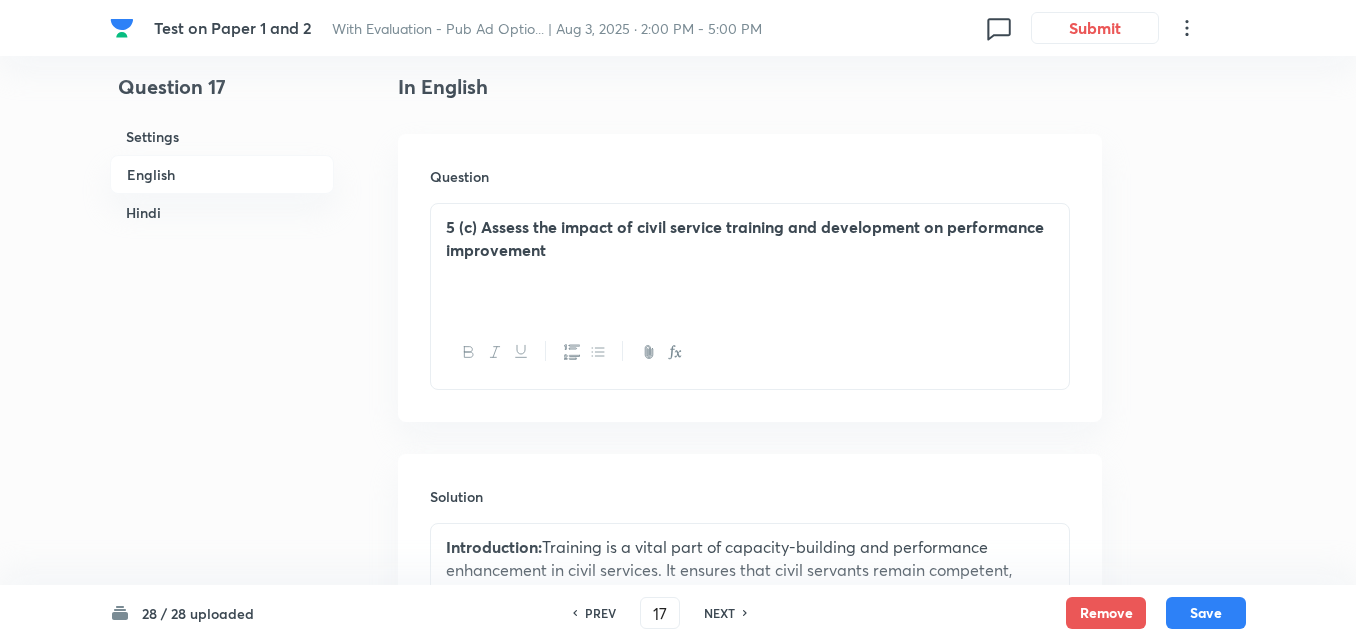 click on "NEXT" at bounding box center (719, 613) 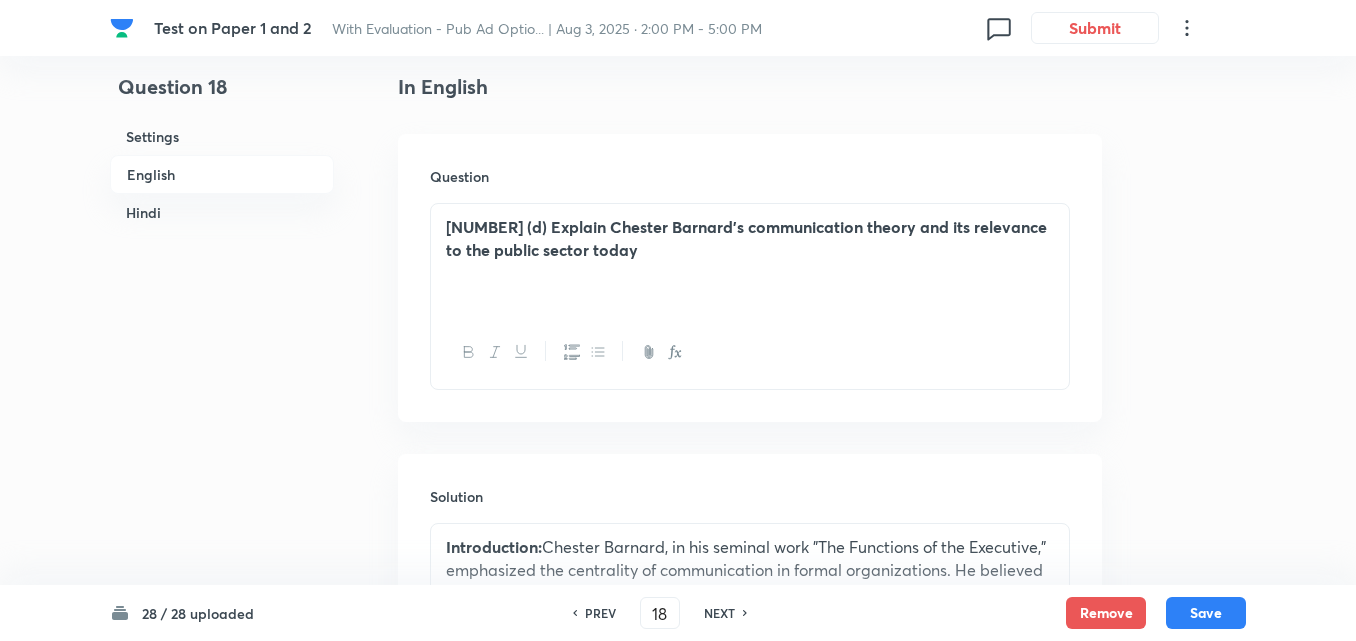 click on "NEXT" at bounding box center [719, 613] 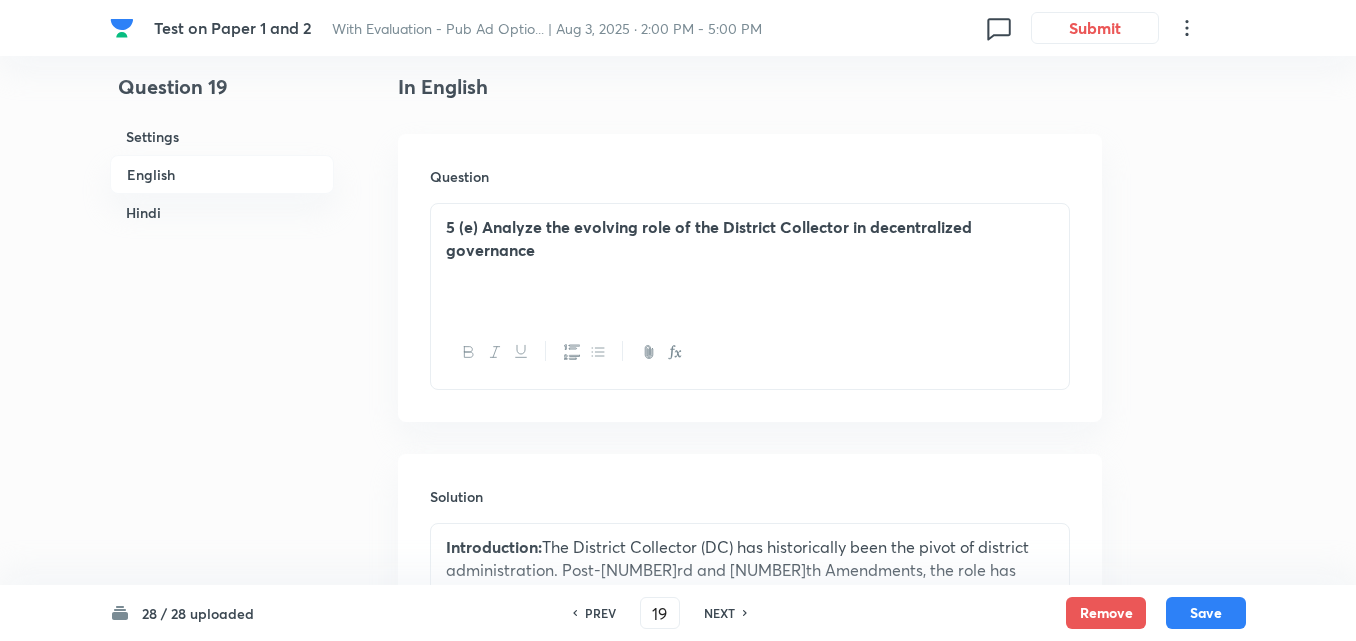 click on "NEXT" at bounding box center [719, 613] 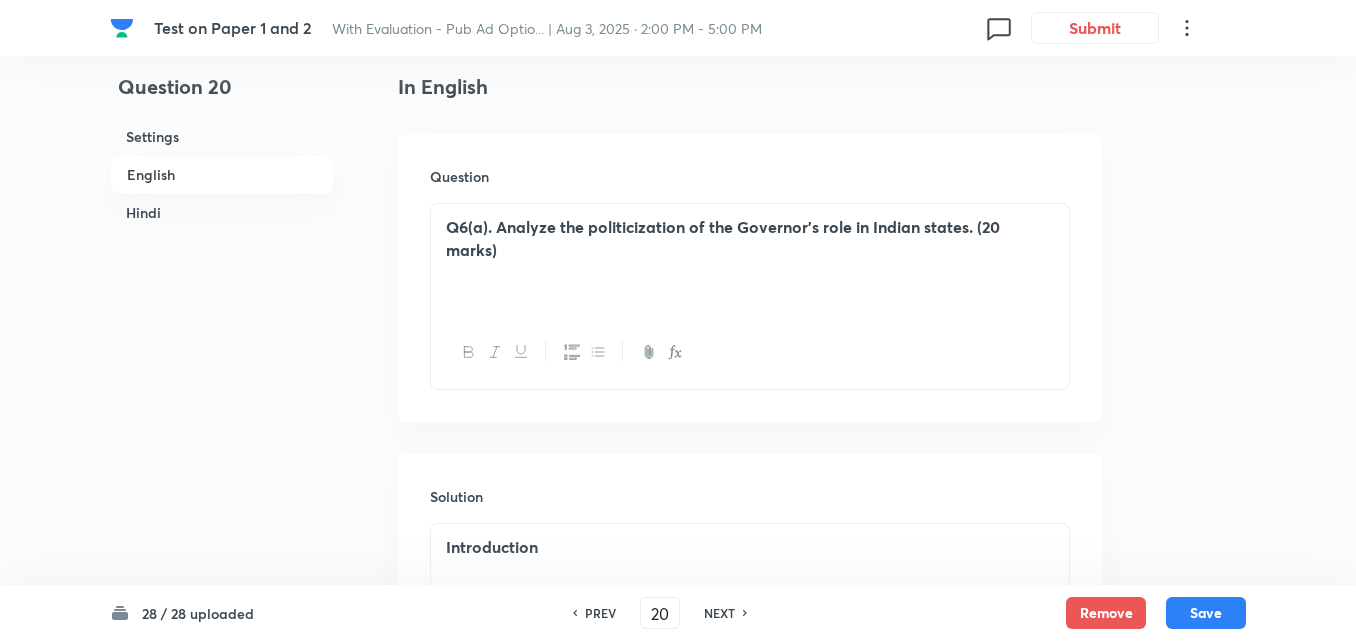 click on "NEXT" at bounding box center (719, 613) 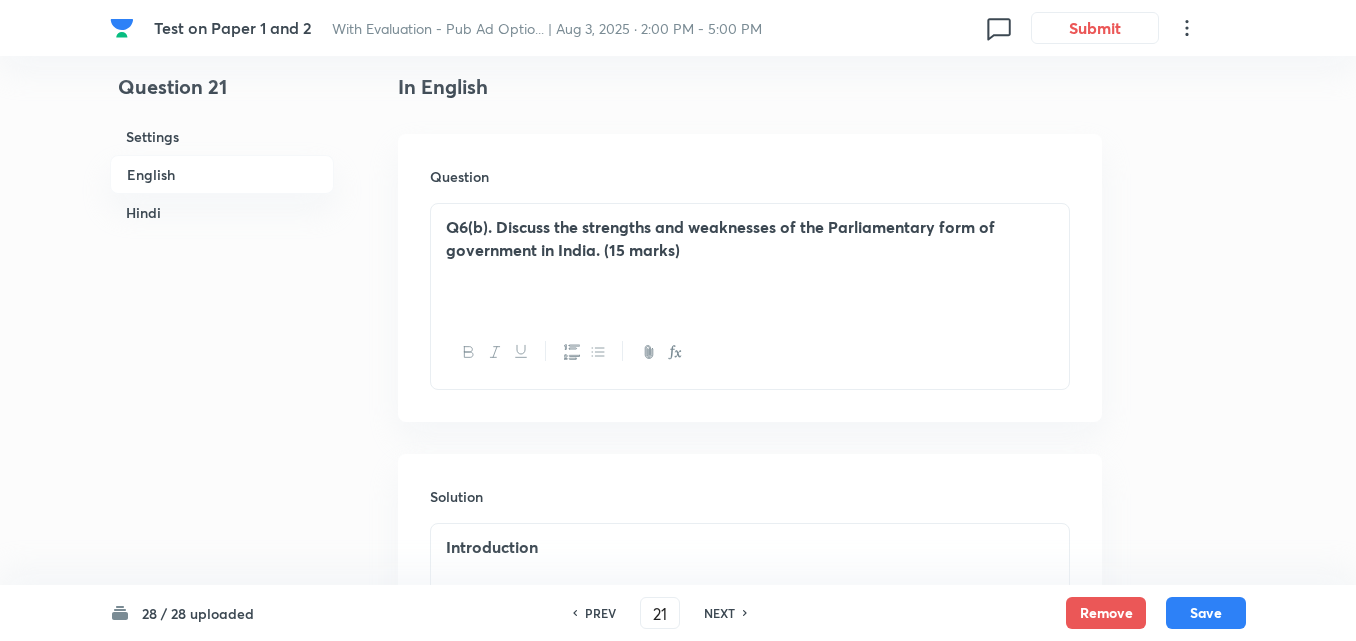 click on "NEXT" at bounding box center [719, 613] 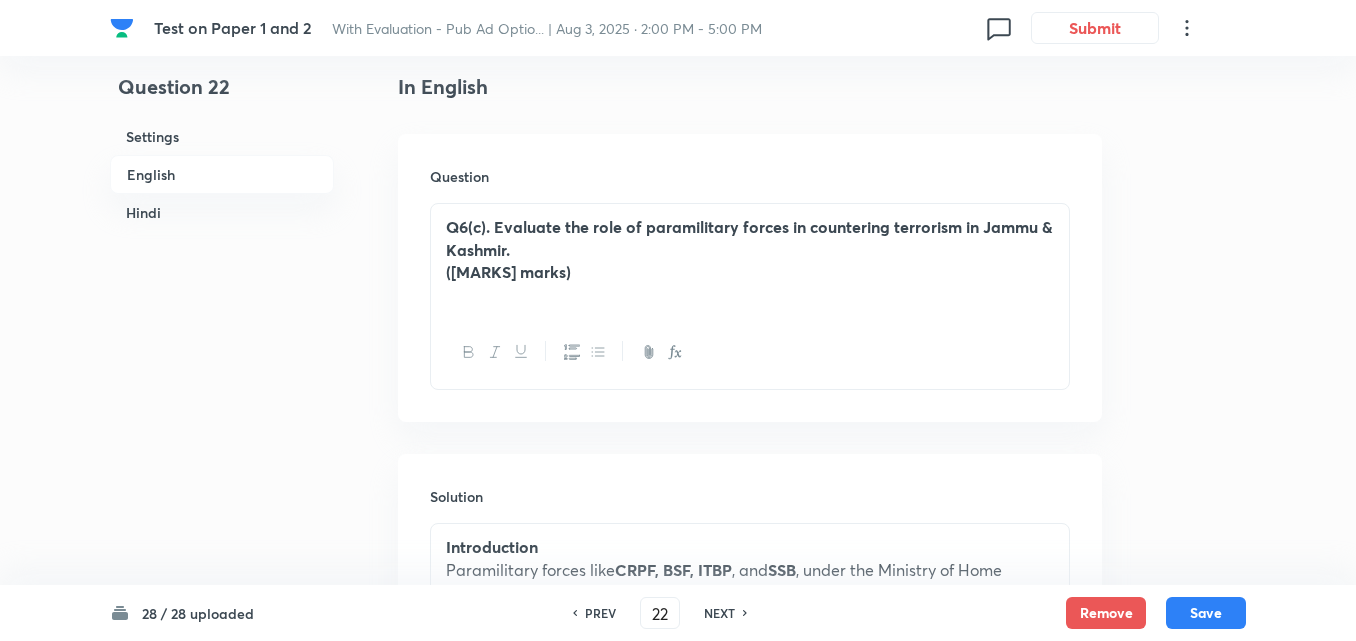click on "NEXT" at bounding box center (719, 613) 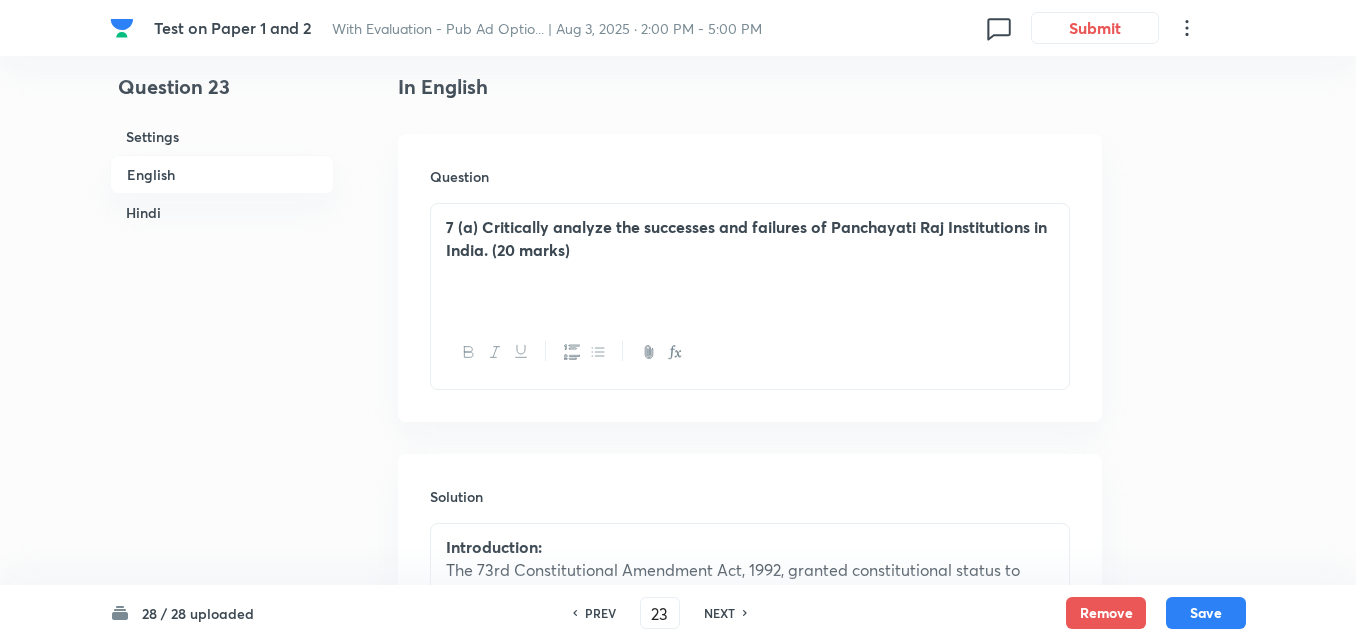 click 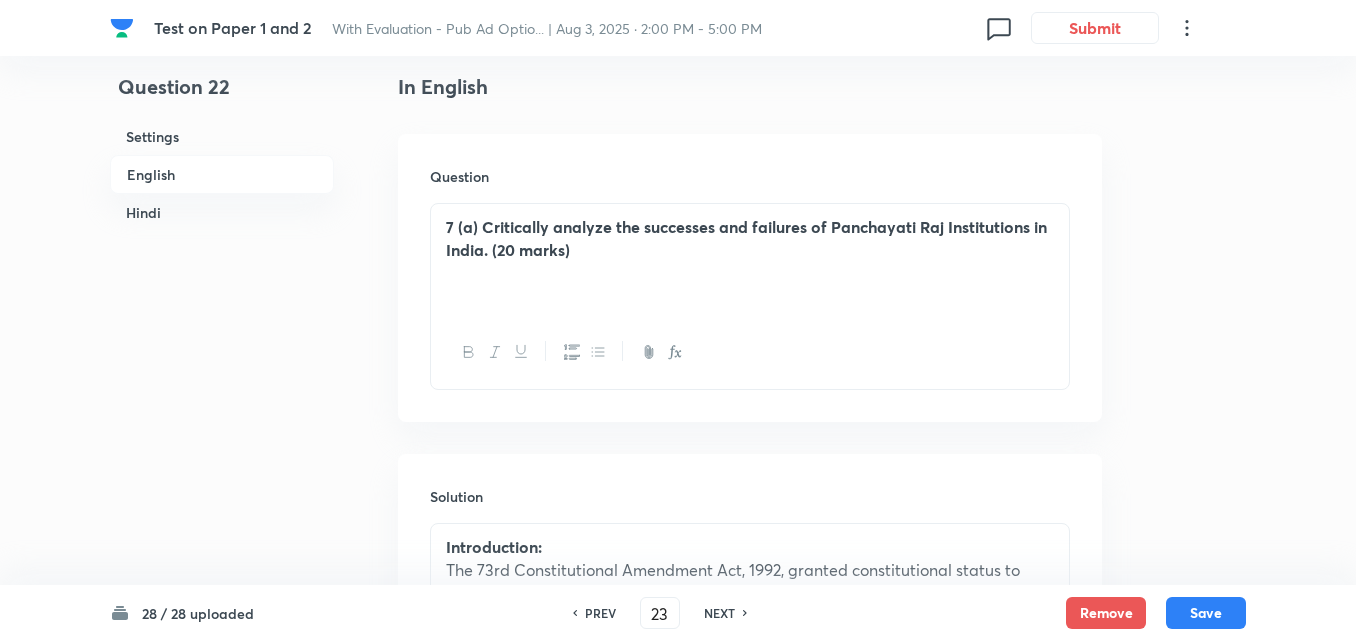 type on "22" 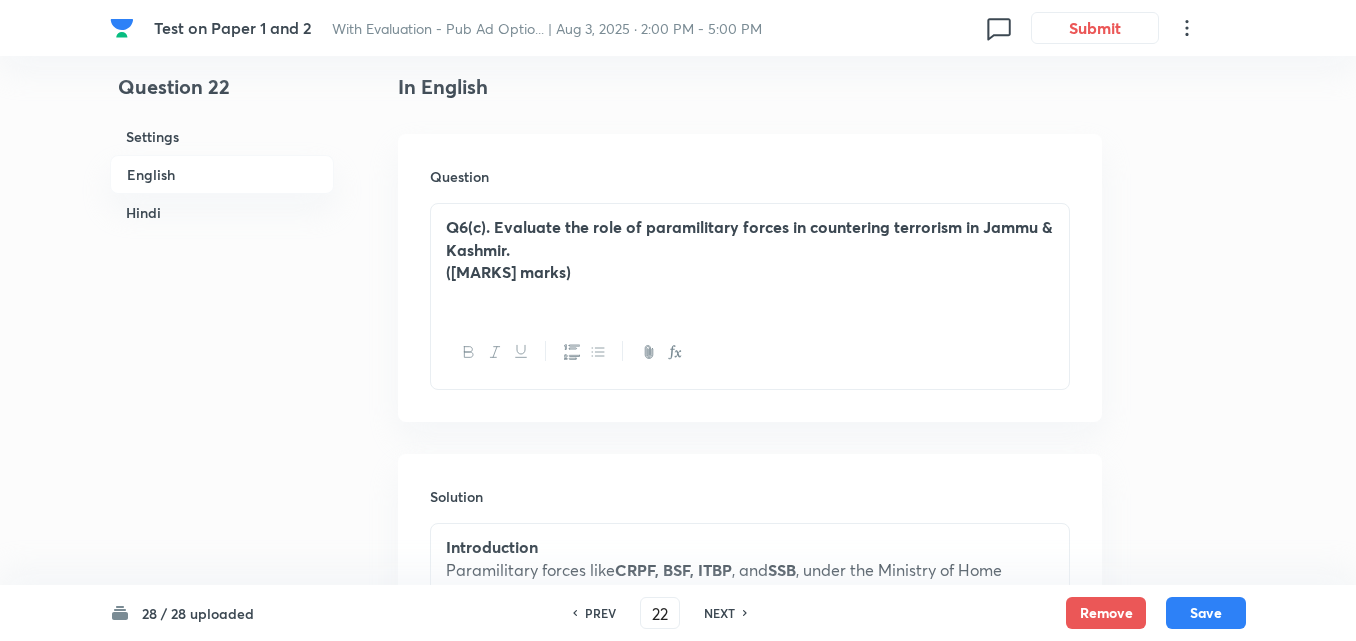 click on "Q6(c). Evaluate the role of paramilitary forces in countering terrorism in Jammu & Kashmir." at bounding box center [750, 238] 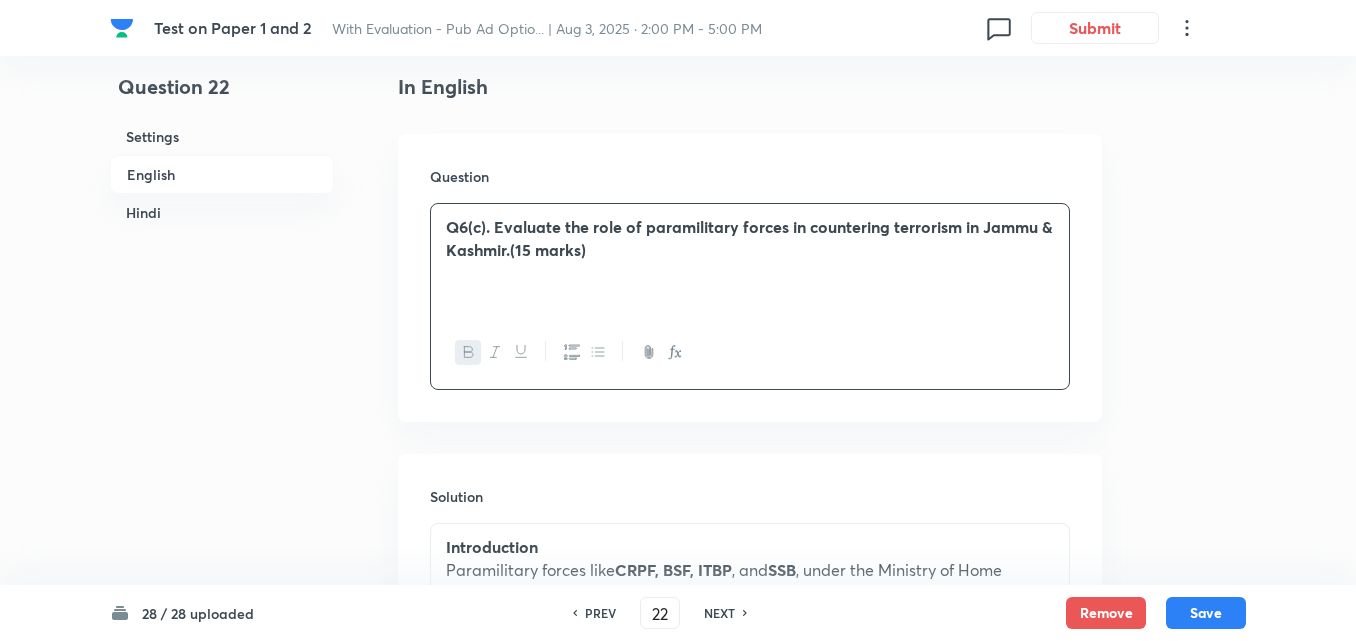 type 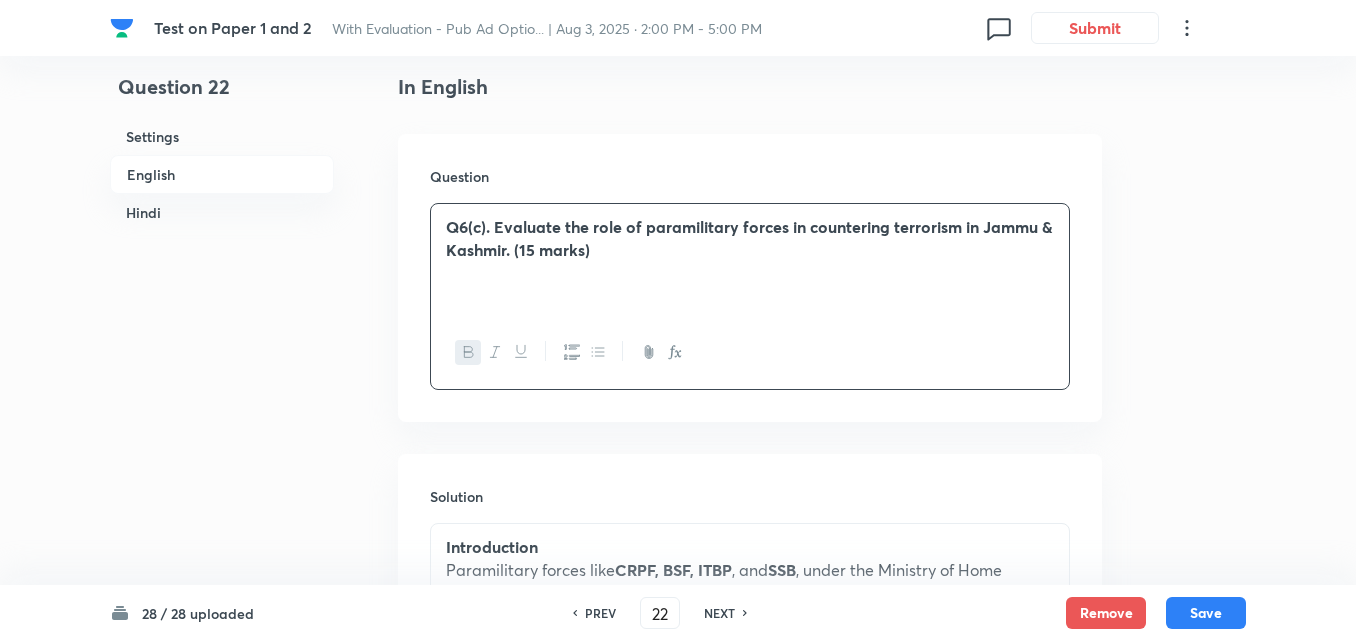 click on "[NUMBER] / [NUMBER] uploaded
PREV [NUMBER] ​ NEXT Remove Save" at bounding box center (678, 613) 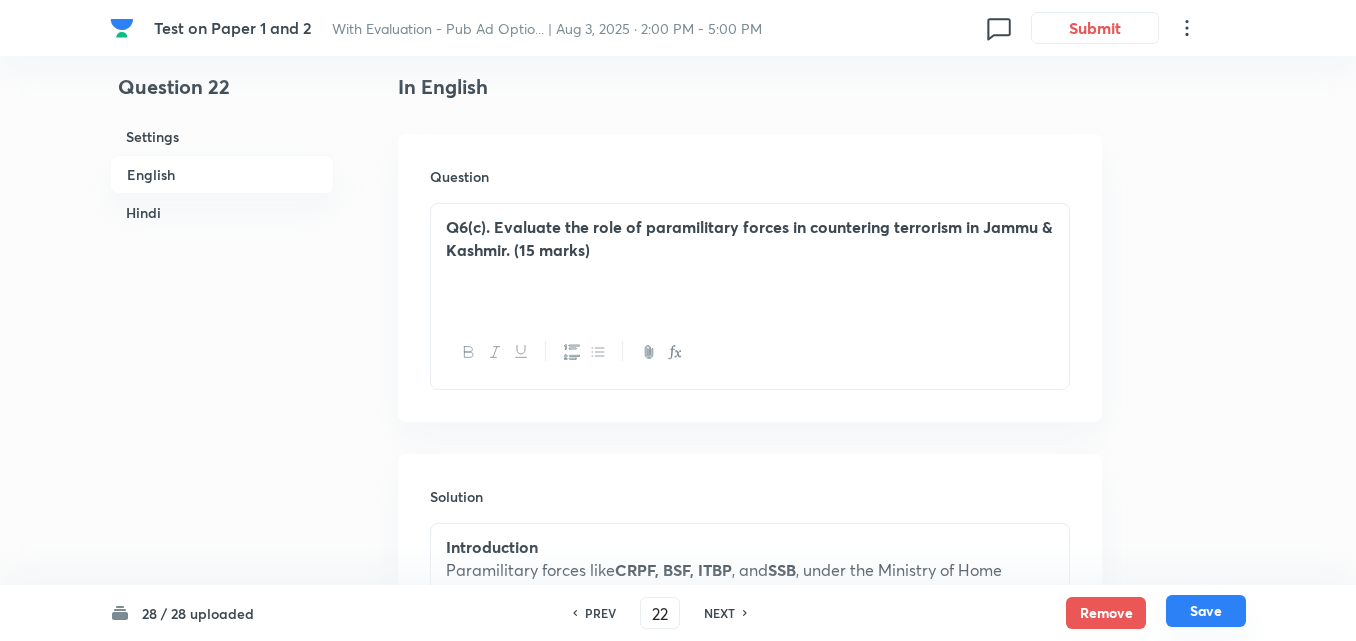 click on "Save" at bounding box center [1206, 611] 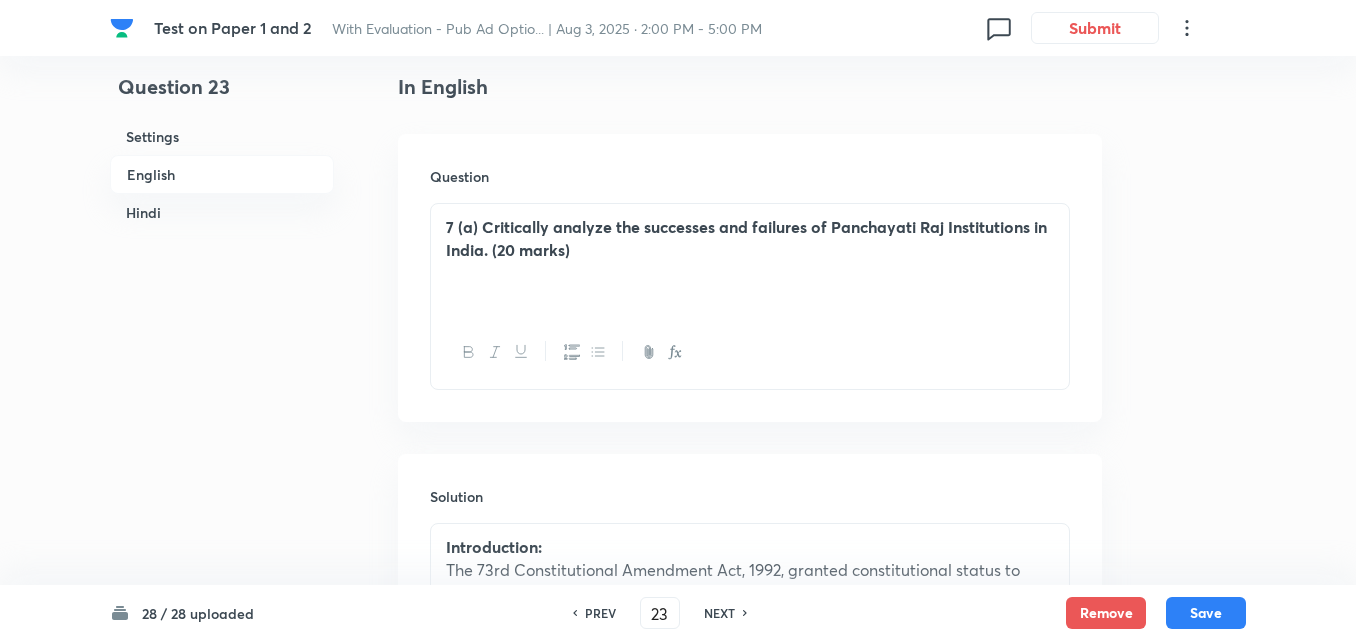 click on "NEXT" at bounding box center (719, 613) 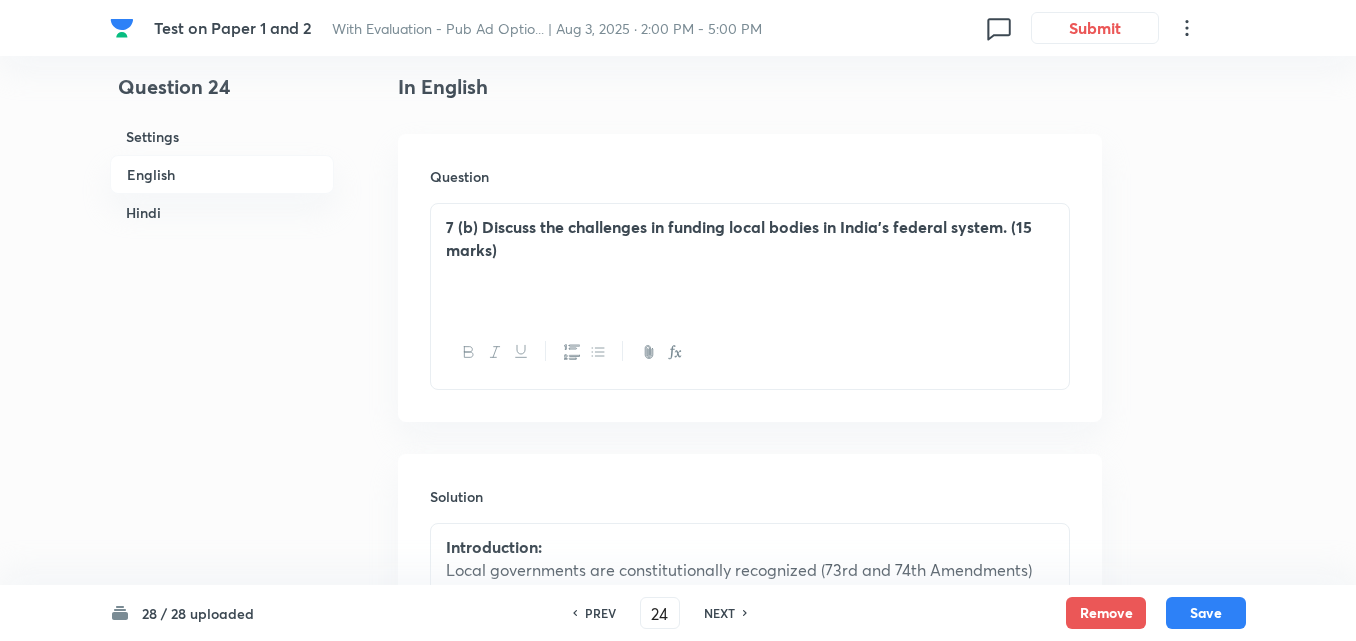 click on "NEXT" at bounding box center [719, 613] 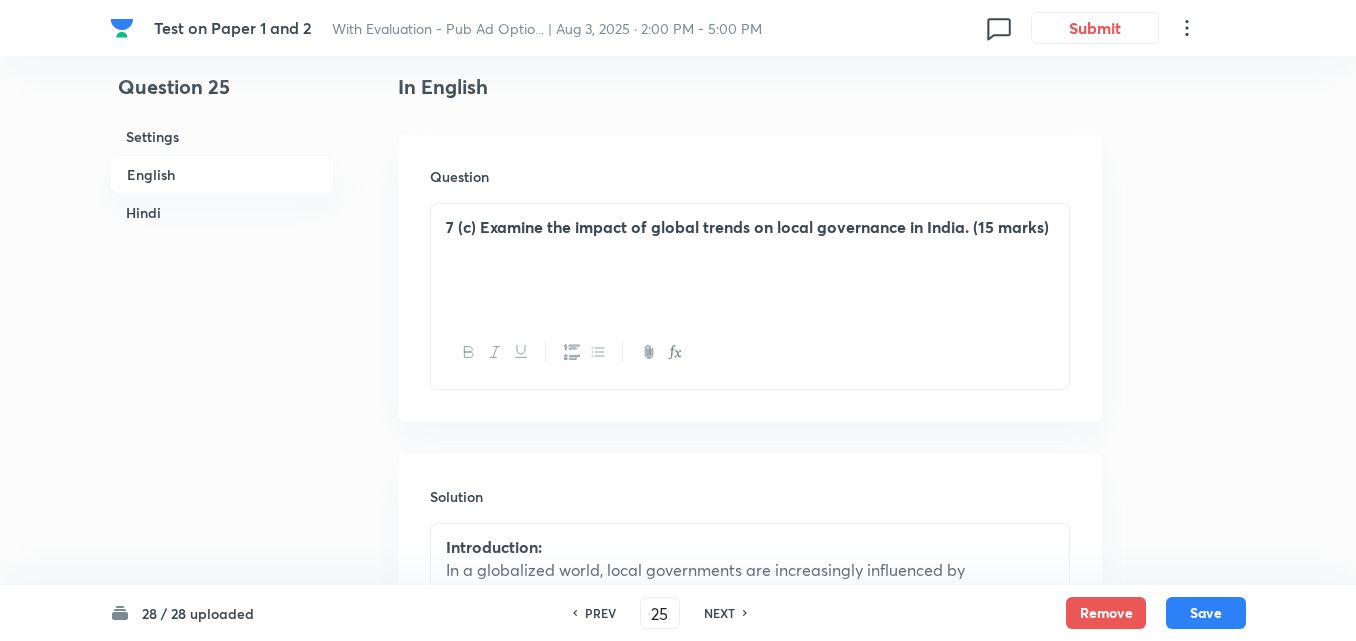 click on "NEXT" at bounding box center [719, 613] 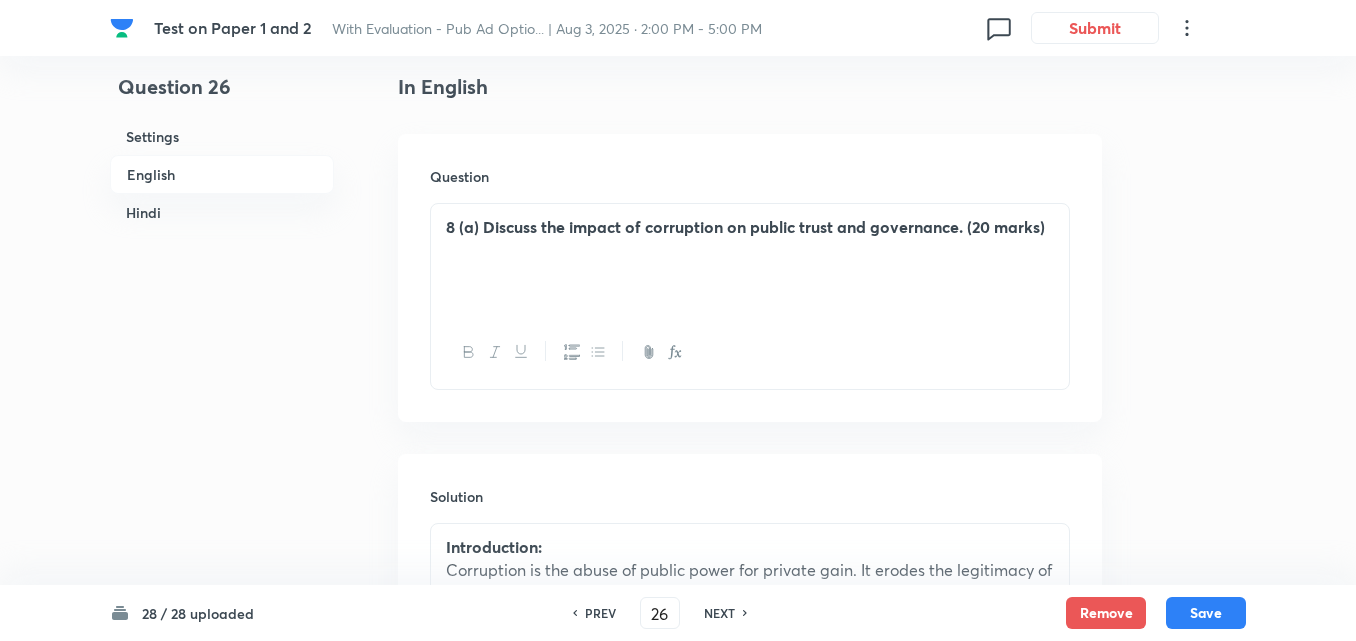 click on "NEXT" at bounding box center (719, 613) 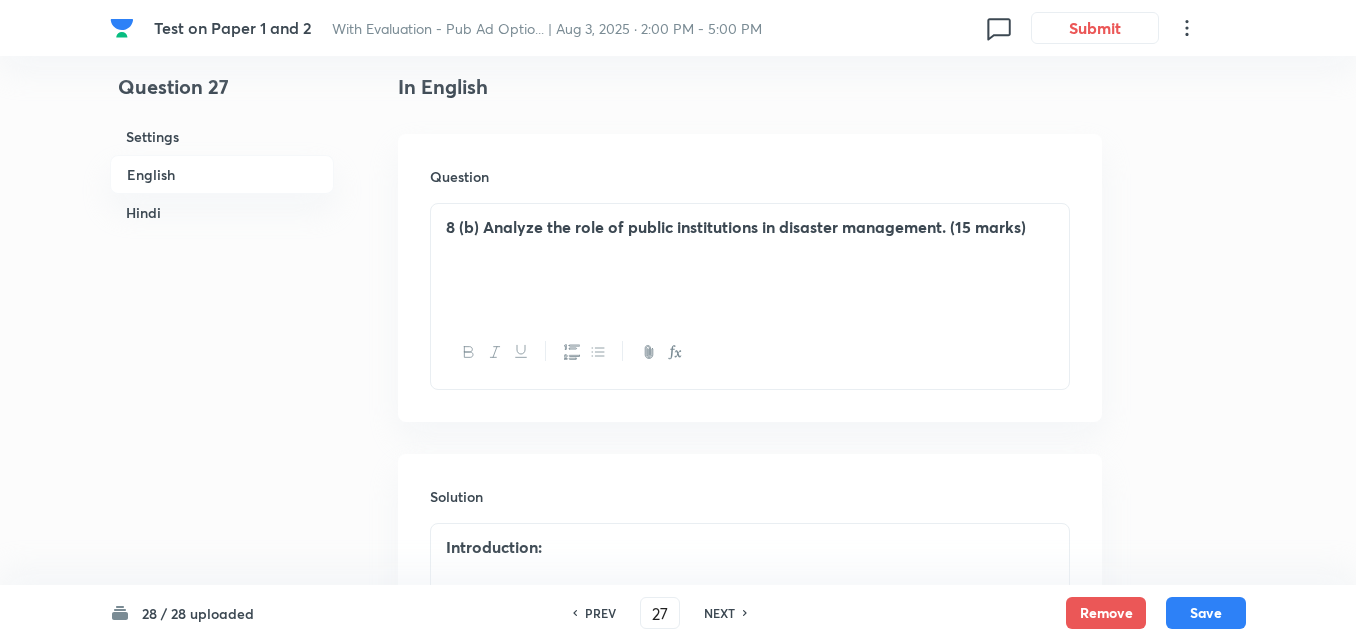 click on "NEXT" at bounding box center [719, 613] 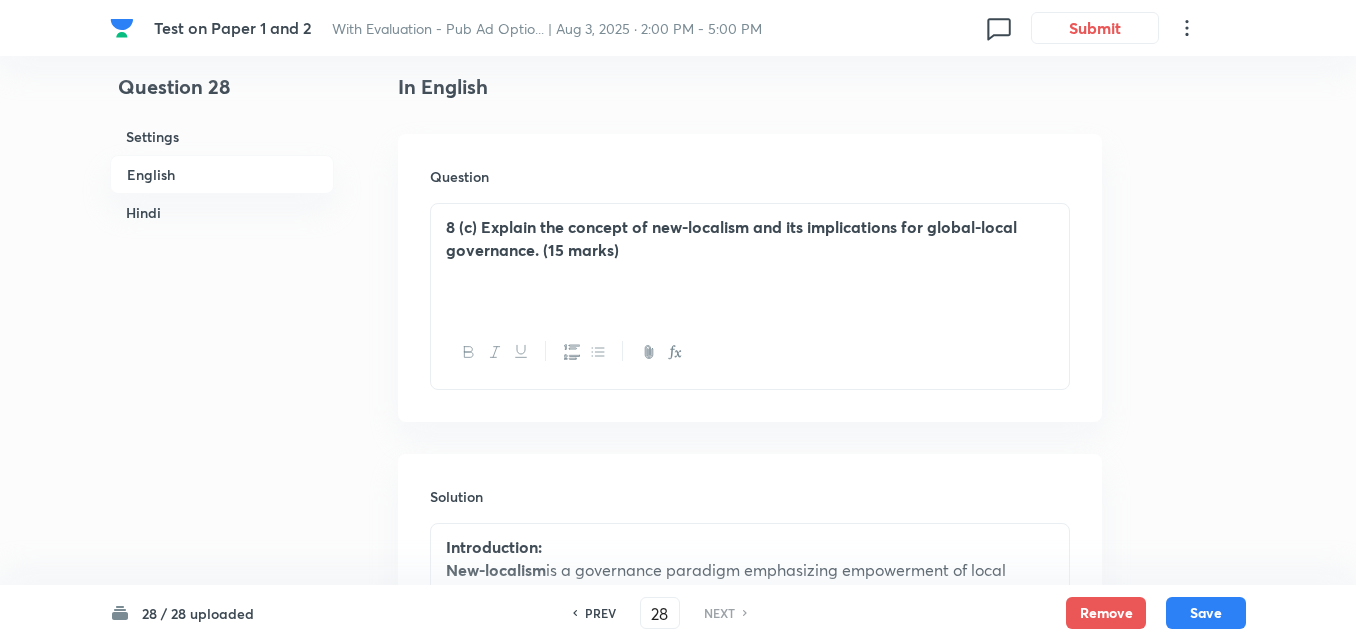 click on "NEXT" at bounding box center [719, 613] 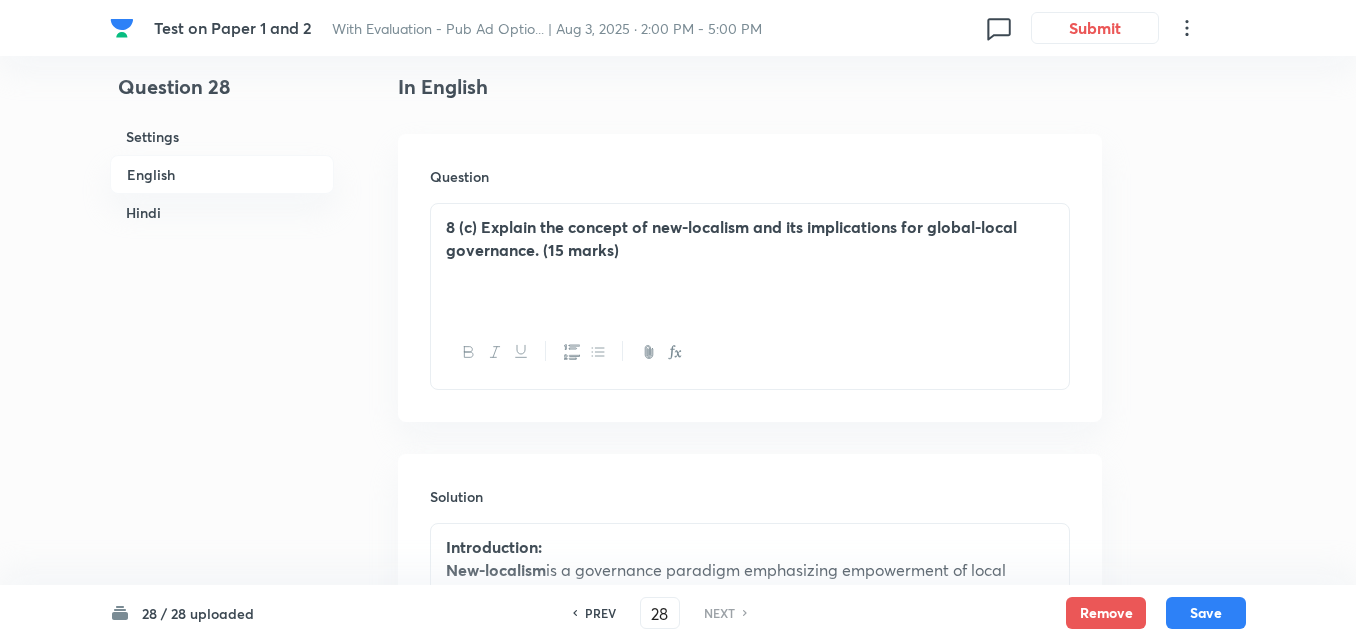 click on "Hindi" at bounding box center (222, 212) 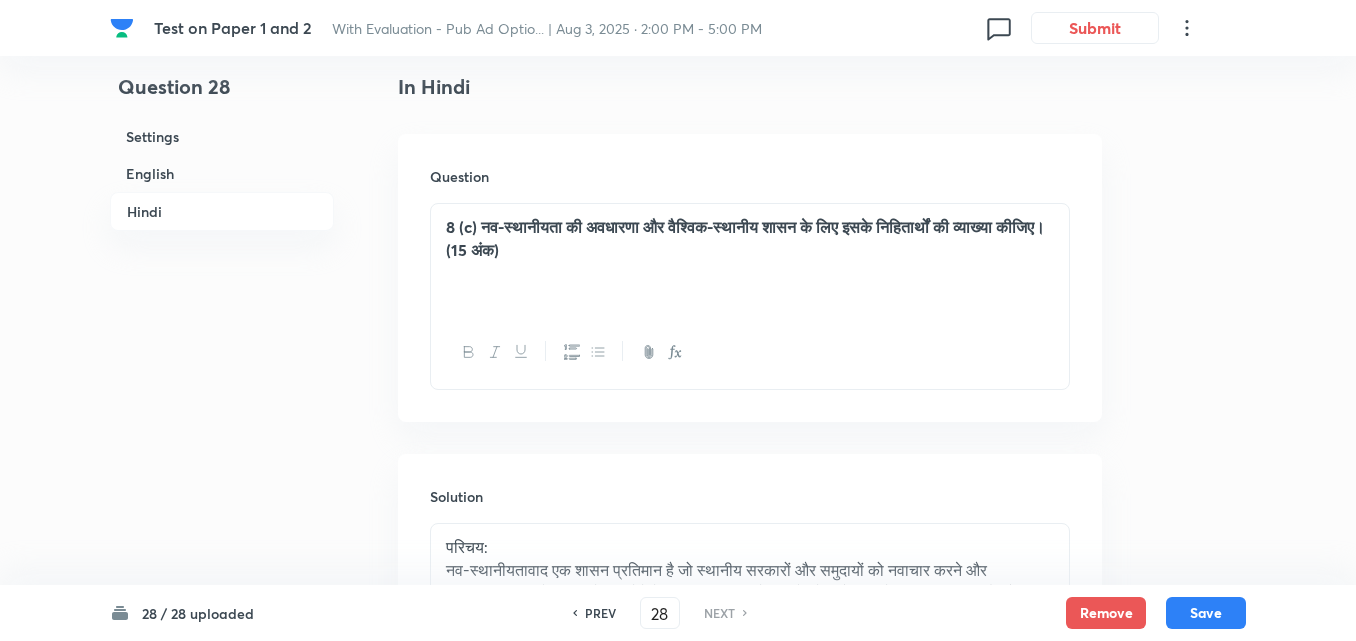 click on "Hindi" at bounding box center (222, 211) 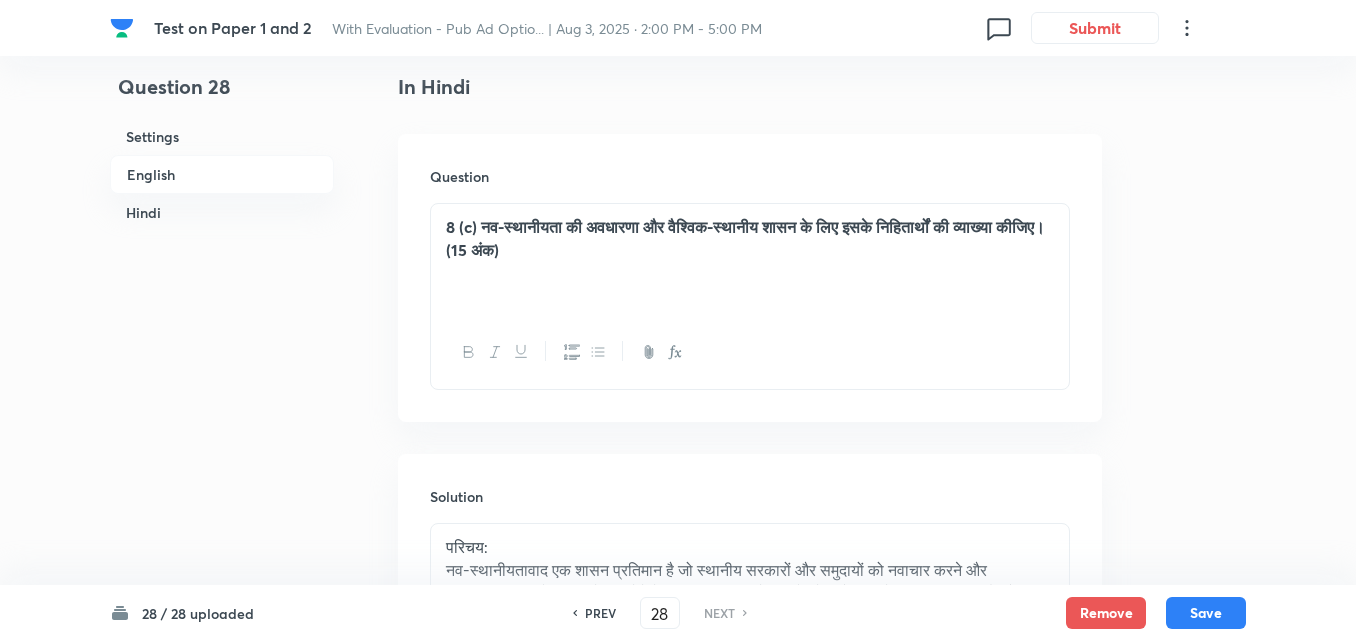 scroll, scrollTop: 516, scrollLeft: 0, axis: vertical 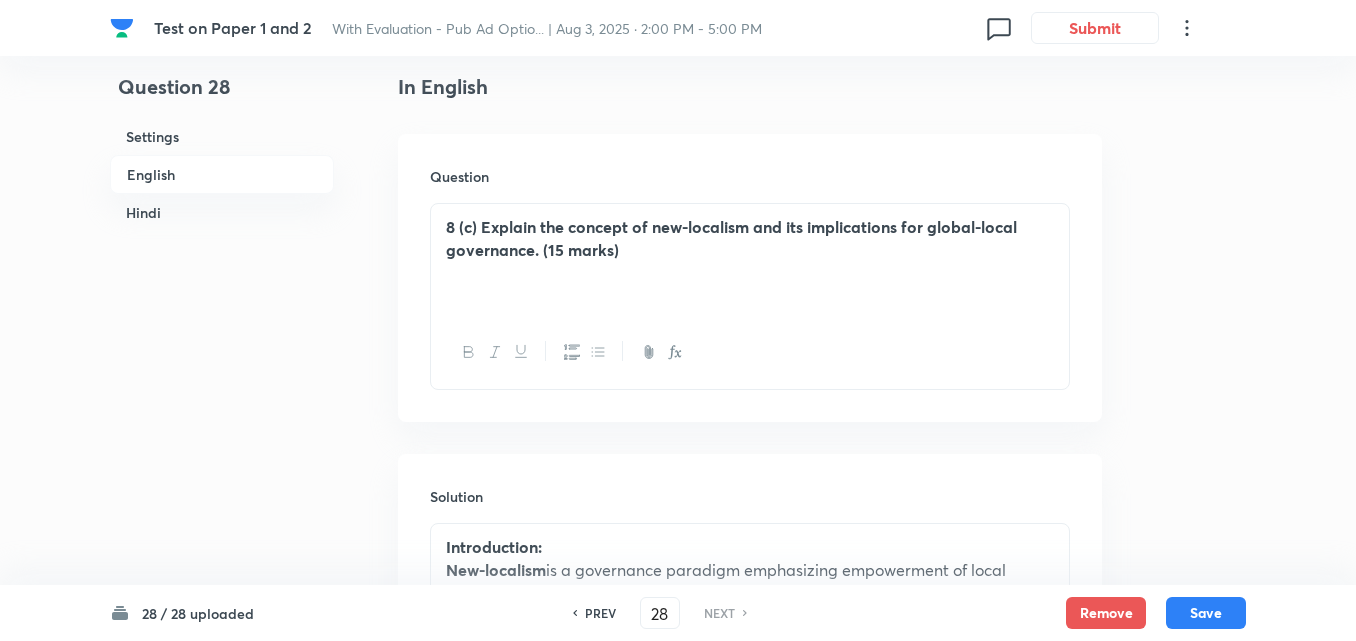 click on "Hindi" at bounding box center (222, 212) 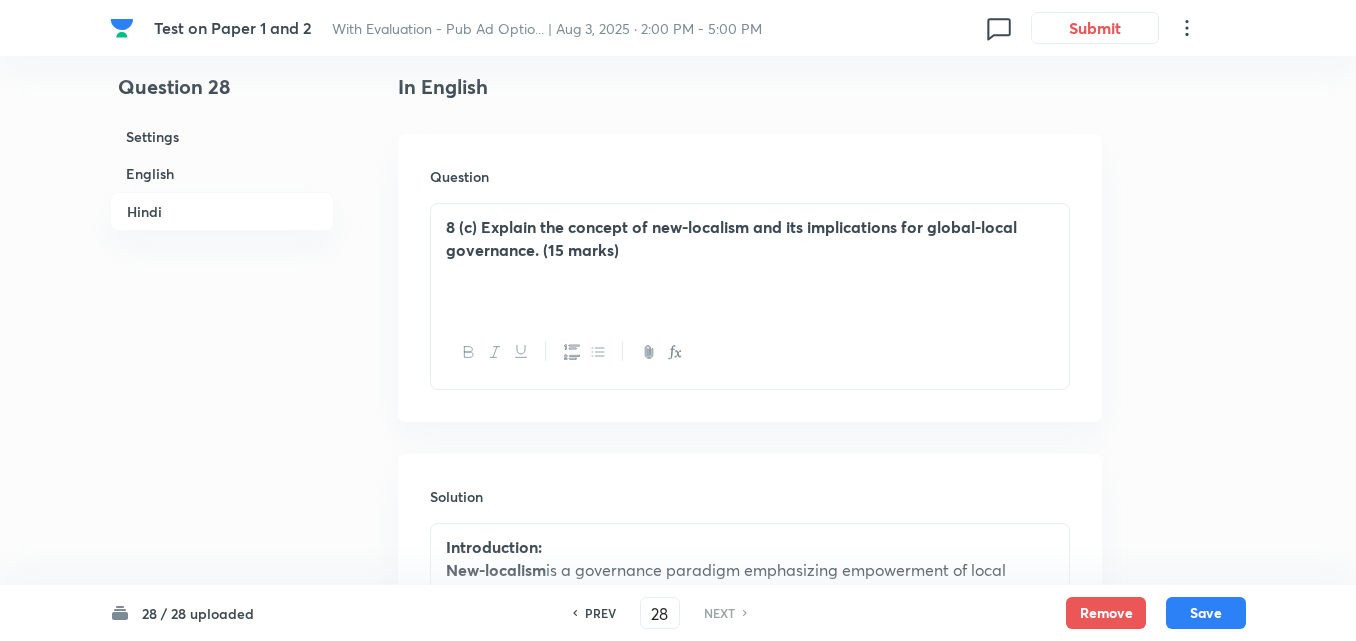 scroll, scrollTop: 1815, scrollLeft: 0, axis: vertical 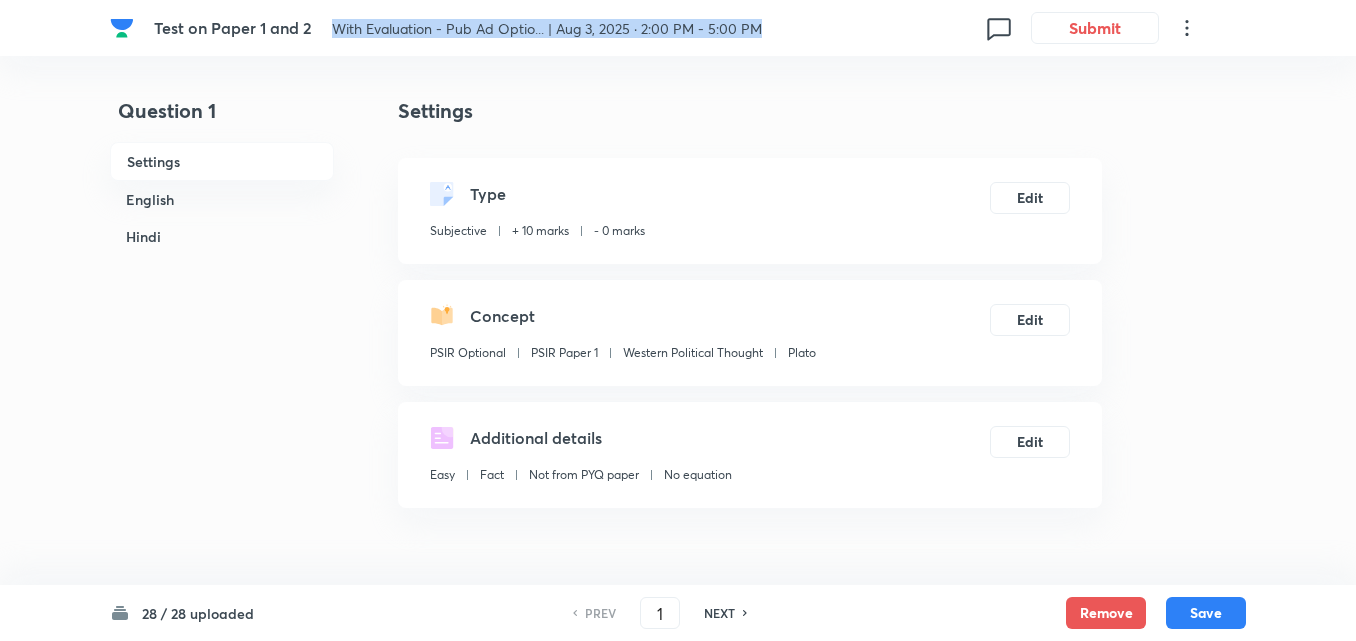 drag, startPoint x: 330, startPoint y: 27, endPoint x: 828, endPoint y: 23, distance: 498.01605 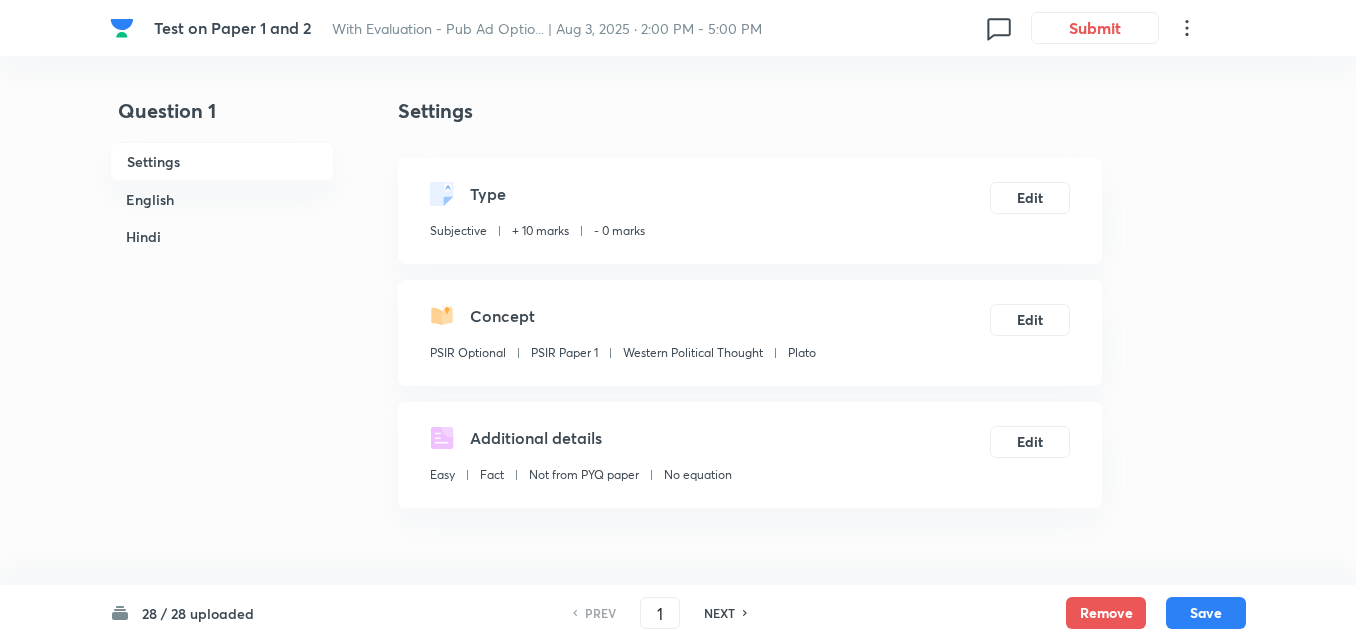 click on "English" at bounding box center (222, 199) 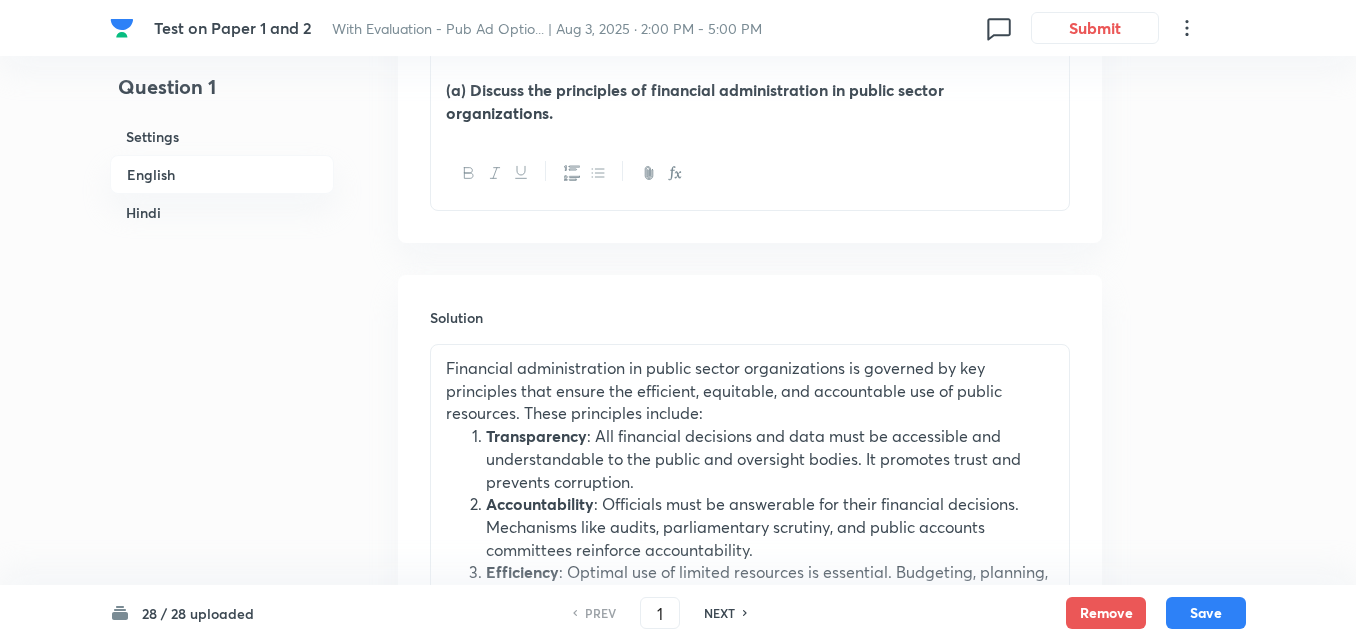 scroll, scrollTop: 1016, scrollLeft: 0, axis: vertical 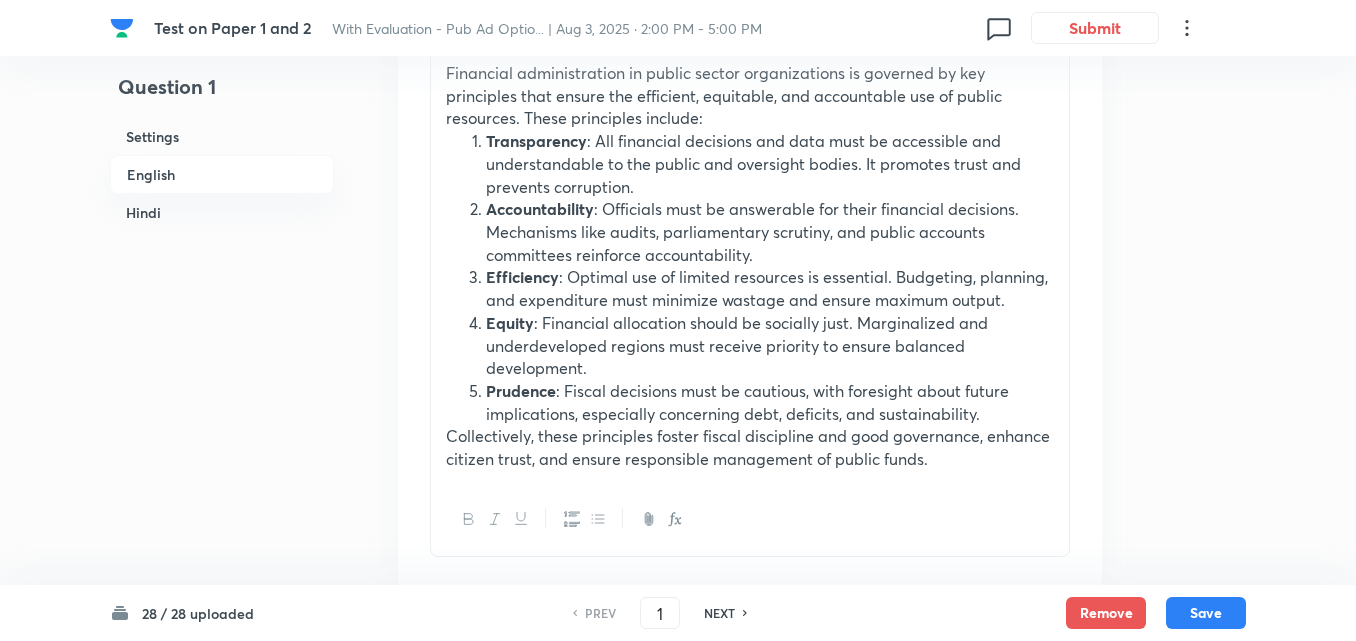 click on "NEXT" at bounding box center (719, 613) 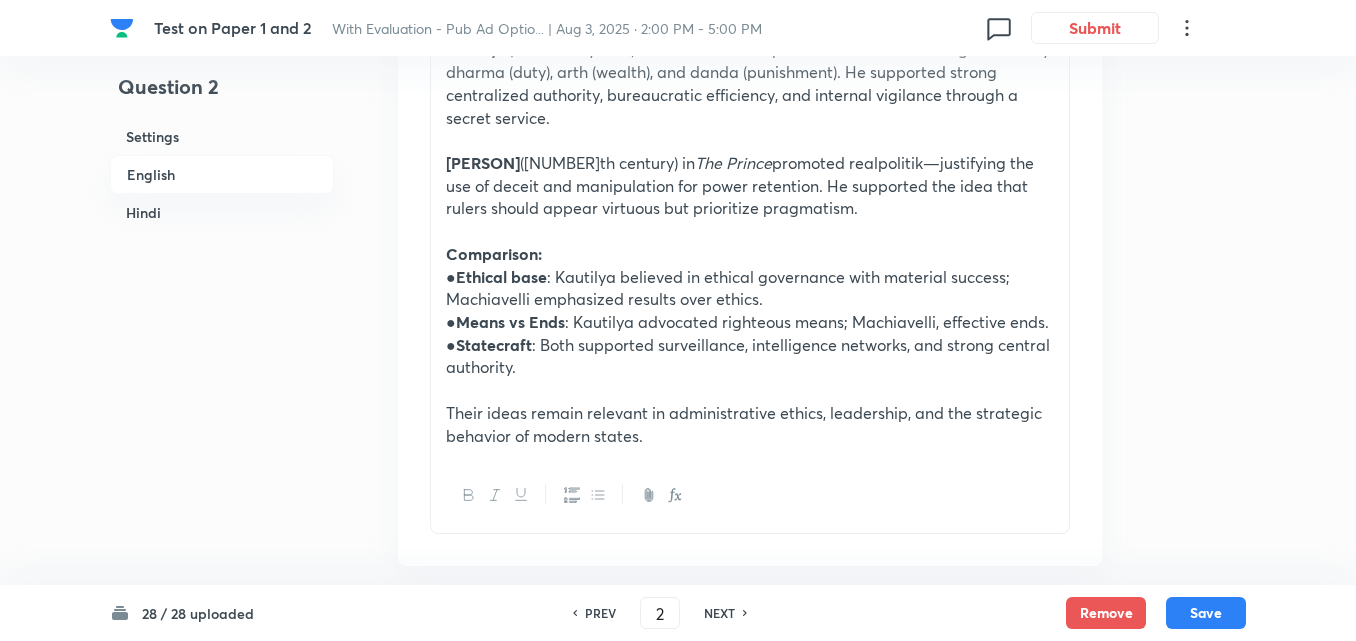 scroll, scrollTop: 1016, scrollLeft: 0, axis: vertical 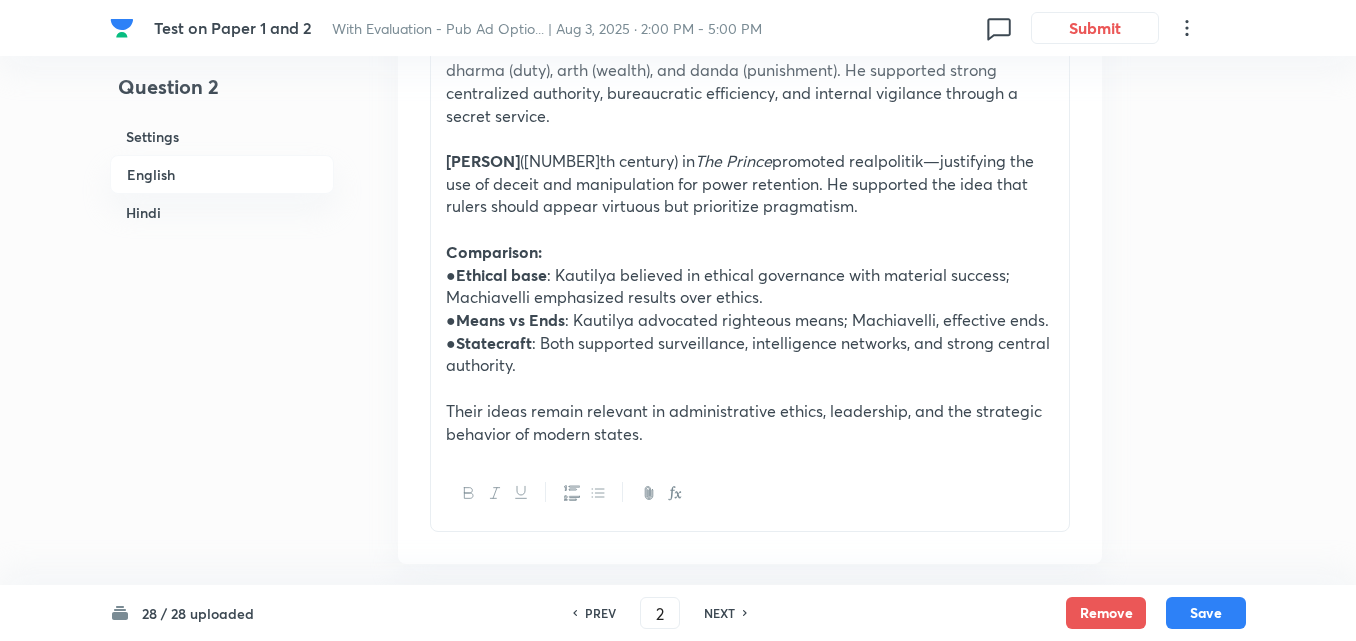 click on "NEXT" at bounding box center [719, 613] 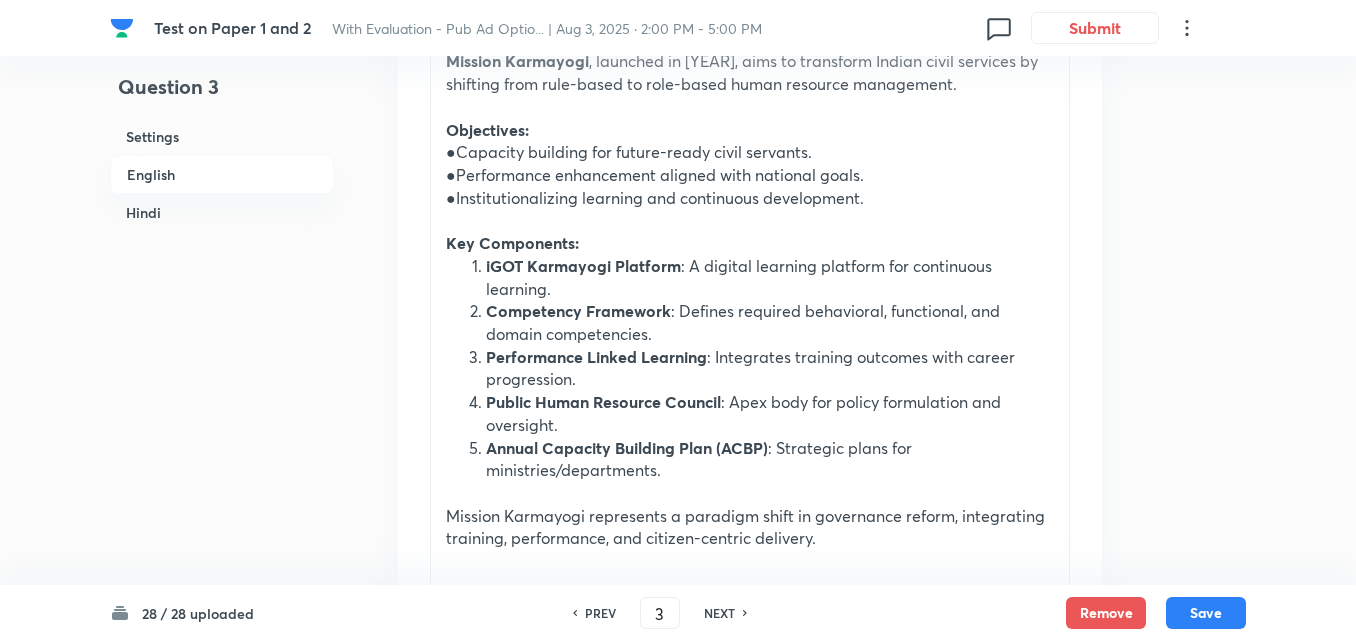 scroll, scrollTop: 1216, scrollLeft: 0, axis: vertical 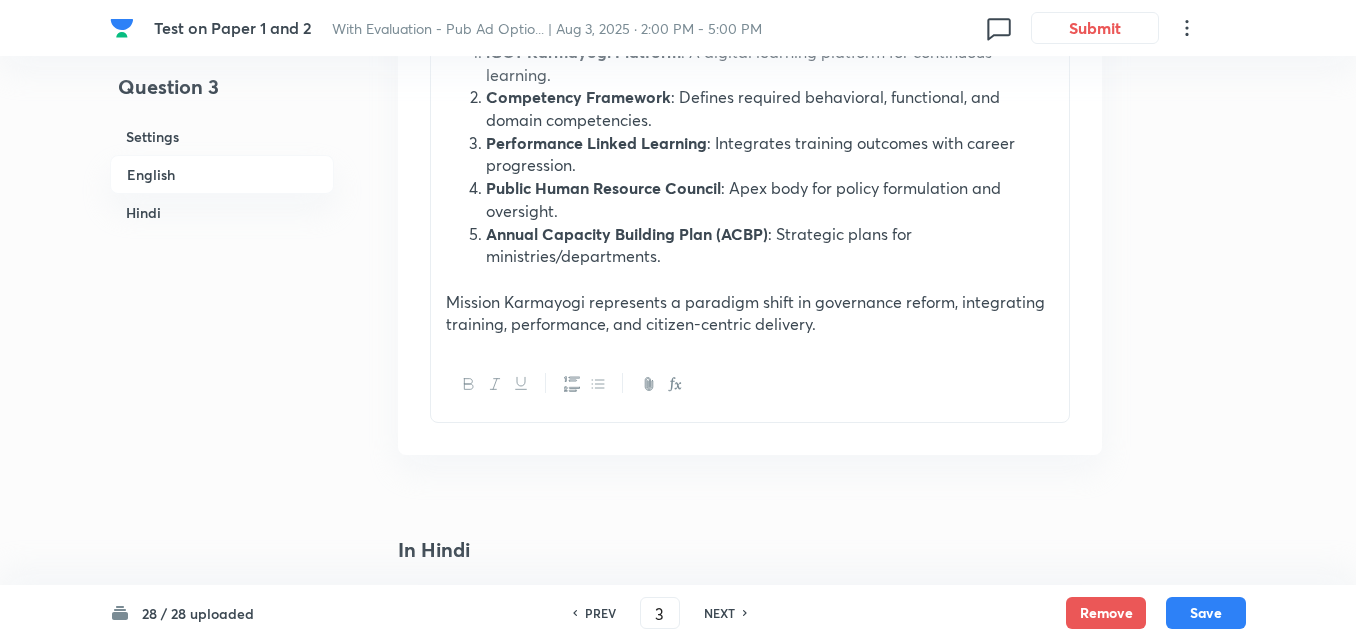 click on "NEXT" at bounding box center [719, 613] 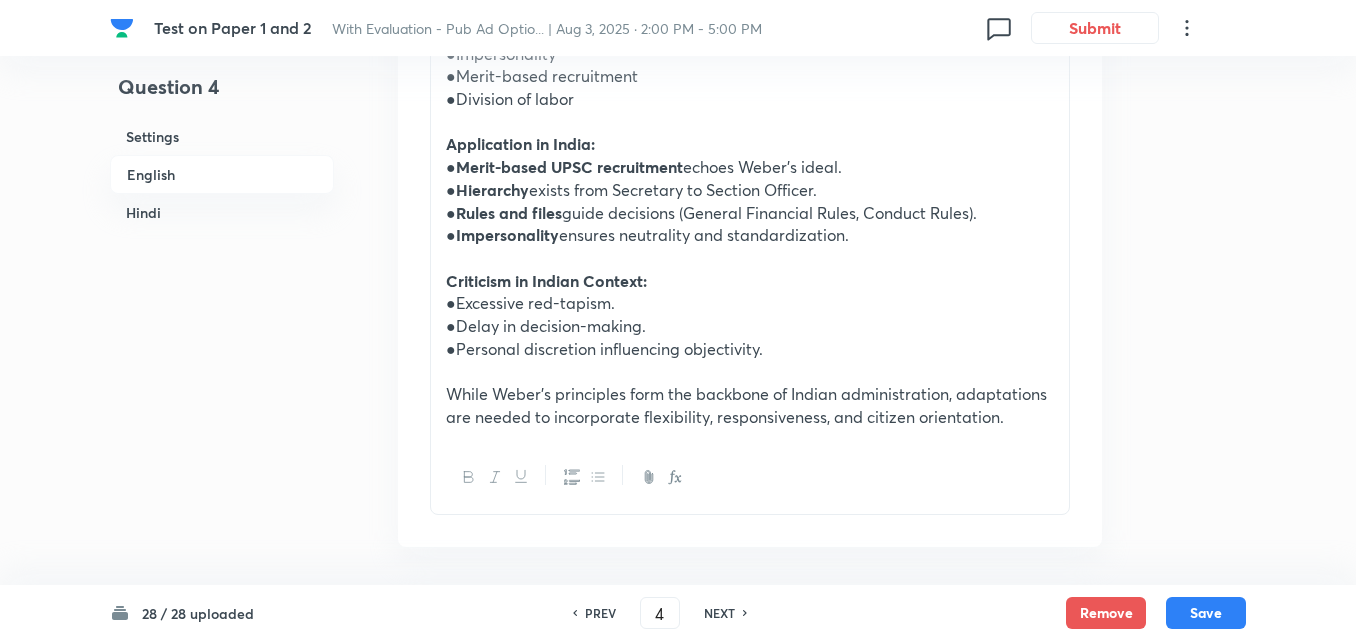 scroll, scrollTop: 916, scrollLeft: 0, axis: vertical 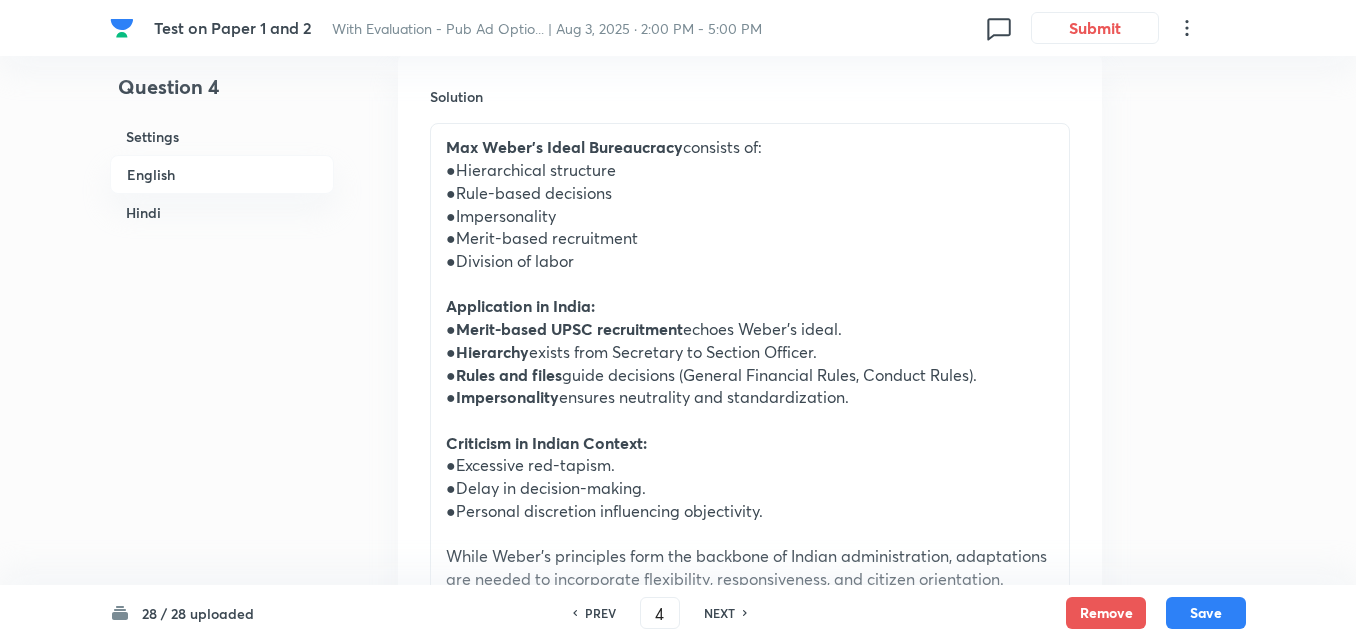 click on "English" at bounding box center [222, 174] 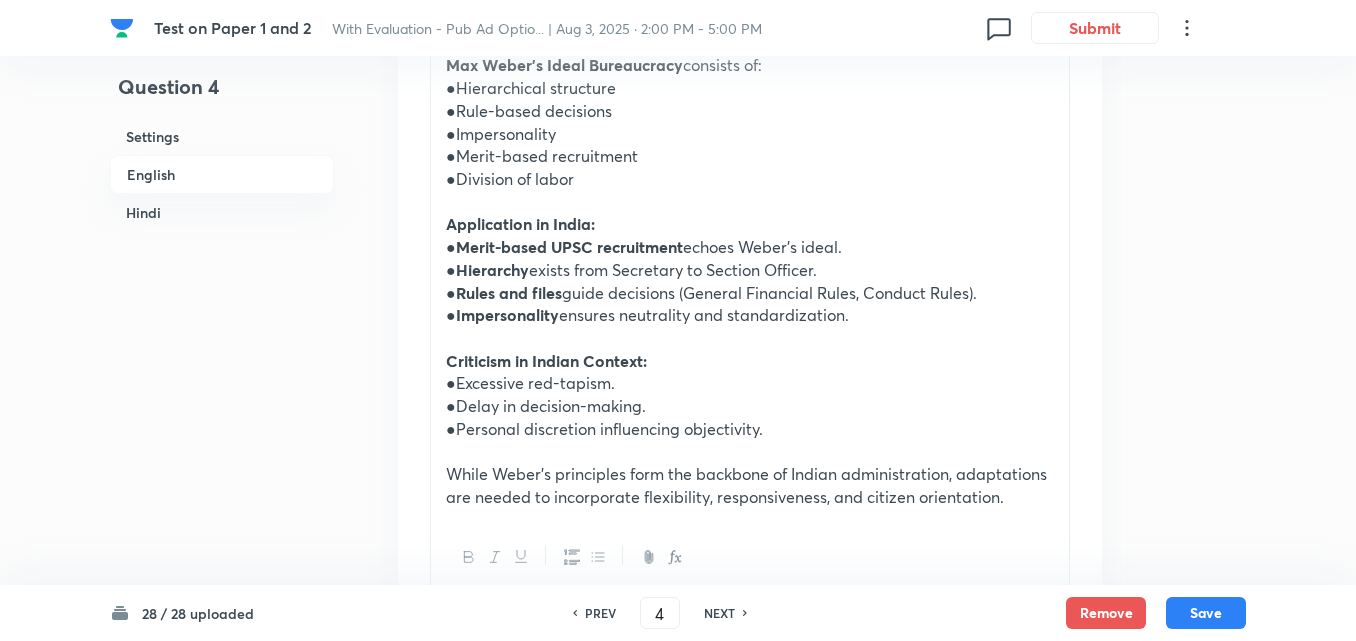 scroll, scrollTop: 1016, scrollLeft: 0, axis: vertical 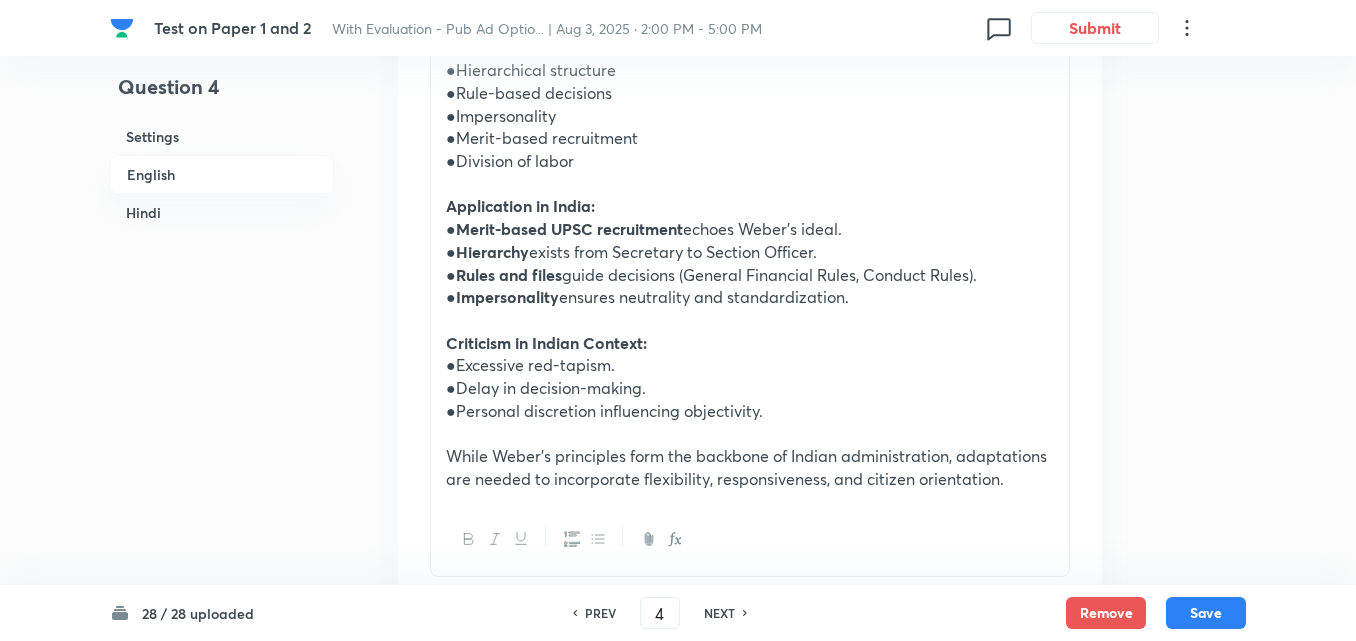 click on "NEXT" at bounding box center (719, 613) 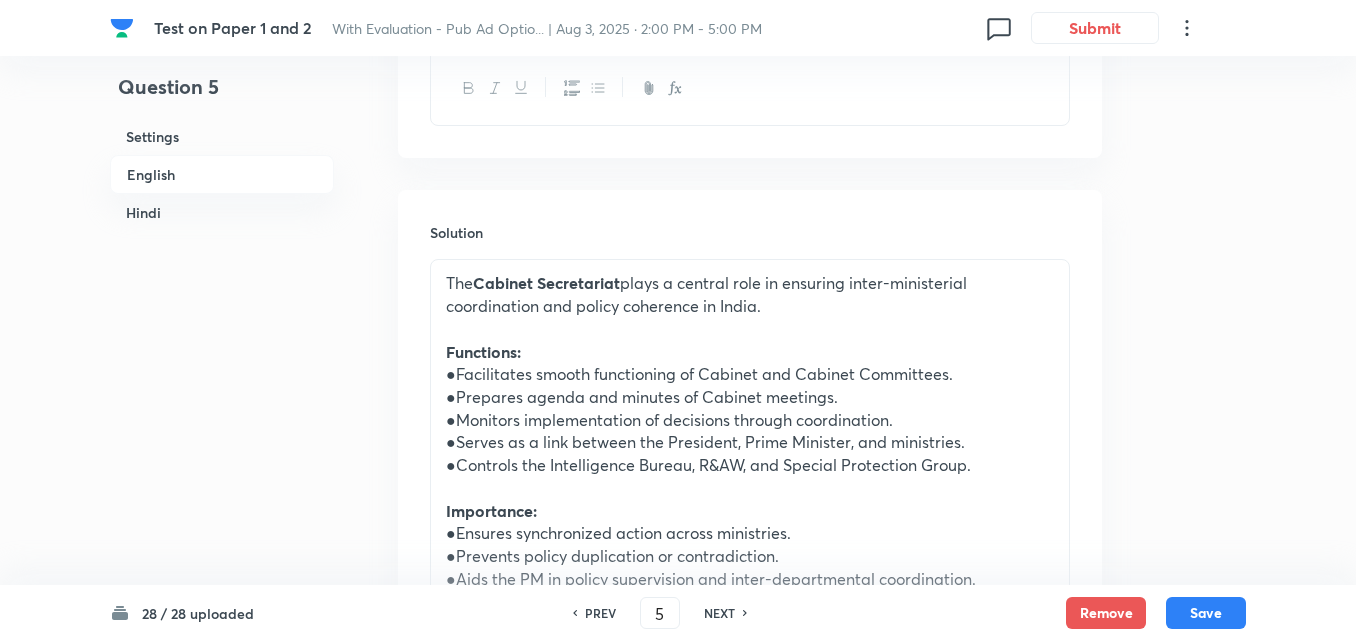 scroll, scrollTop: 816, scrollLeft: 0, axis: vertical 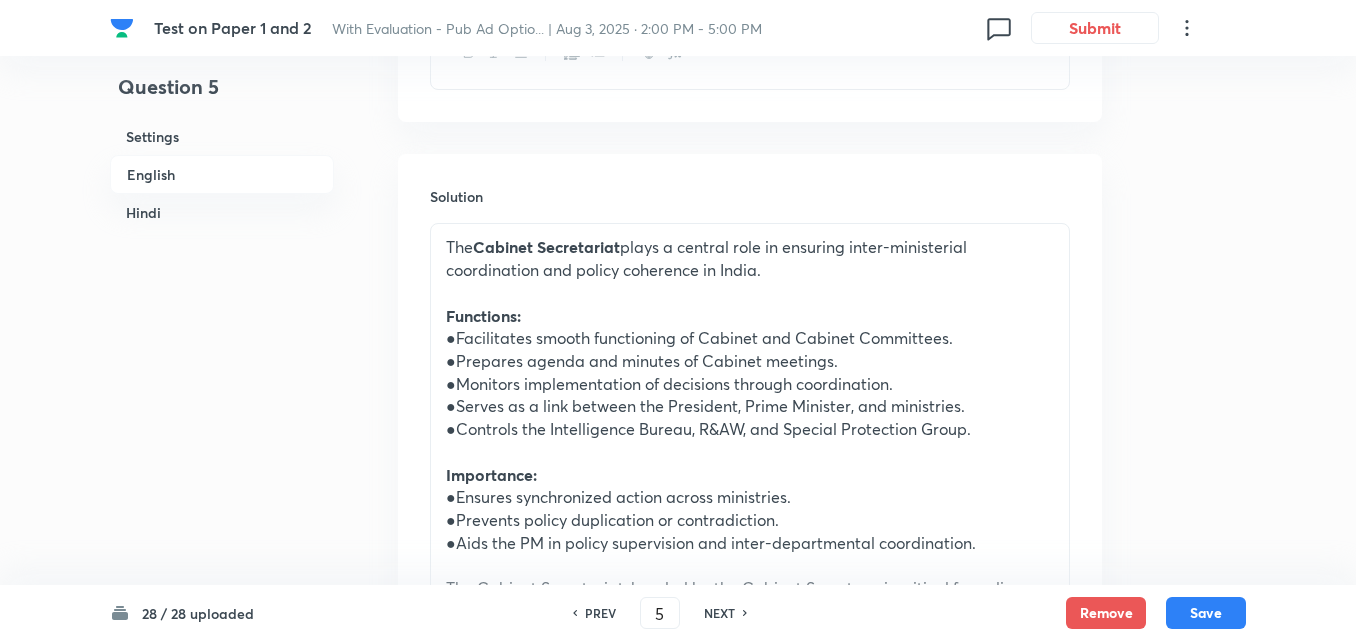 click on "English" at bounding box center (222, 174) 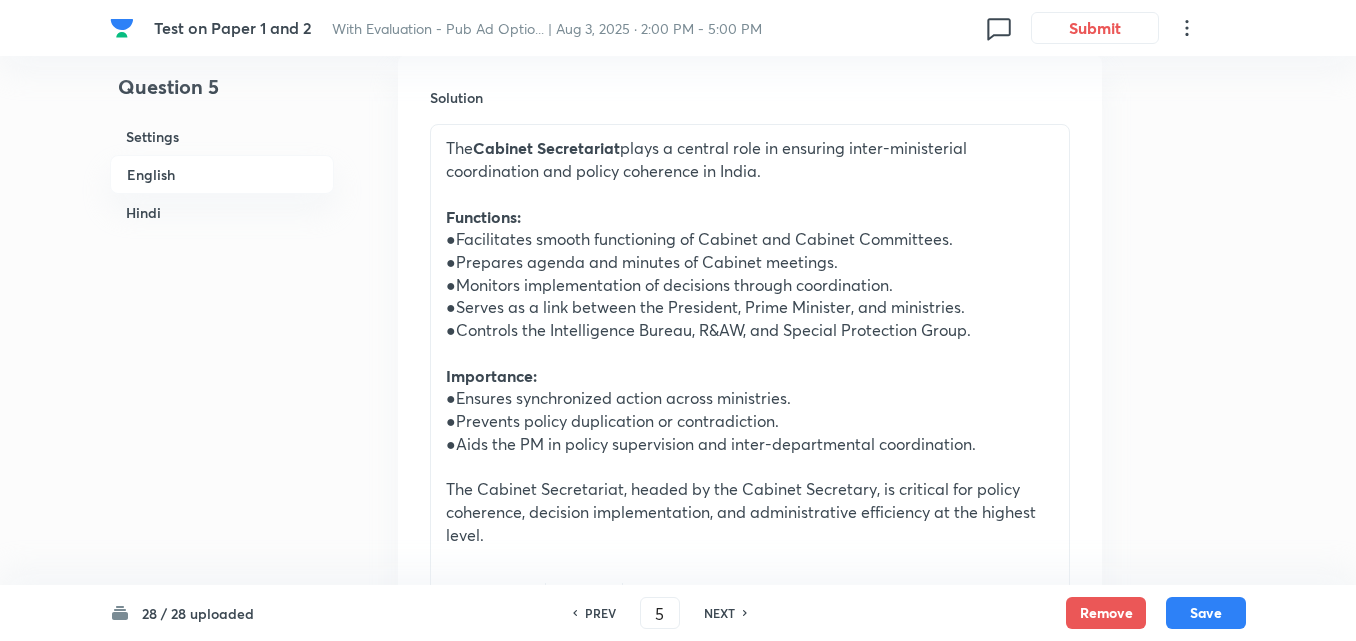 scroll, scrollTop: 916, scrollLeft: 0, axis: vertical 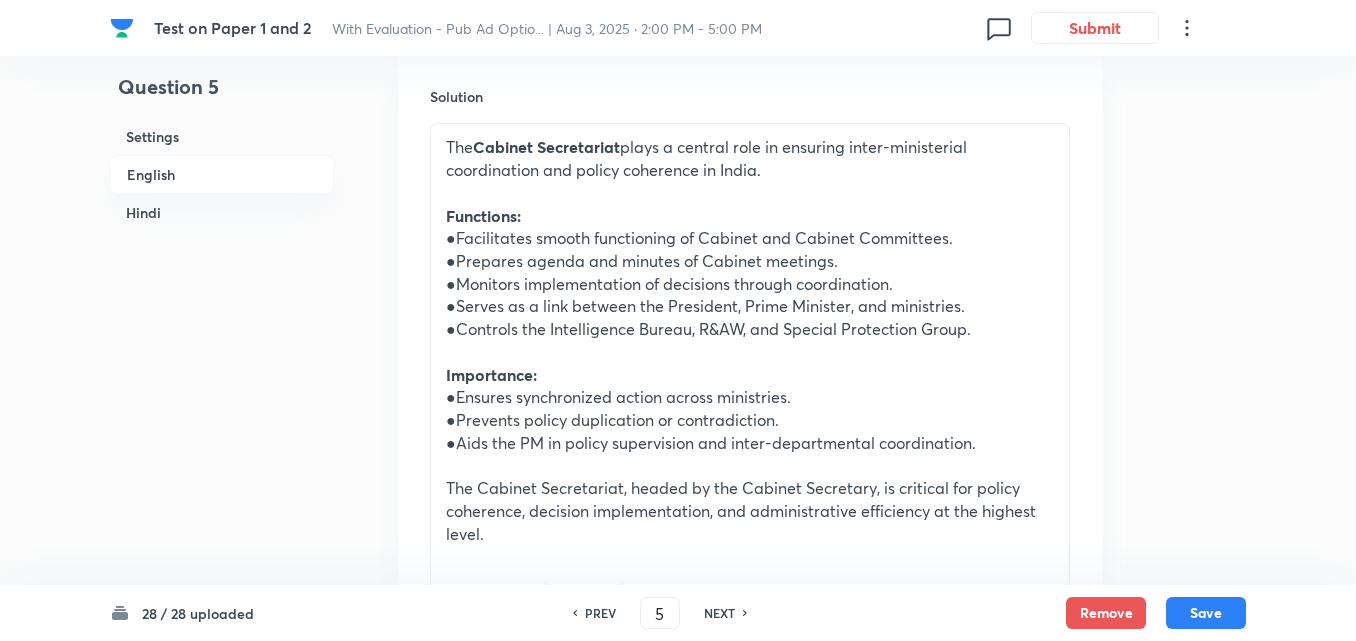 click on "NEXT" at bounding box center (719, 613) 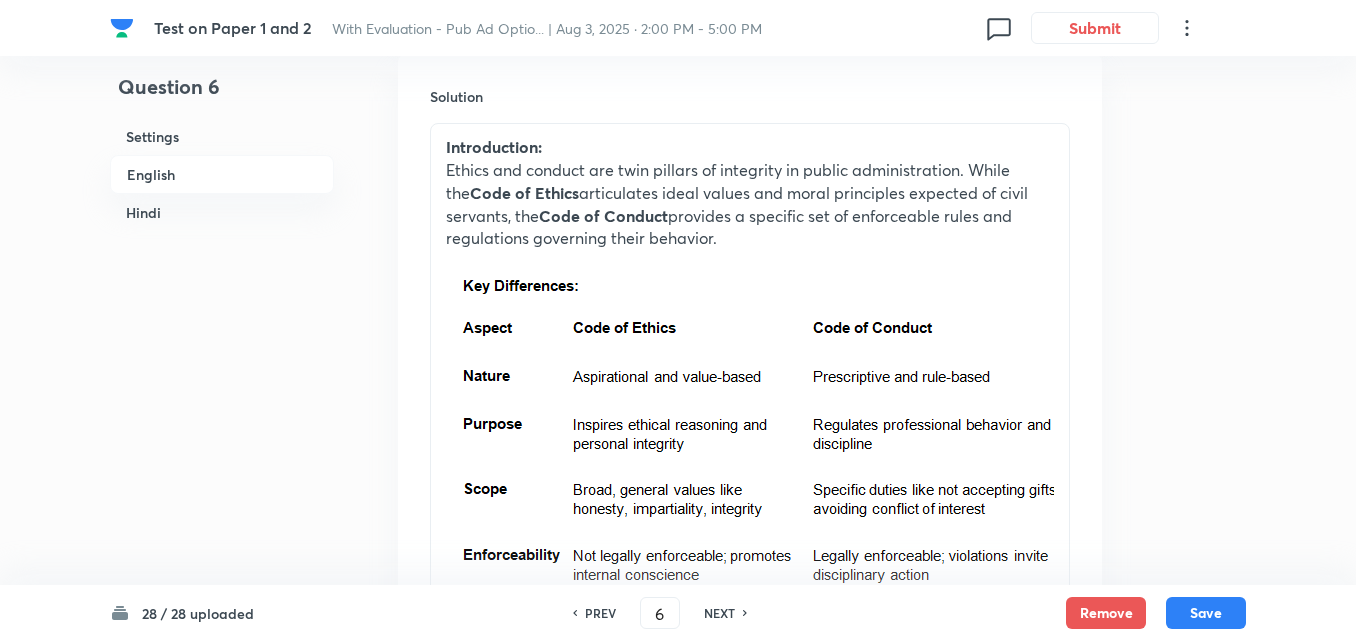click on "English" at bounding box center [222, 174] 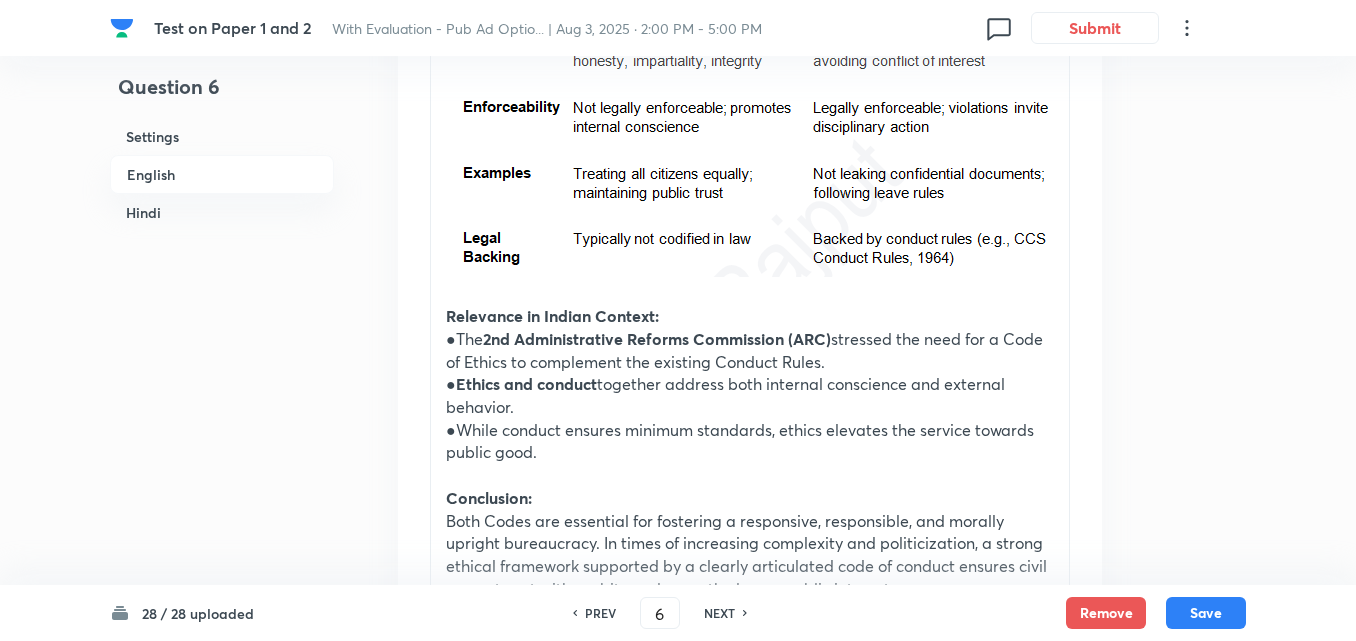 scroll, scrollTop: 1416, scrollLeft: 0, axis: vertical 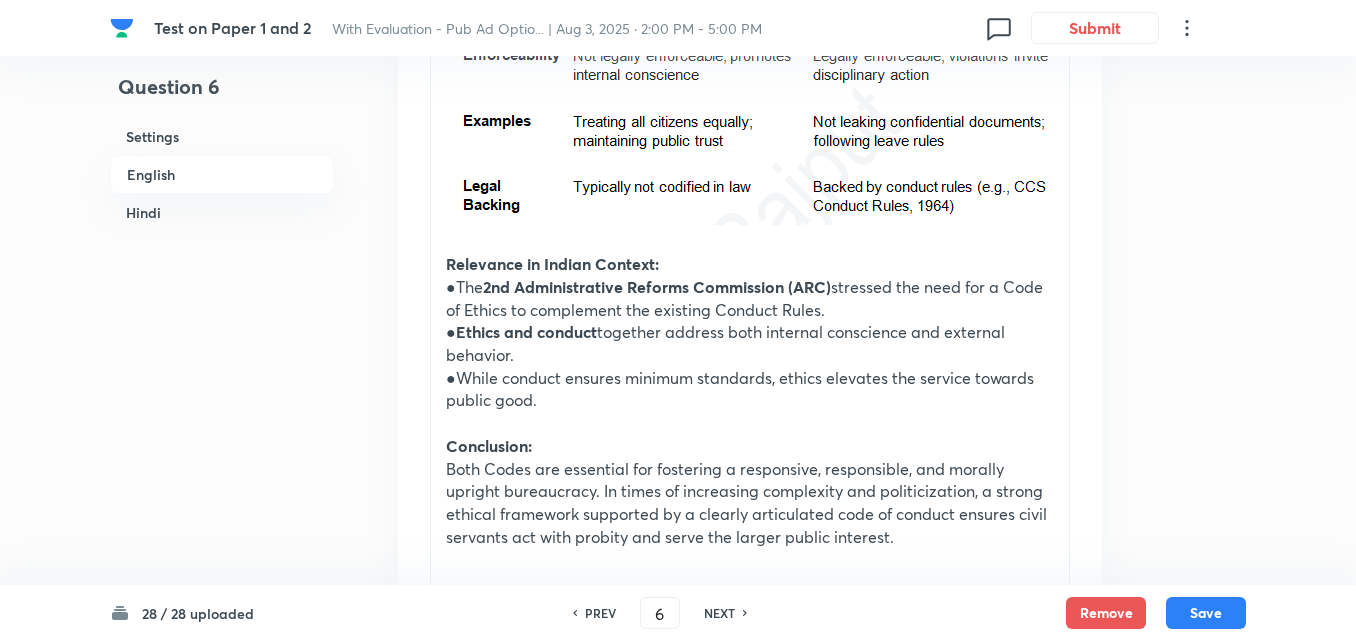 click on "NEXT" at bounding box center (719, 613) 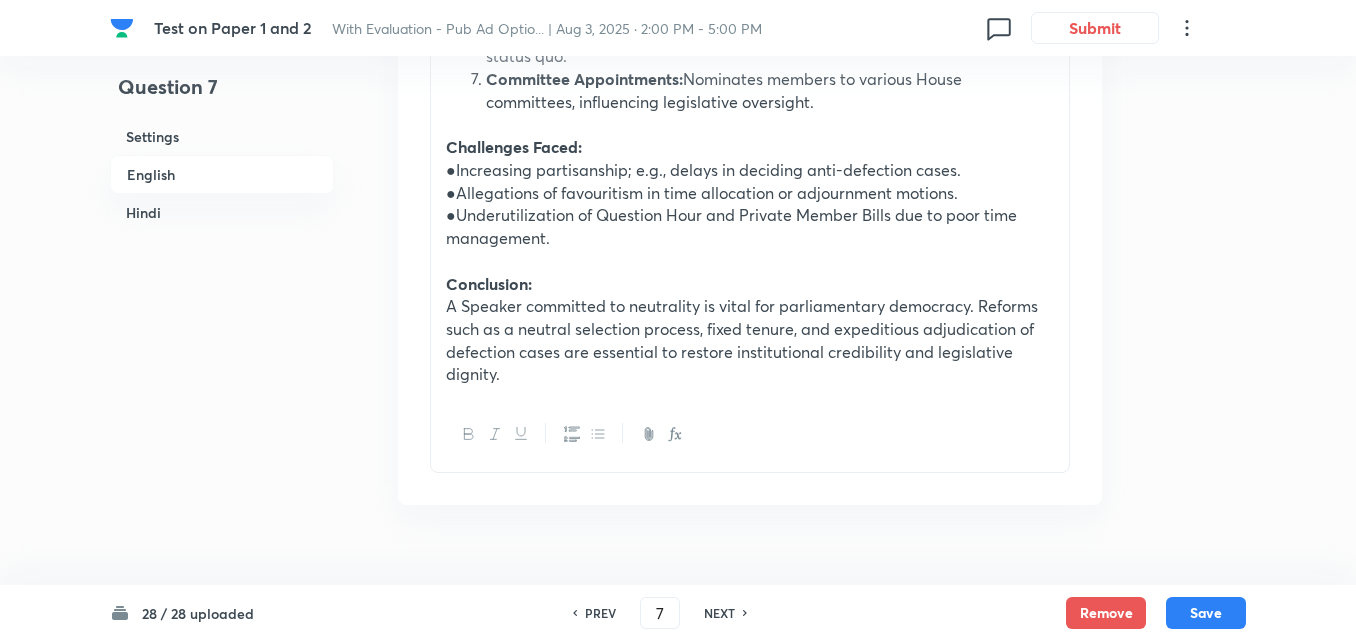 click on "English" at bounding box center [222, 174] 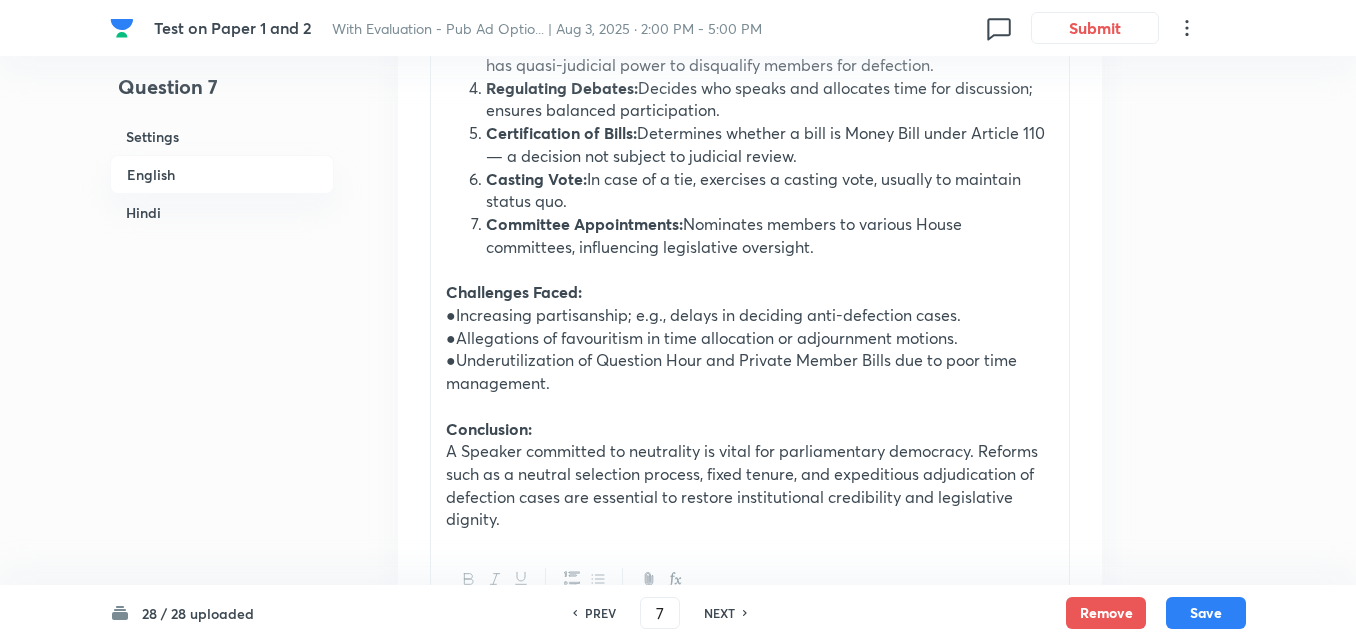 scroll, scrollTop: 1316, scrollLeft: 0, axis: vertical 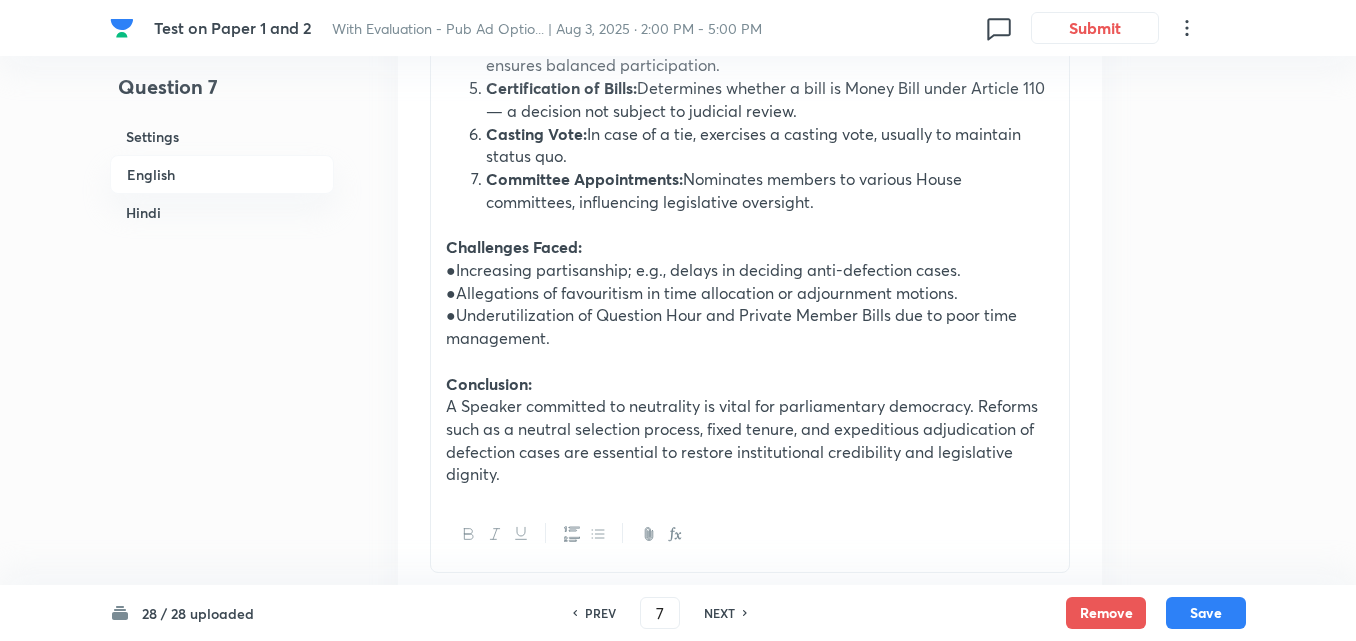click on "NEXT" at bounding box center [719, 613] 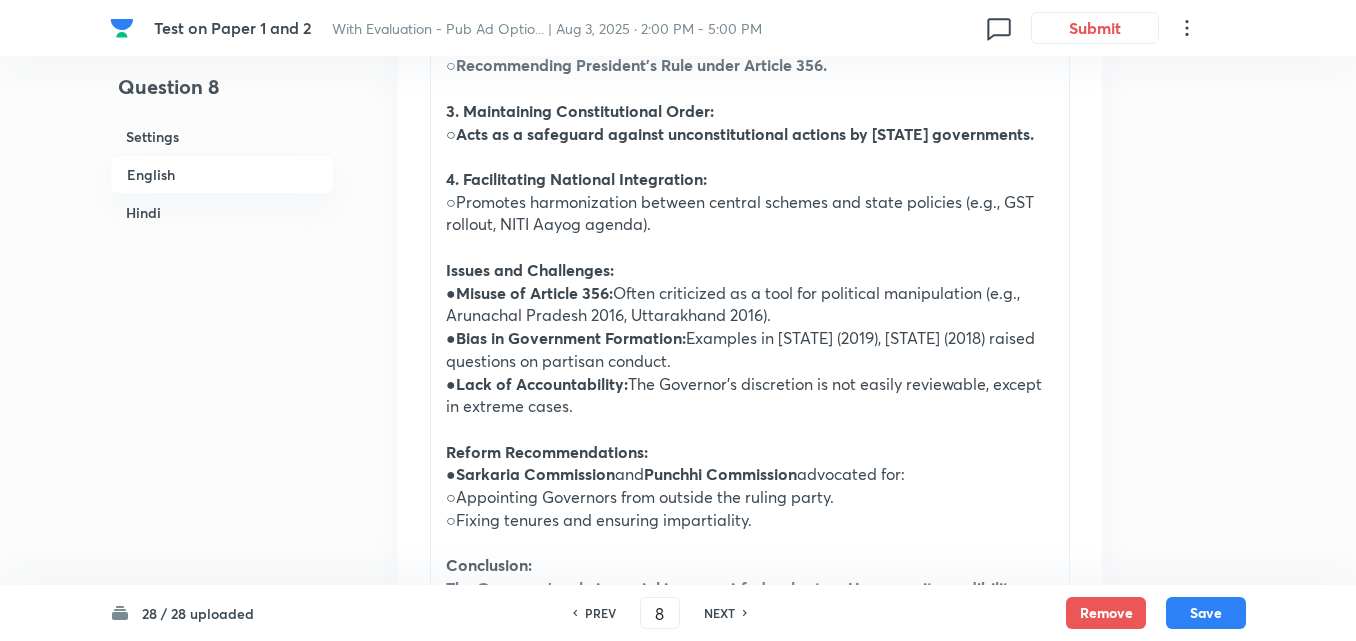 click on "English" at bounding box center [222, 174] 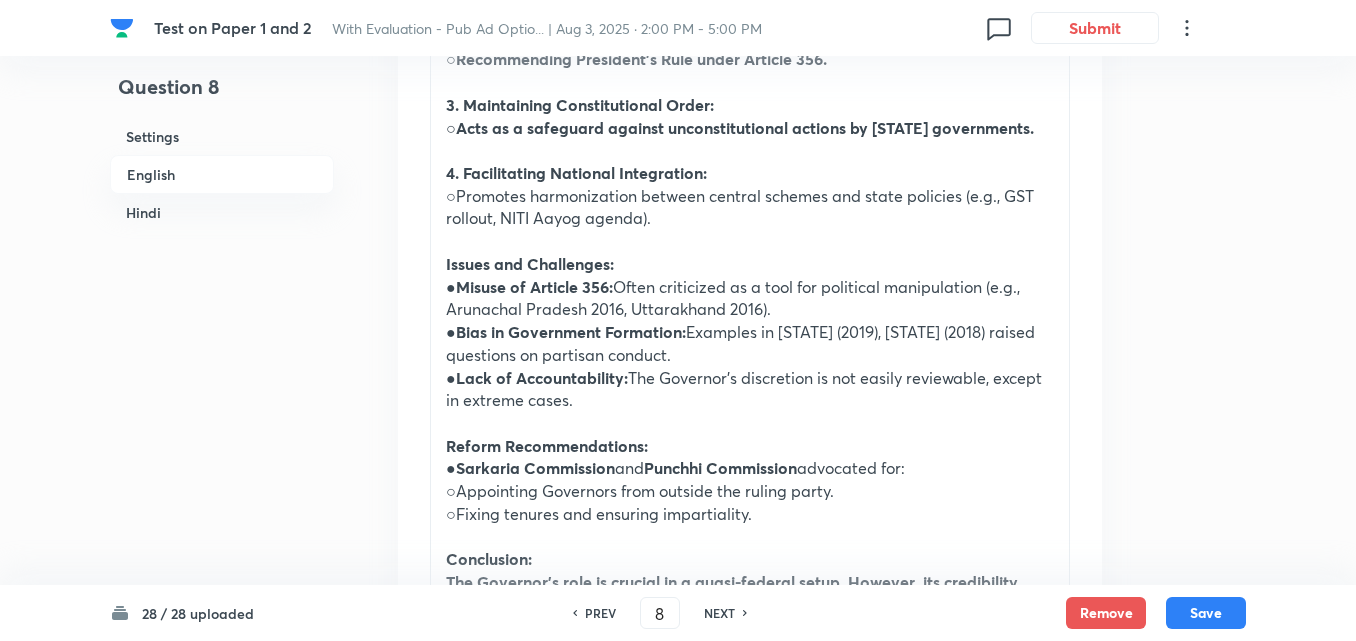scroll, scrollTop: 1316, scrollLeft: 0, axis: vertical 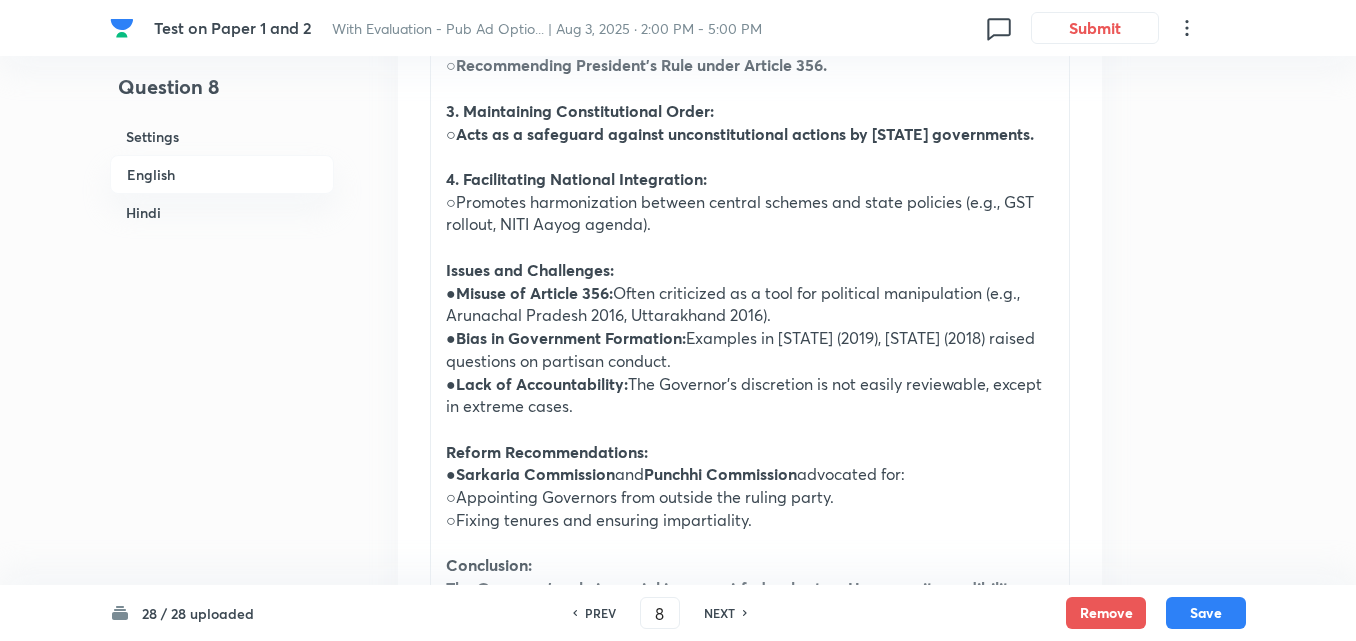 click on "NEXT" at bounding box center (719, 613) 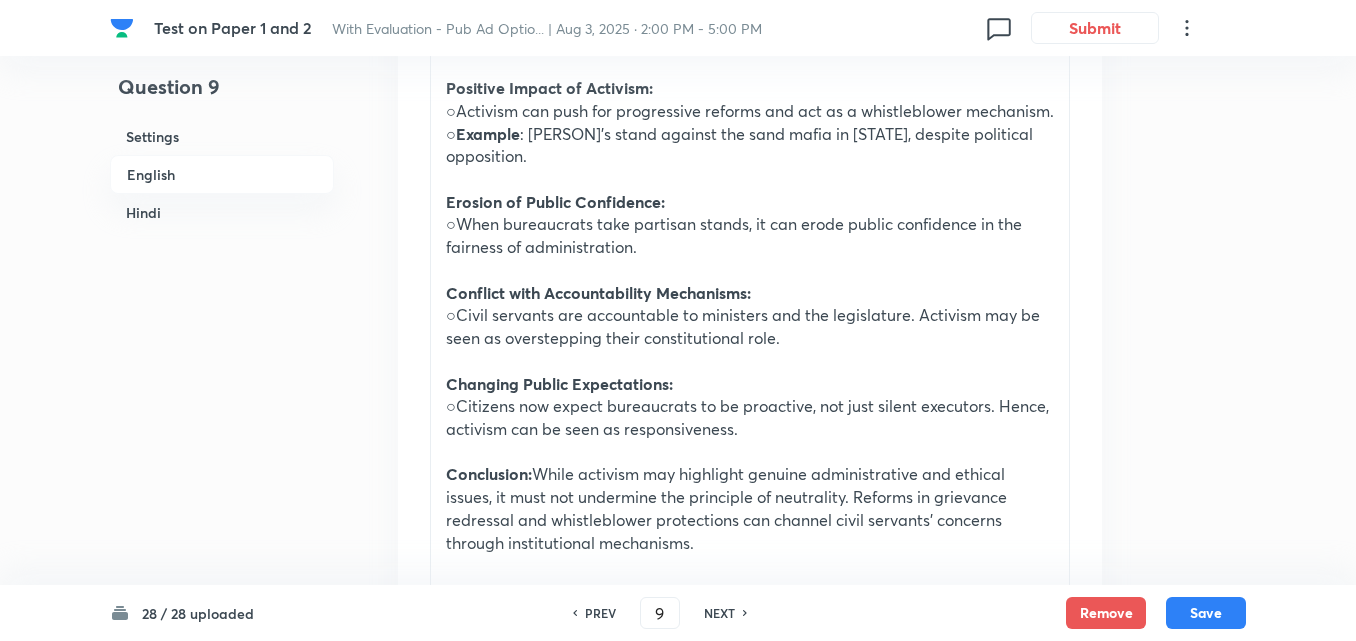 click on "English" at bounding box center [222, 174] 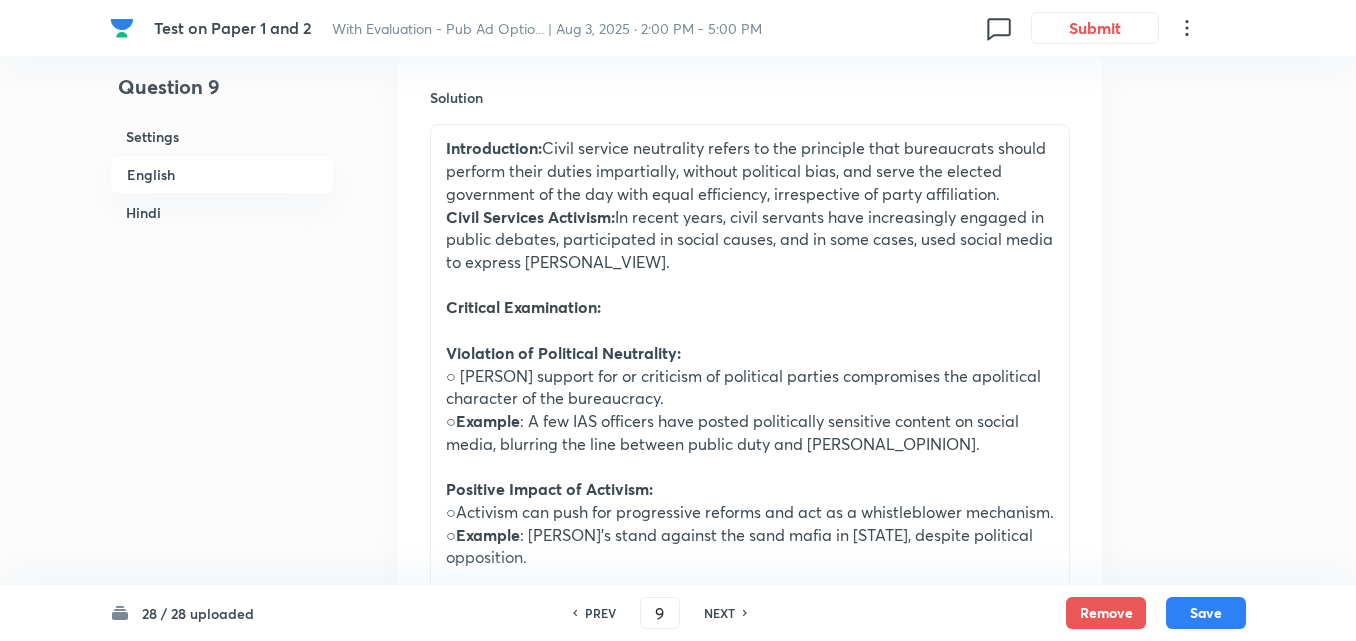 scroll, scrollTop: 716, scrollLeft: 0, axis: vertical 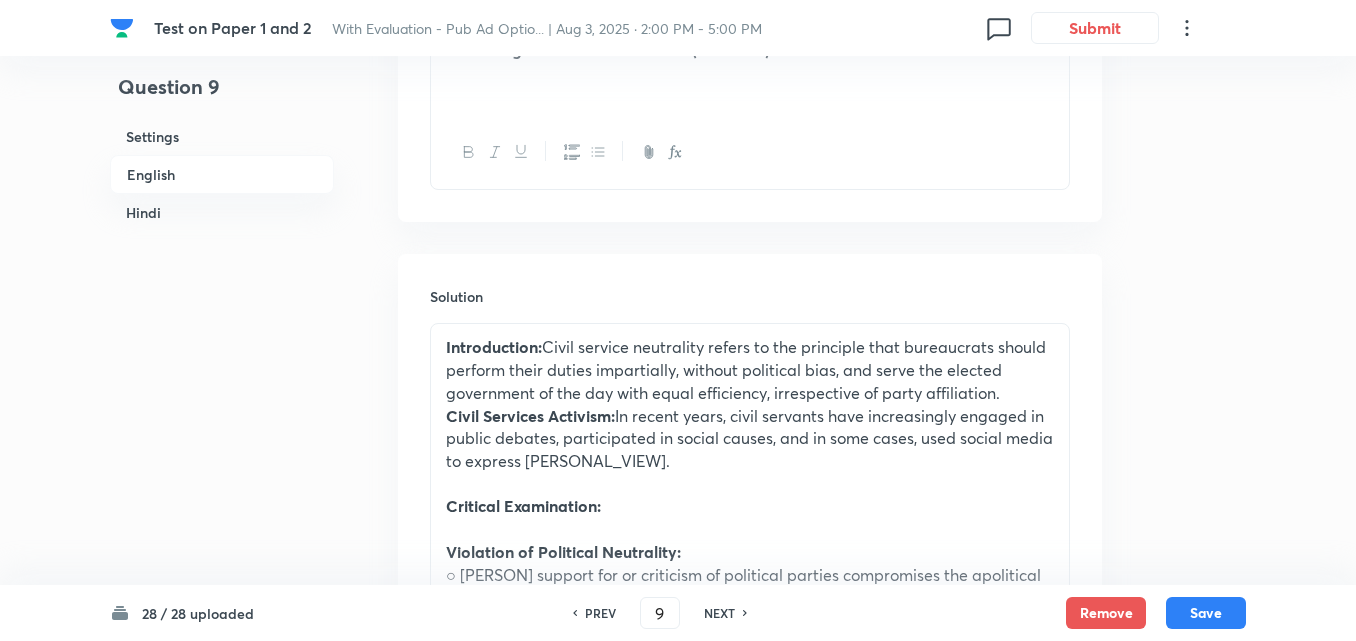 click on "NEXT" at bounding box center [719, 613] 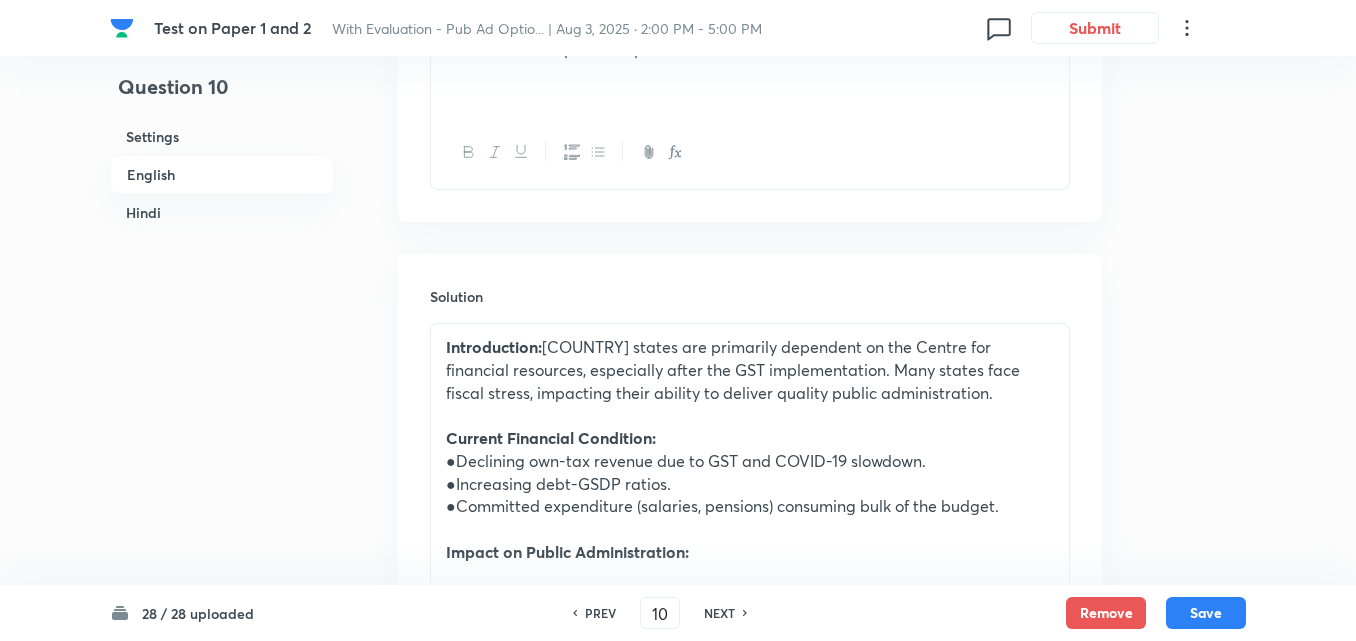 click on "English" at bounding box center (222, 174) 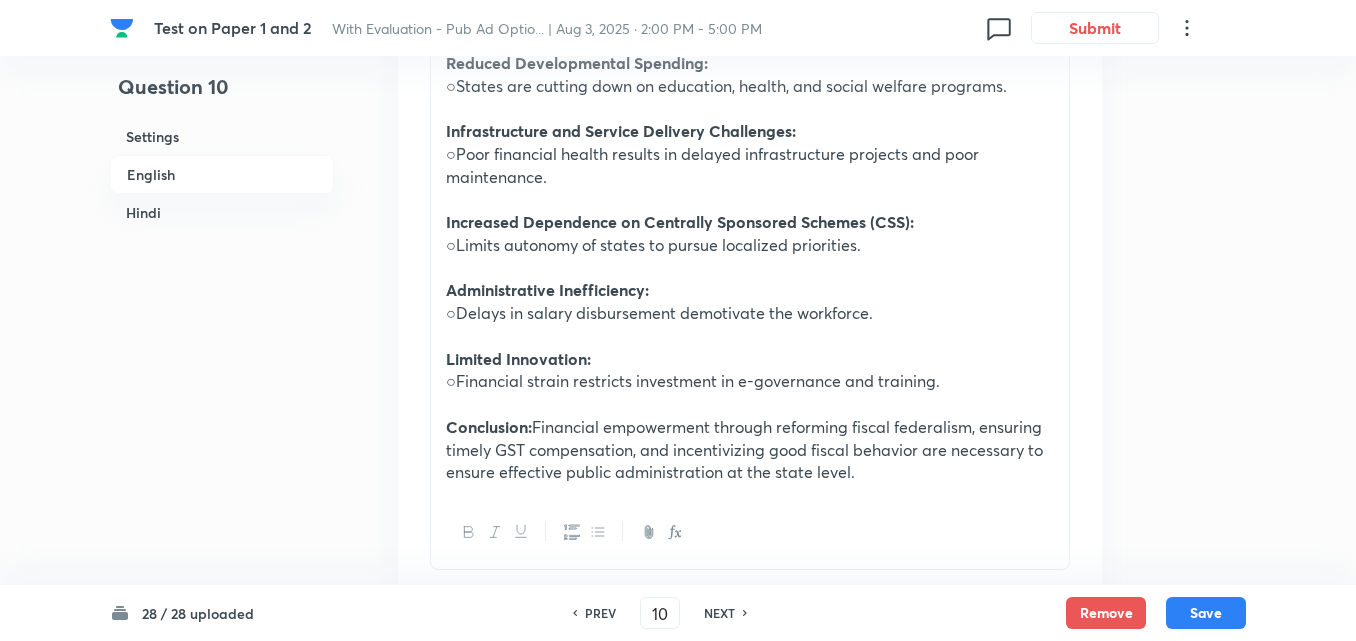 scroll, scrollTop: 1316, scrollLeft: 0, axis: vertical 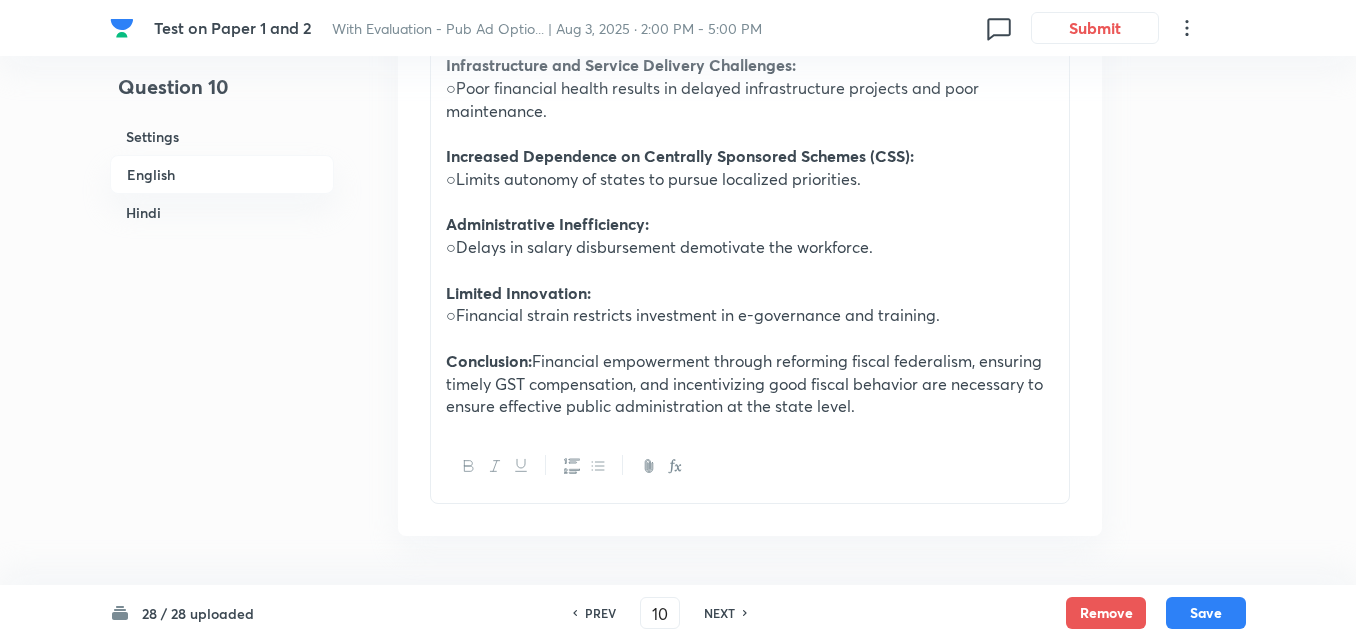 click at bounding box center (750, 270) 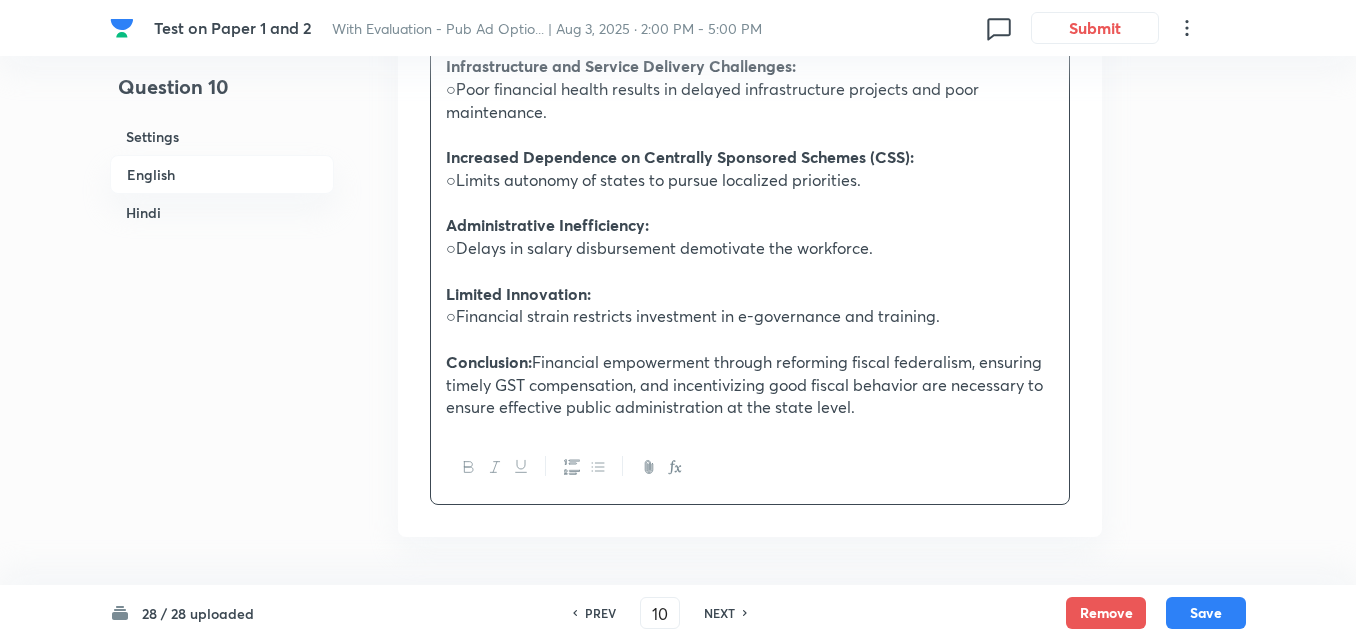 scroll, scrollTop: 1316, scrollLeft: 0, axis: vertical 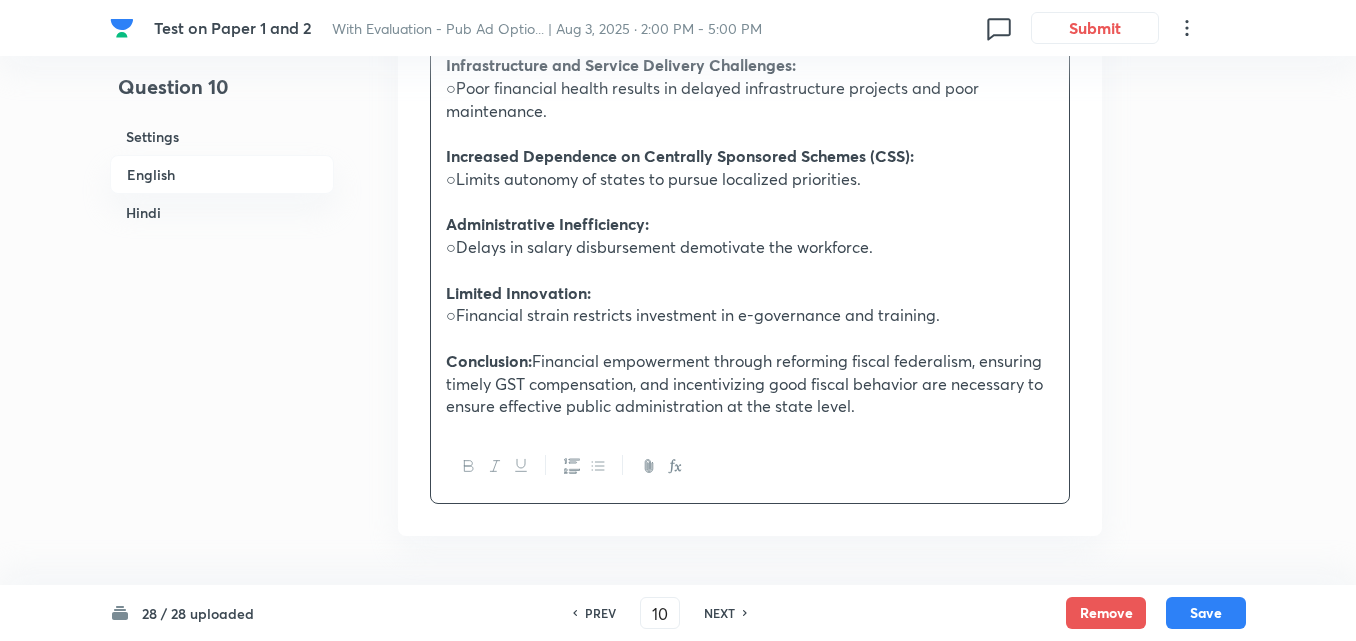 click on "NEXT" at bounding box center (719, 613) 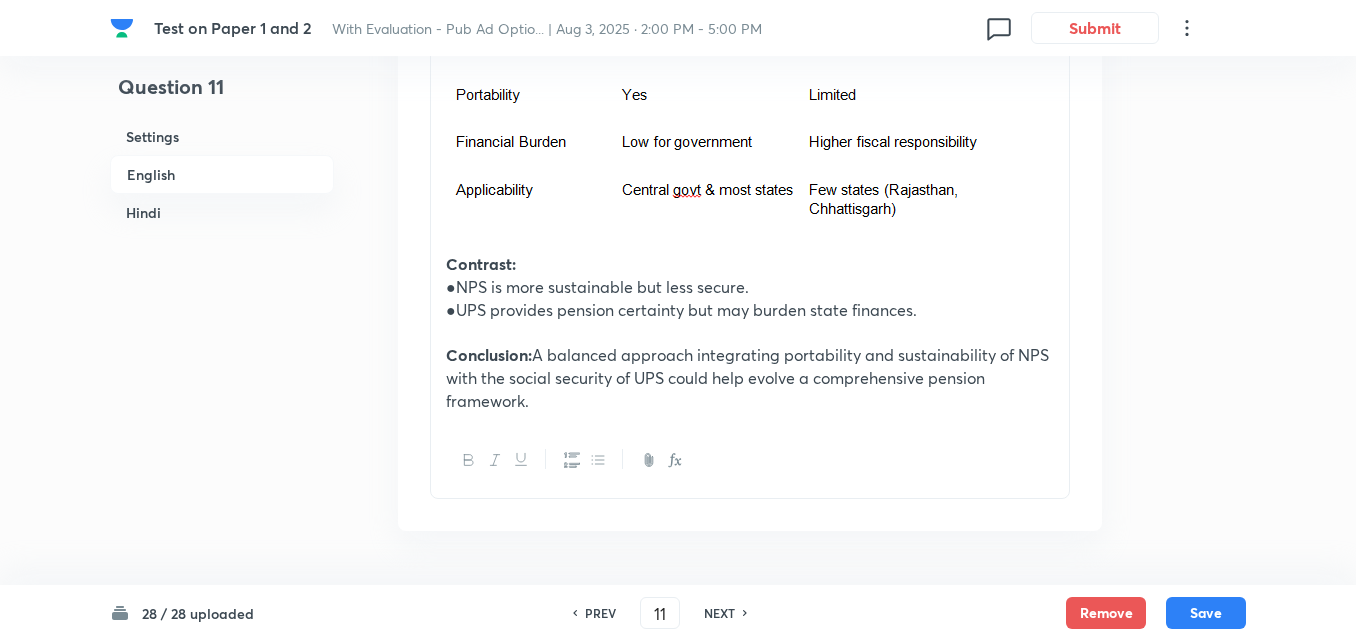click on "English" at bounding box center (222, 174) 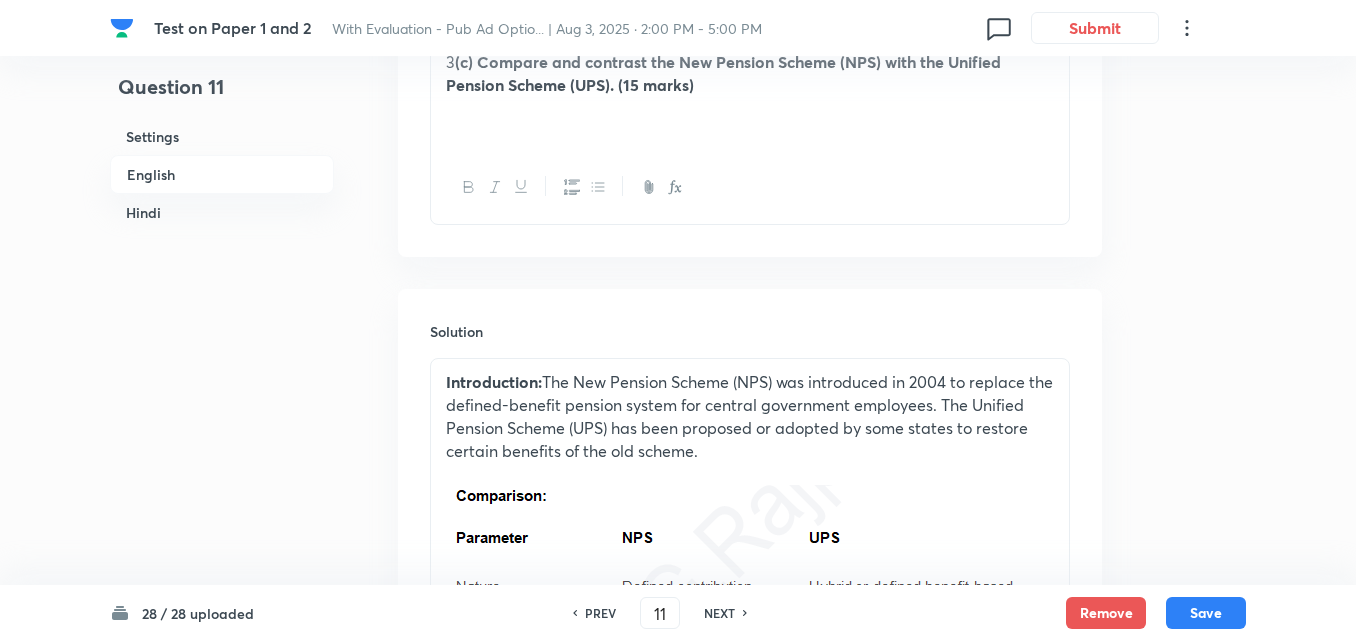 scroll, scrollTop: 916, scrollLeft: 0, axis: vertical 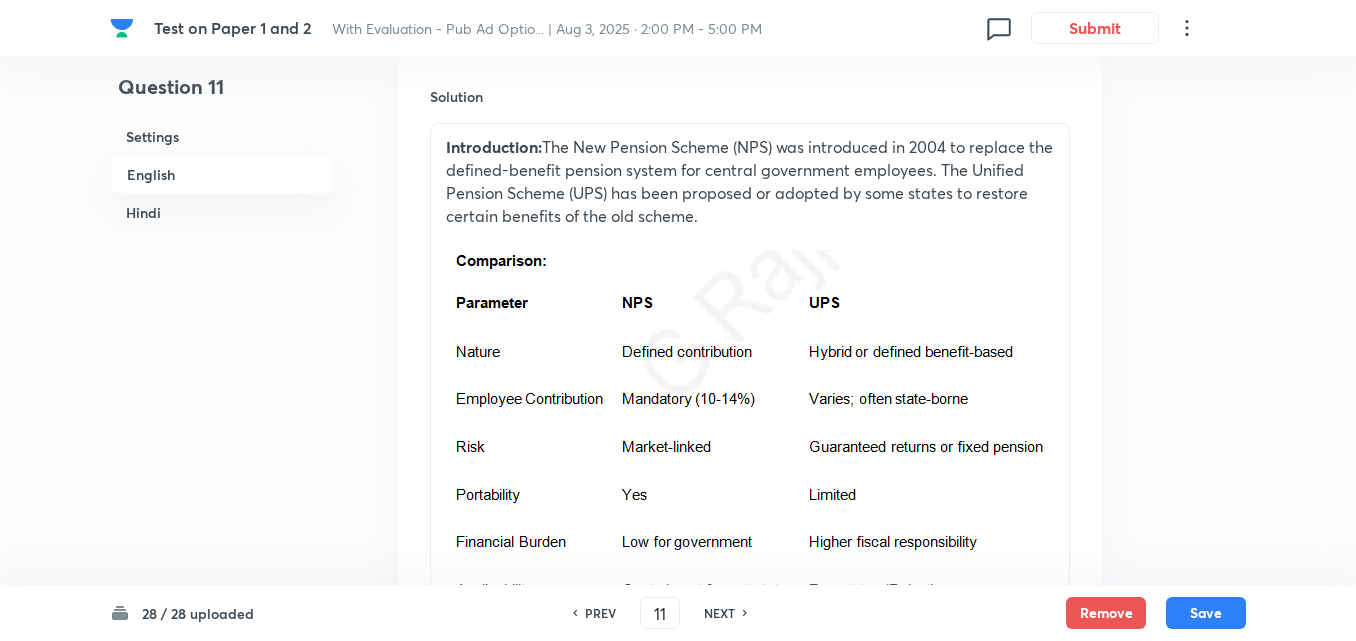 click on "PREV" at bounding box center (600, 613) 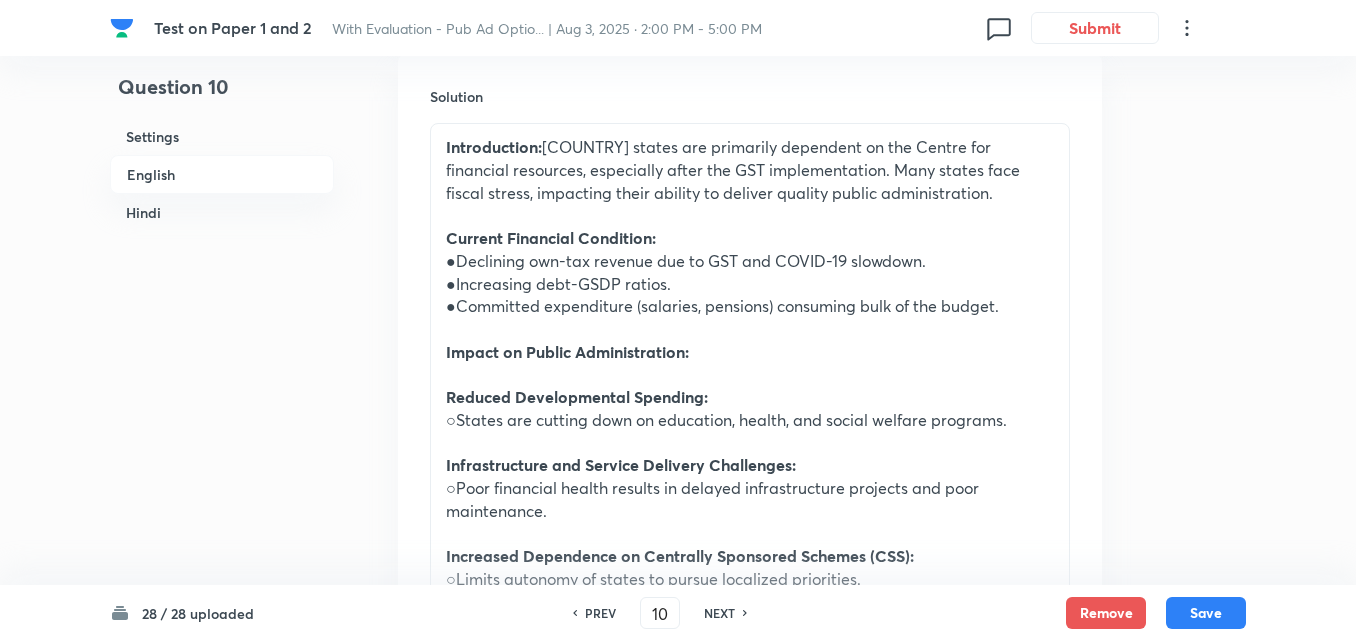 click on "Hindi" at bounding box center [222, 212] 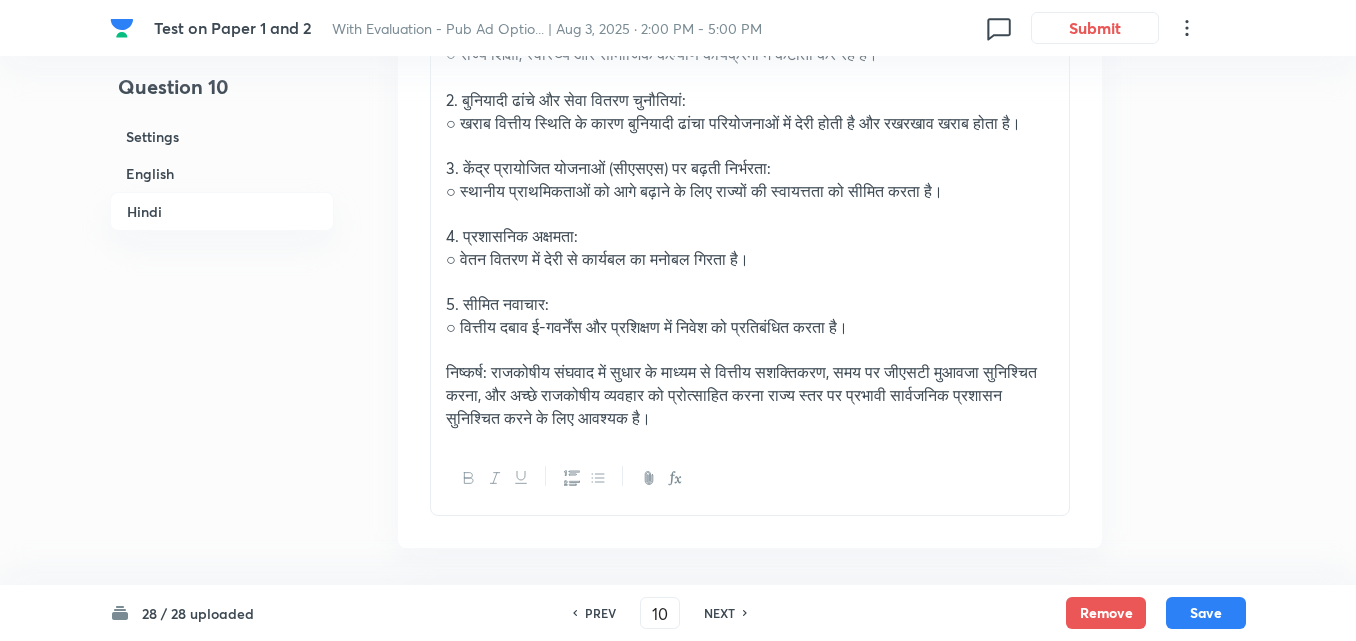 scroll, scrollTop: 2660, scrollLeft: 0, axis: vertical 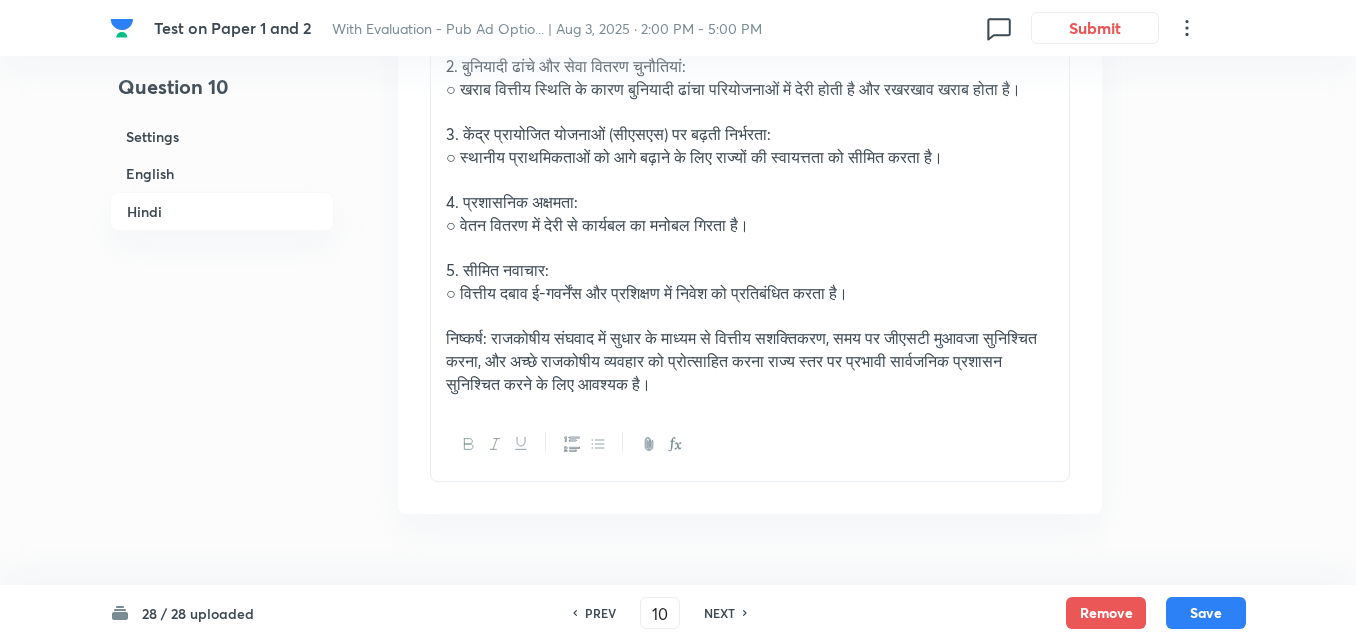 click on "NEXT" at bounding box center (719, 613) 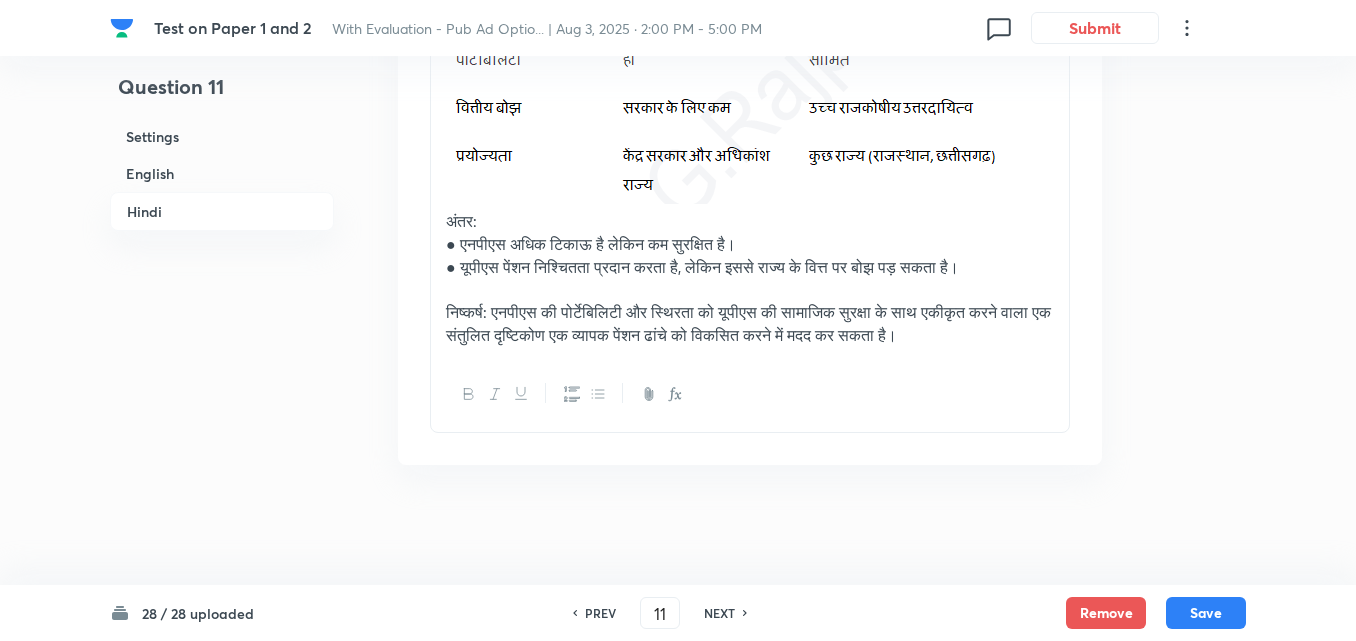 click on "English" at bounding box center (222, 173) 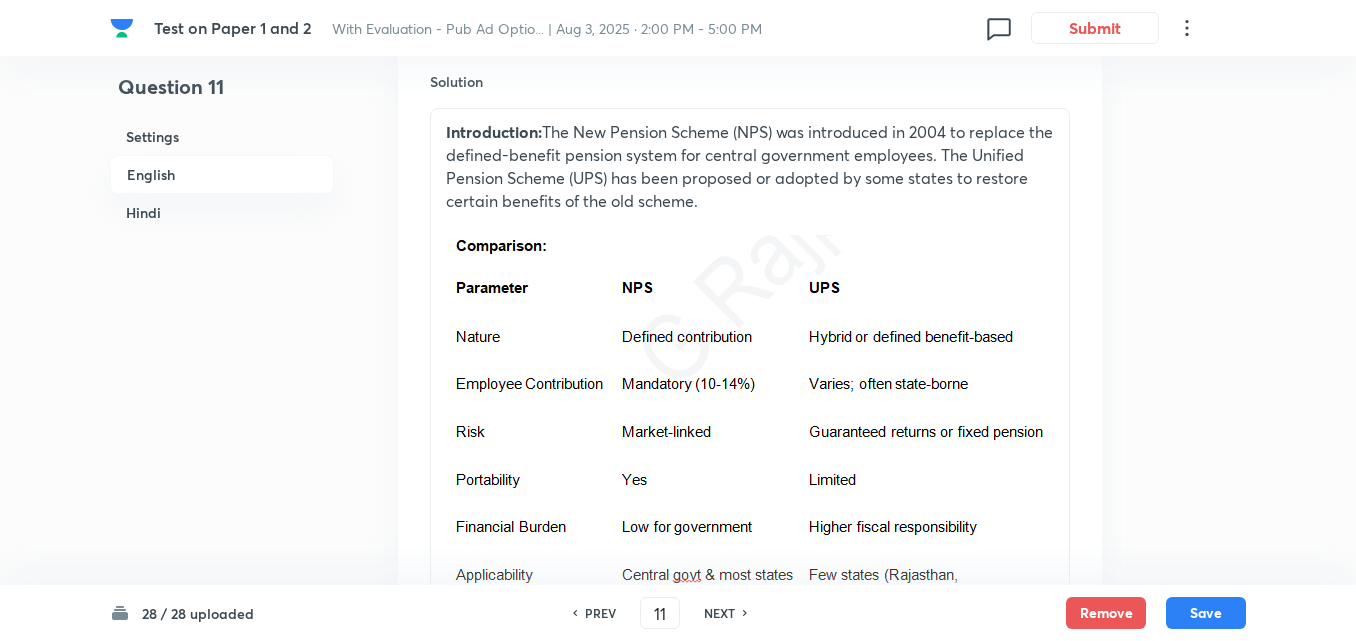 scroll, scrollTop: 1416, scrollLeft: 0, axis: vertical 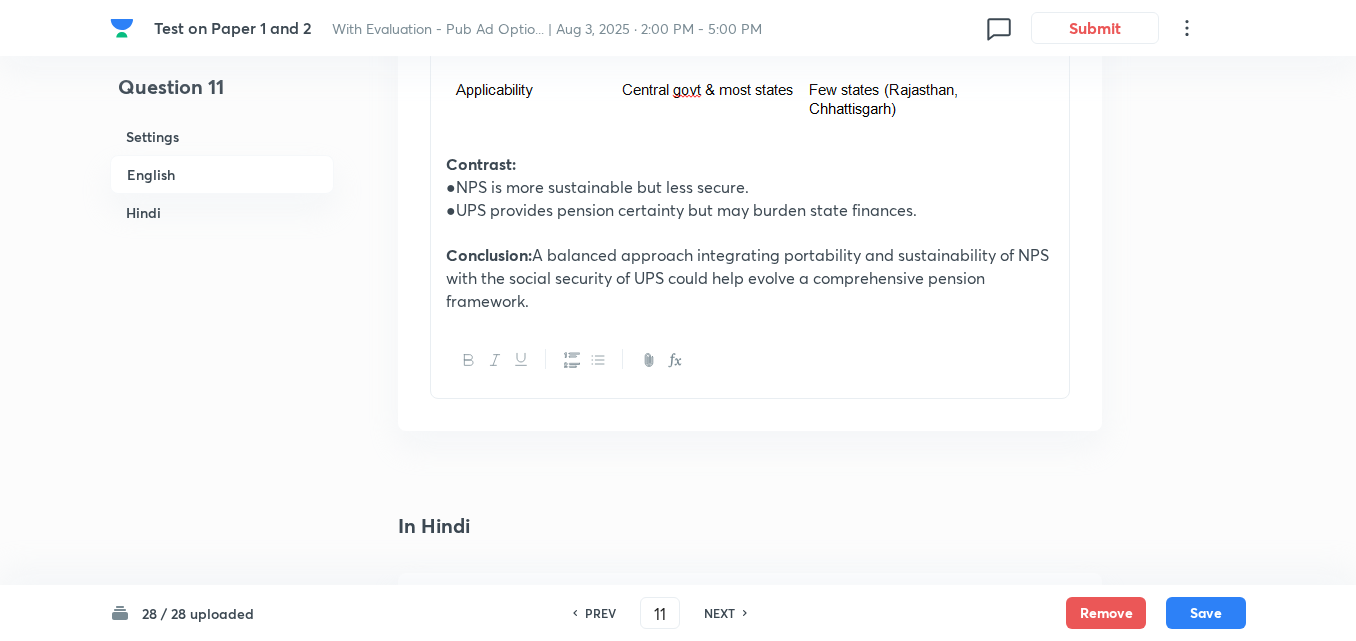 click on "NEXT" at bounding box center (719, 613) 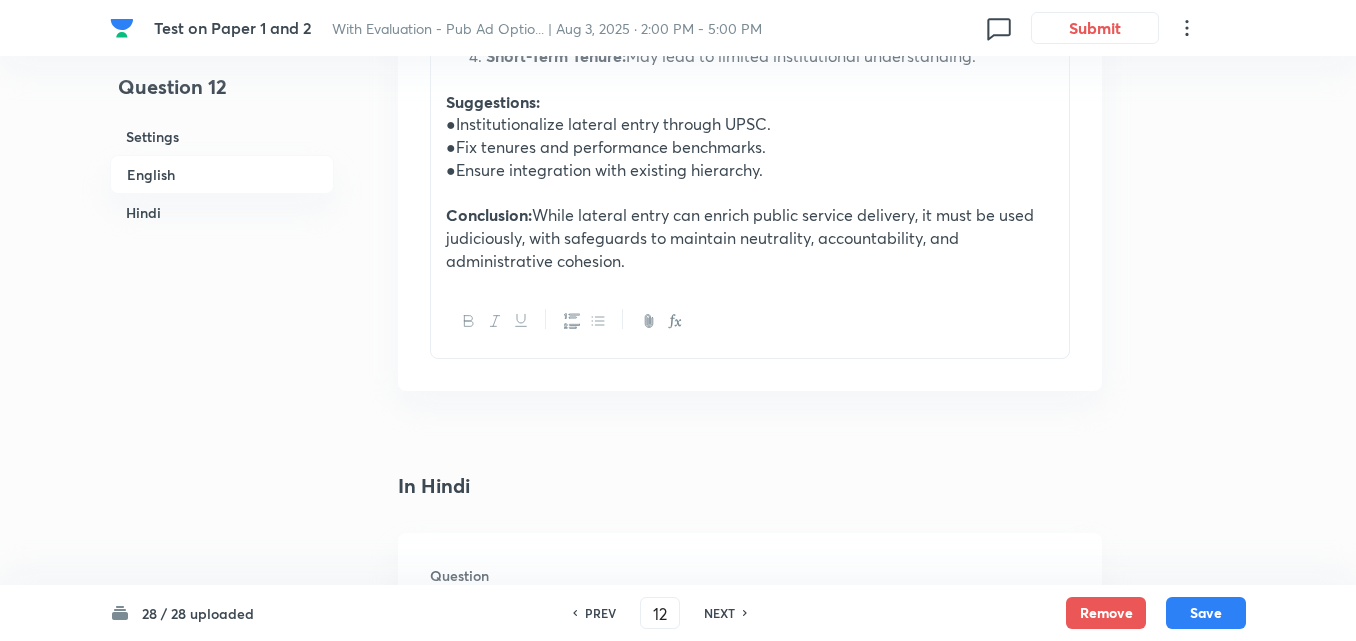 click on "English" at bounding box center [222, 174] 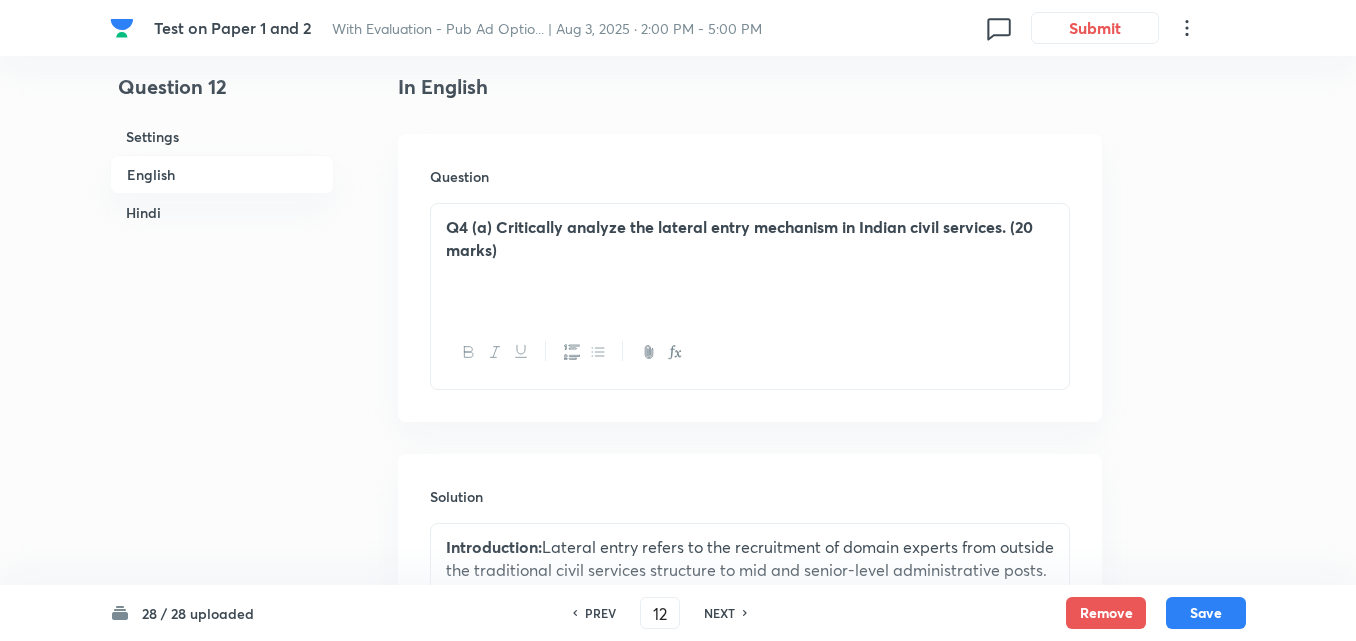 click on "Hindi" at bounding box center (222, 212) 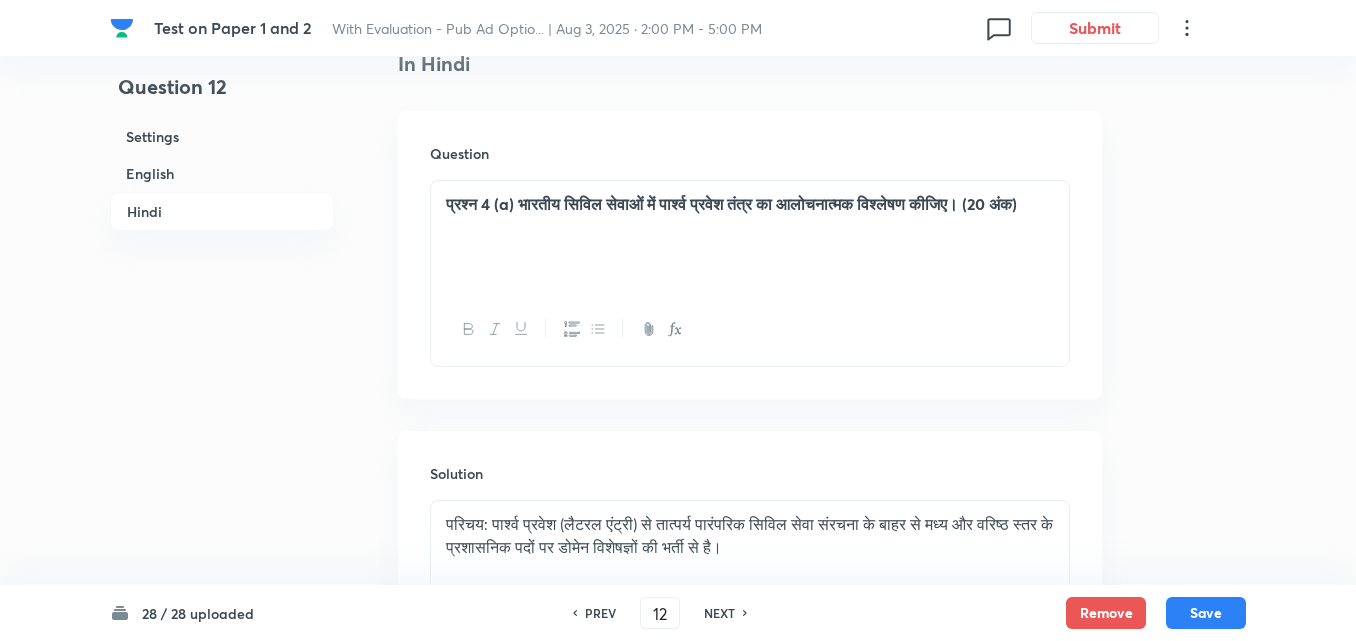 click on "English" at bounding box center [222, 173] 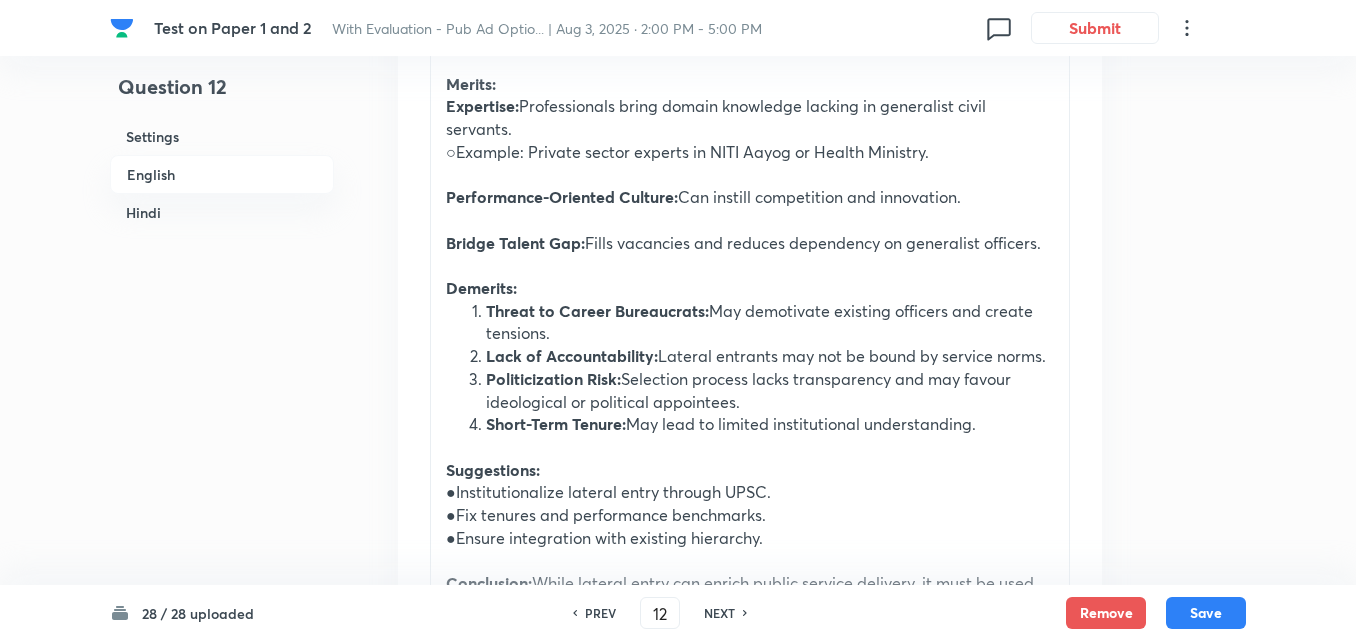 scroll, scrollTop: 1016, scrollLeft: 0, axis: vertical 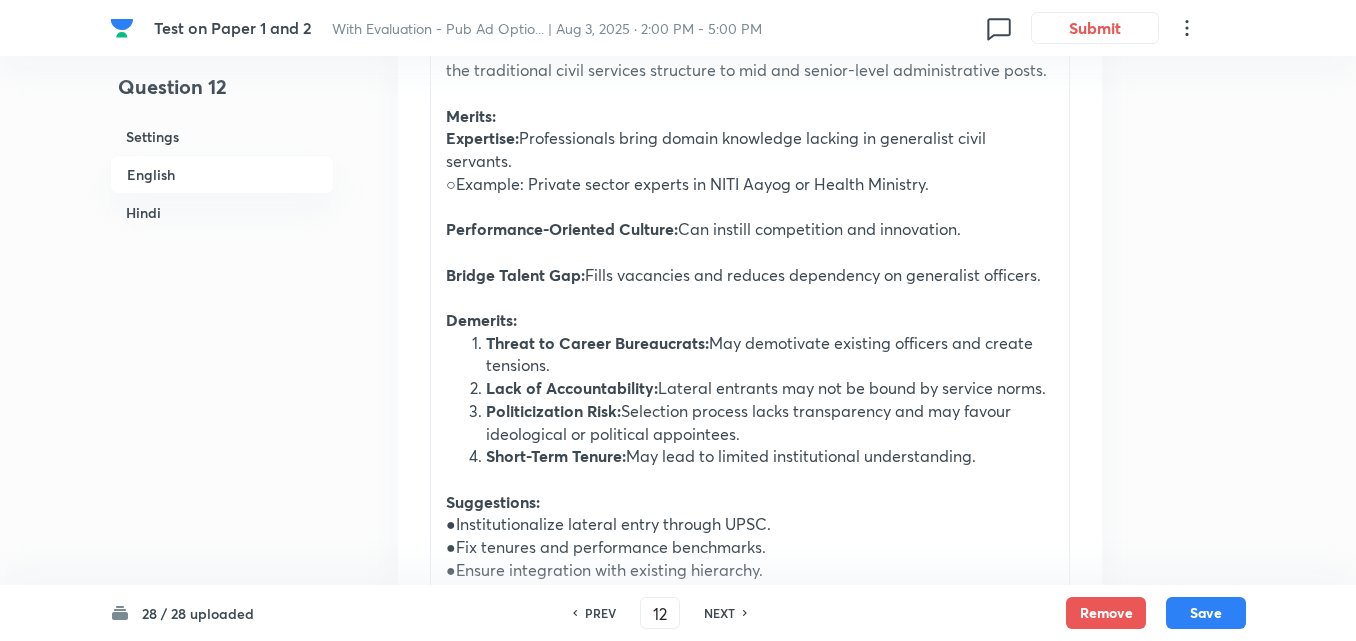 click on "Hindi" at bounding box center (222, 212) 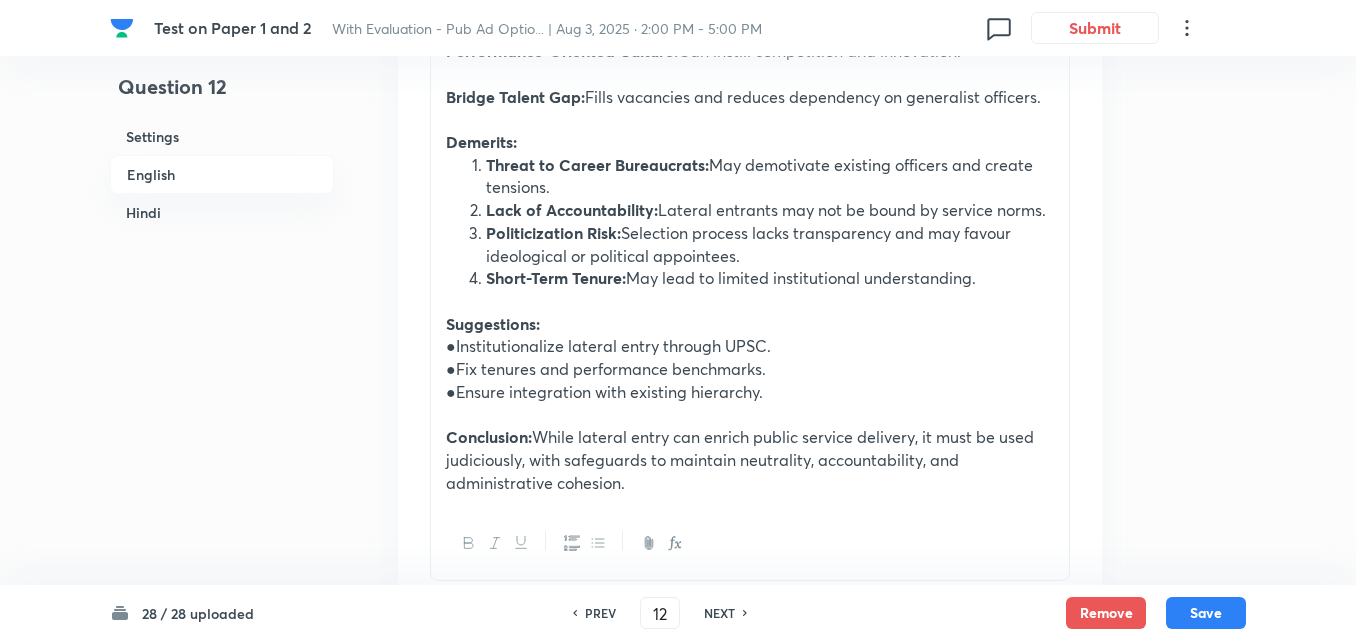 scroll, scrollTop: 1218, scrollLeft: 0, axis: vertical 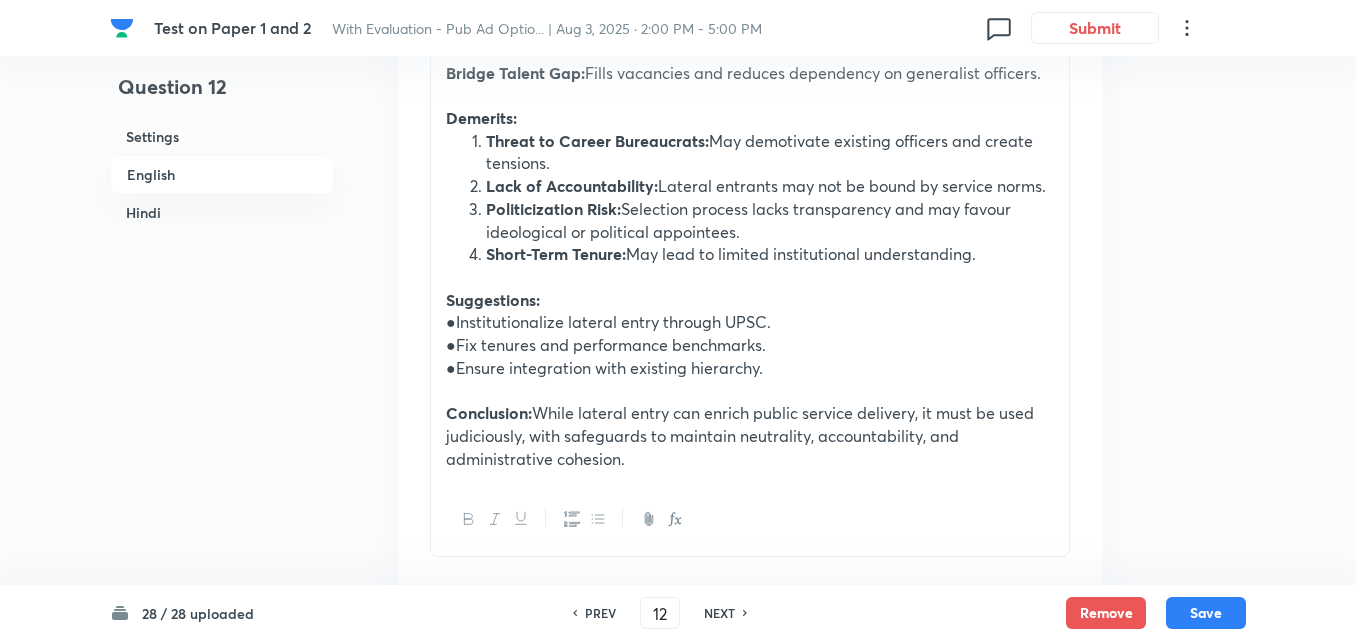 click on "NEXT" at bounding box center [719, 613] 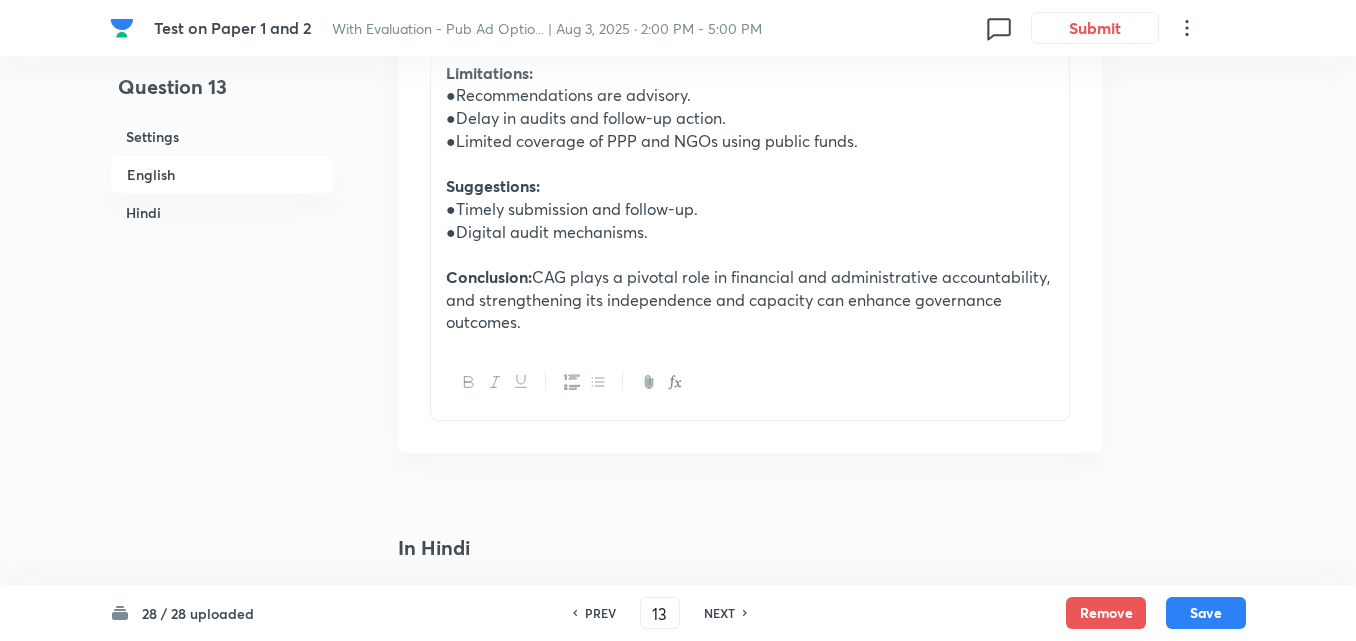 click on "English" at bounding box center [222, 174] 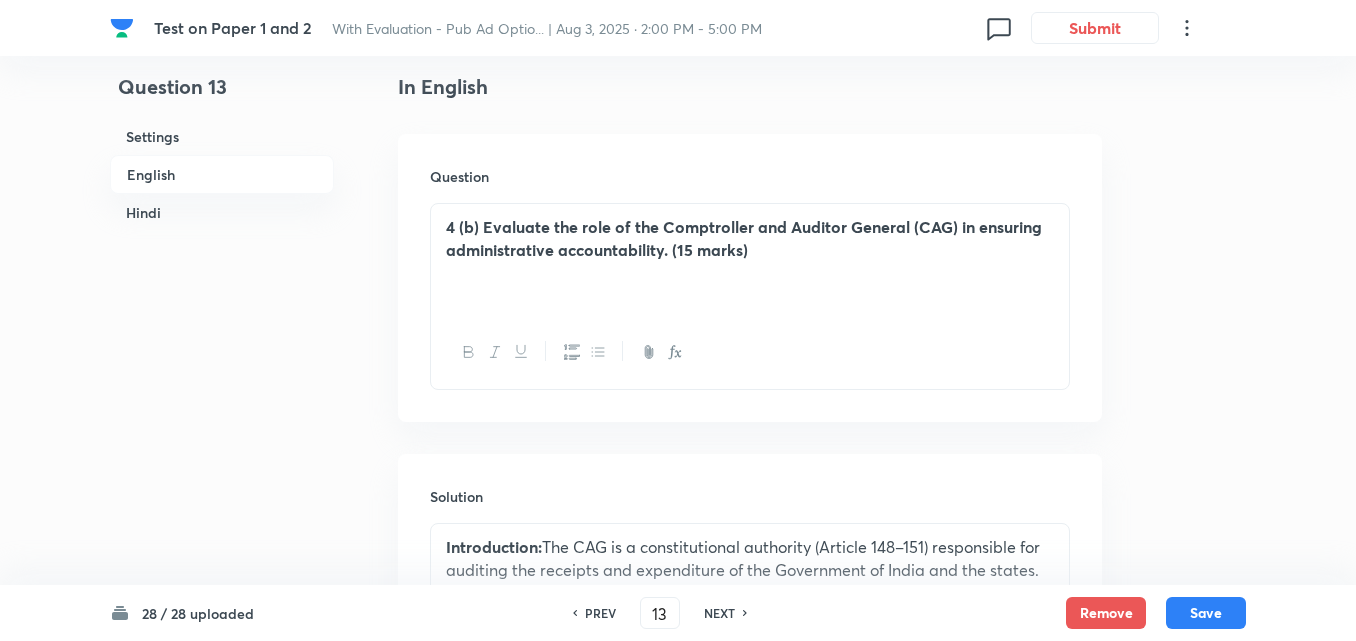 click on "Hindi" at bounding box center [222, 212] 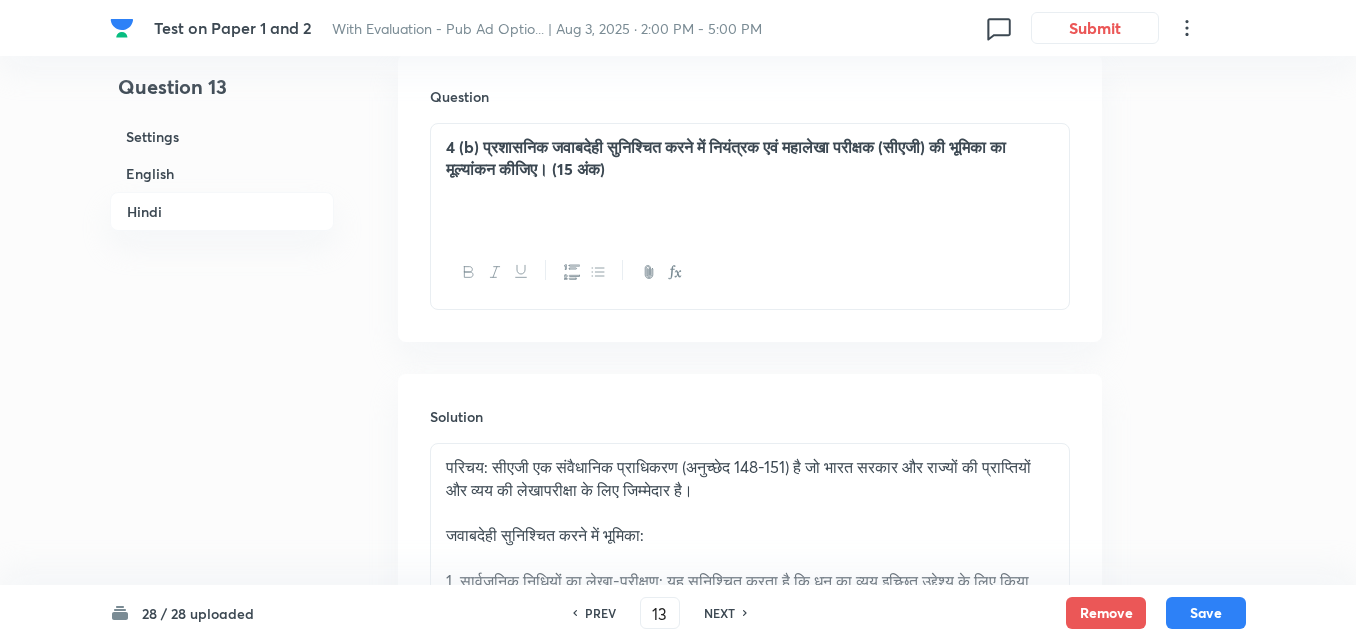 scroll, scrollTop: 2359, scrollLeft: 0, axis: vertical 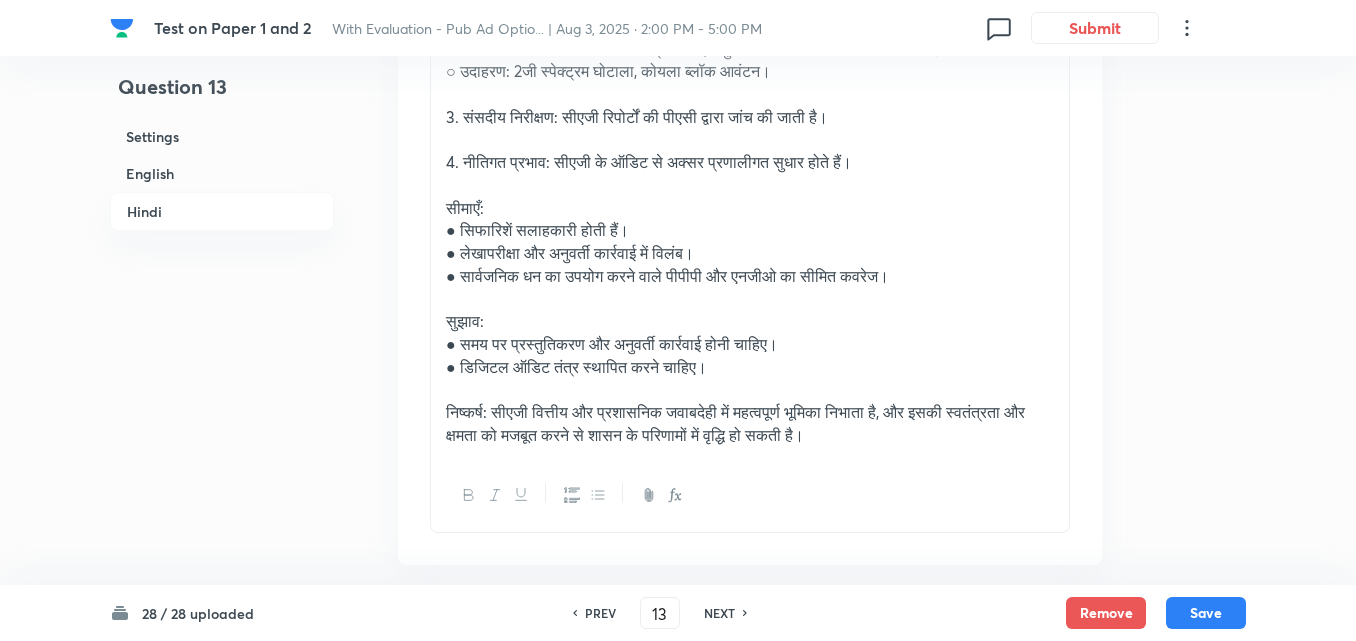 click on "NEXT" at bounding box center [719, 613] 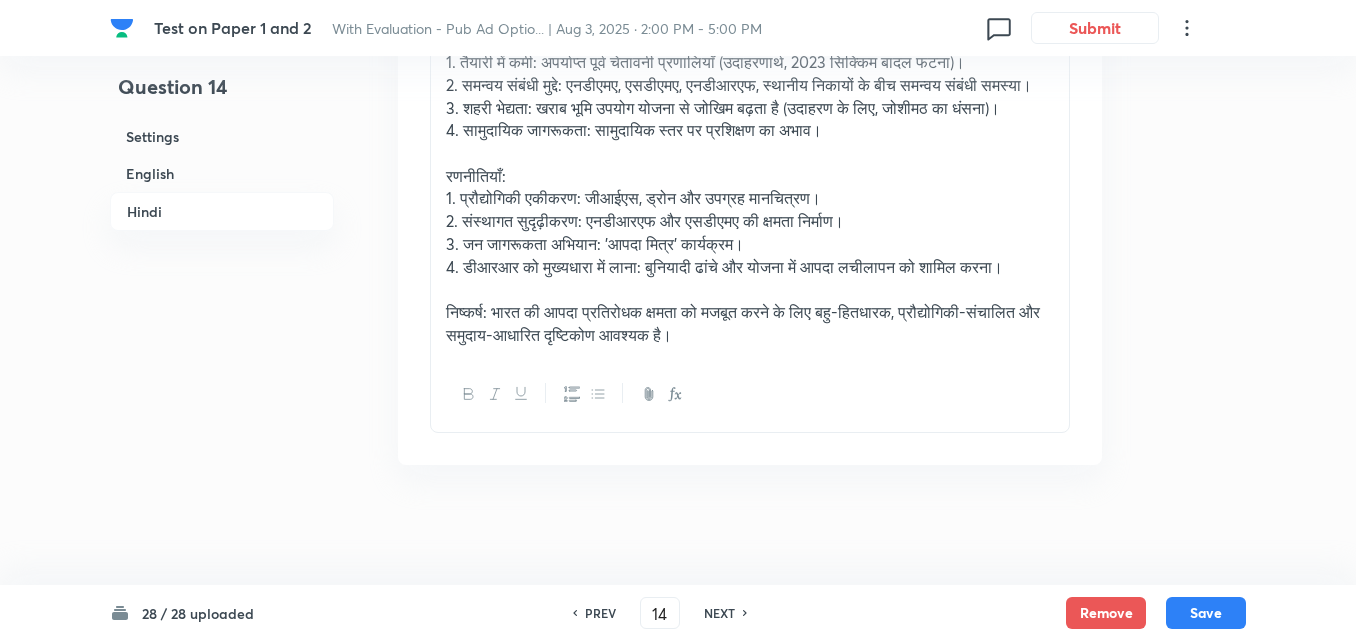 click on "English" at bounding box center (222, 173) 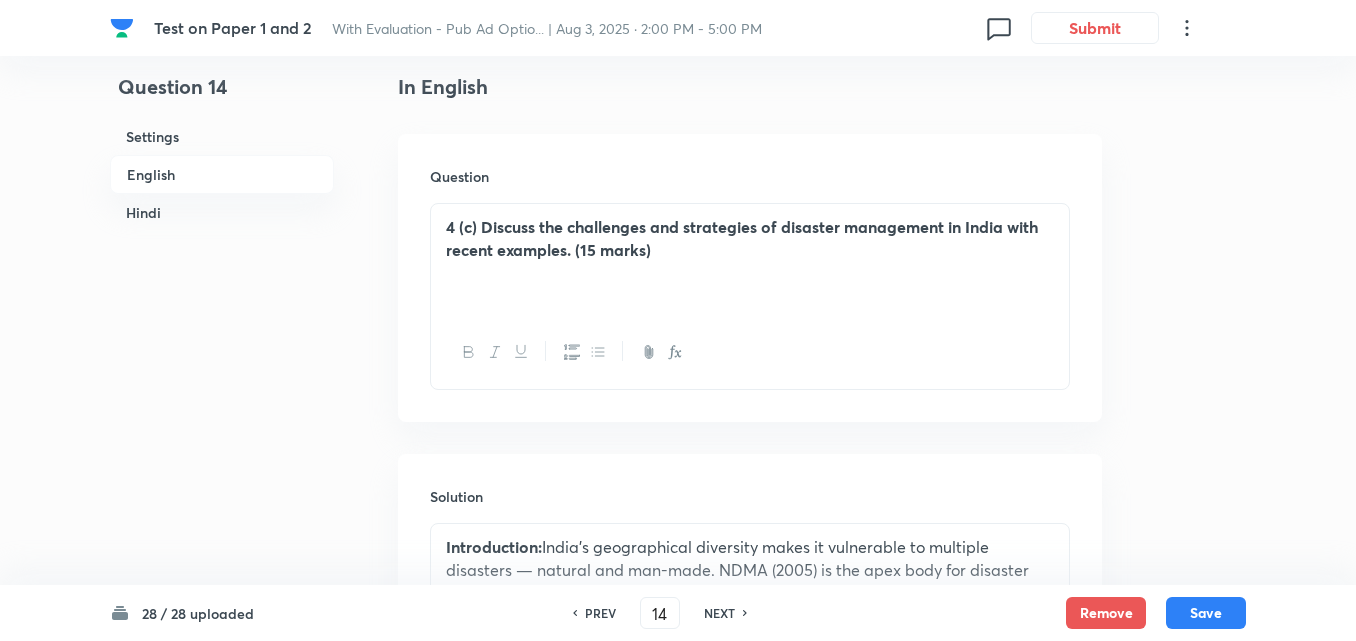 click on "Hindi" at bounding box center (222, 212) 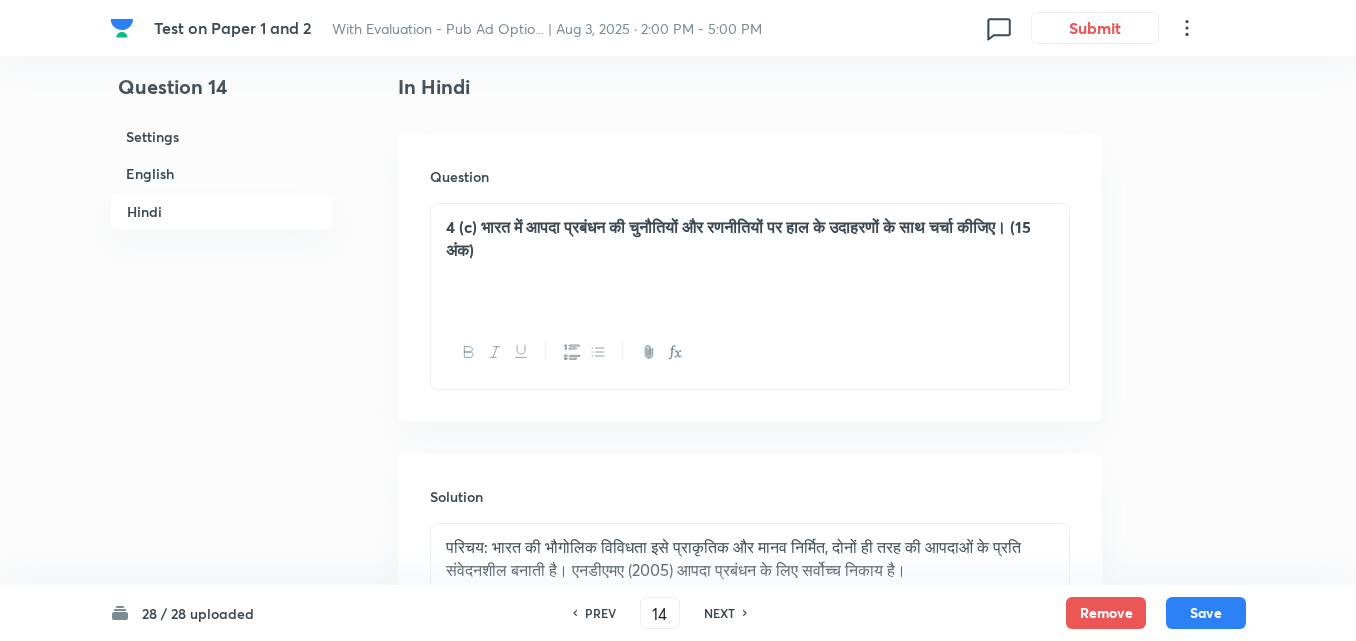 click on "English" at bounding box center [222, 173] 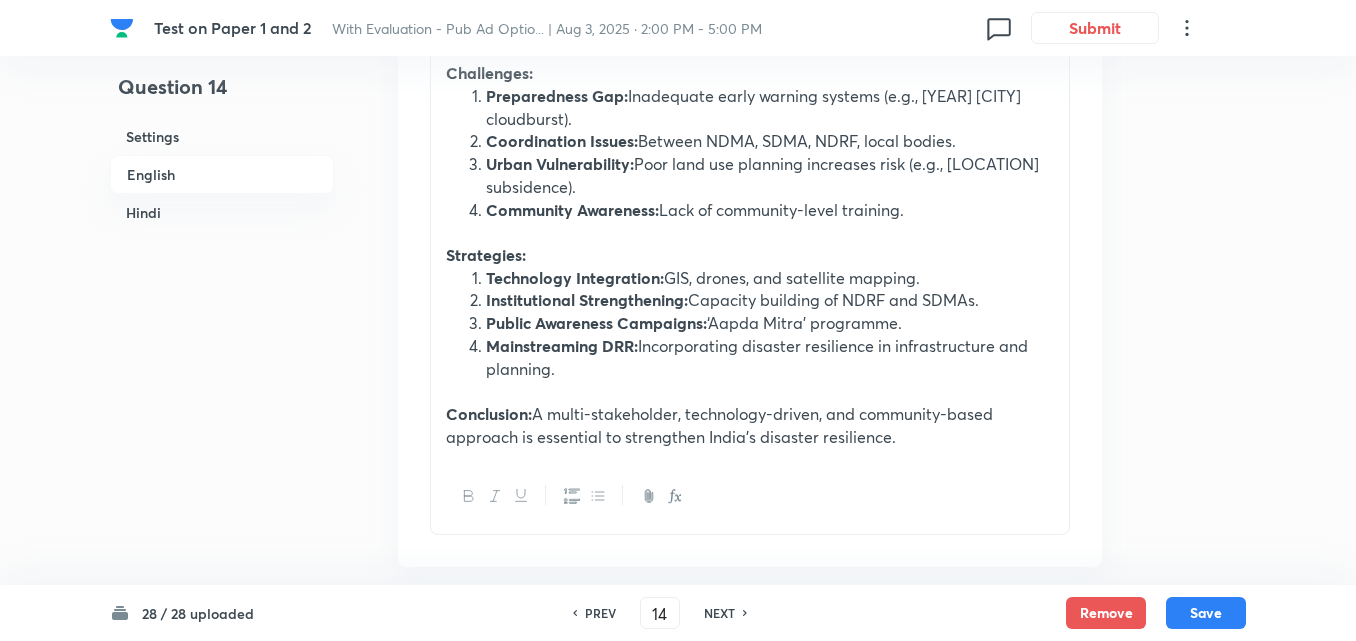 scroll, scrollTop: 1116, scrollLeft: 0, axis: vertical 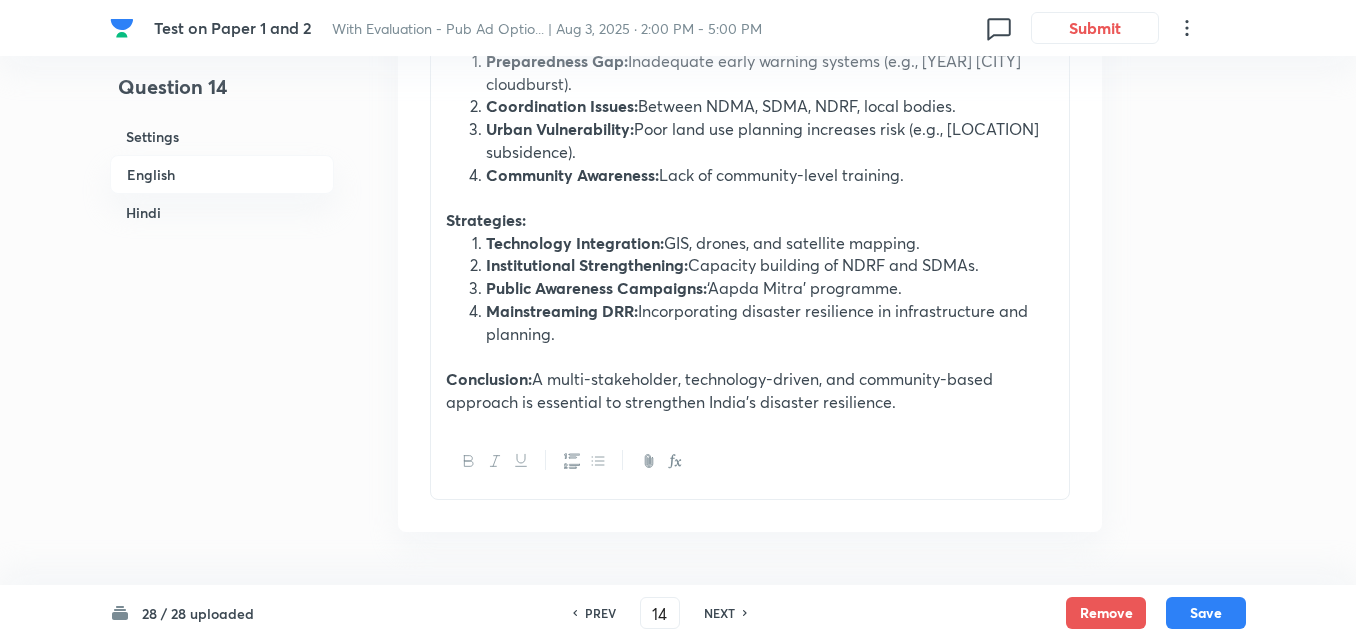 click on "NEXT" at bounding box center (722, 613) 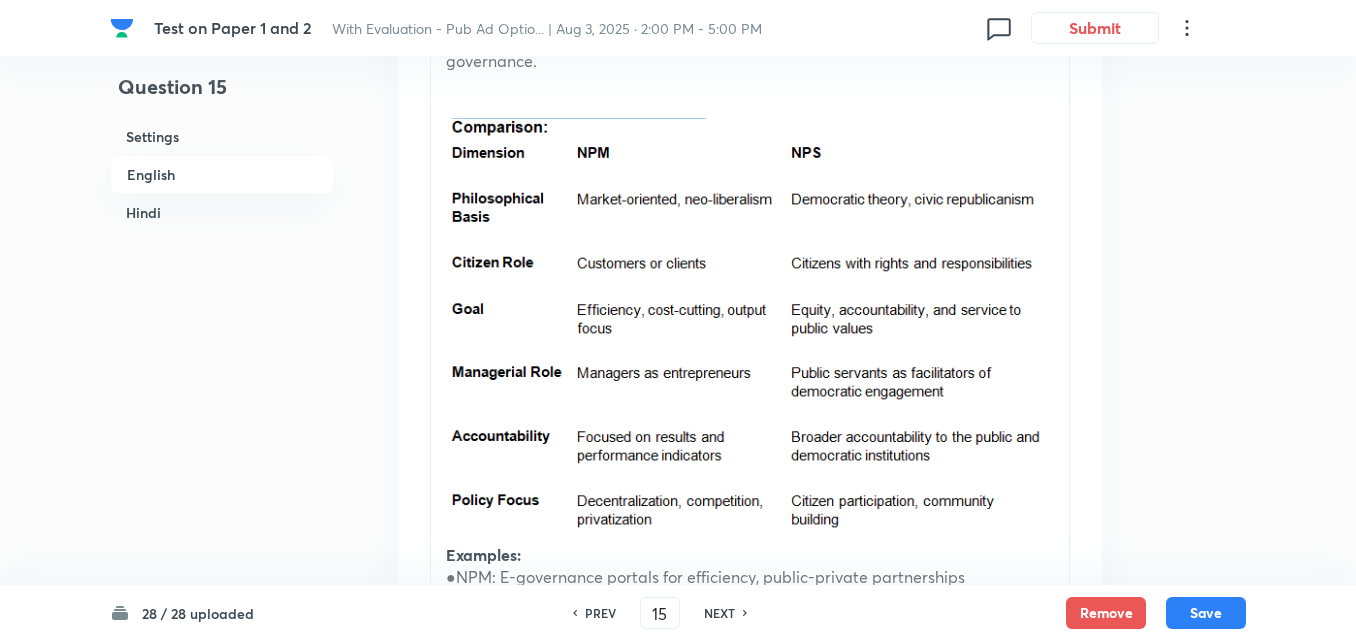 click on "English" at bounding box center (222, 174) 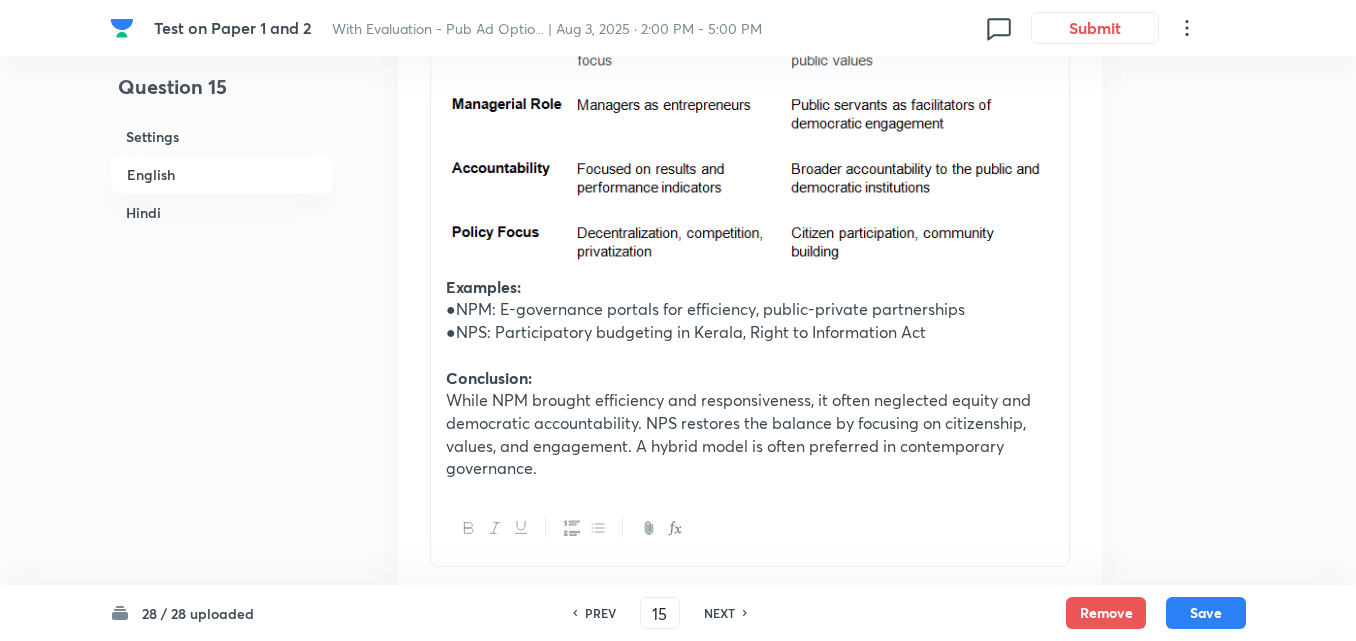 scroll, scrollTop: 1516, scrollLeft: 0, axis: vertical 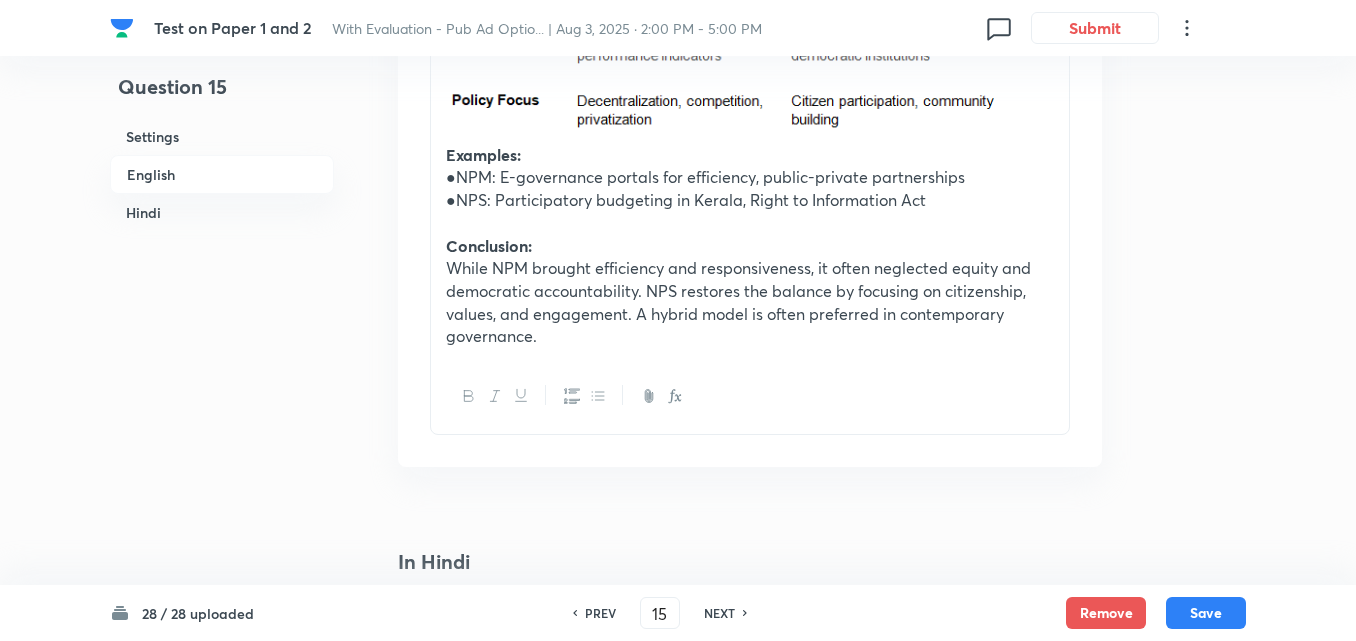 click on "PREV 15 ​ NEXT" at bounding box center [660, 613] 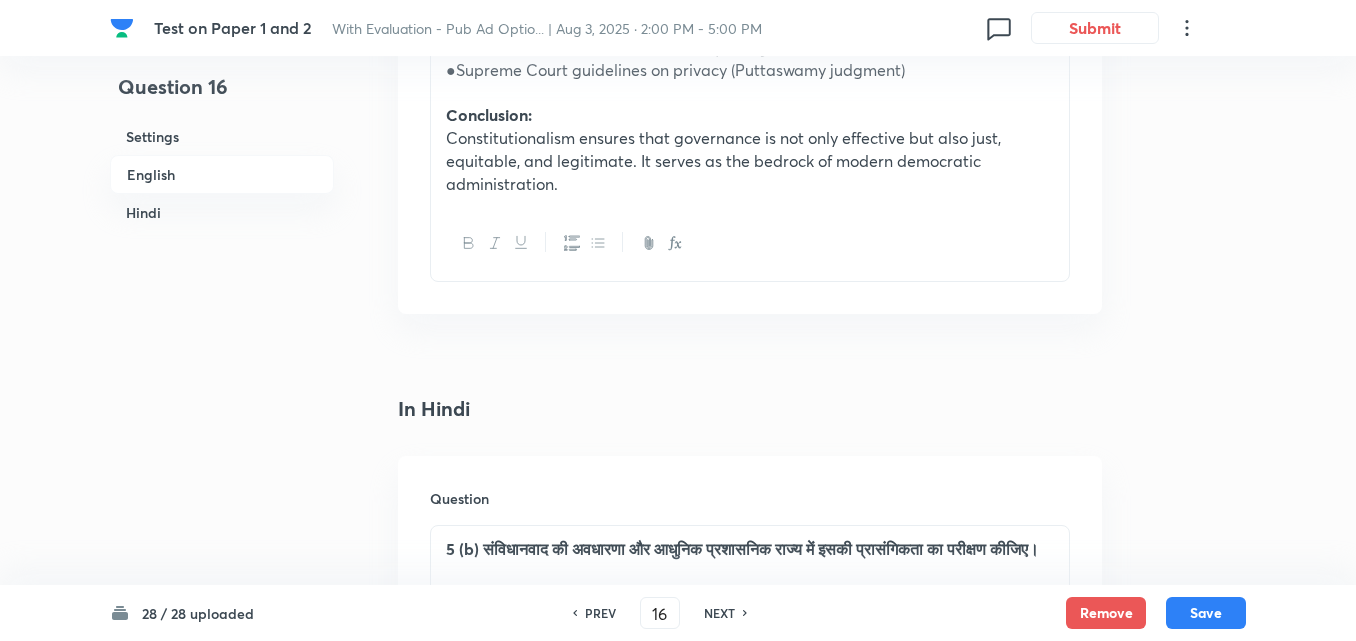 click on "English" at bounding box center (222, 174) 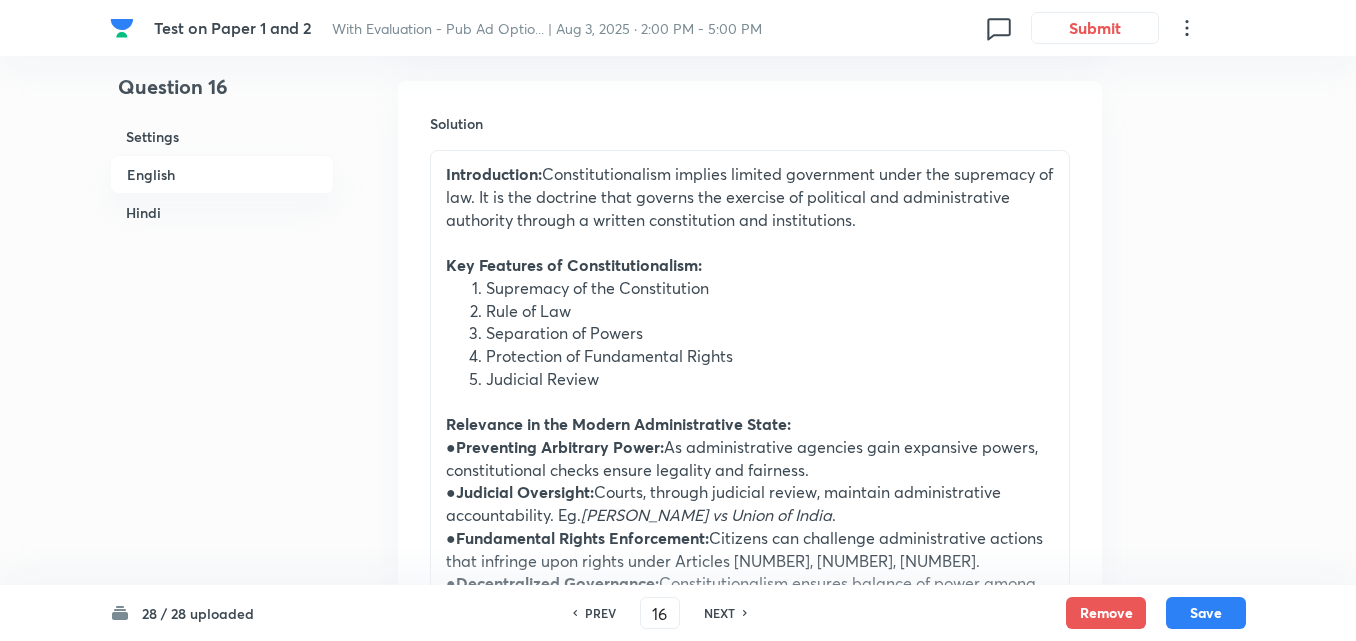 scroll, scrollTop: 718, scrollLeft: 0, axis: vertical 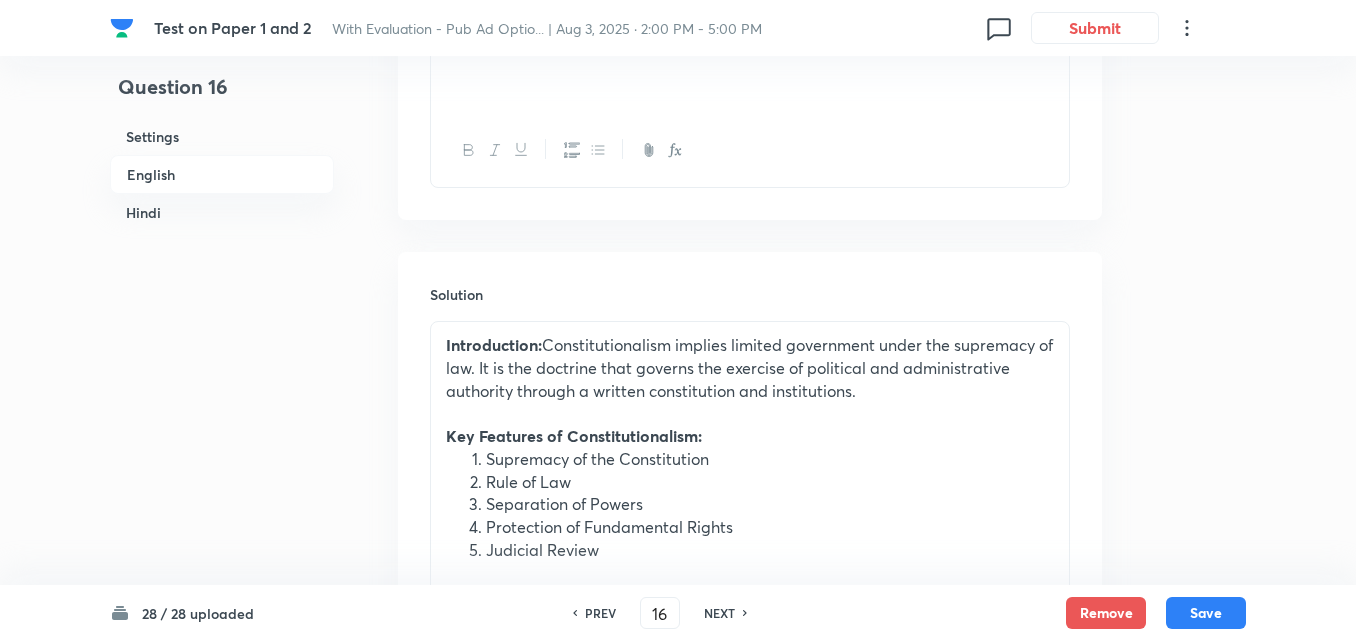 click on "NEXT" at bounding box center (722, 613) 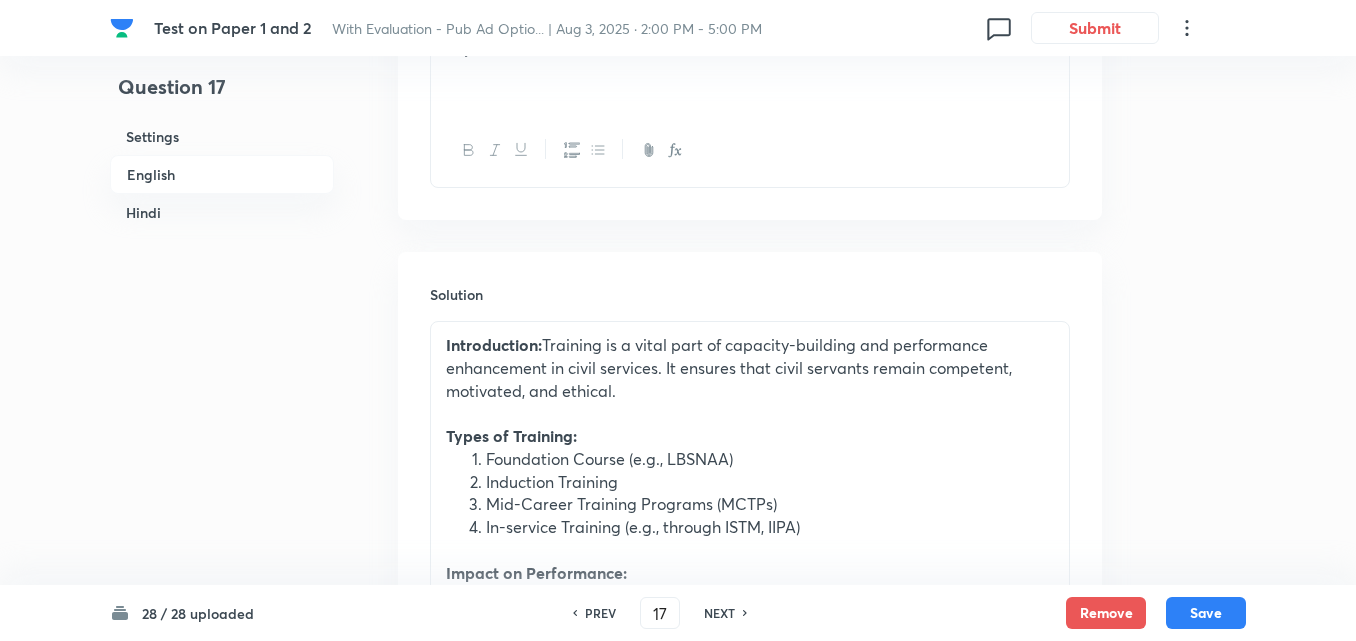 click on "English" at bounding box center [222, 174] 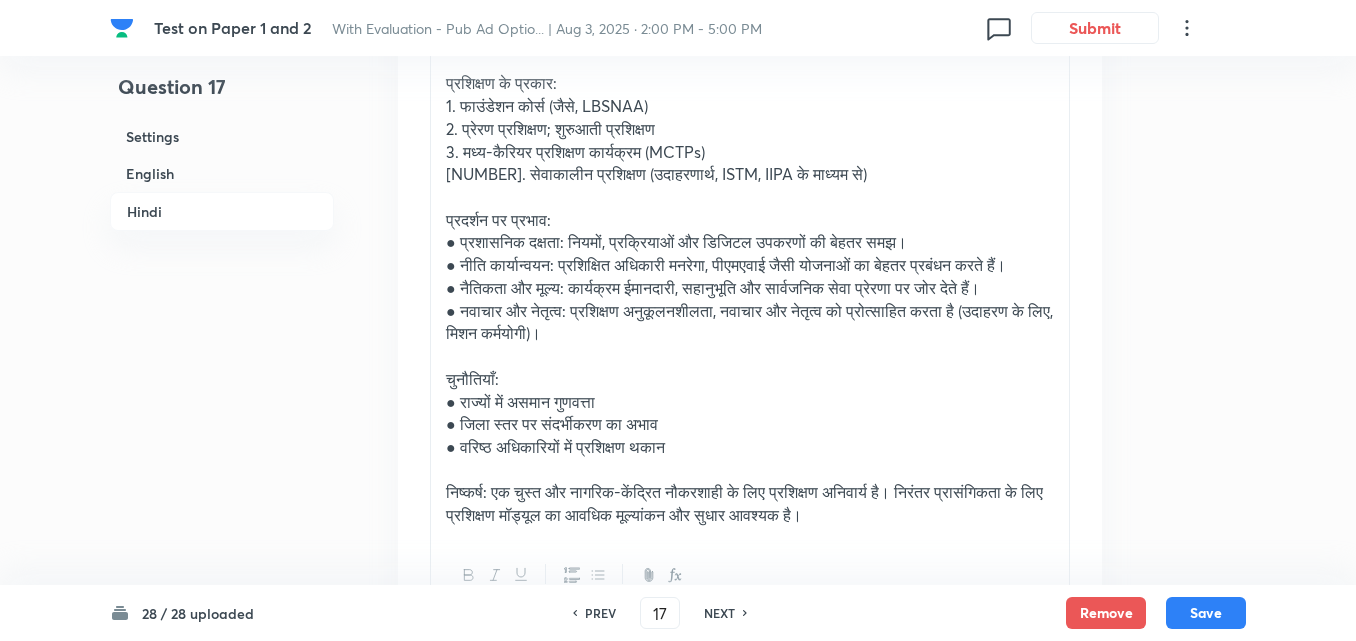 scroll, scrollTop: 2550, scrollLeft: 0, axis: vertical 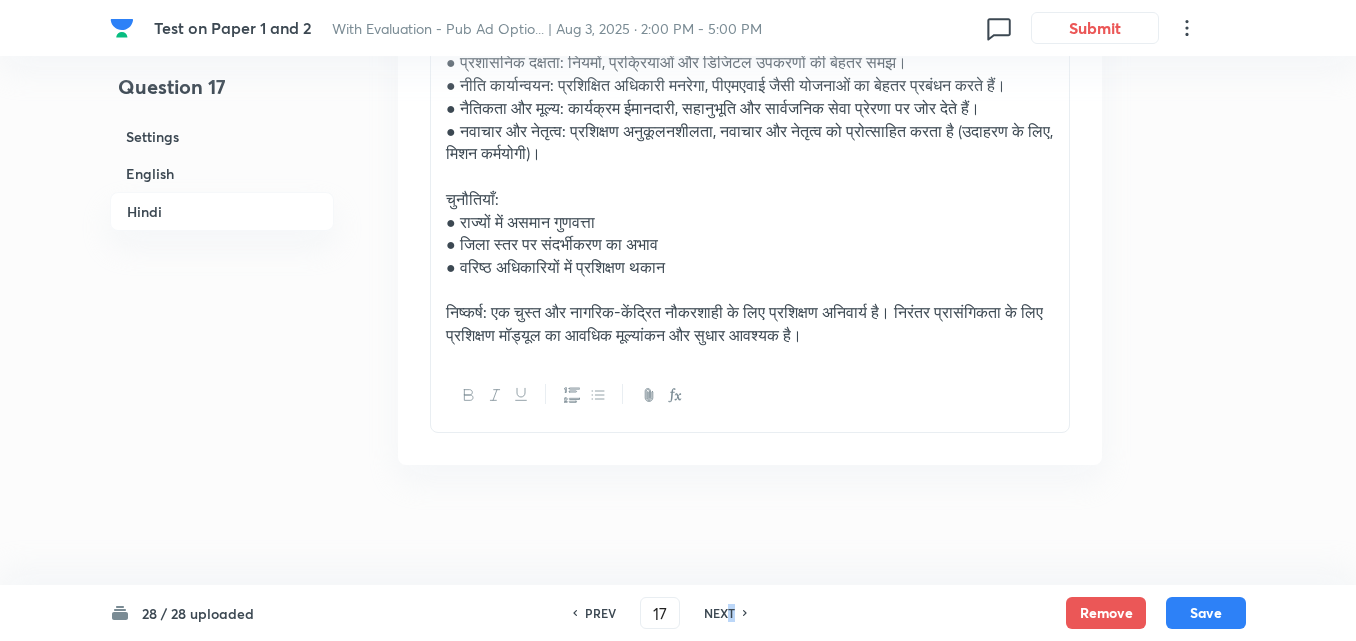 click on "NEXT" at bounding box center [719, 613] 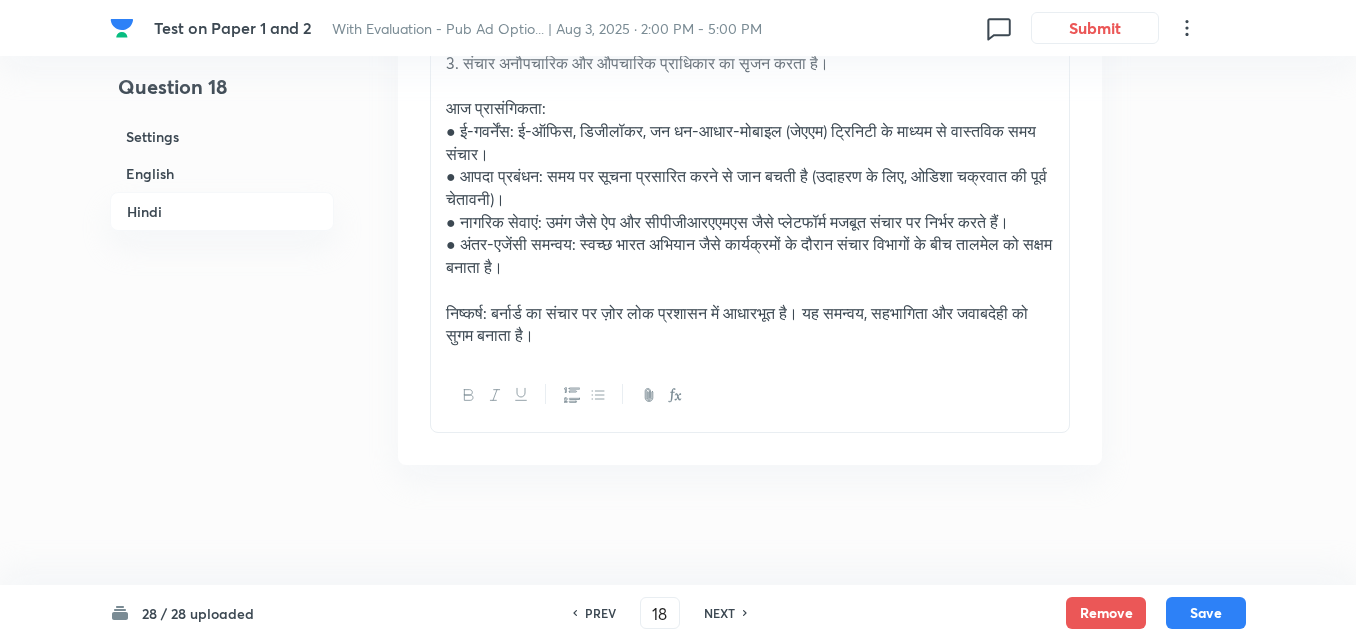 click on "English" at bounding box center (222, 173) 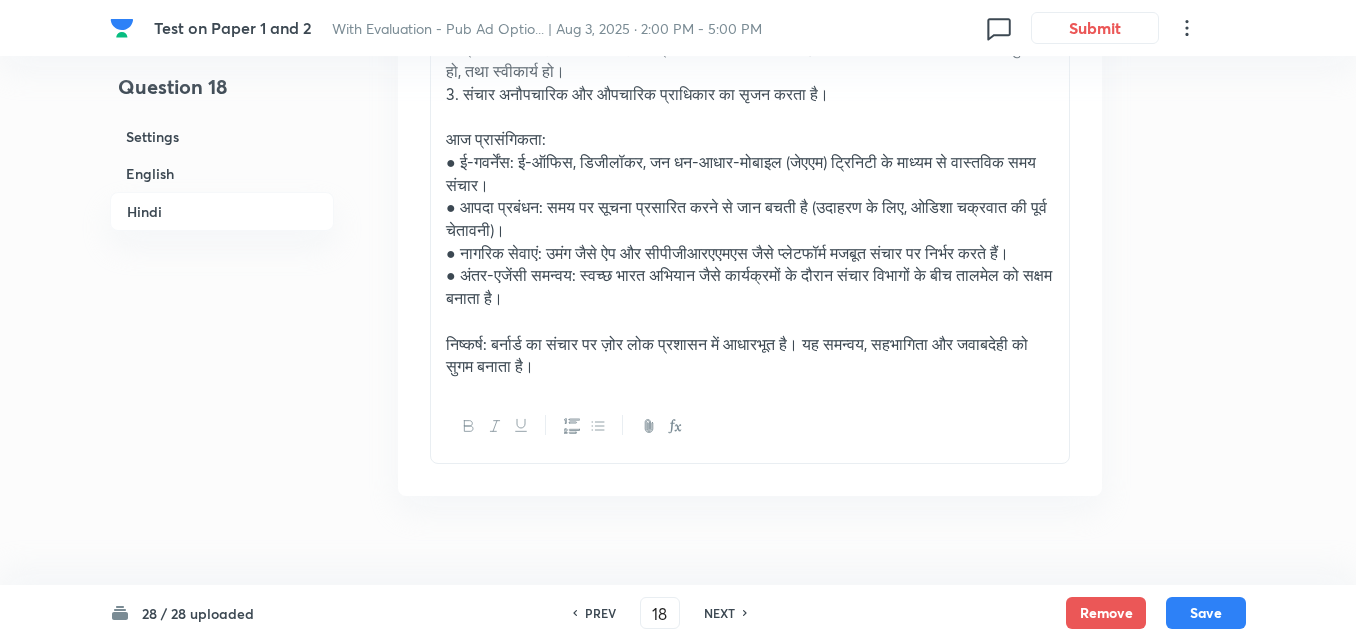 scroll, scrollTop: 2316, scrollLeft: 0, axis: vertical 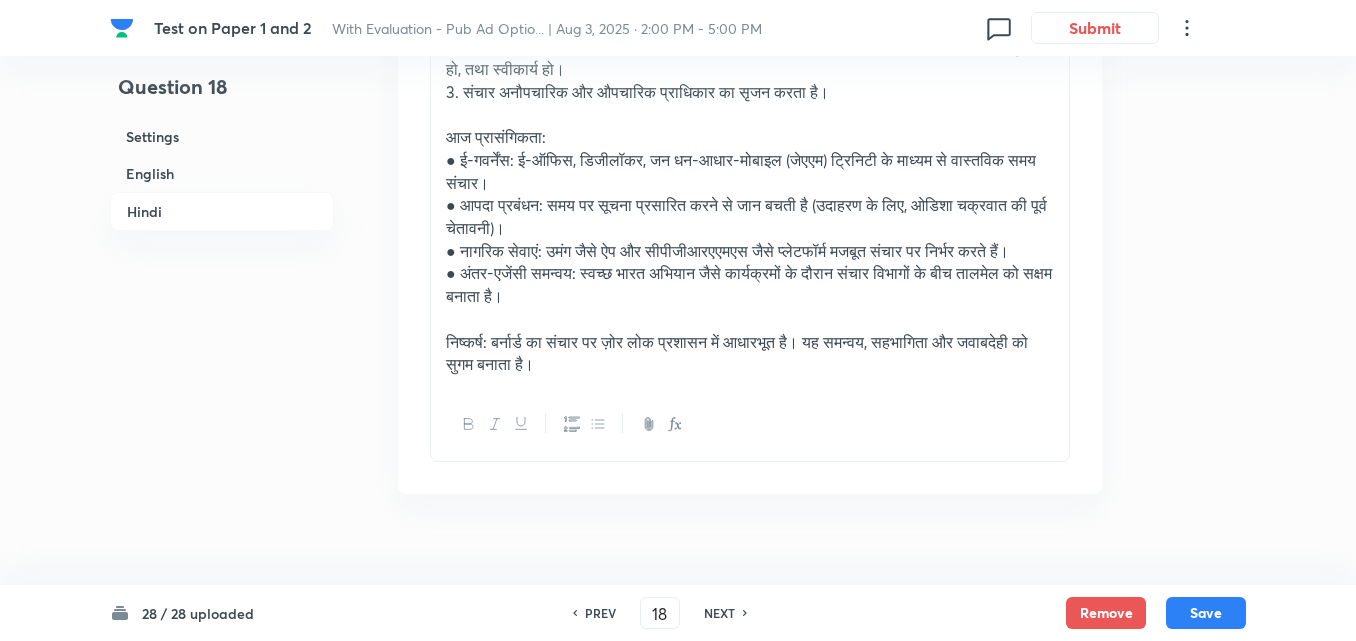 click on "NEXT" at bounding box center [719, 613] 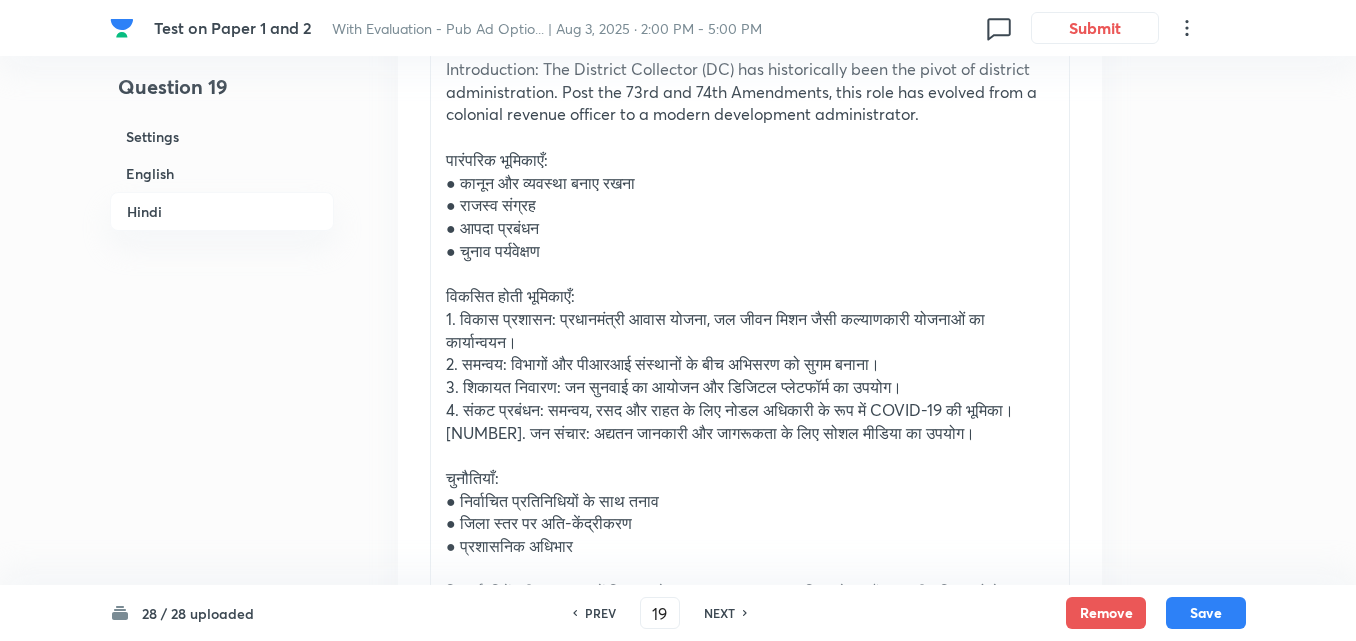 click on "English" at bounding box center [222, 173] 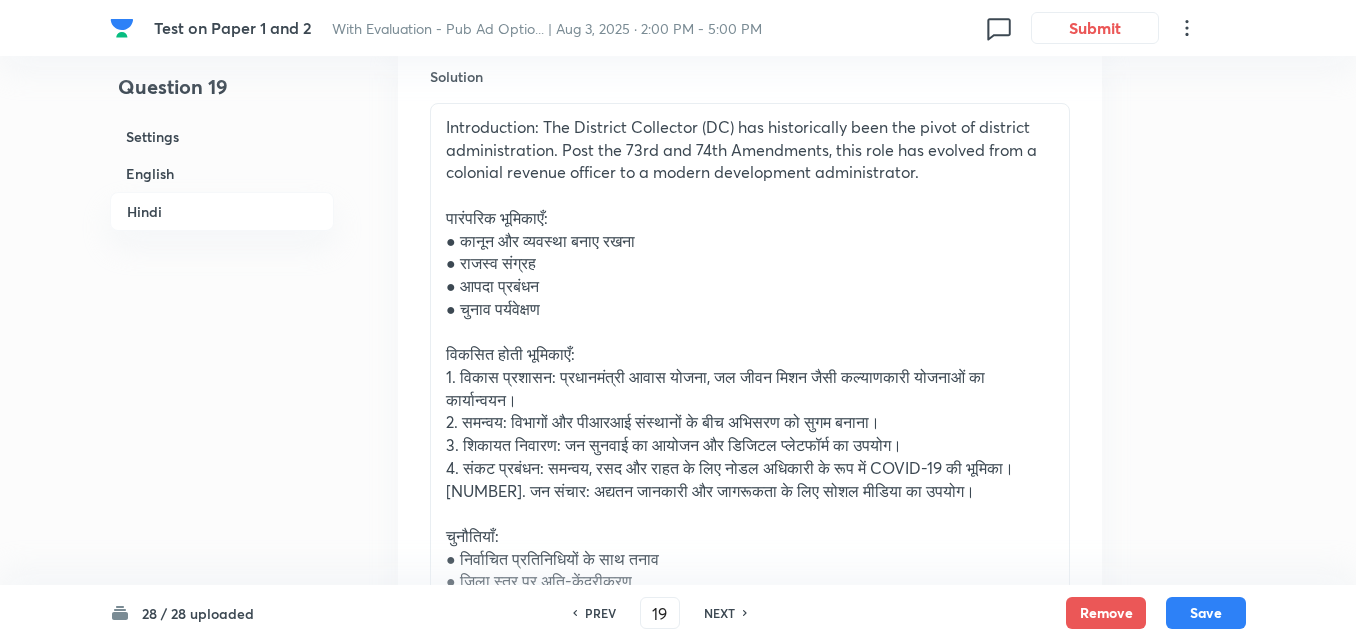 scroll, scrollTop: 2416, scrollLeft: 0, axis: vertical 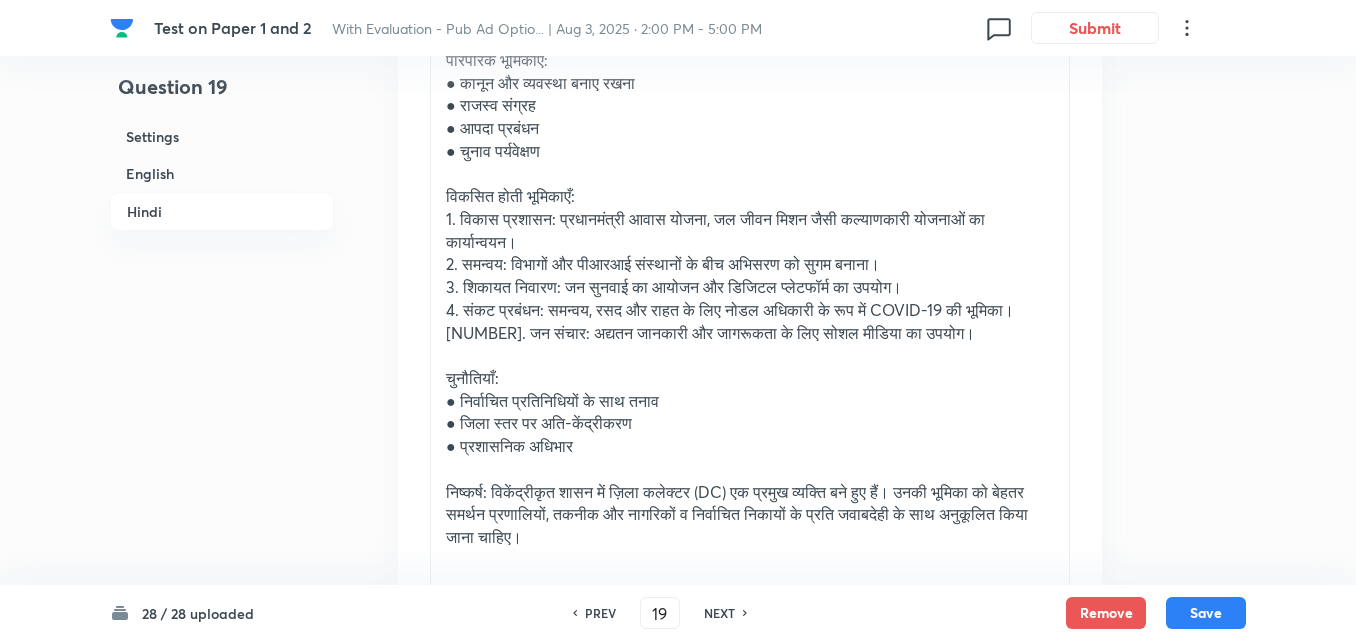 click on "NEXT" at bounding box center (719, 613) 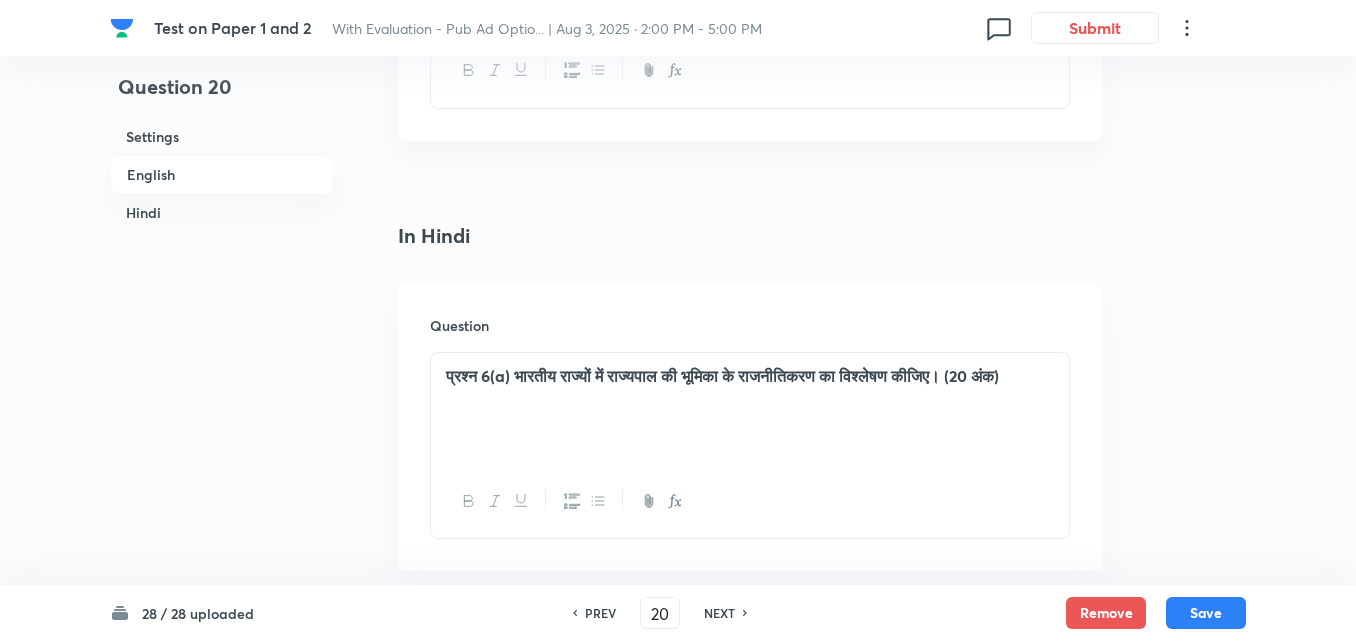 click on "English" at bounding box center [222, 174] 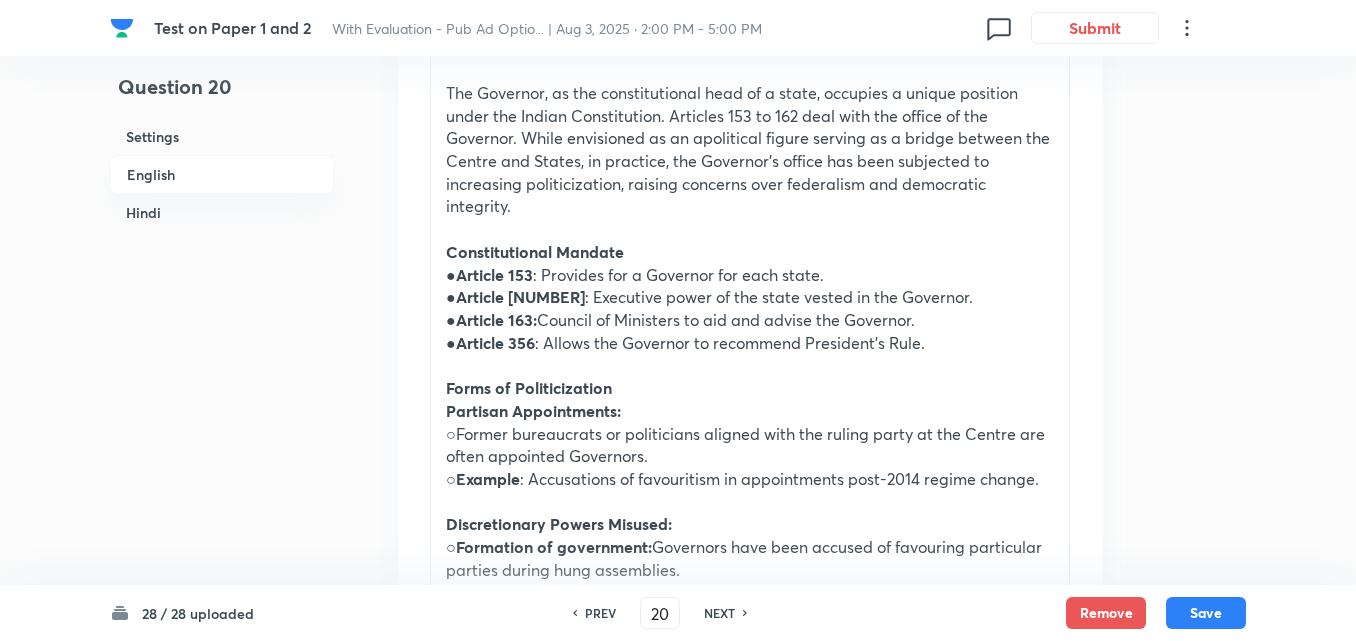 scroll, scrollTop: 916, scrollLeft: 0, axis: vertical 